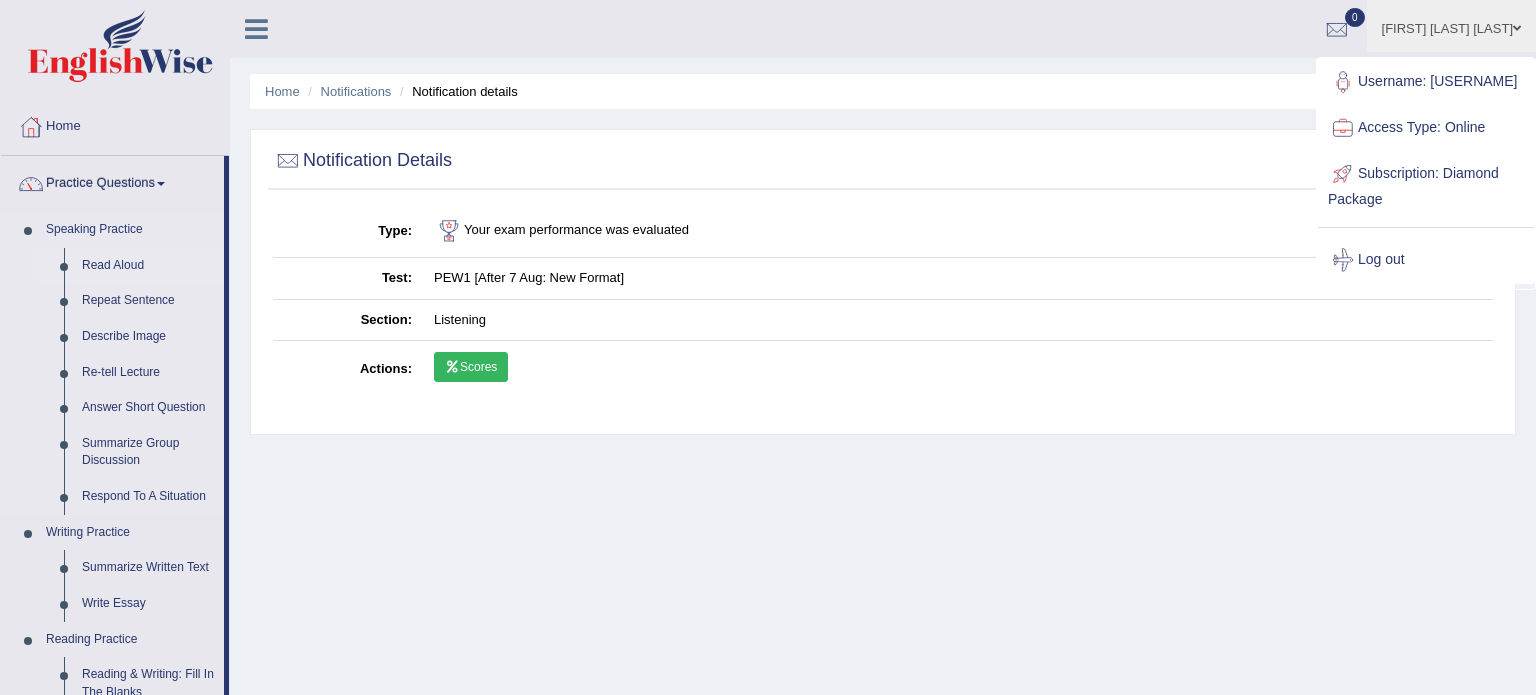 scroll, scrollTop: 0, scrollLeft: 0, axis: both 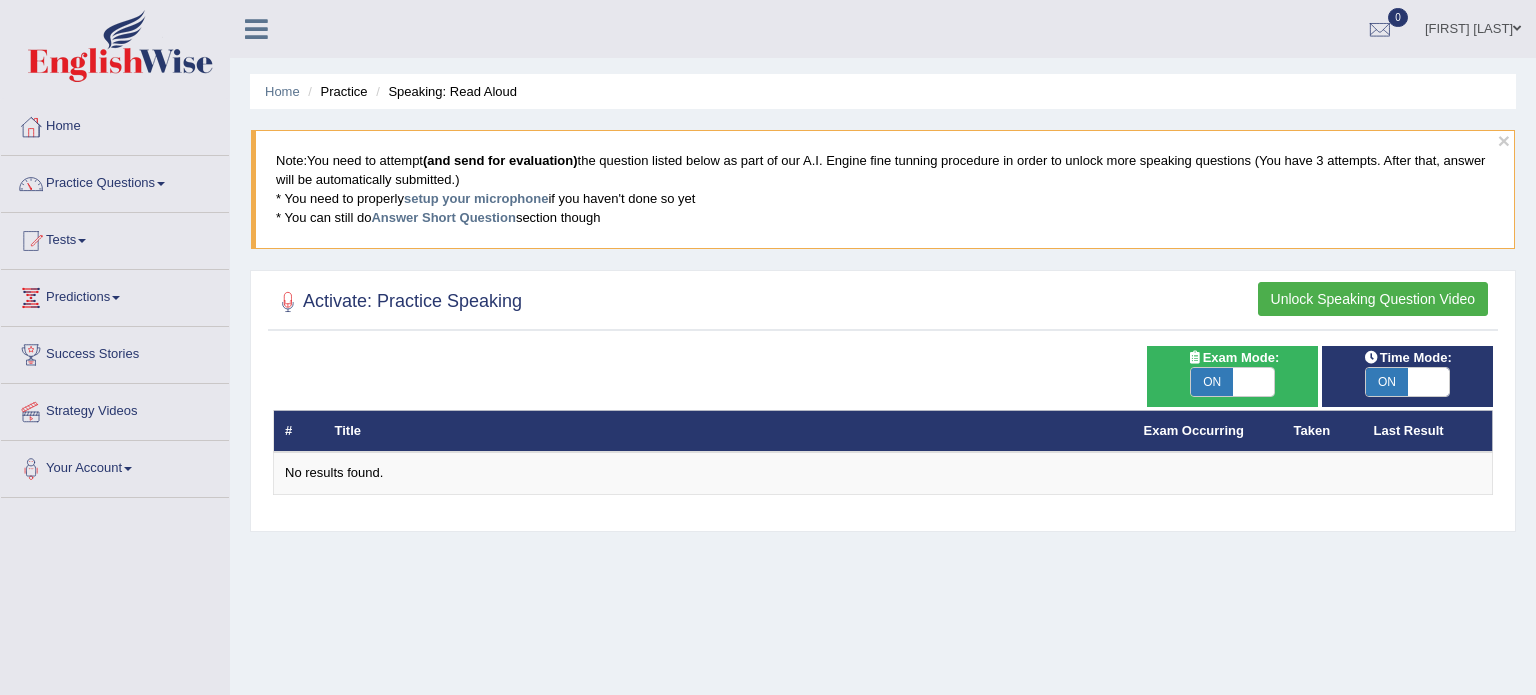 click on "Unlock Speaking Question Video" at bounding box center (1373, 299) 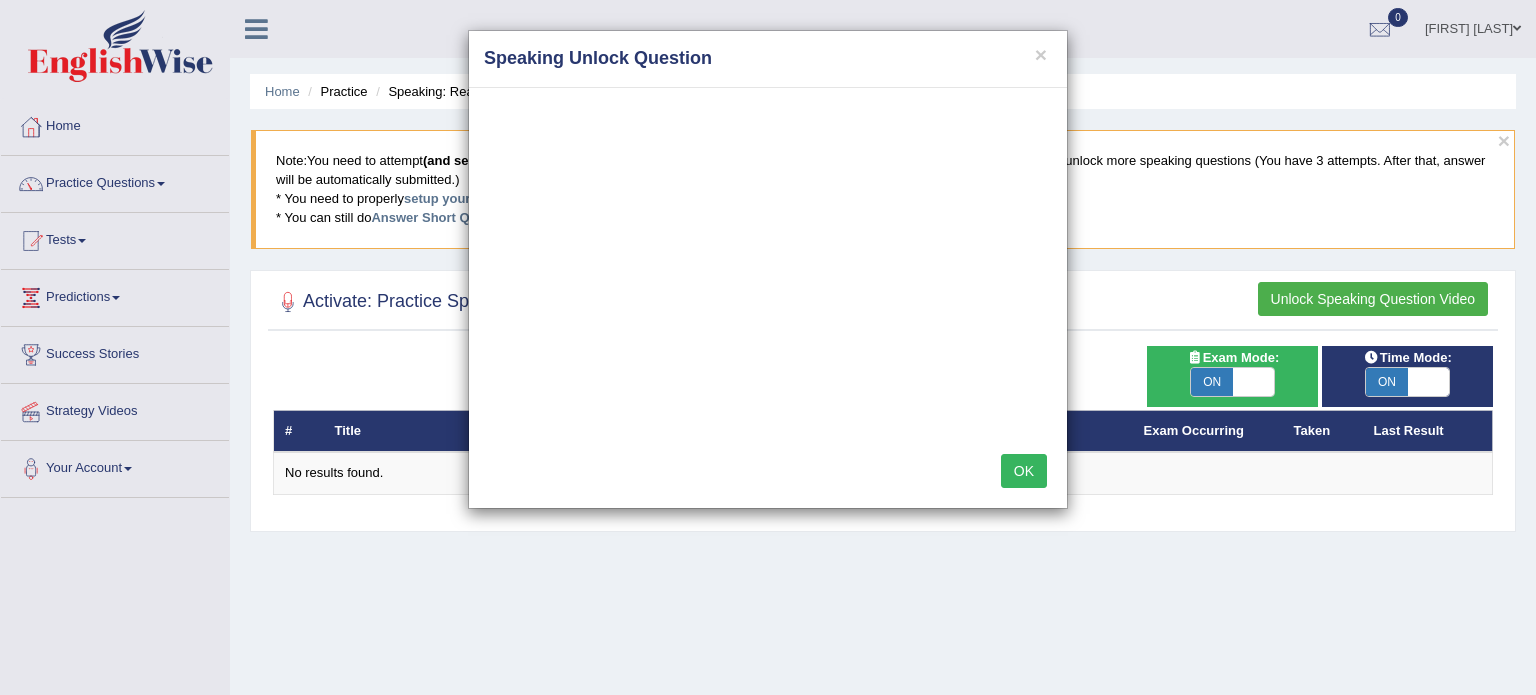 click on "OK" at bounding box center (1024, 471) 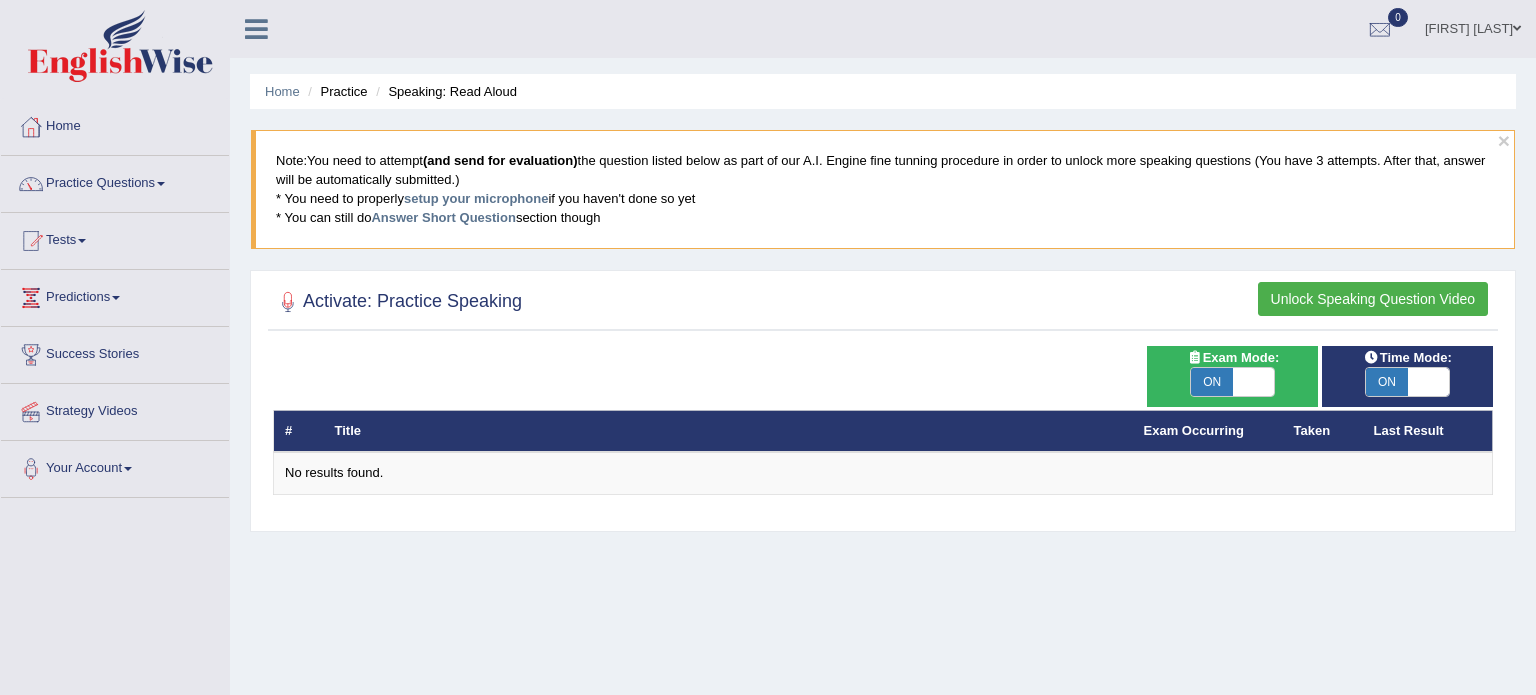 click on "Practice" at bounding box center (335, 91) 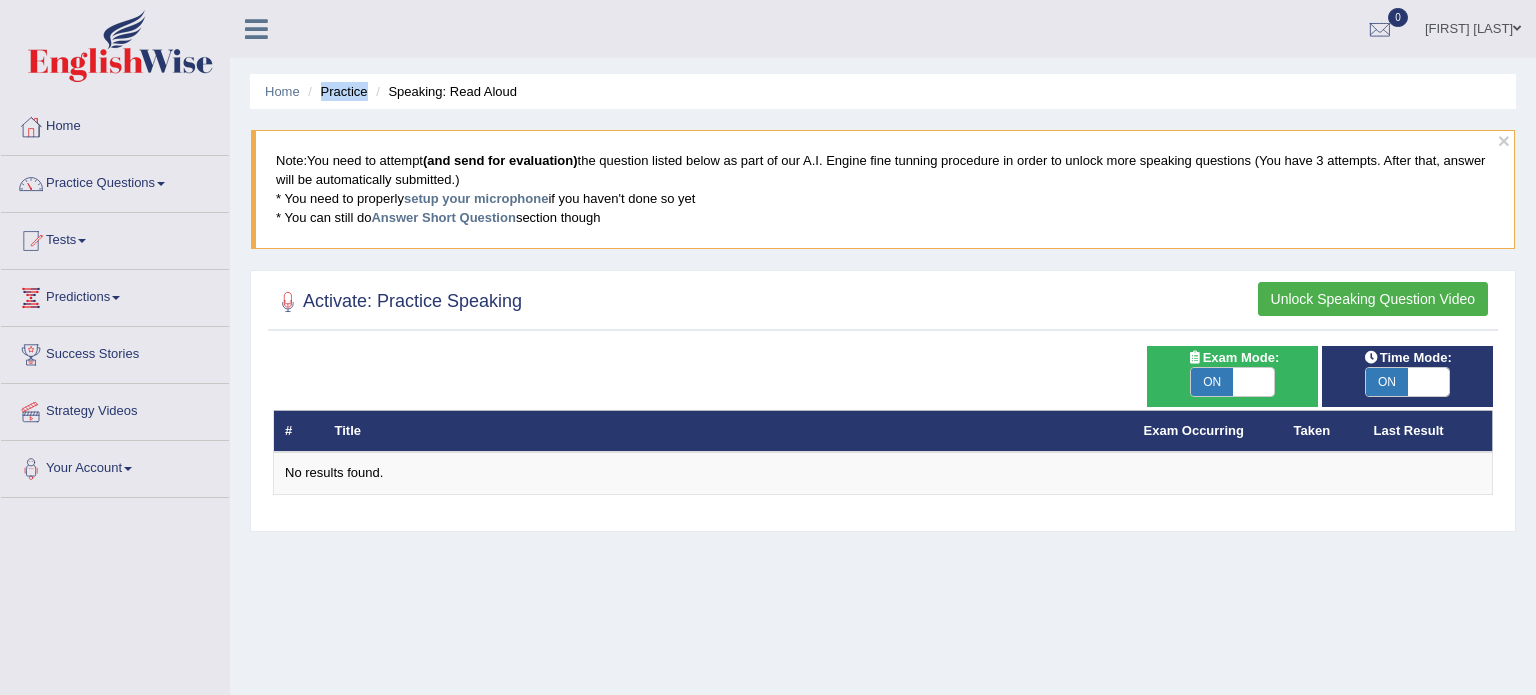 click on "Speaking: Read Aloud" at bounding box center (444, 91) 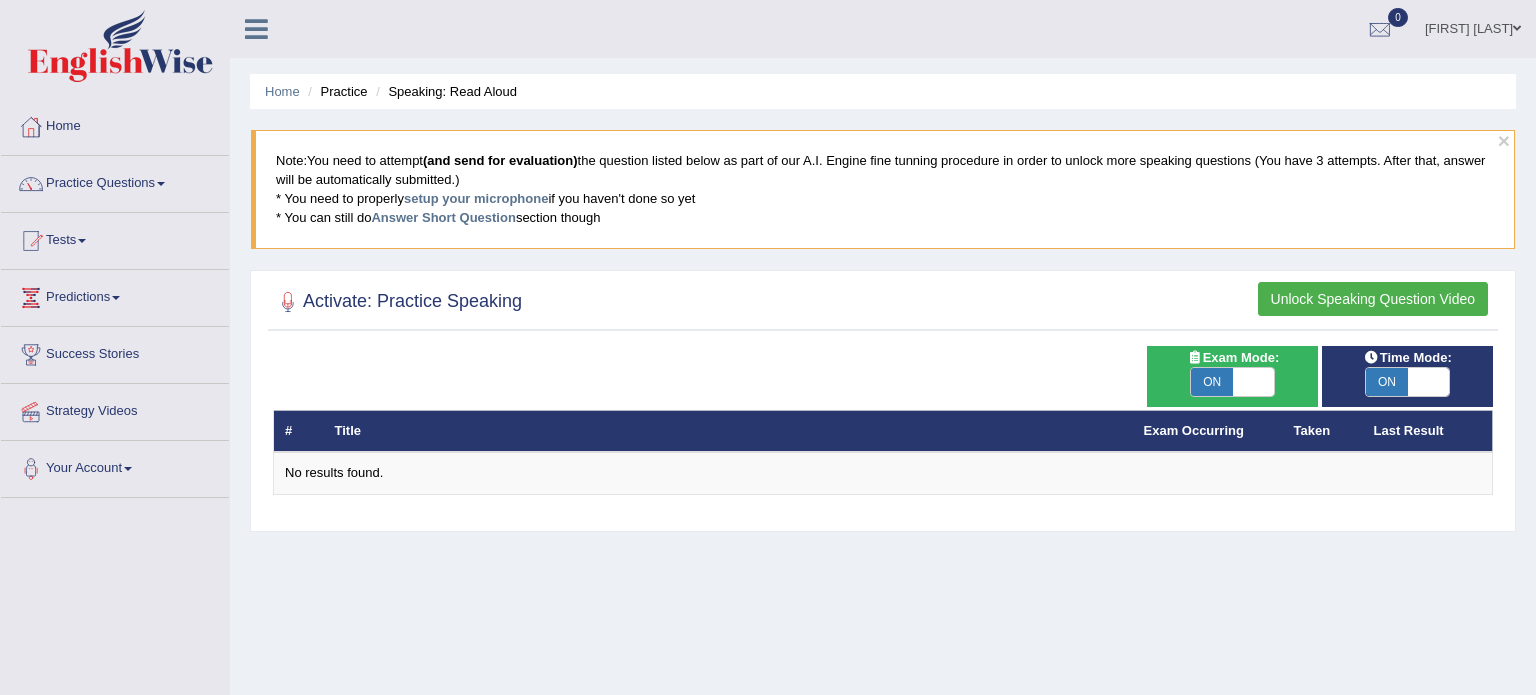 click on "Speaking: Read Aloud" at bounding box center [444, 91] 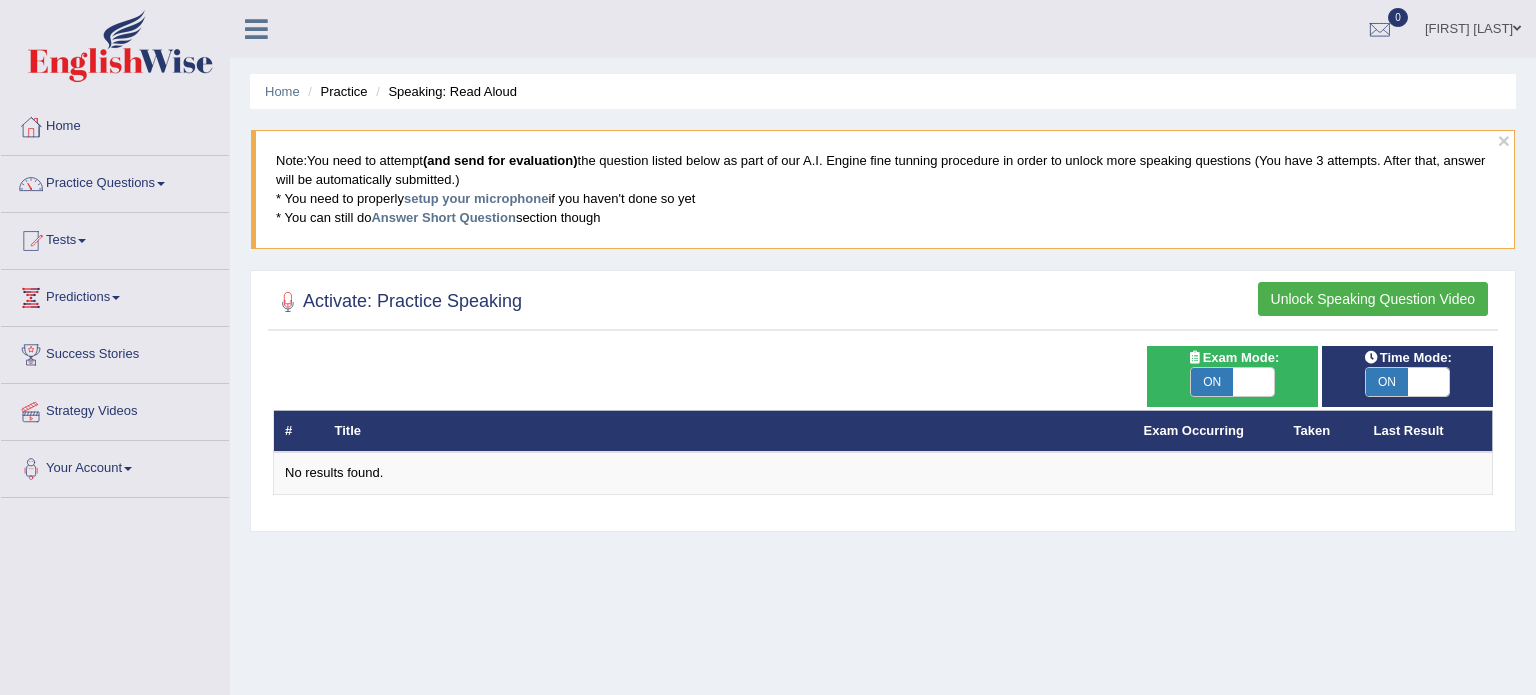 click on "Last Result" at bounding box center [1428, 431] 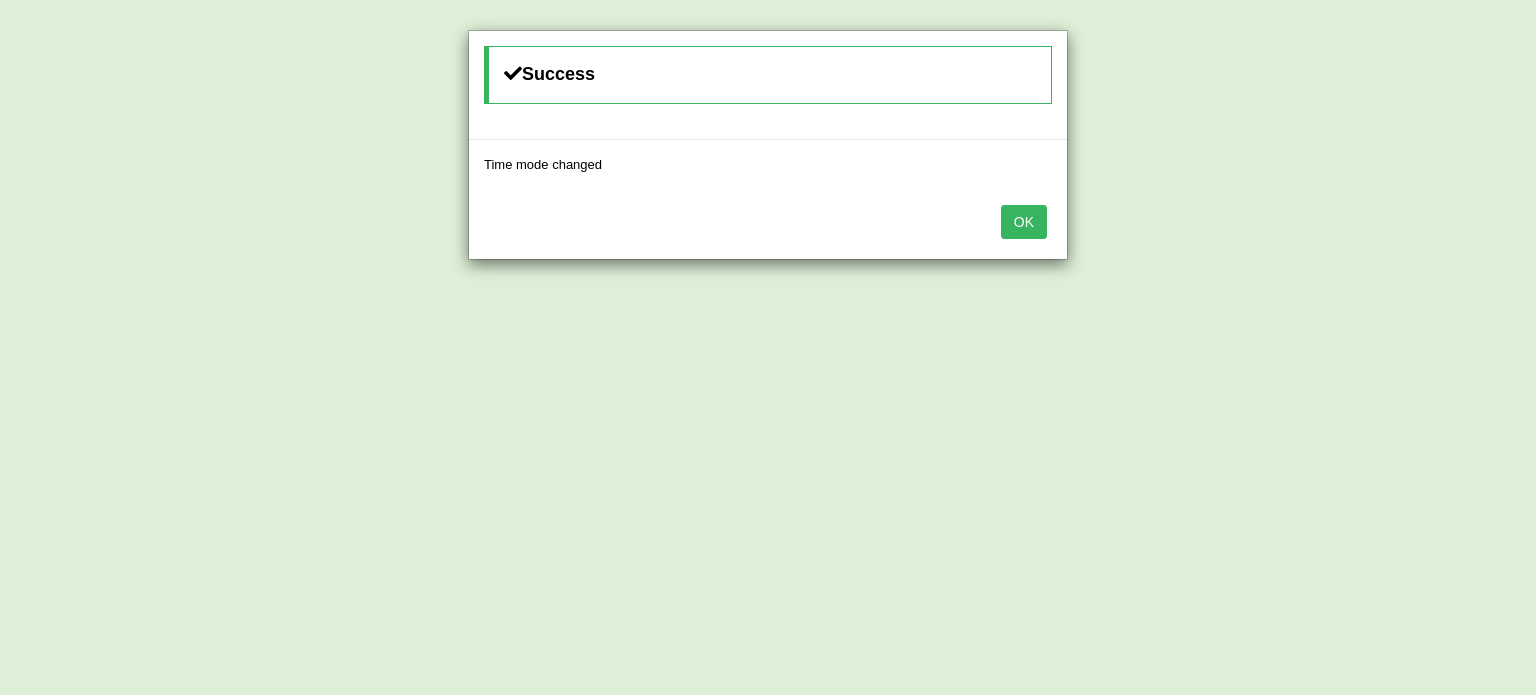 click on "OK" at bounding box center [1024, 222] 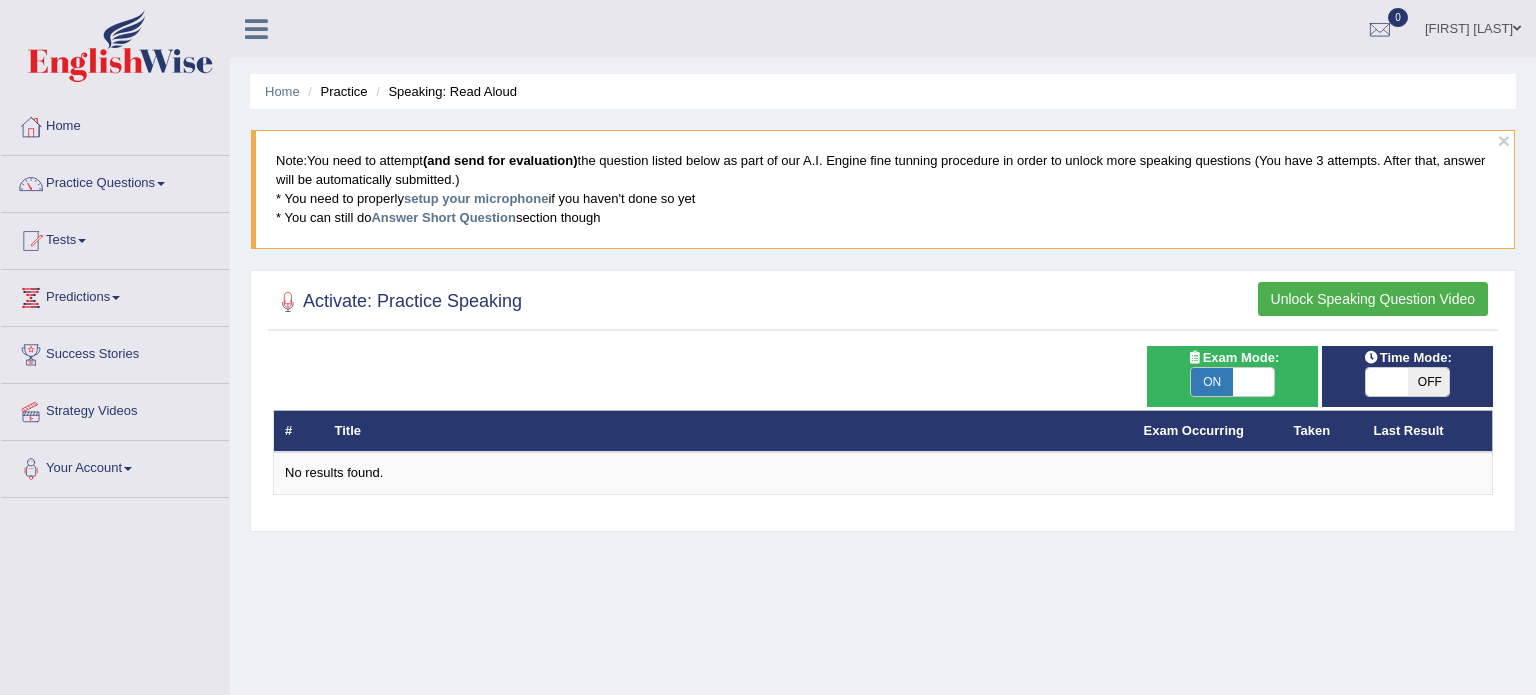 click on "ON" at bounding box center [1212, 382] 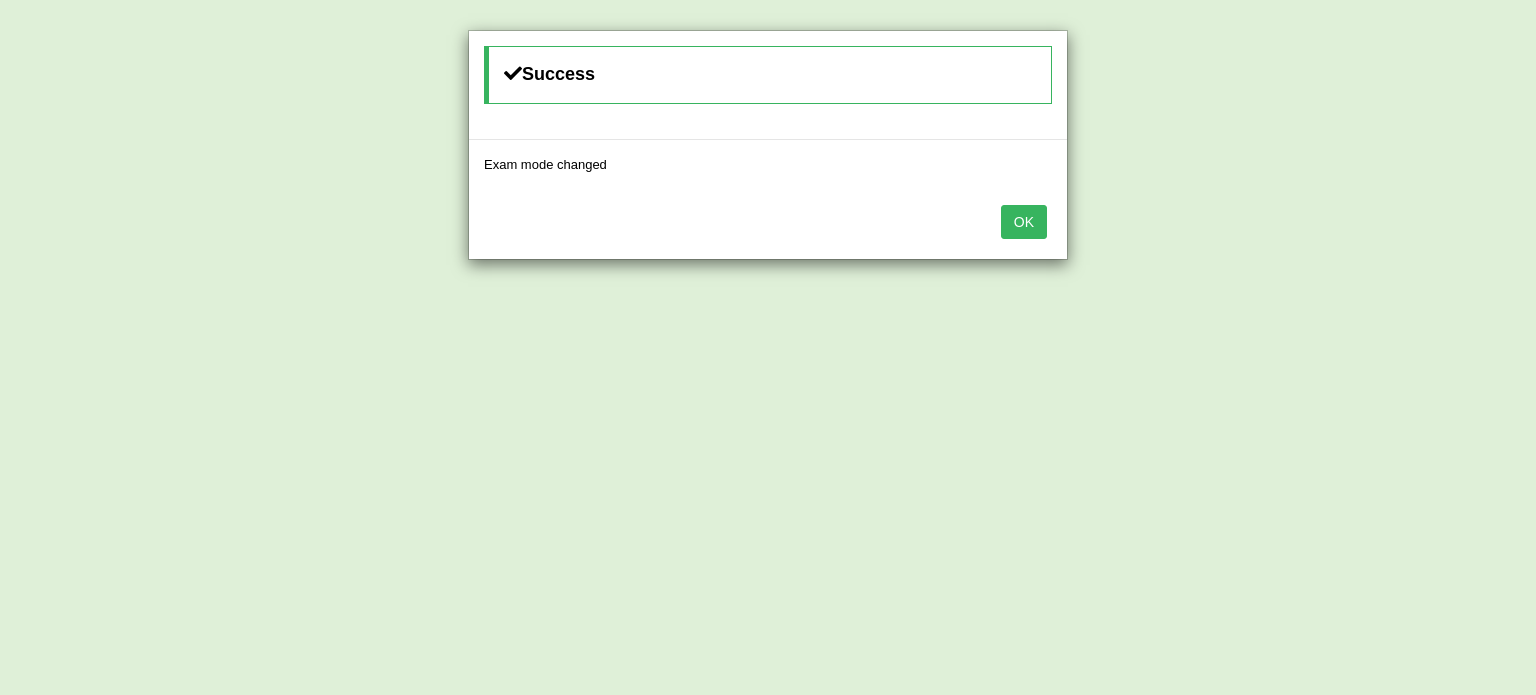 click on "OK" at bounding box center (1024, 222) 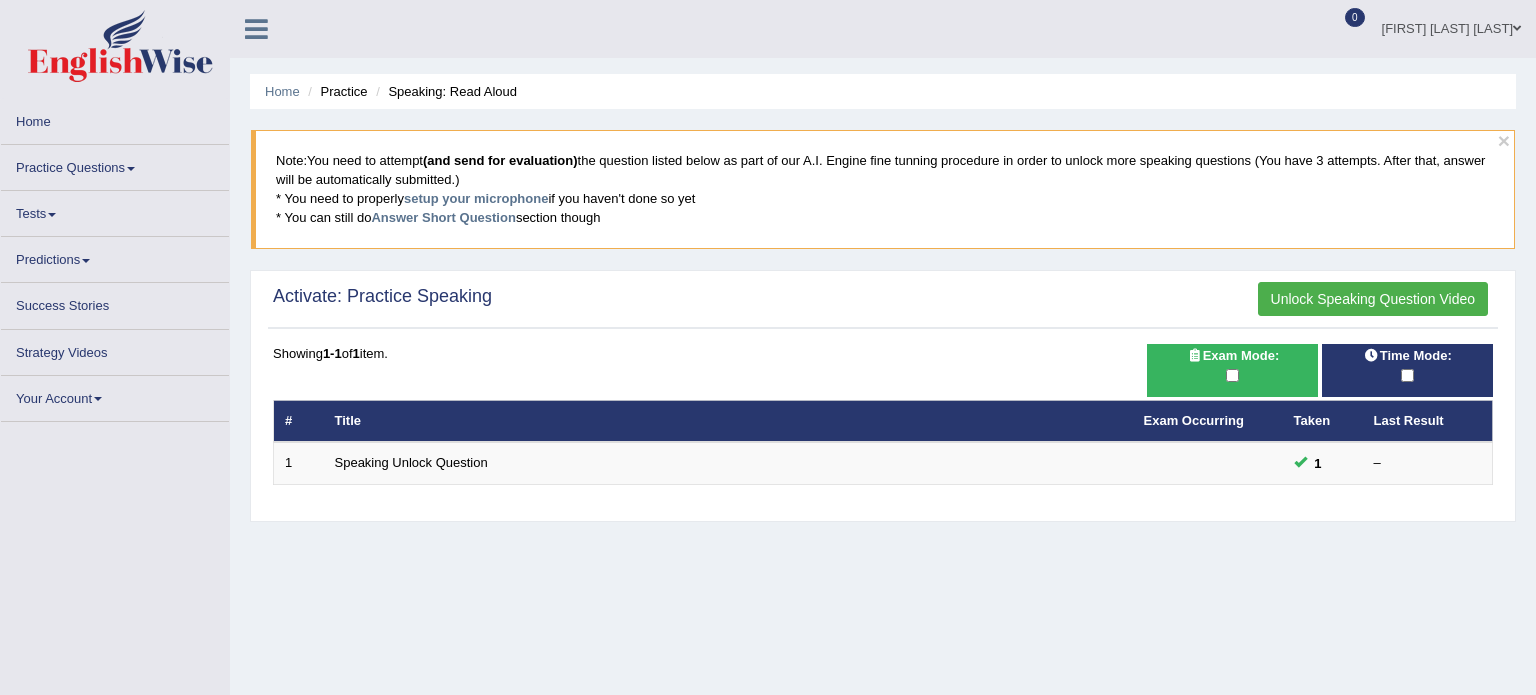 scroll, scrollTop: 0, scrollLeft: 0, axis: both 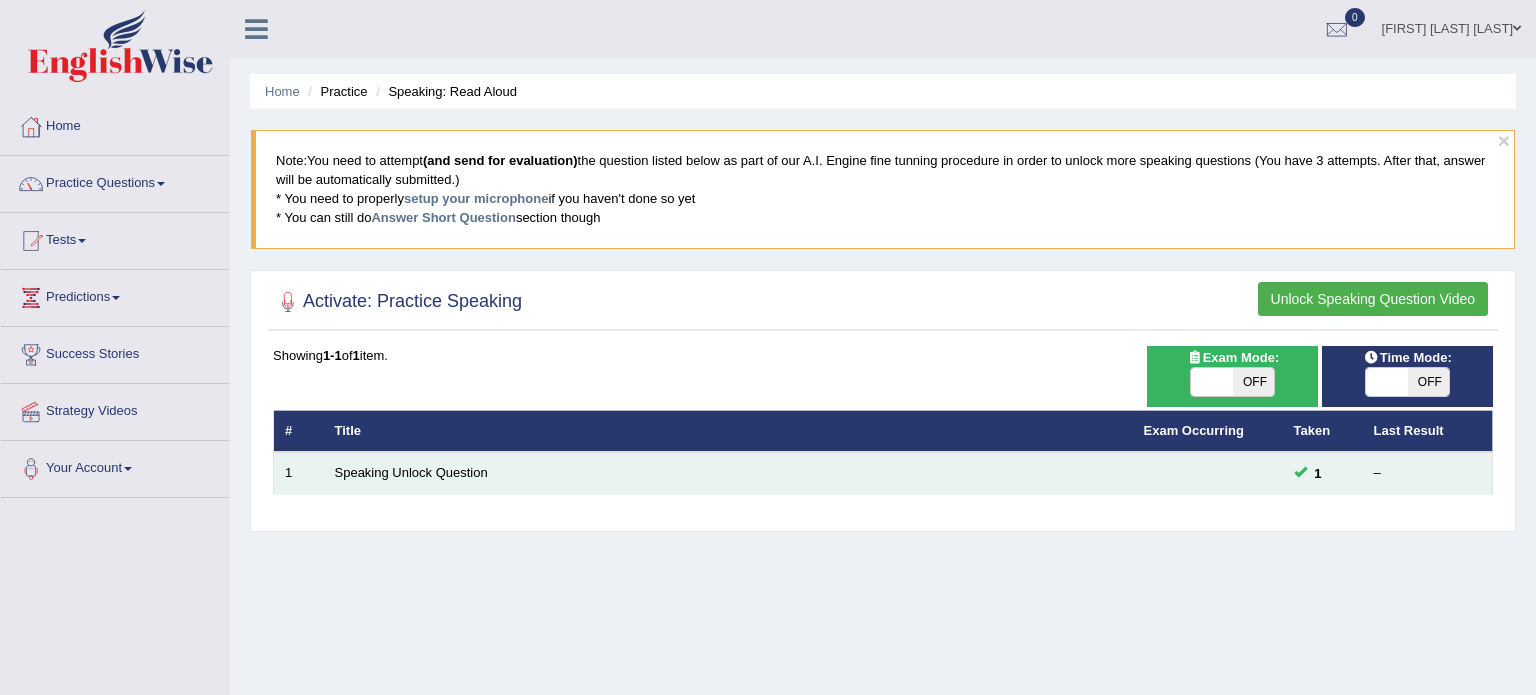 click on "Speaking Unlock Question" at bounding box center [728, 473] 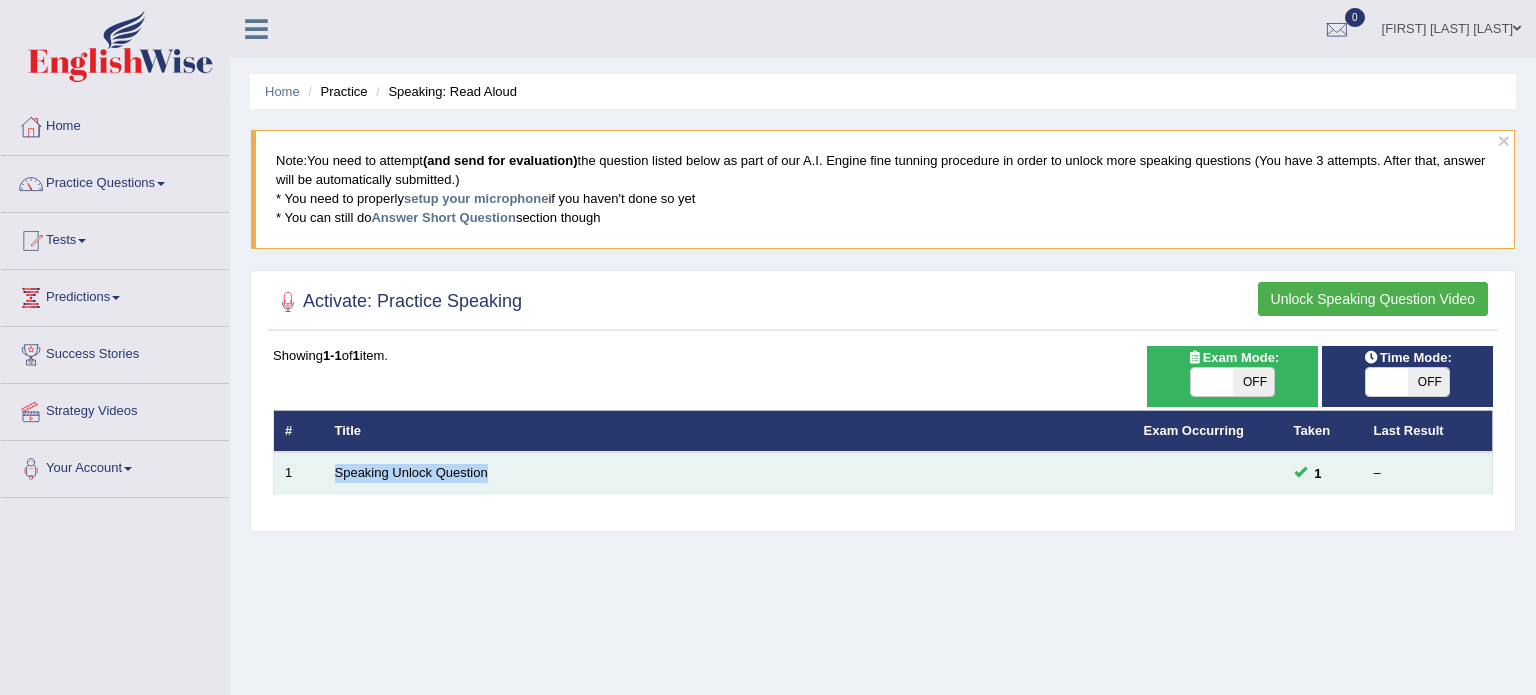 click on "Speaking Unlock Question" at bounding box center (728, 473) 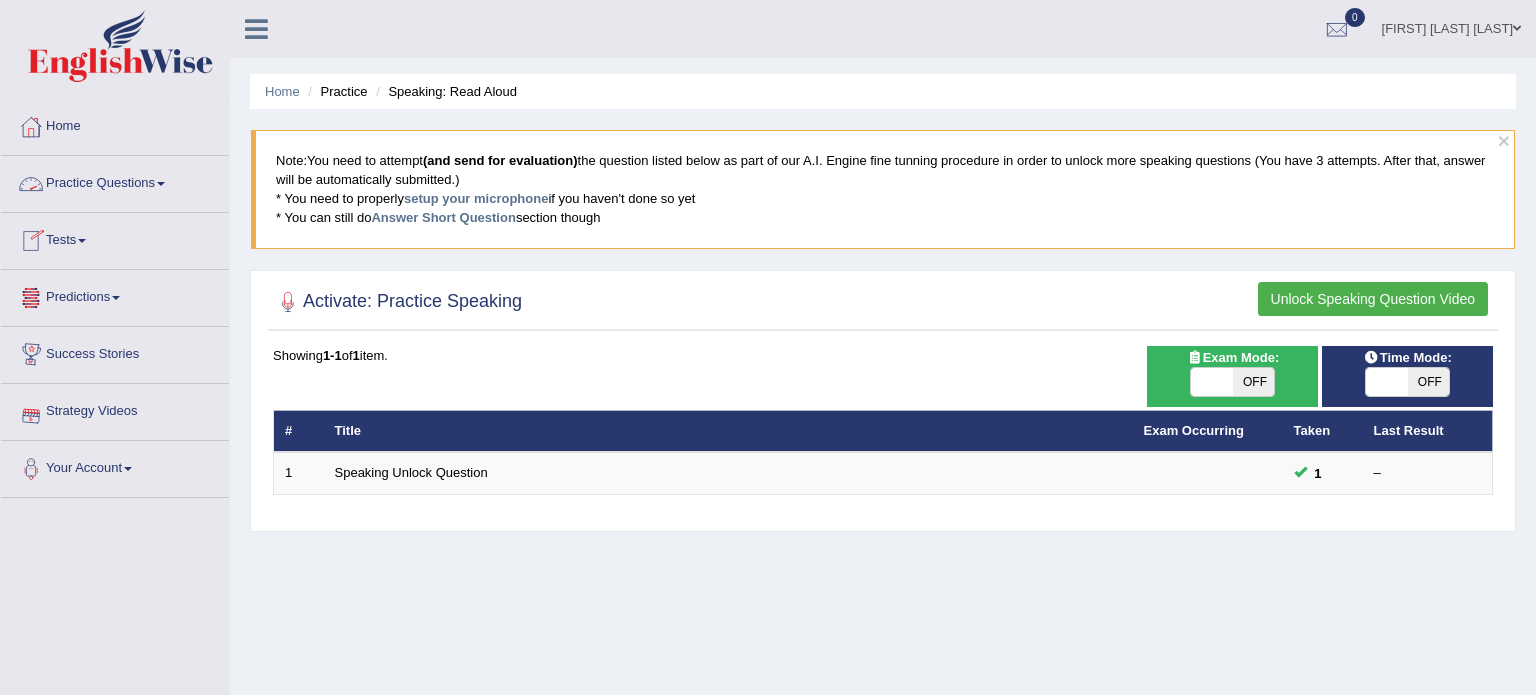 click on "Practice Questions" at bounding box center [115, 181] 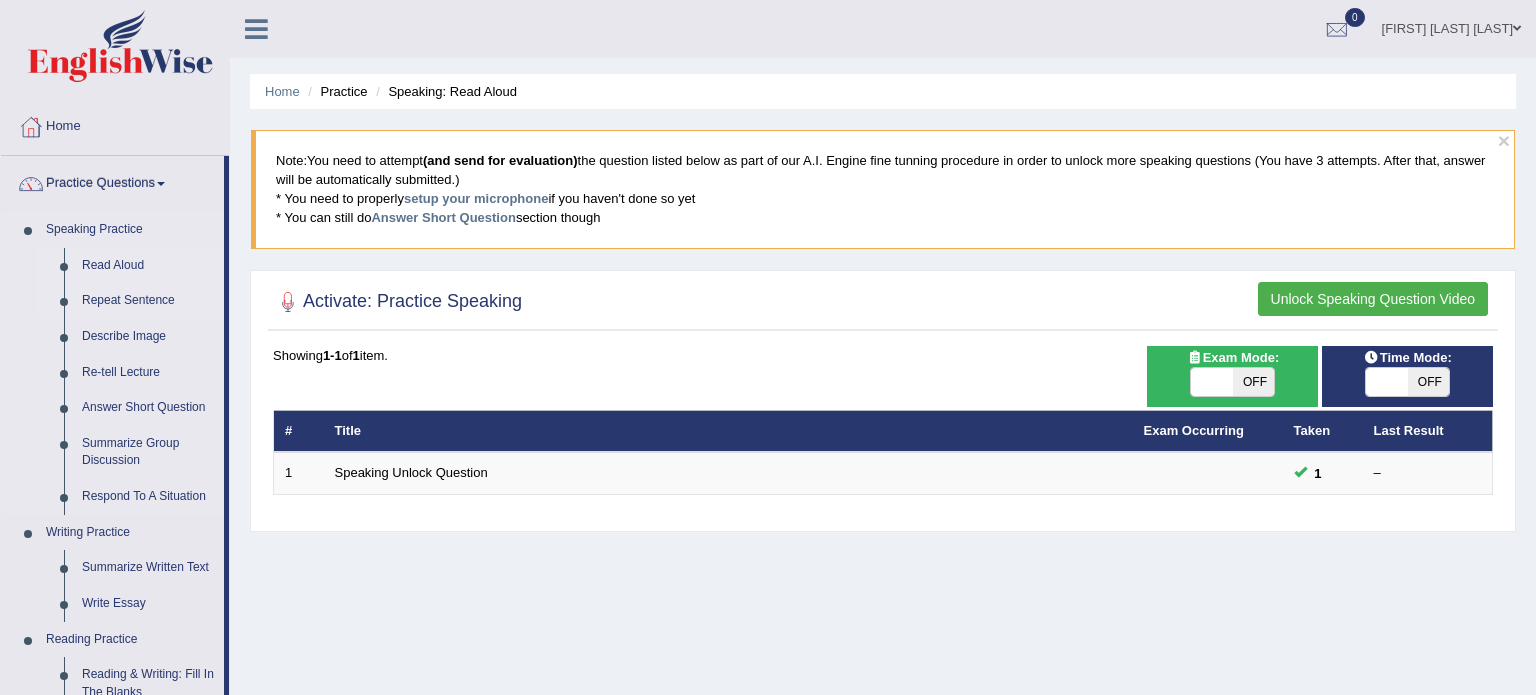 click on "Repeat Sentence" at bounding box center [148, 301] 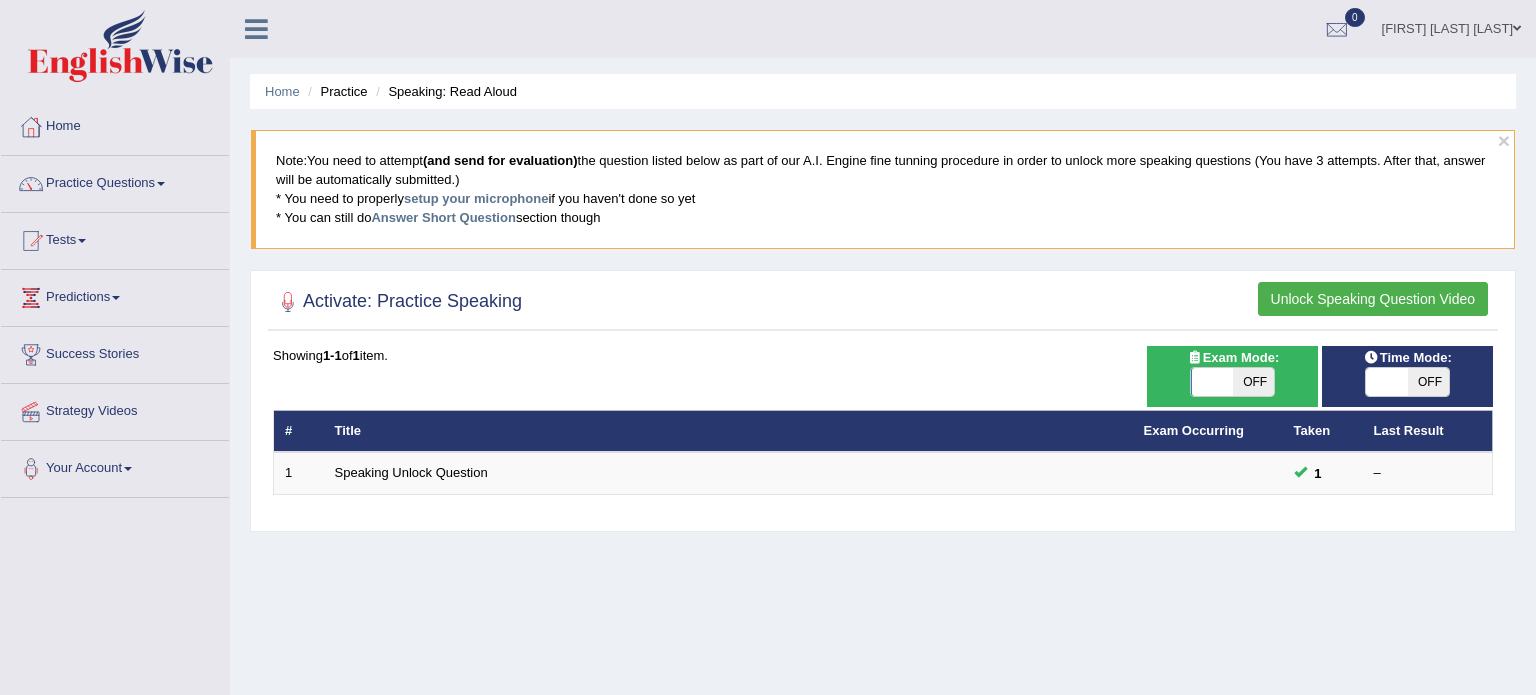 scroll, scrollTop: 0, scrollLeft: 0, axis: both 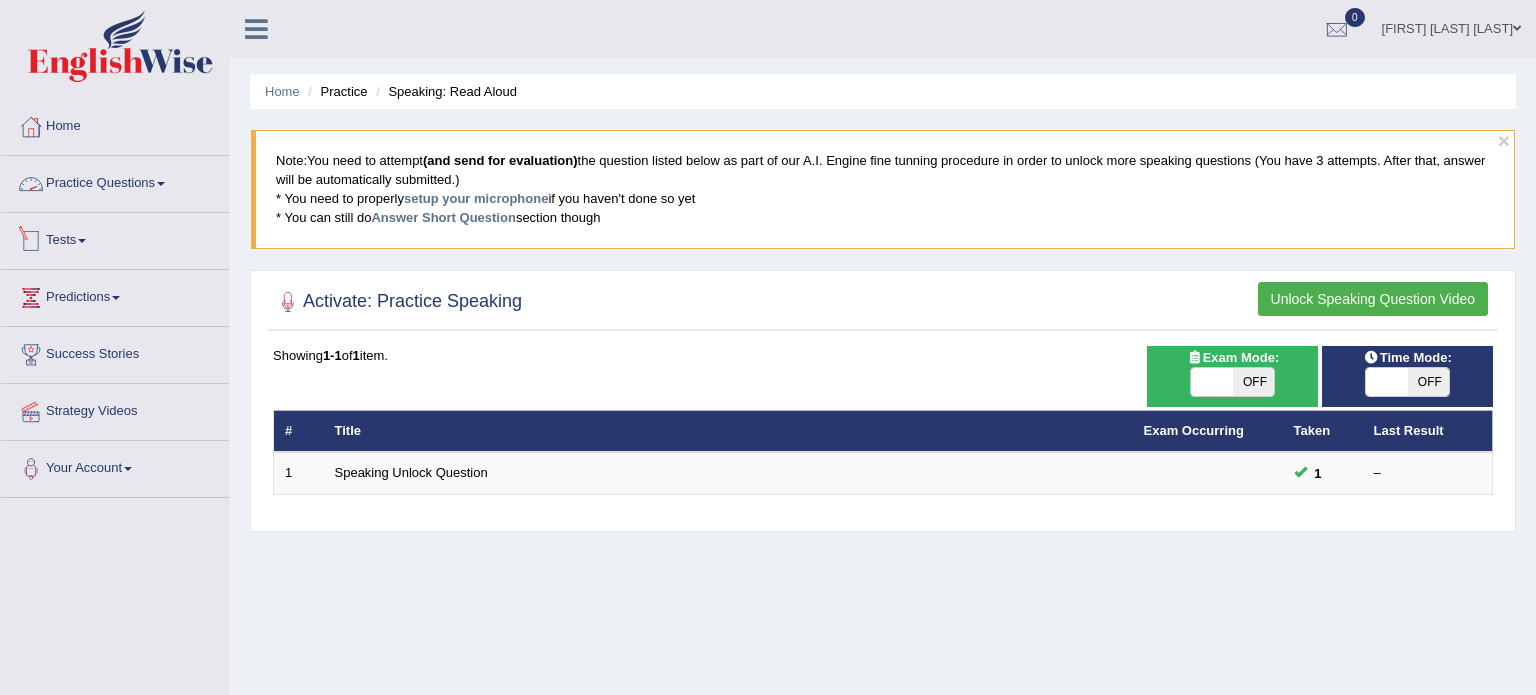 click on "Practice Questions" at bounding box center [115, 181] 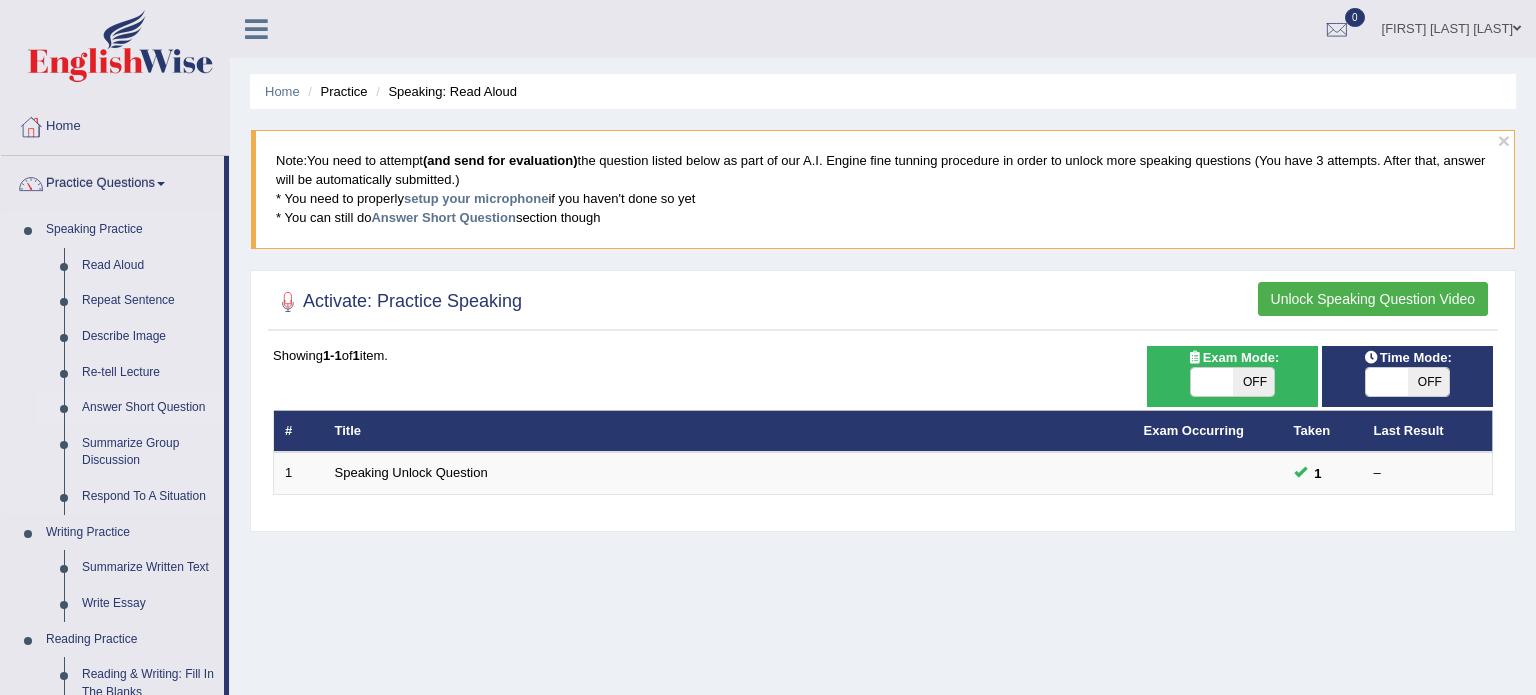 click on "Answer Short Question" at bounding box center (148, 408) 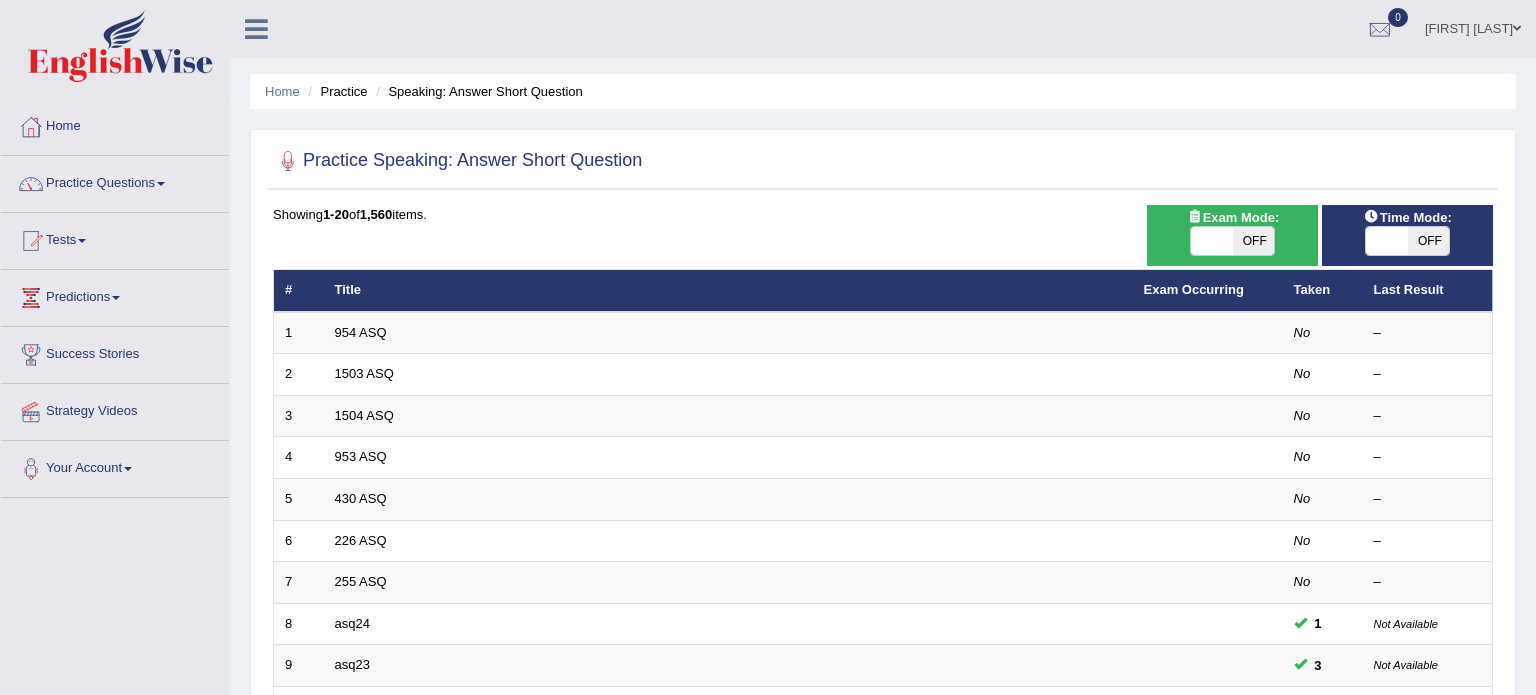 scroll, scrollTop: 0, scrollLeft: 0, axis: both 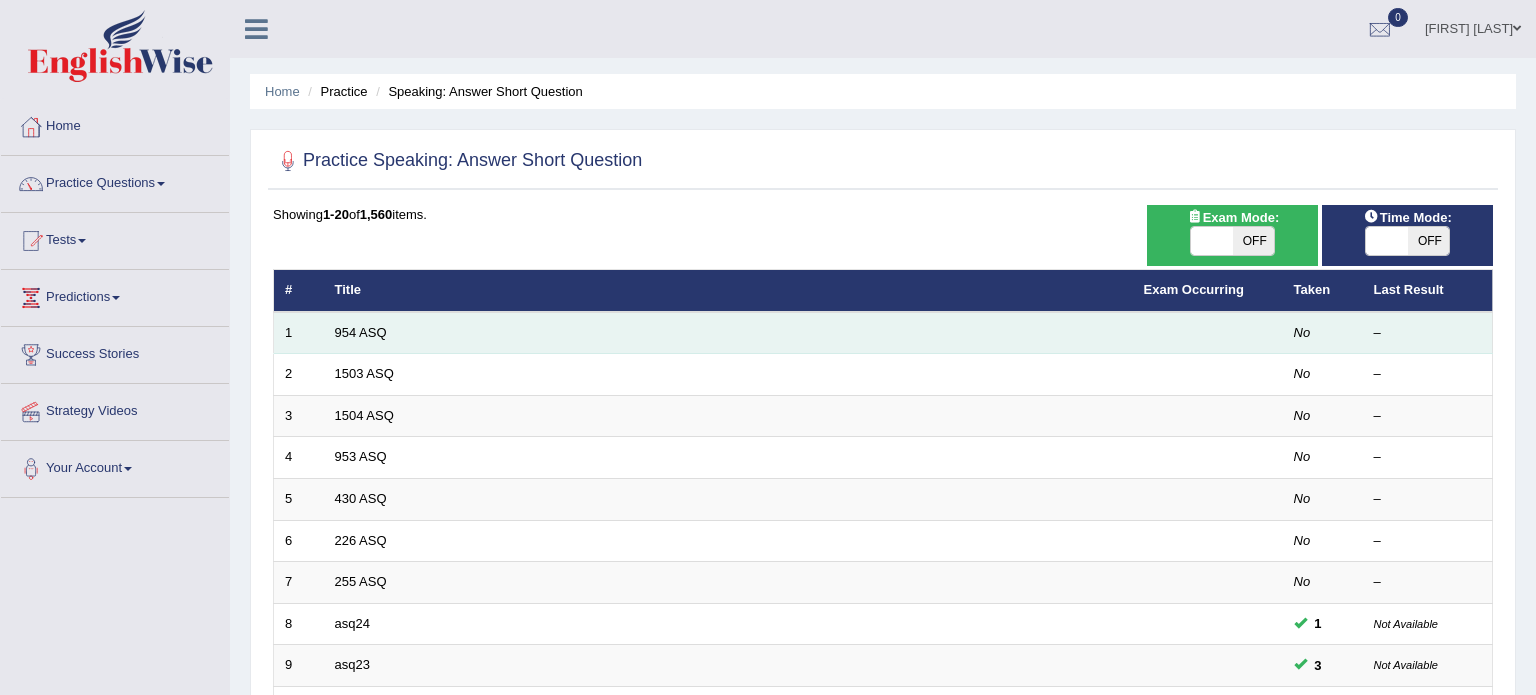 click on "954 ASQ" at bounding box center (728, 333) 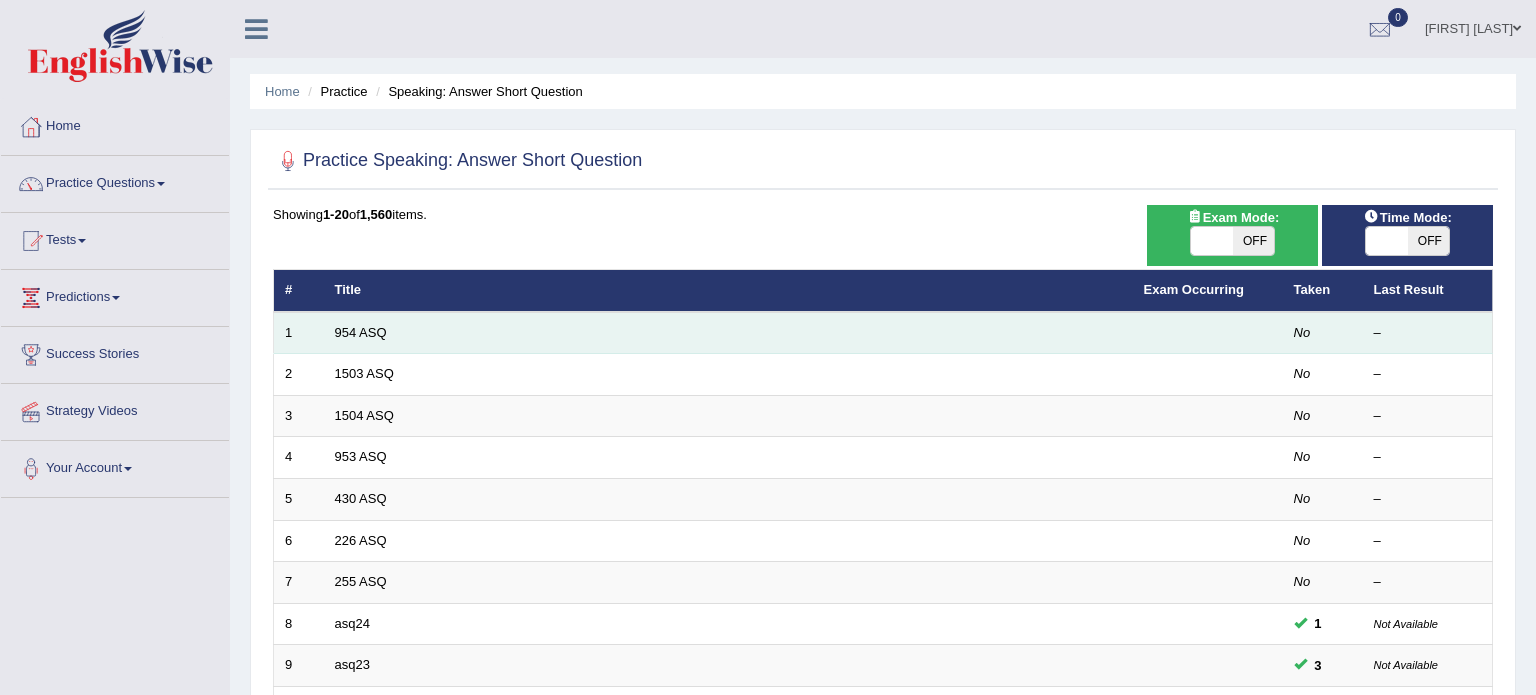 click on "954 ASQ" at bounding box center [728, 333] 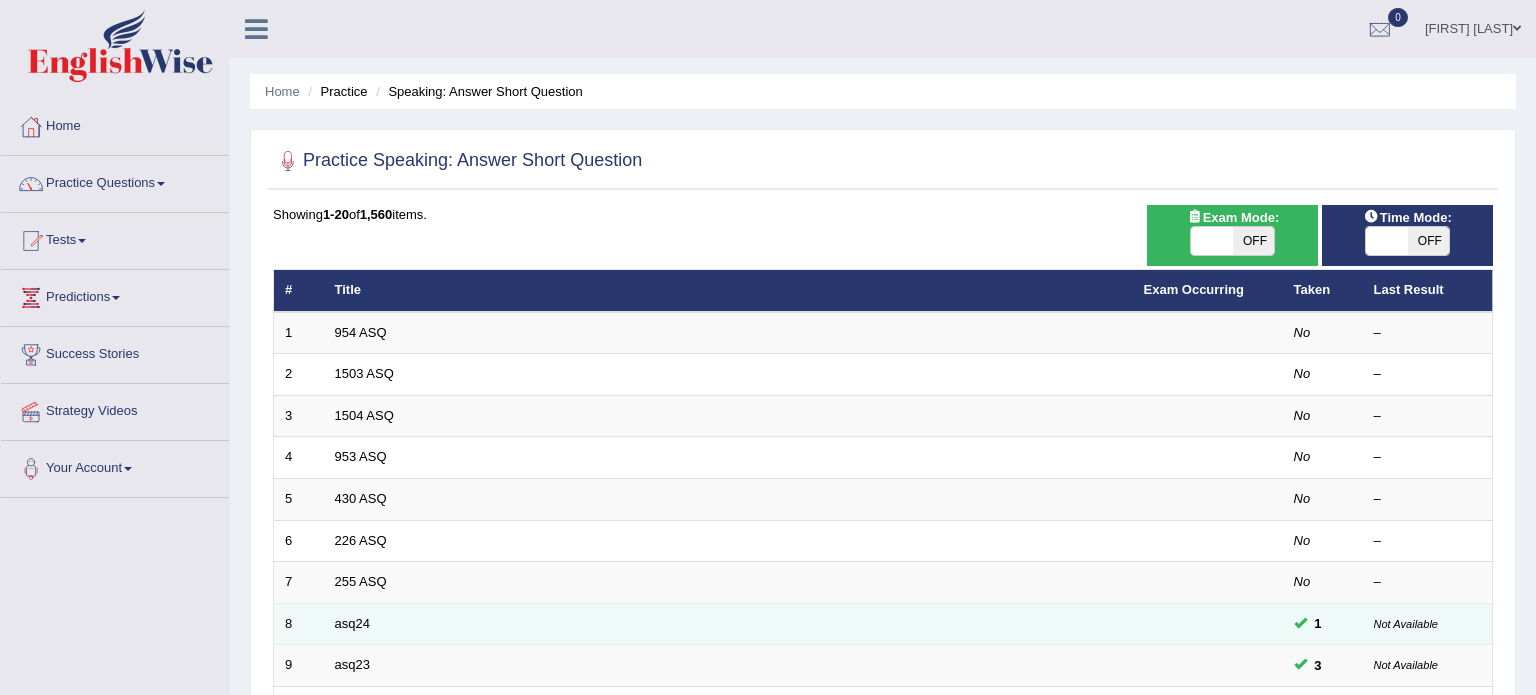 click on "asq24" at bounding box center [728, 624] 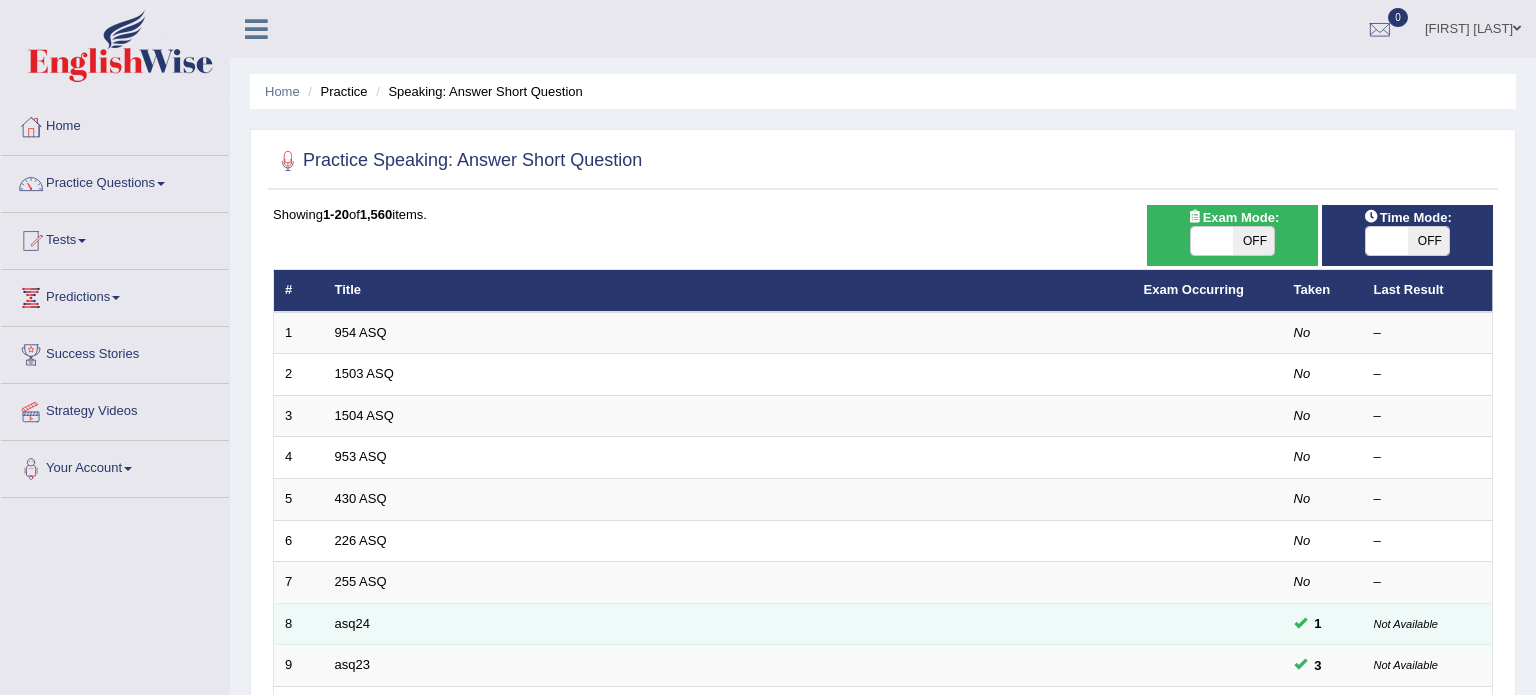 click on "1" at bounding box center [1323, 624] 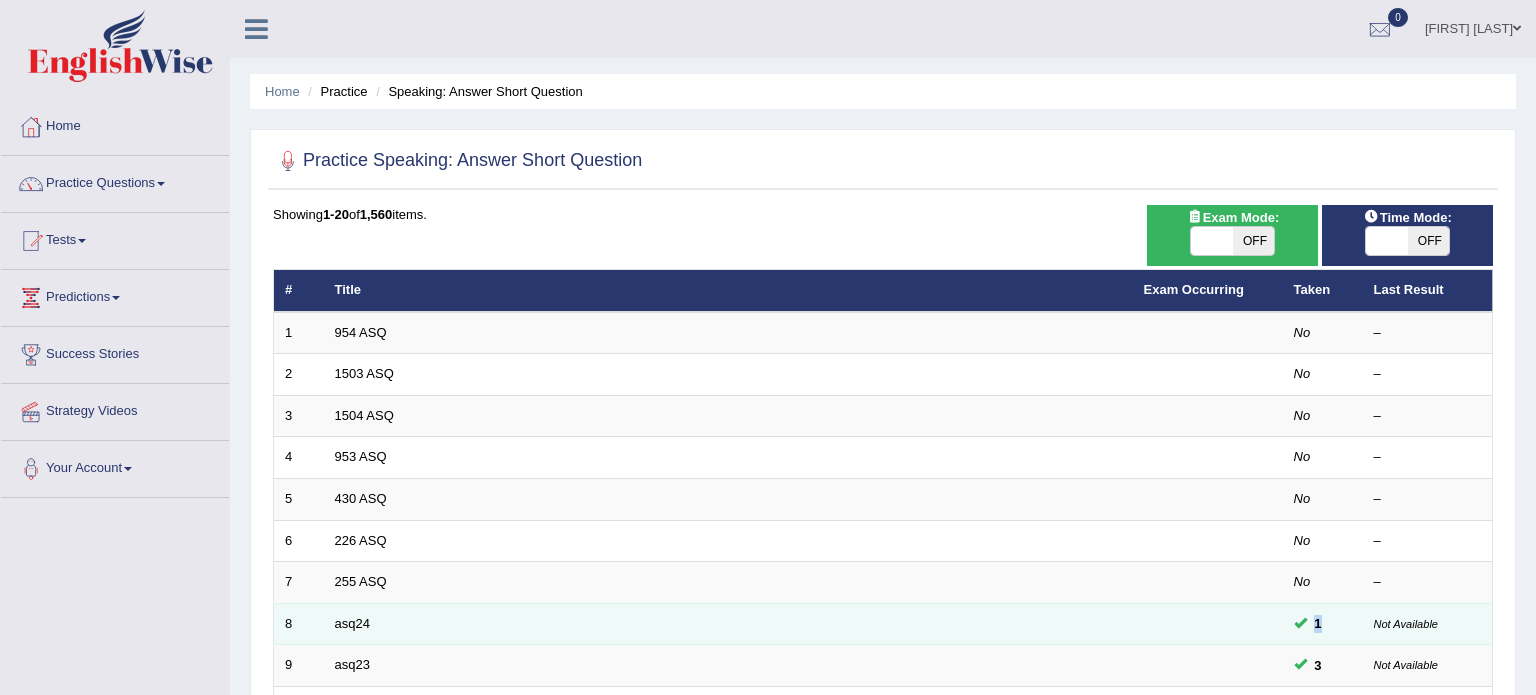 click on "1" at bounding box center (1323, 624) 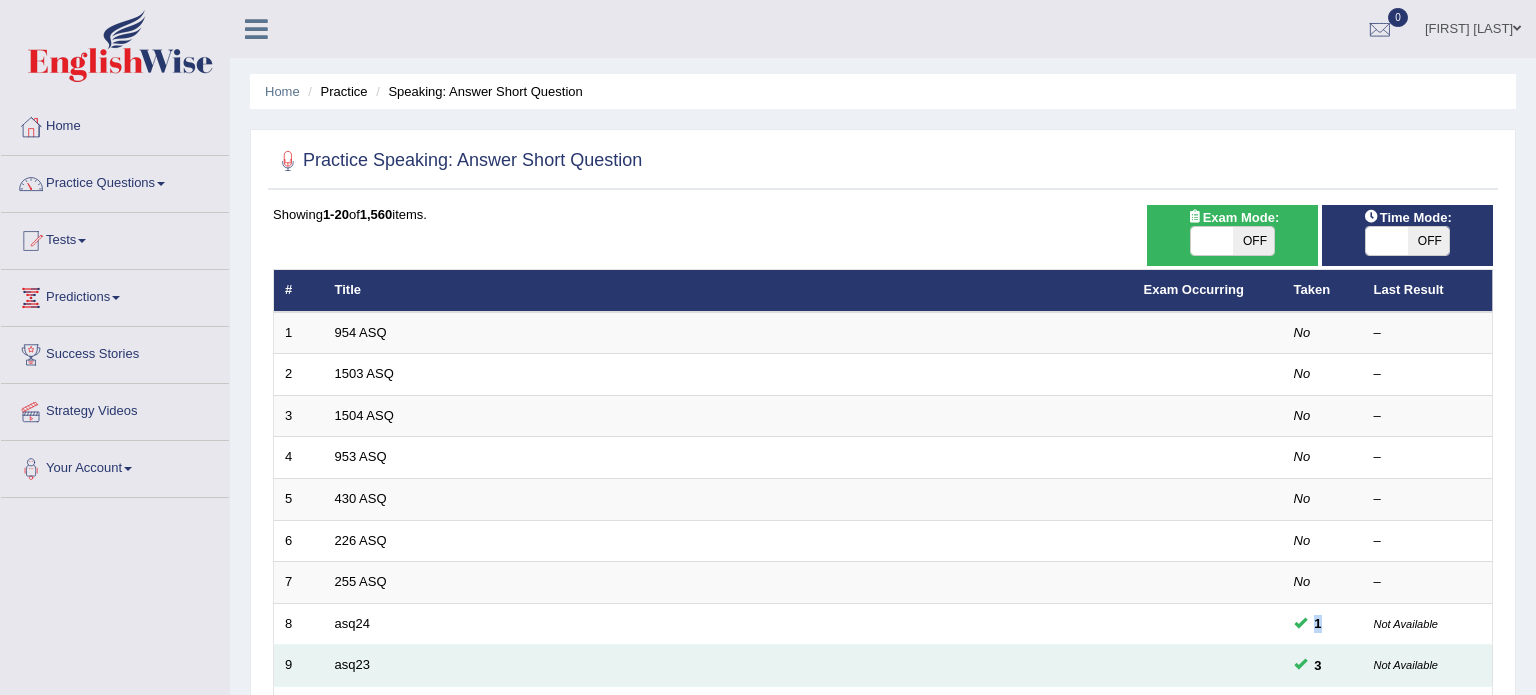 click at bounding box center (1208, 666) 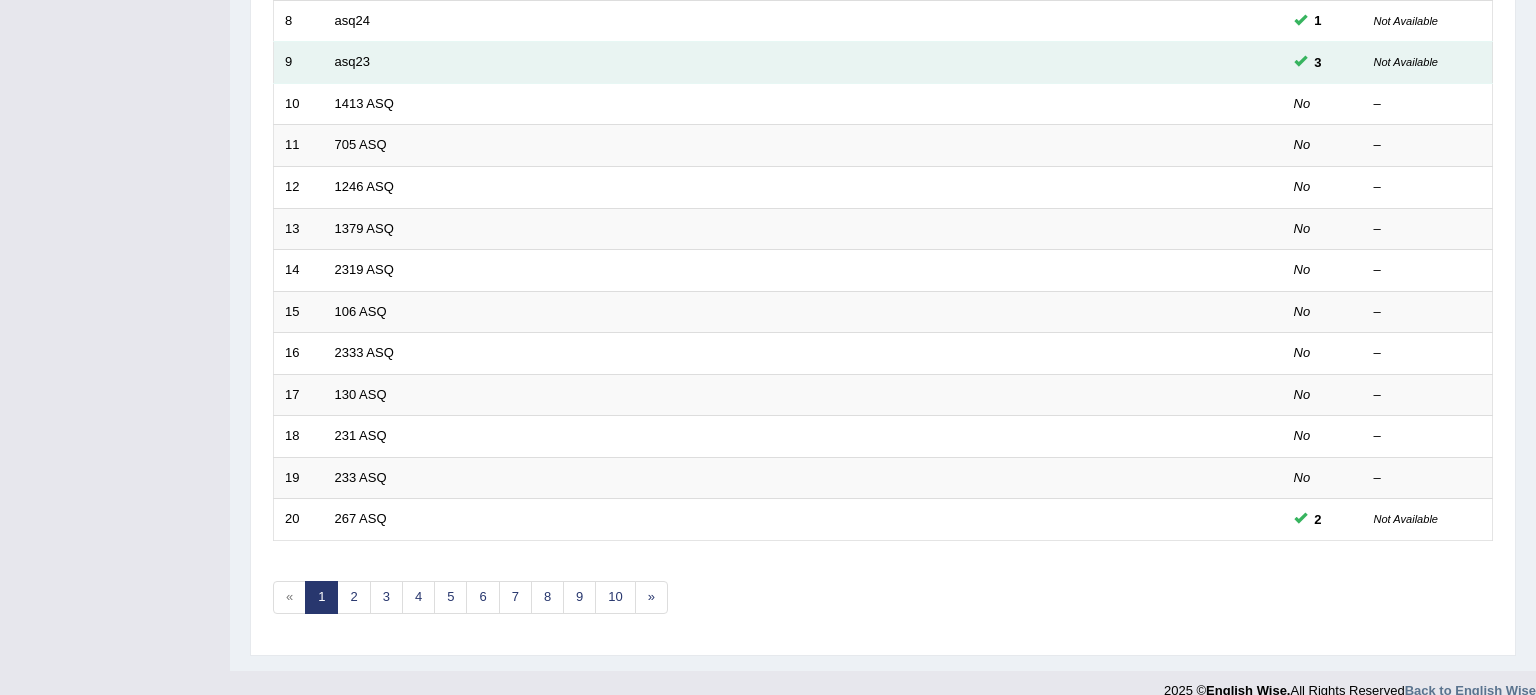 scroll, scrollTop: 624, scrollLeft: 0, axis: vertical 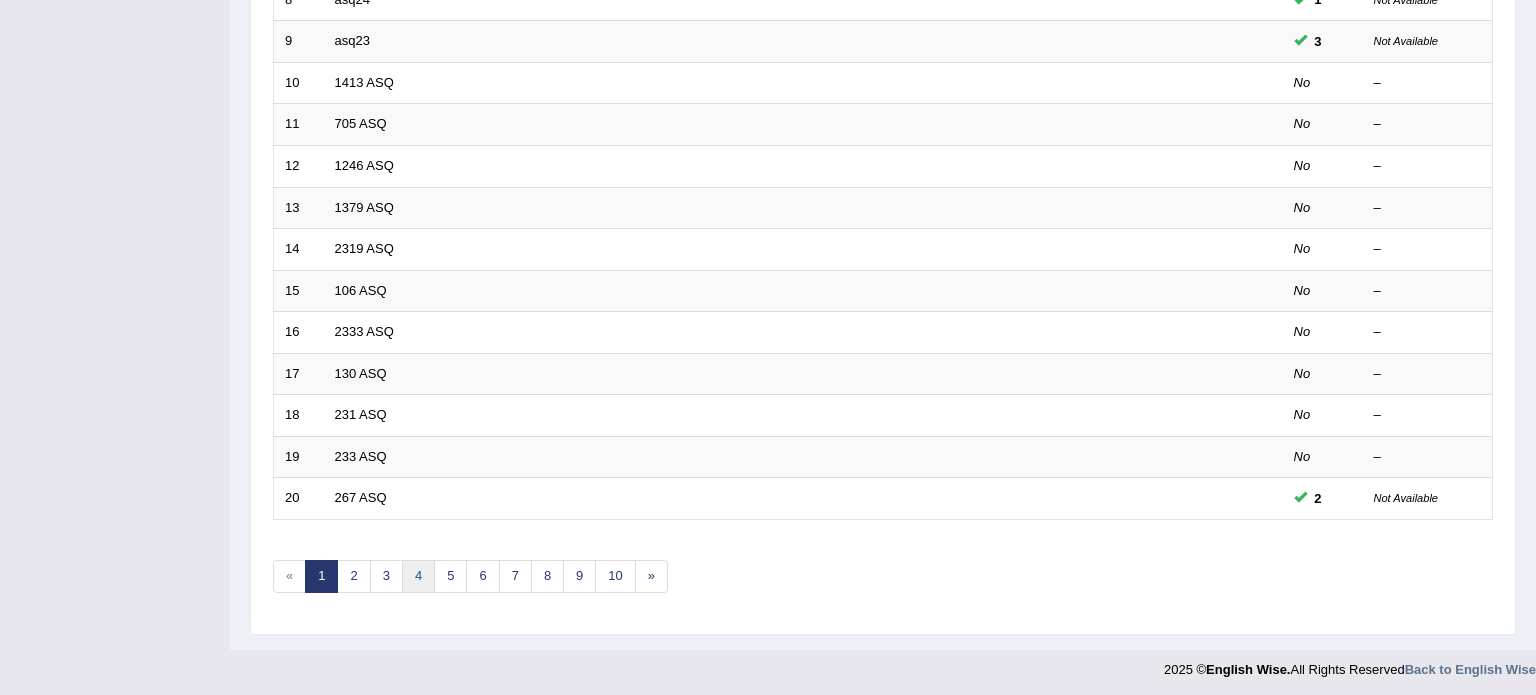 click on "4" at bounding box center [418, 576] 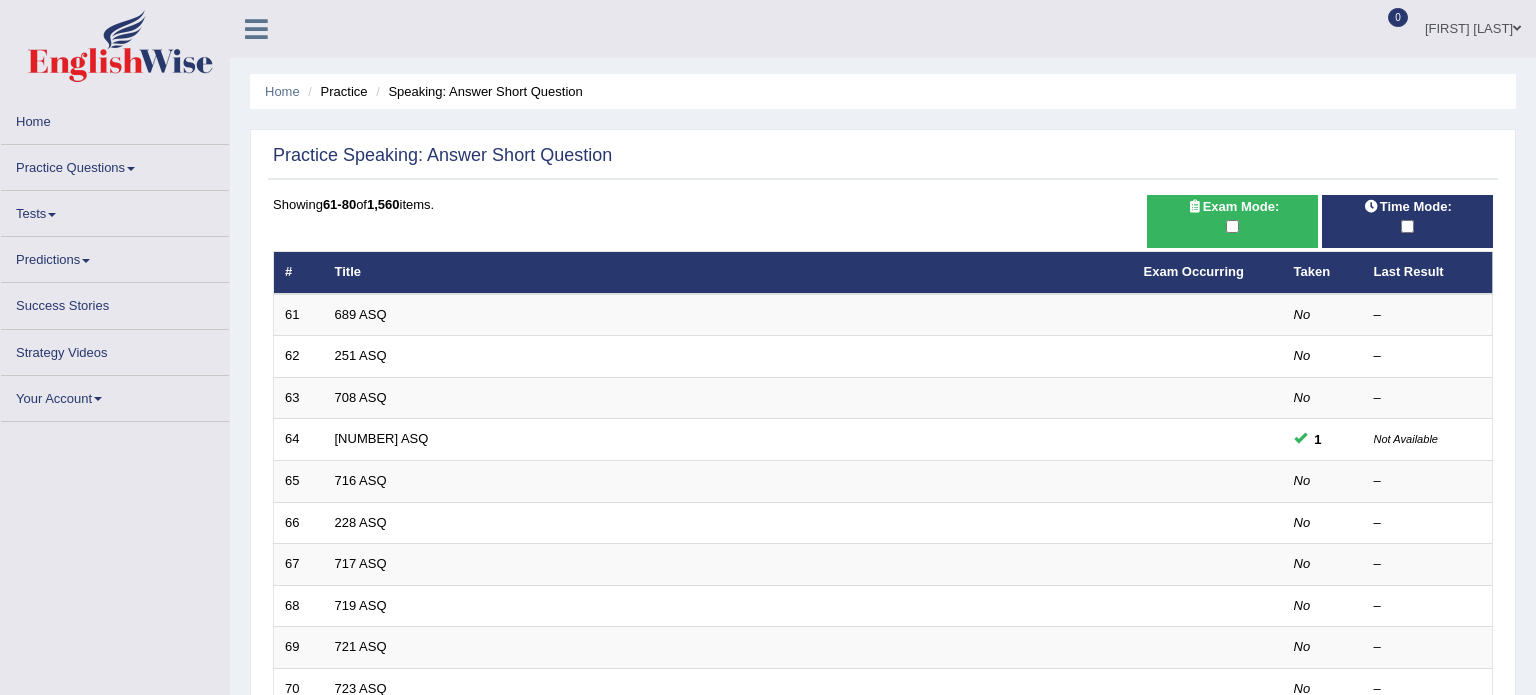scroll, scrollTop: 0, scrollLeft: 0, axis: both 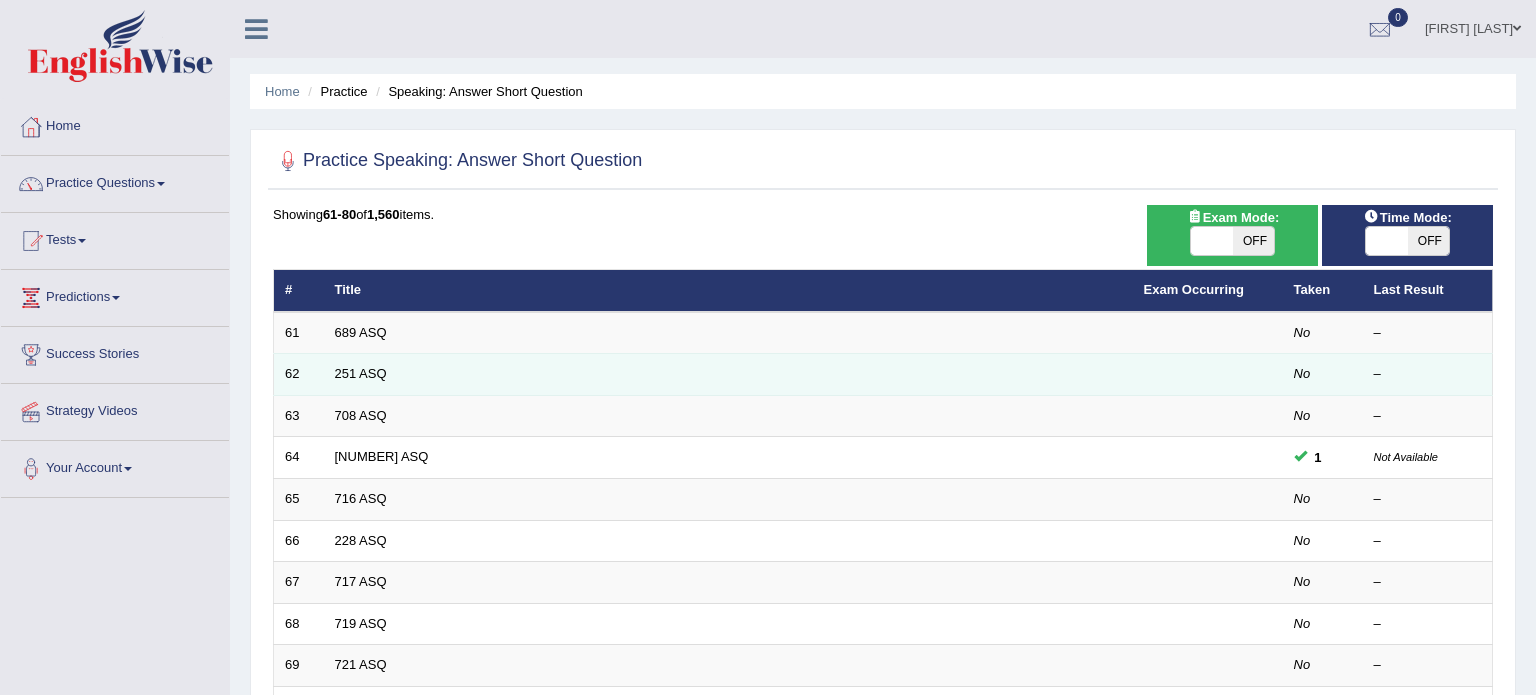 click on "251 ASQ" at bounding box center [728, 375] 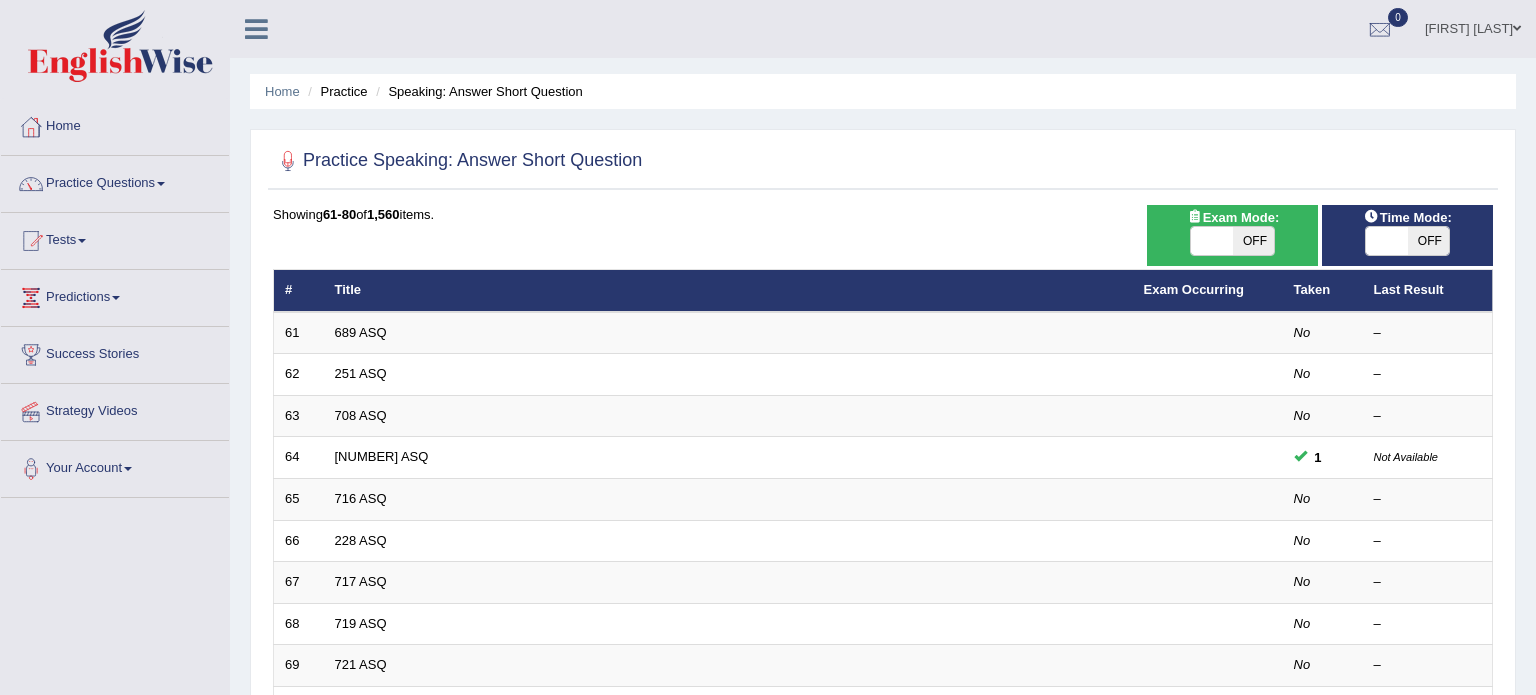 click at bounding box center (883, 161) 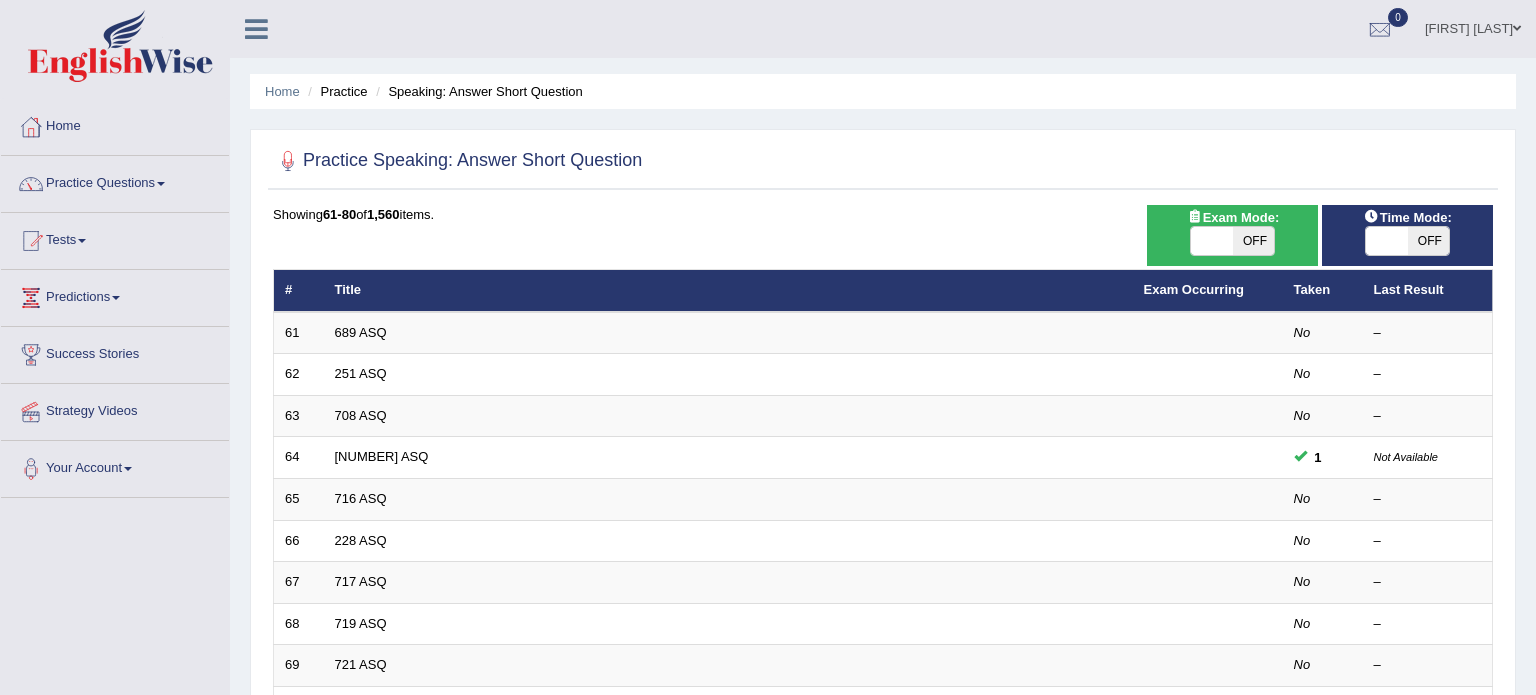 click on "Practice" at bounding box center (335, 91) 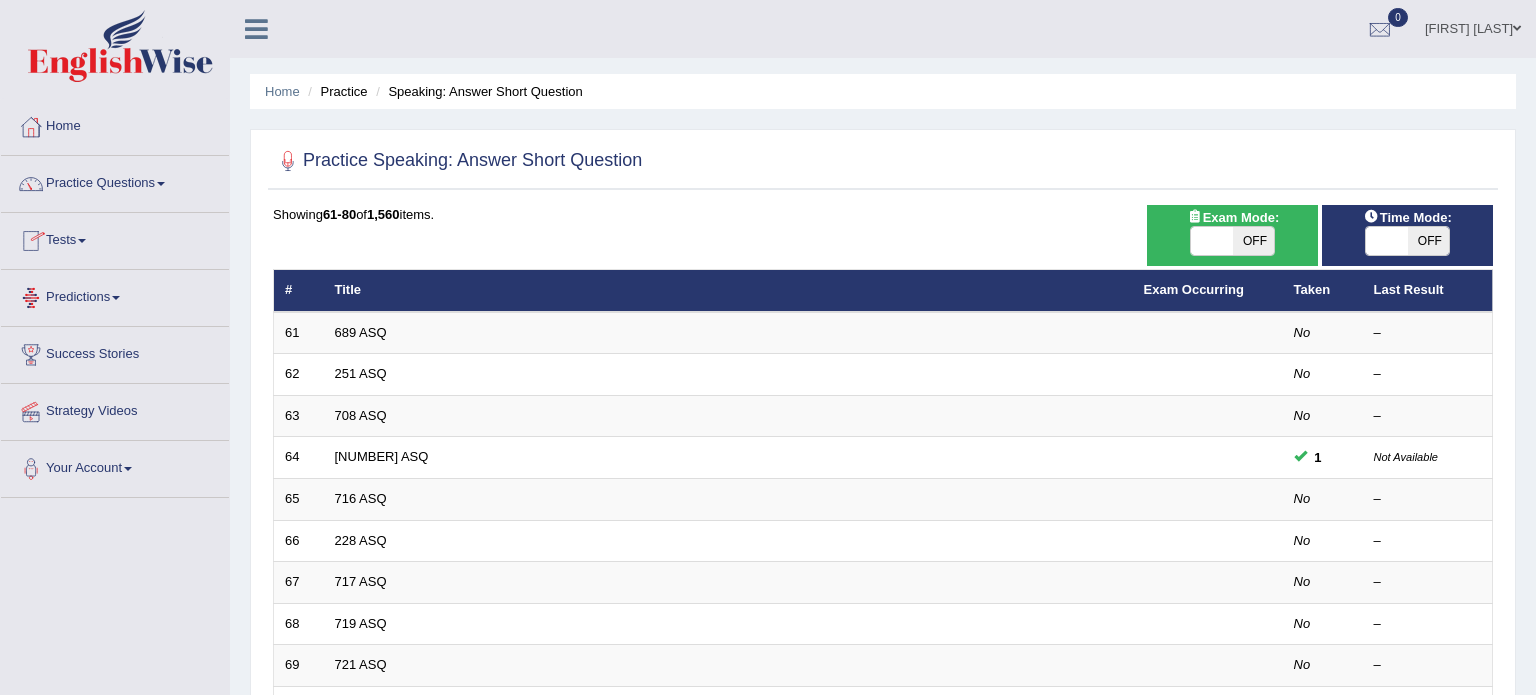 click on "Predictions" at bounding box center (115, 295) 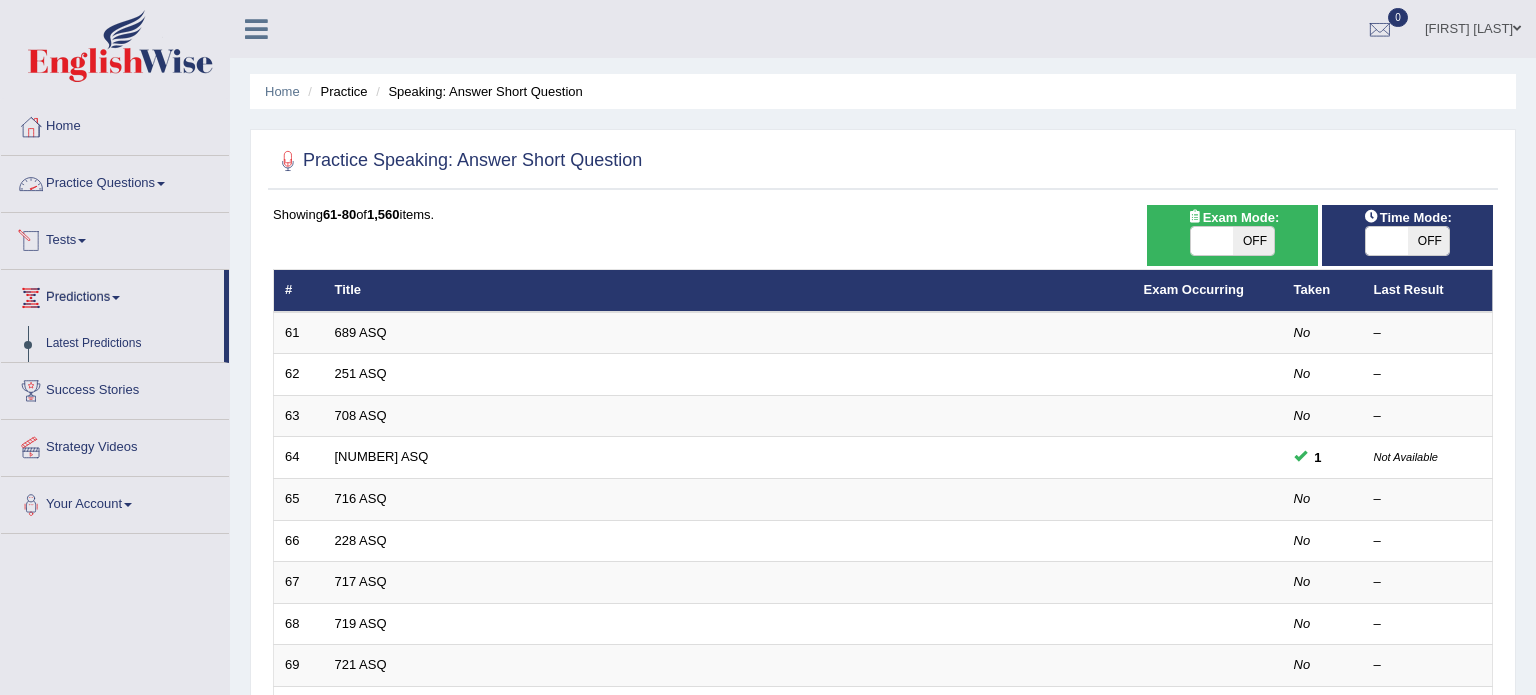 click on "Practice Questions" at bounding box center [115, 181] 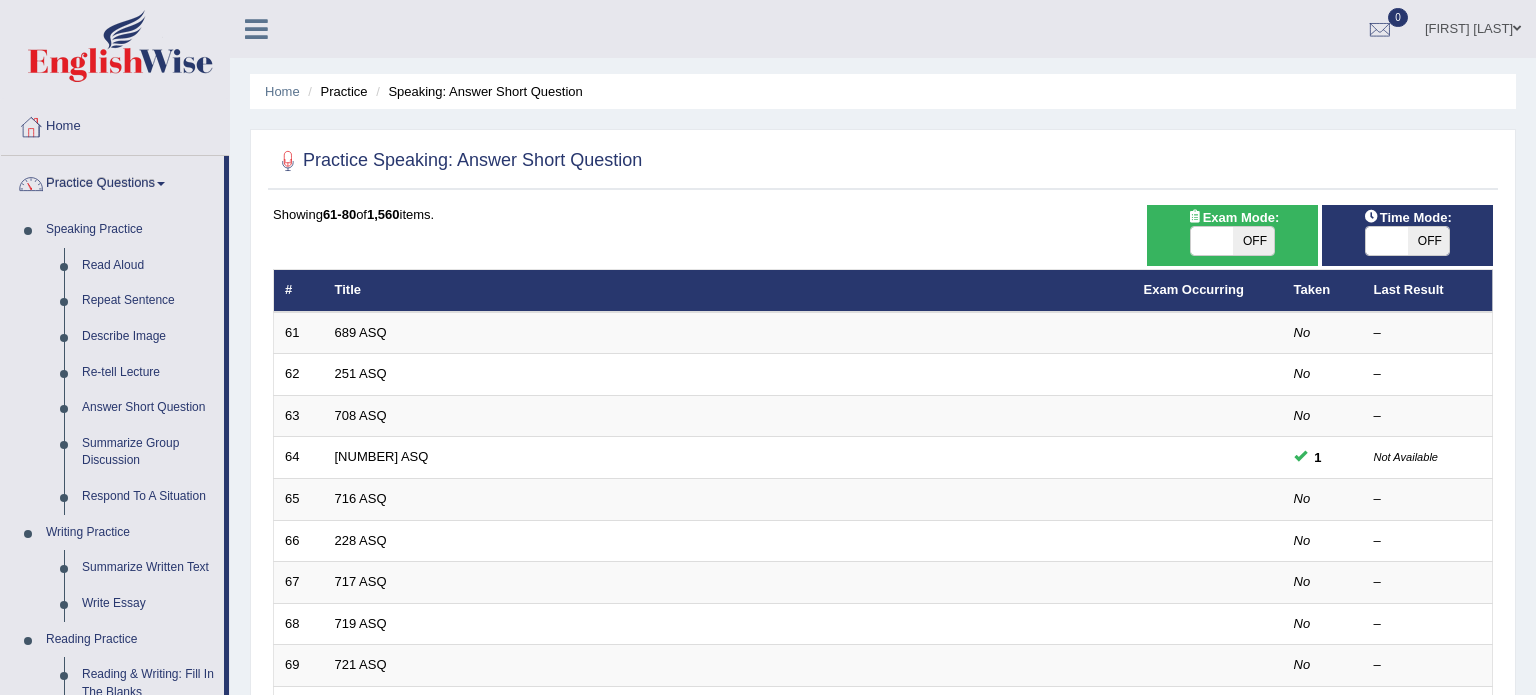 click on "Practice Questions" at bounding box center [112, 181] 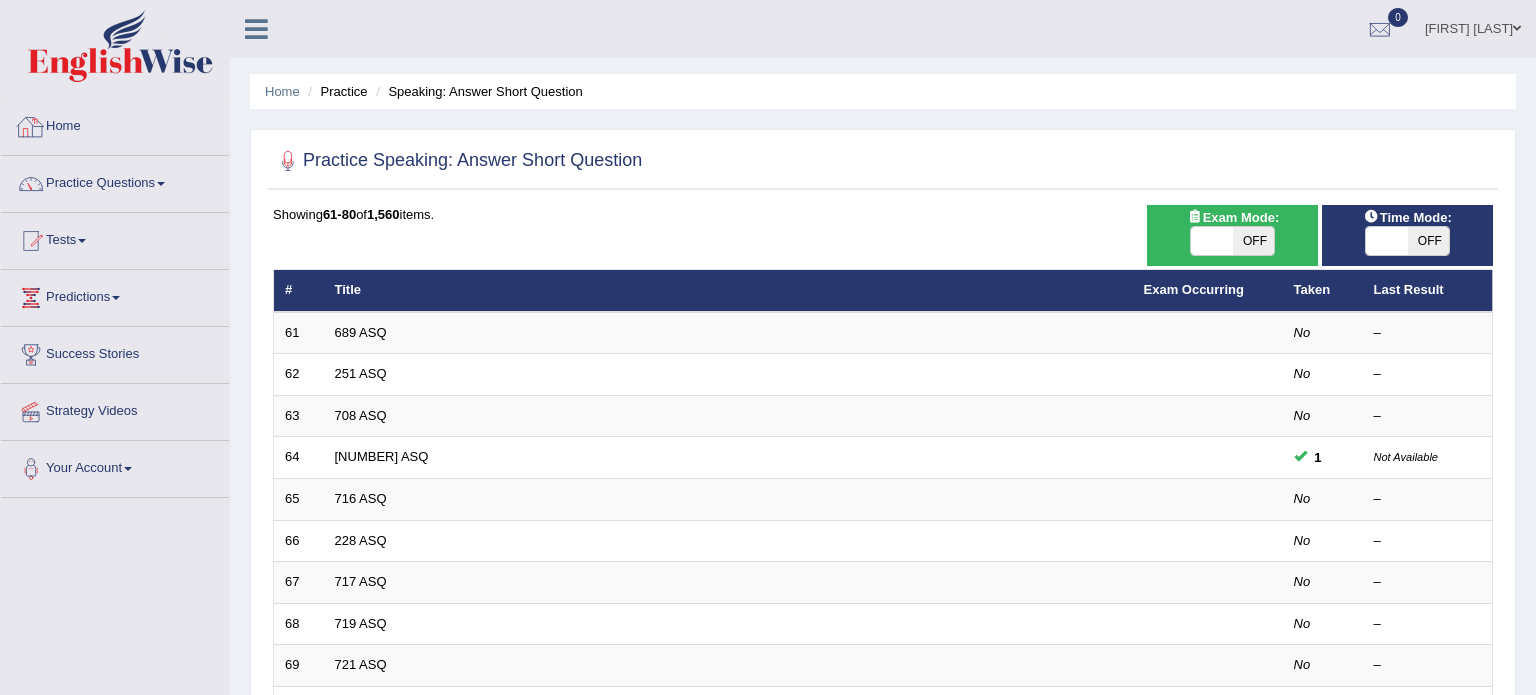 click on "Home" at bounding box center (115, 124) 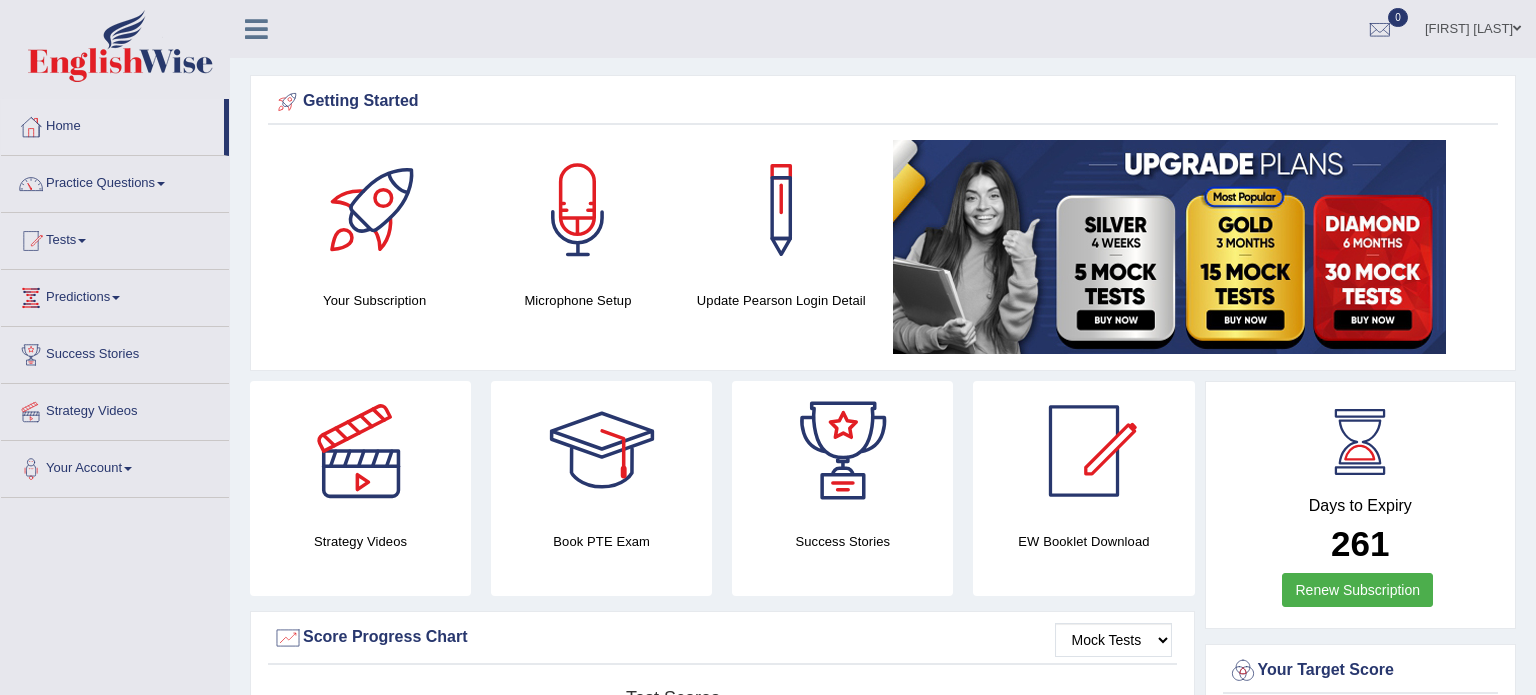 scroll, scrollTop: 0, scrollLeft: 0, axis: both 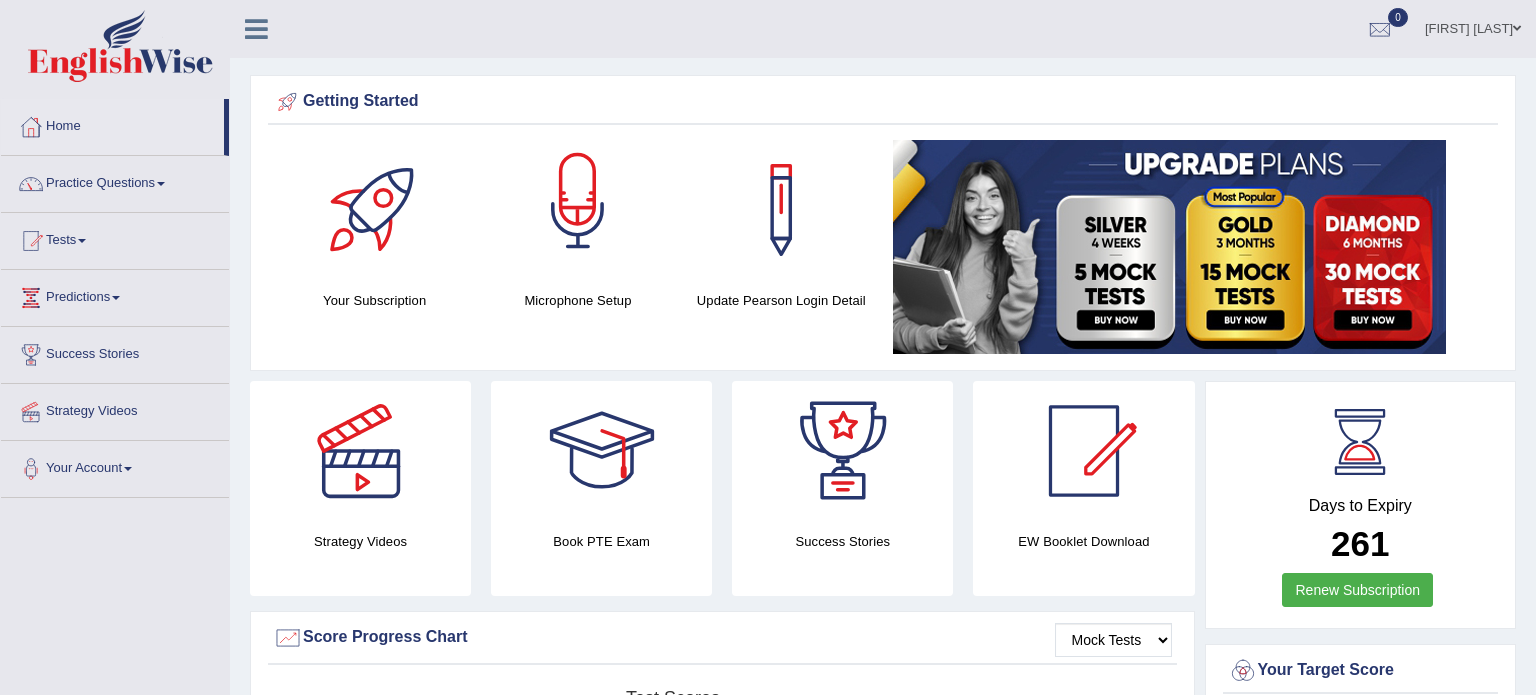 click at bounding box center [578, 210] 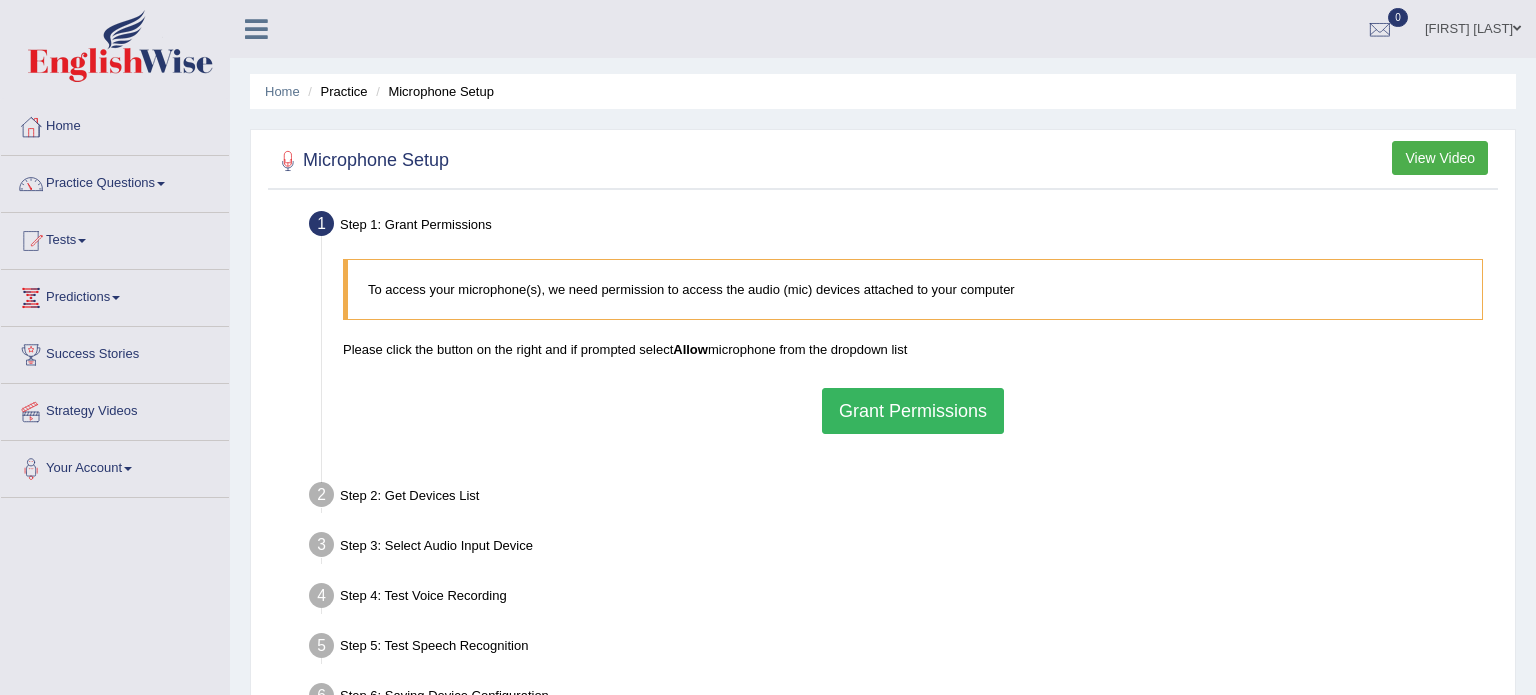 scroll, scrollTop: 0, scrollLeft: 0, axis: both 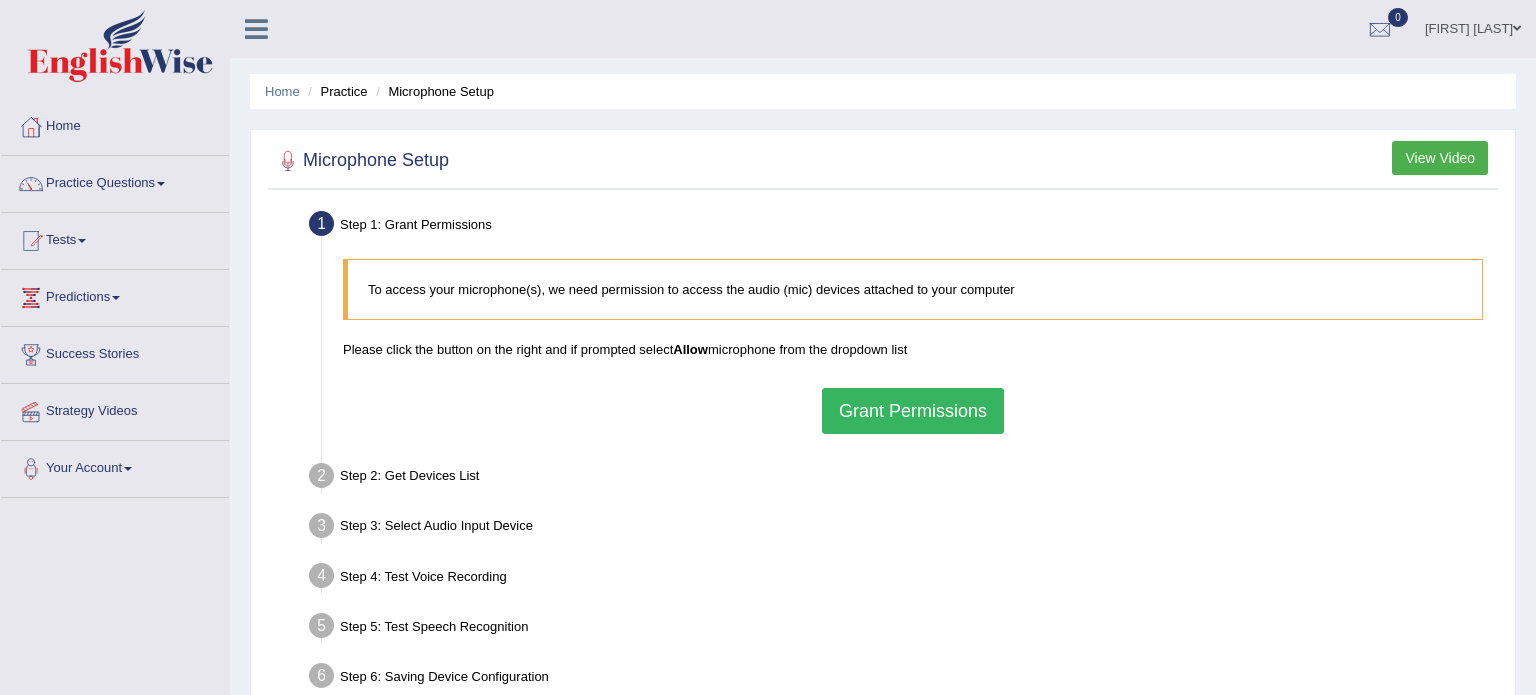 click on "Grant Permissions" at bounding box center [913, 411] 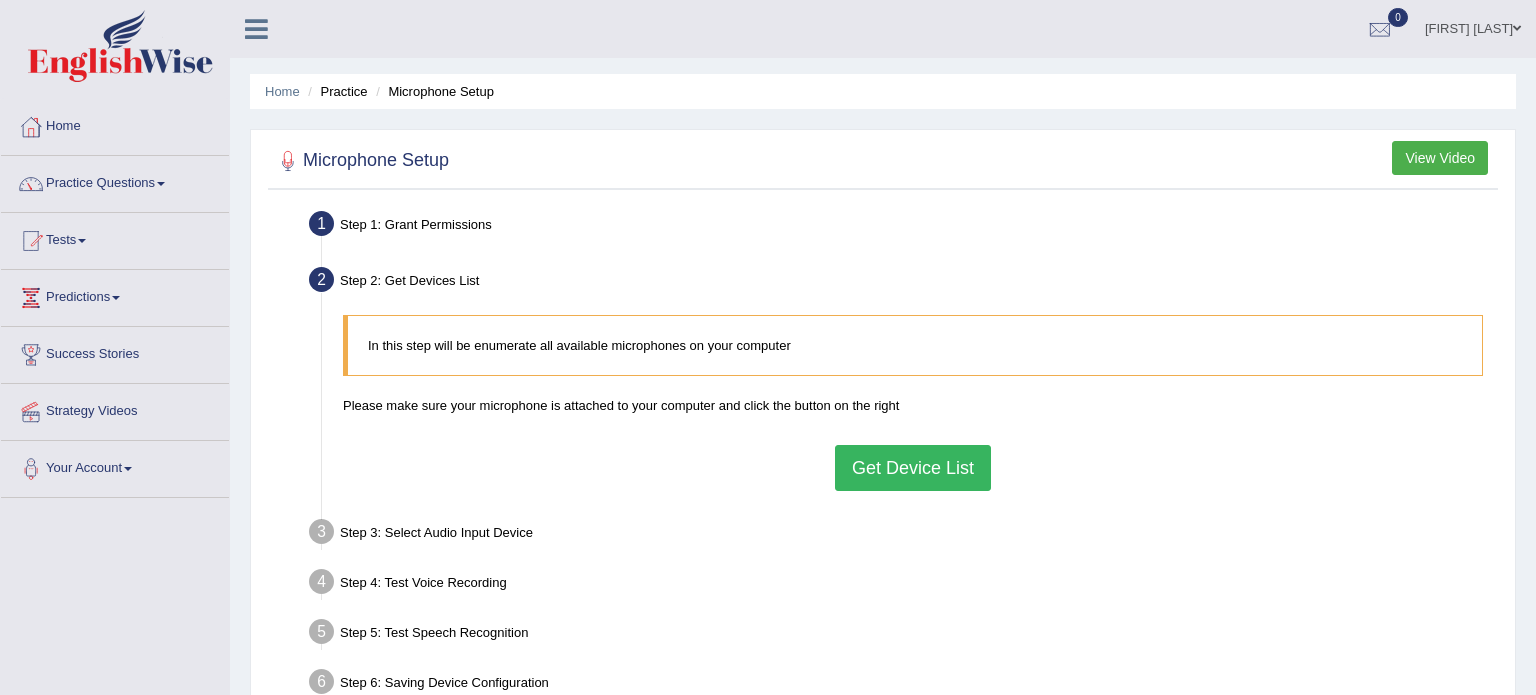 click on "Get Device List" at bounding box center (913, 468) 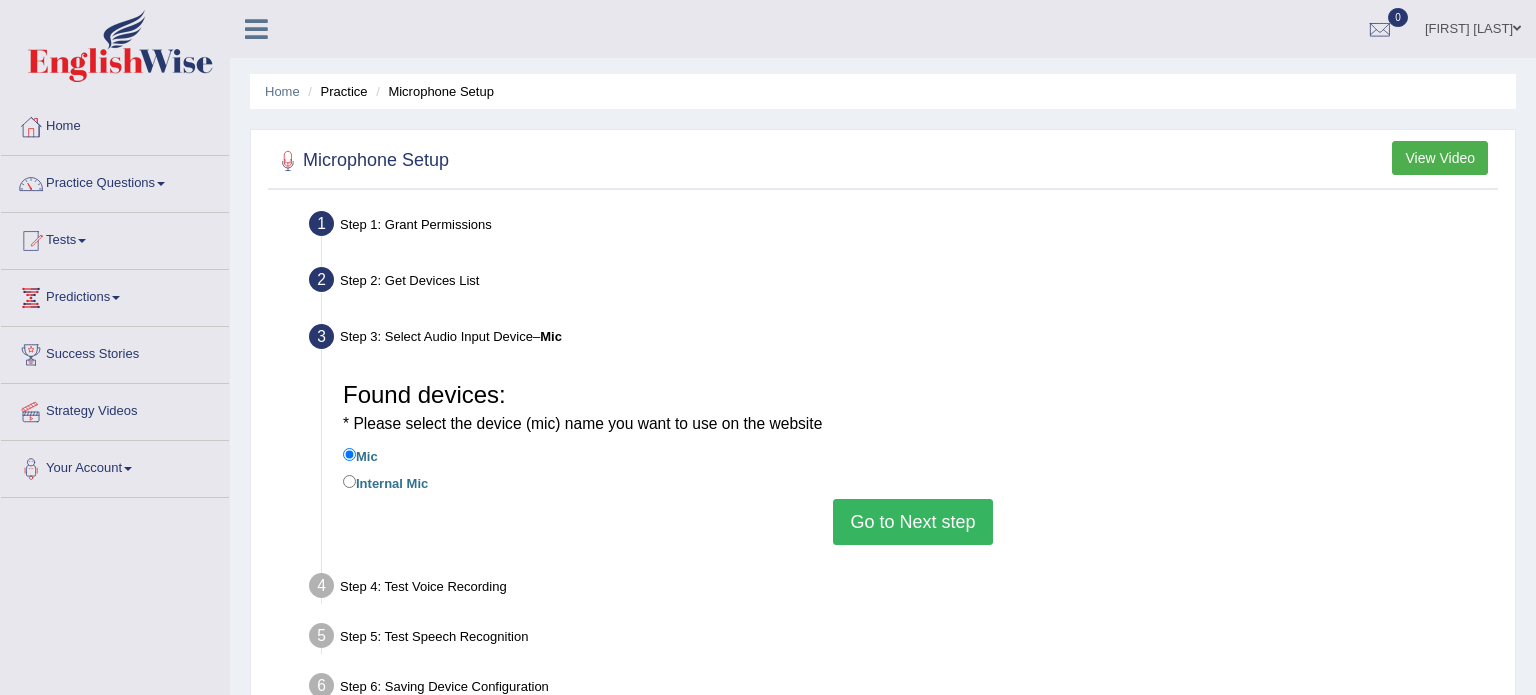 click on "Go to Next step" at bounding box center [912, 522] 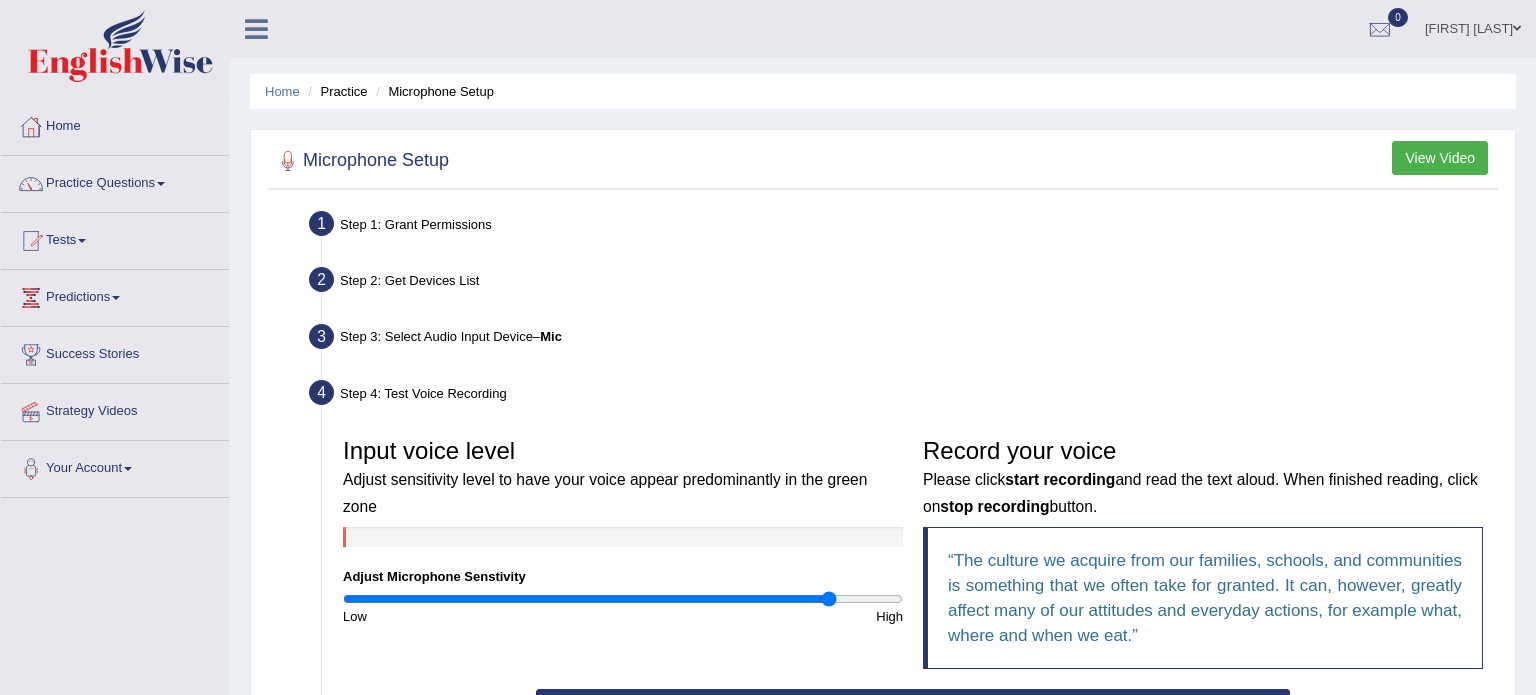 click at bounding box center (623, 599) 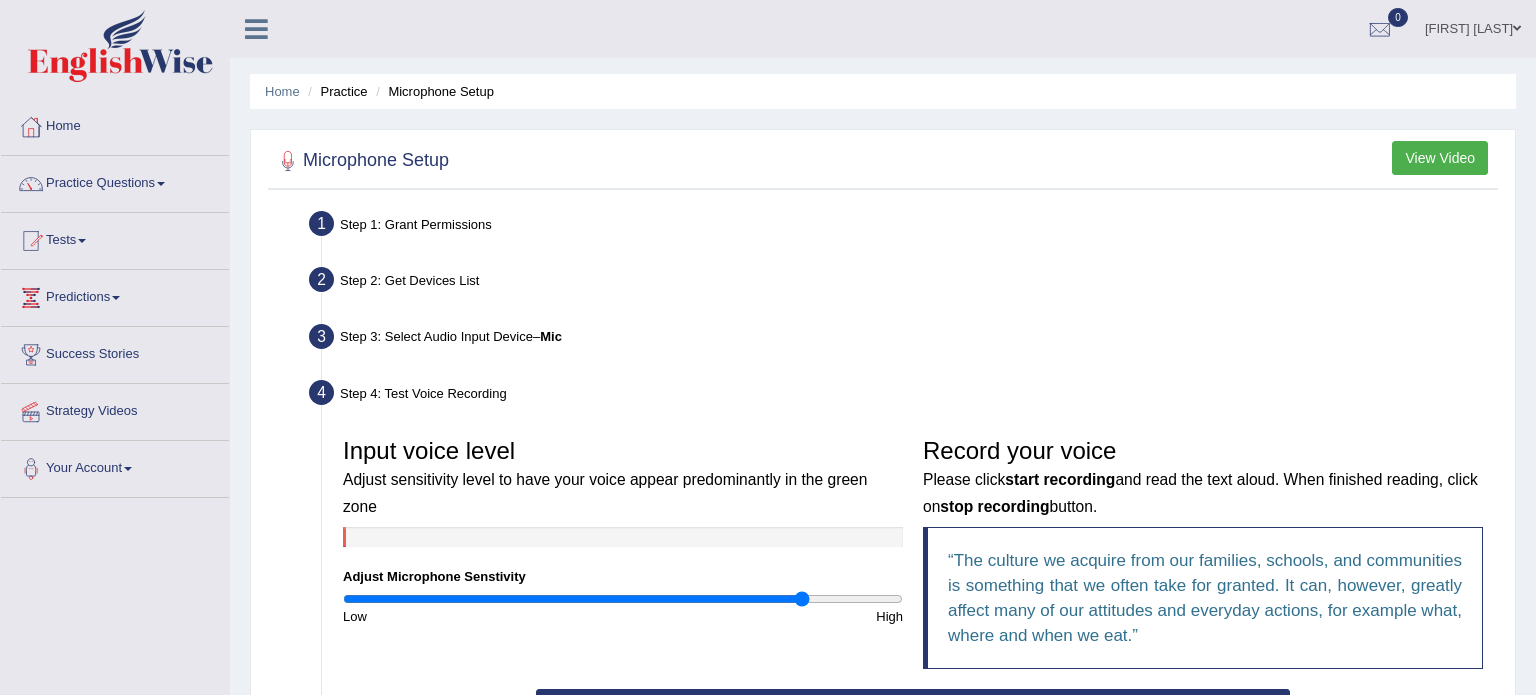 type on "1.68" 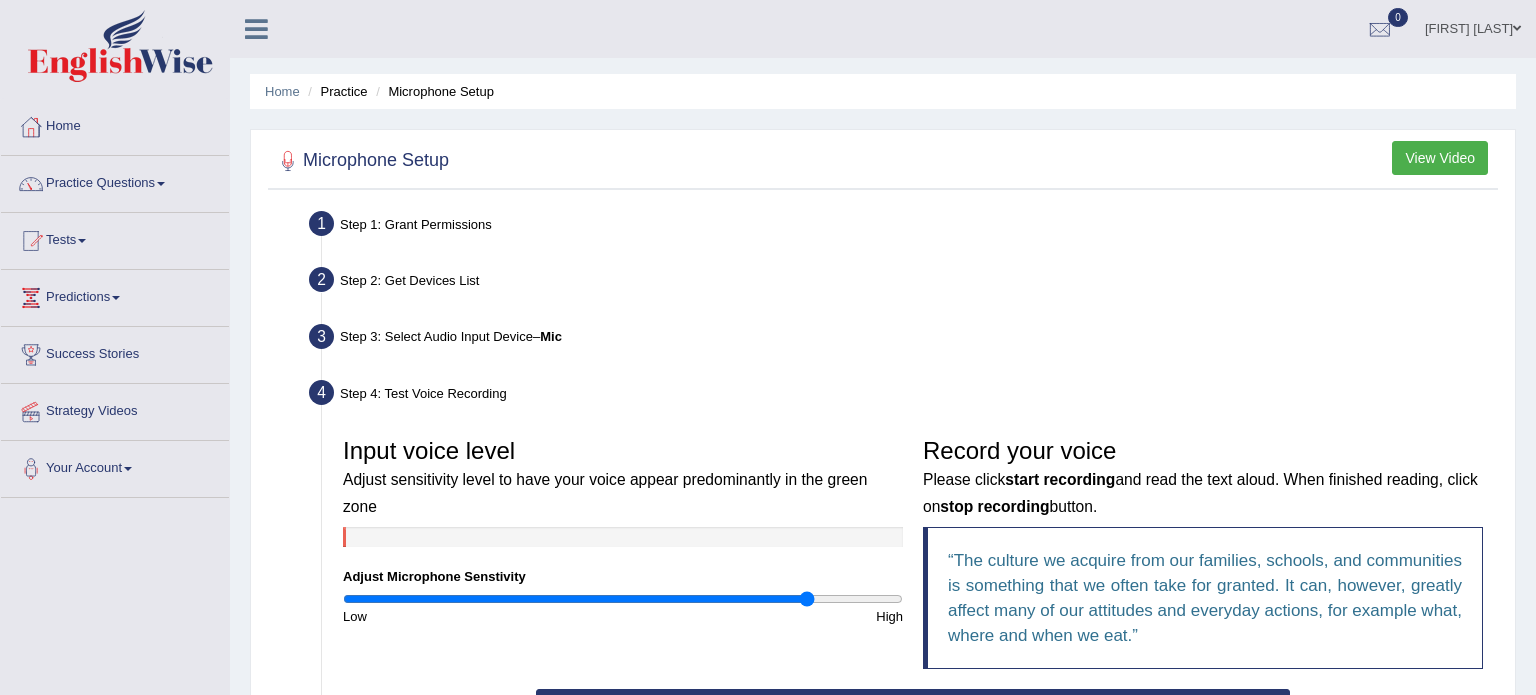 click on "Step 3: Select Audio Input Device  –  Mic" at bounding box center [903, 340] 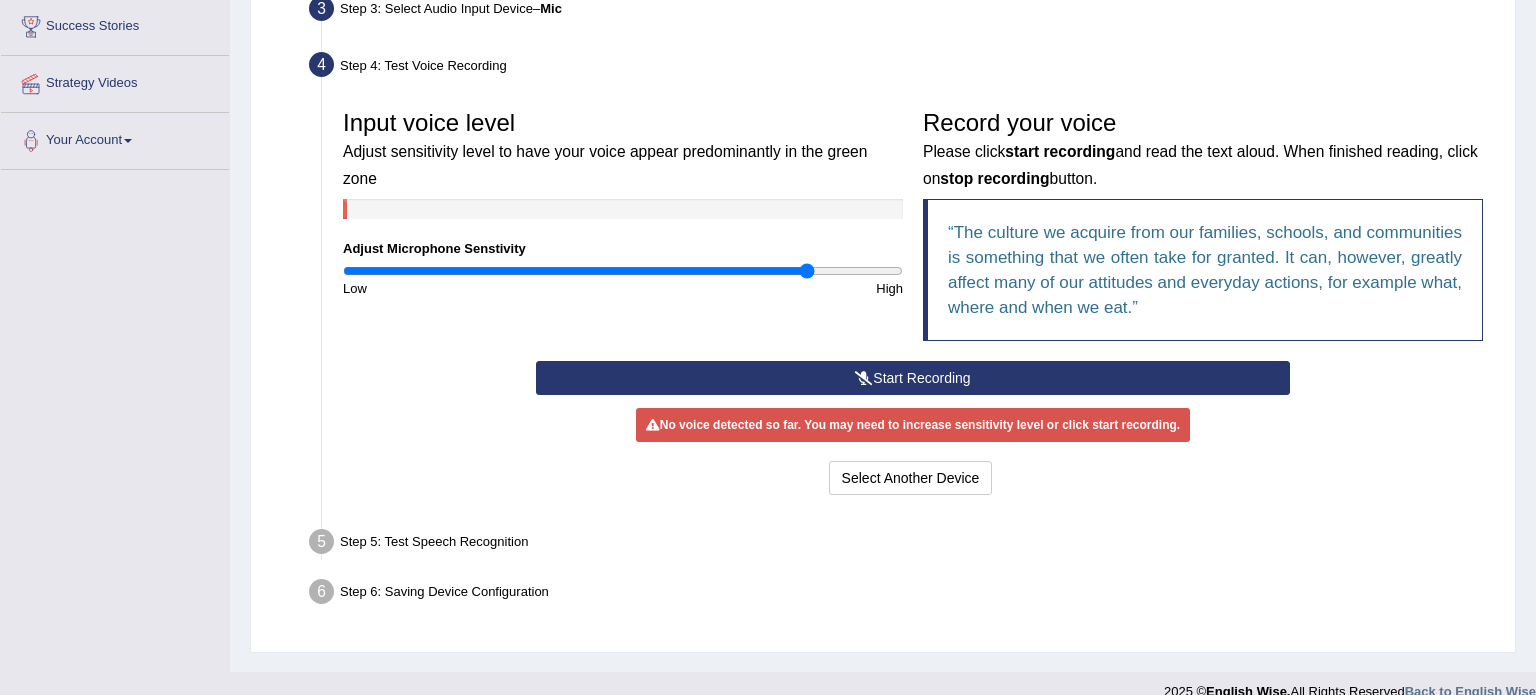 scroll, scrollTop: 355, scrollLeft: 0, axis: vertical 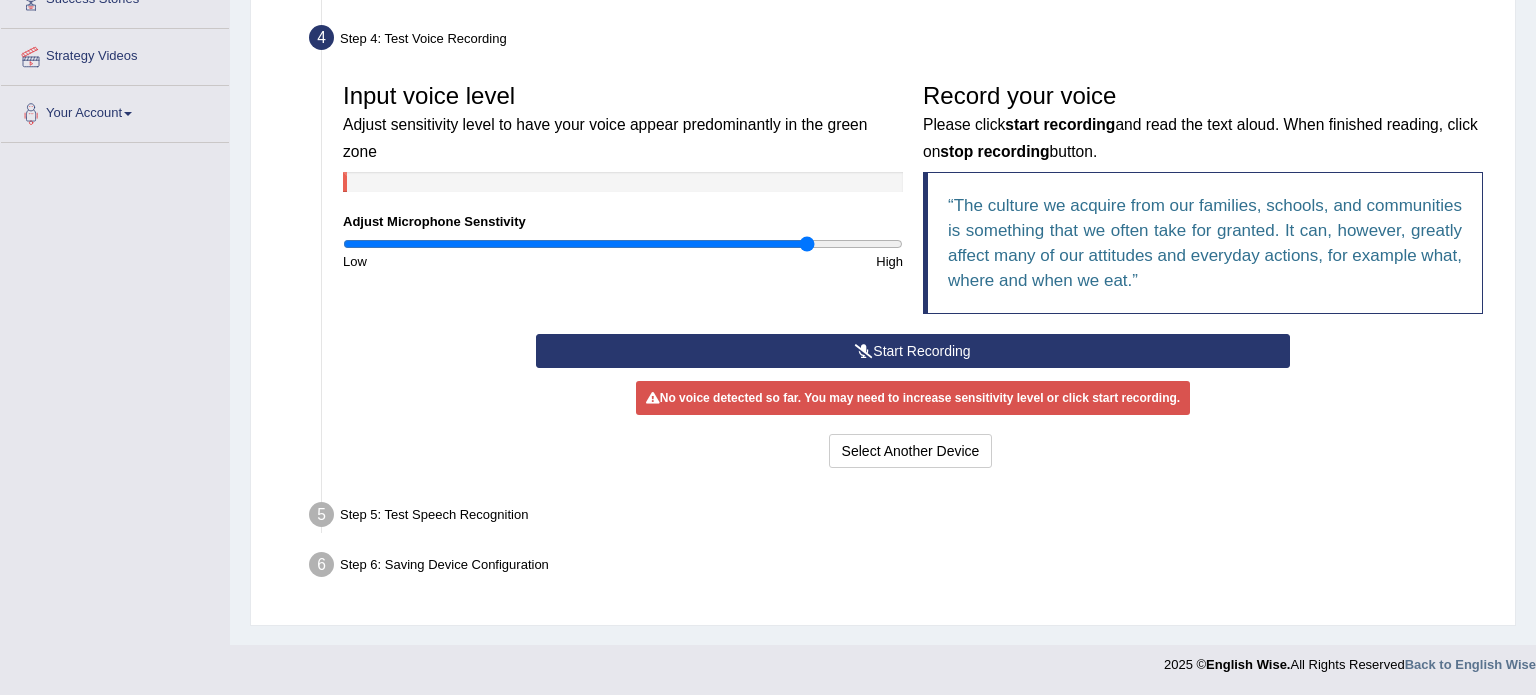 click on "Start Recording" at bounding box center [912, 351] 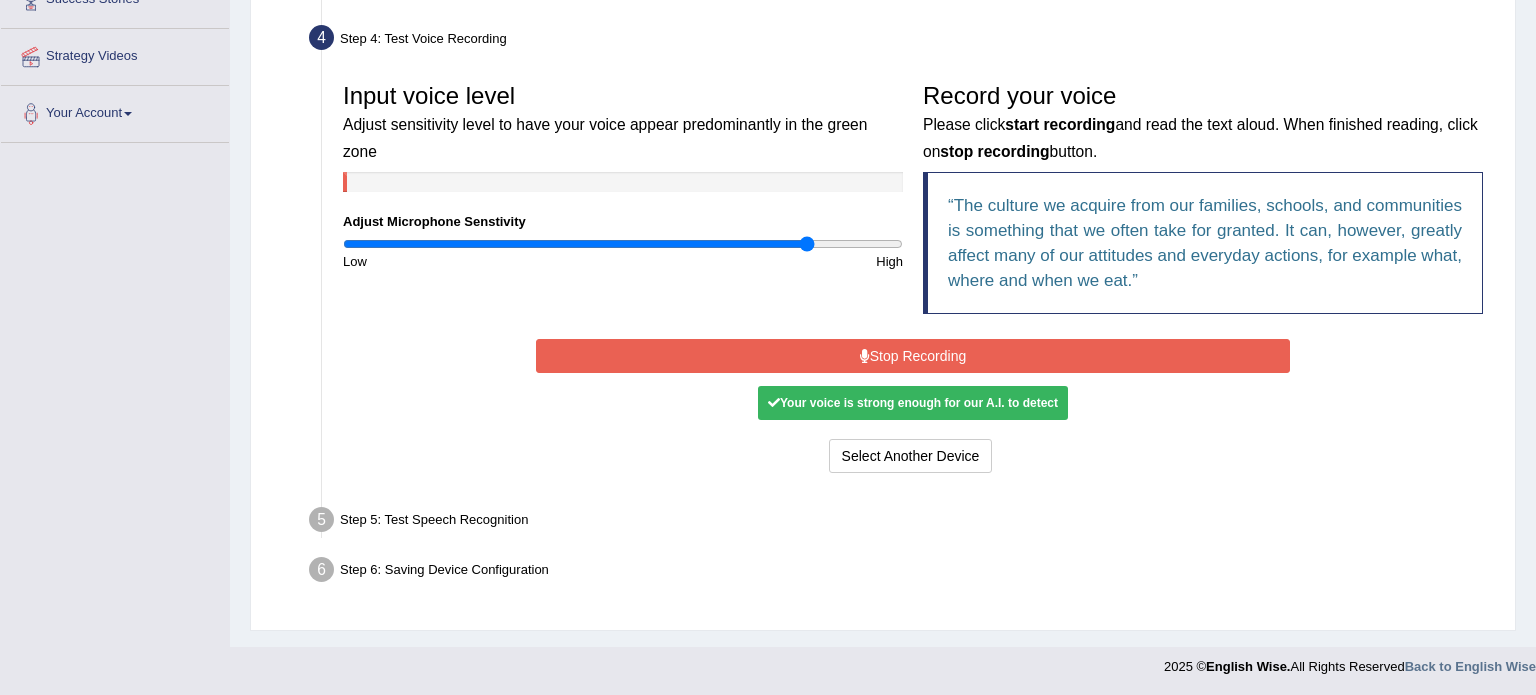click on "Your voice is strong enough for our A.I. to detect" at bounding box center [913, 403] 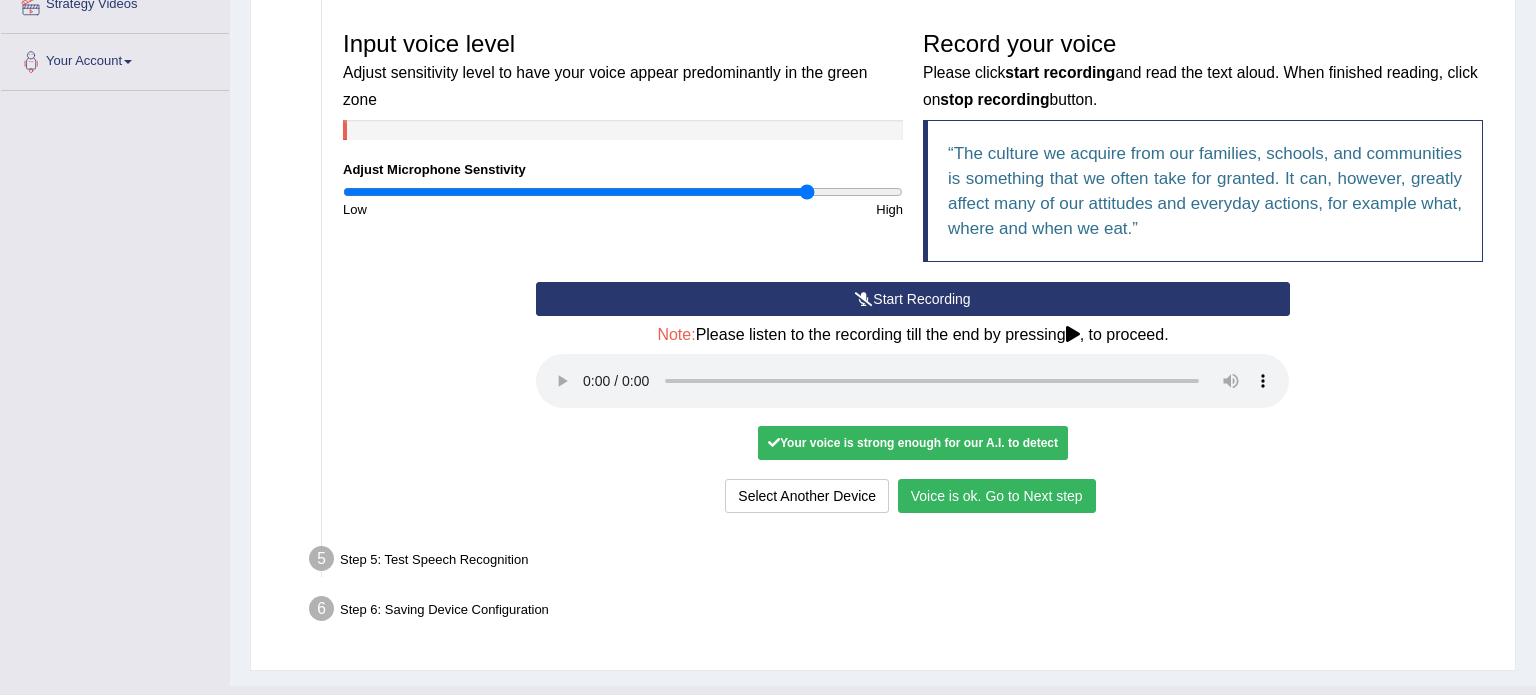 scroll, scrollTop: 447, scrollLeft: 0, axis: vertical 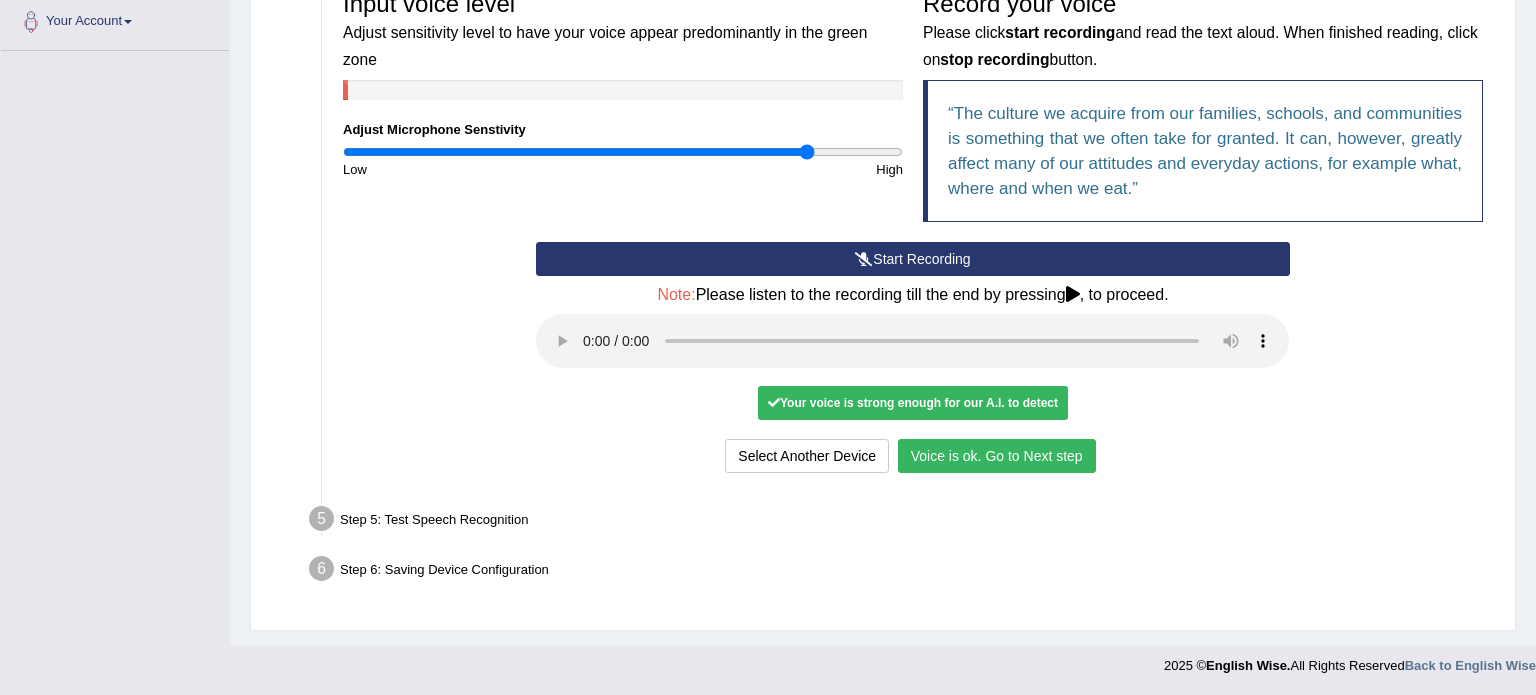 click on "Voice is ok. Go to Next step" at bounding box center [997, 456] 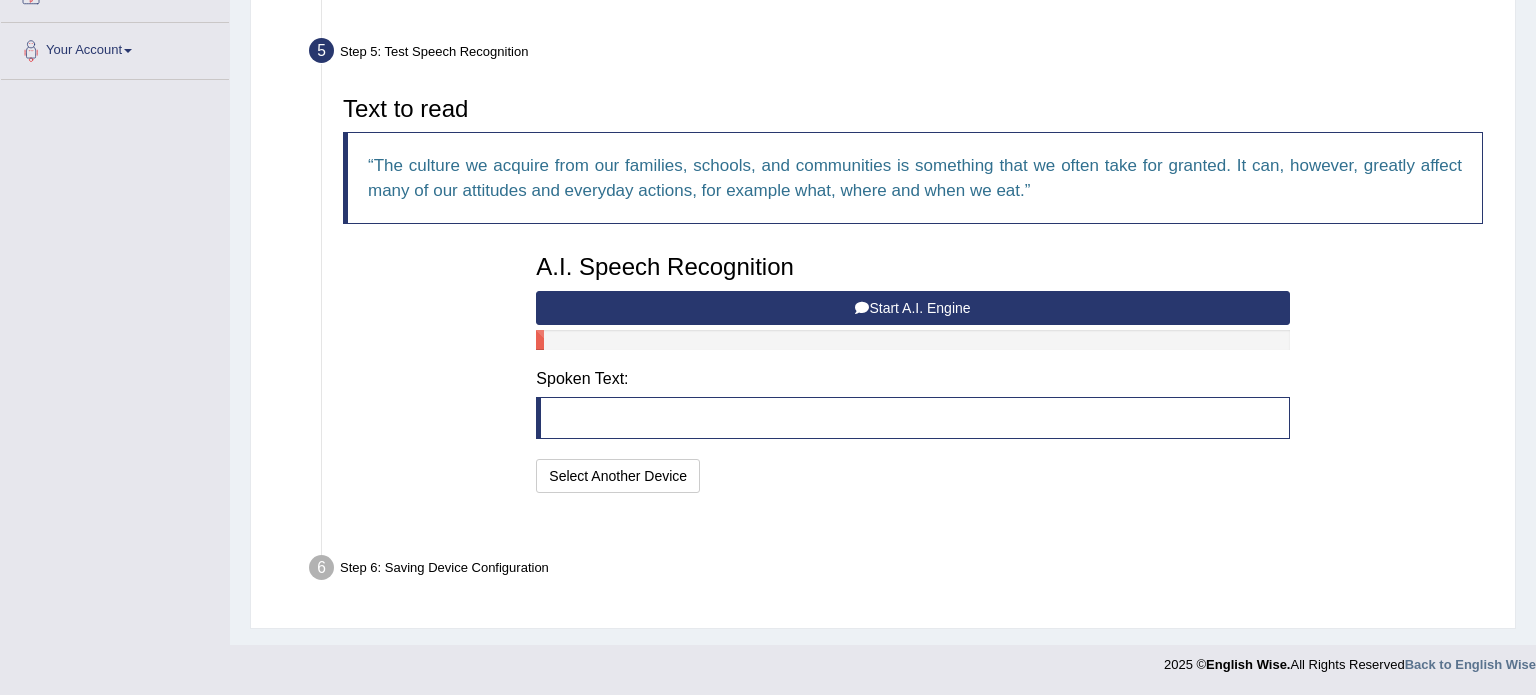 scroll, scrollTop: 368, scrollLeft: 0, axis: vertical 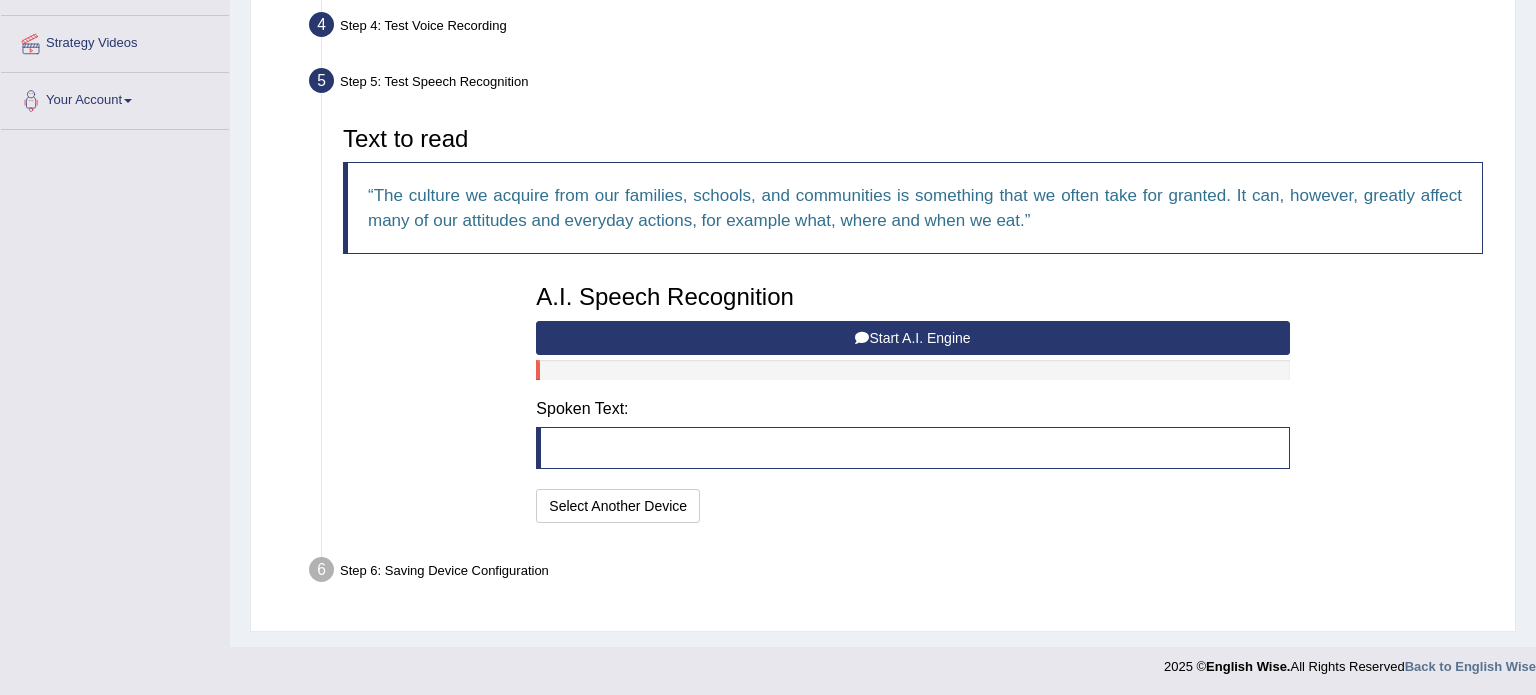 click on "Start A.I. Engine" at bounding box center [912, 338] 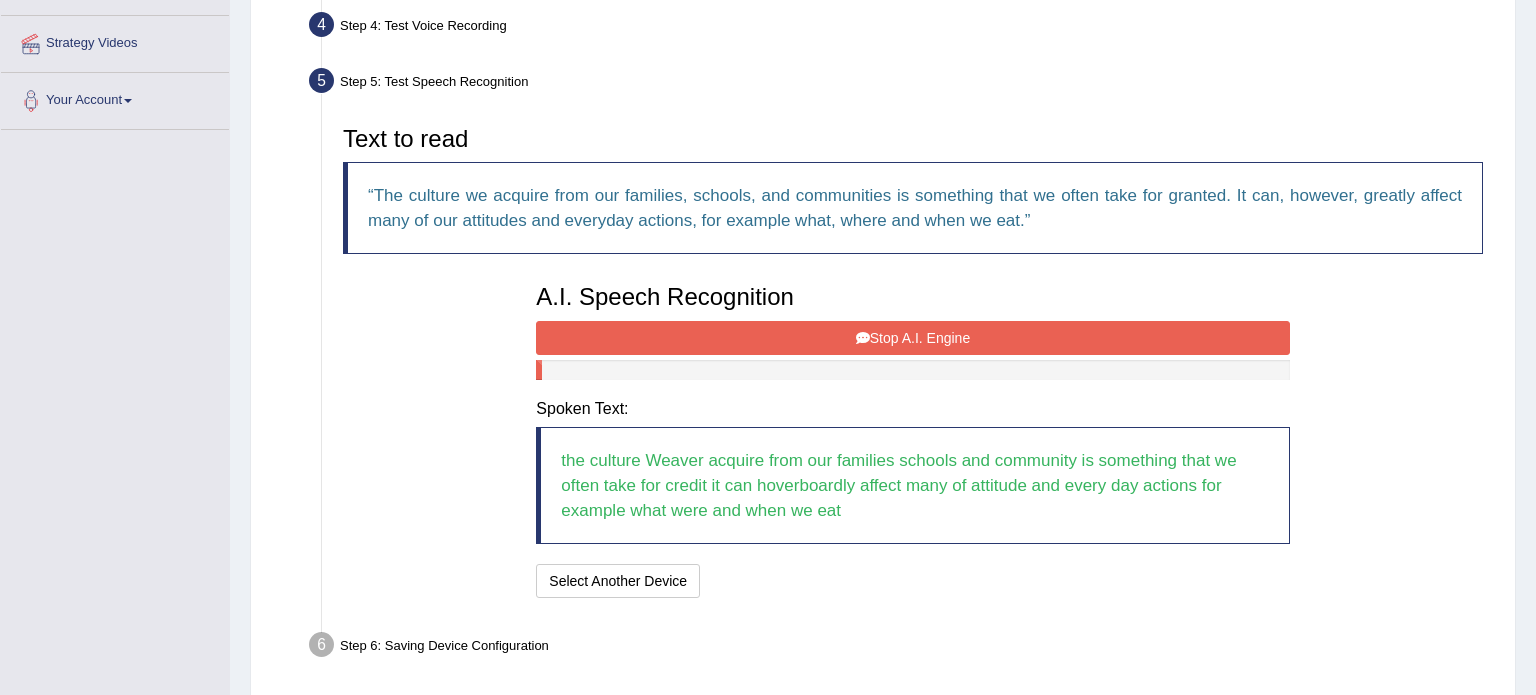 click on "Stop A.I. Engine" at bounding box center (912, 338) 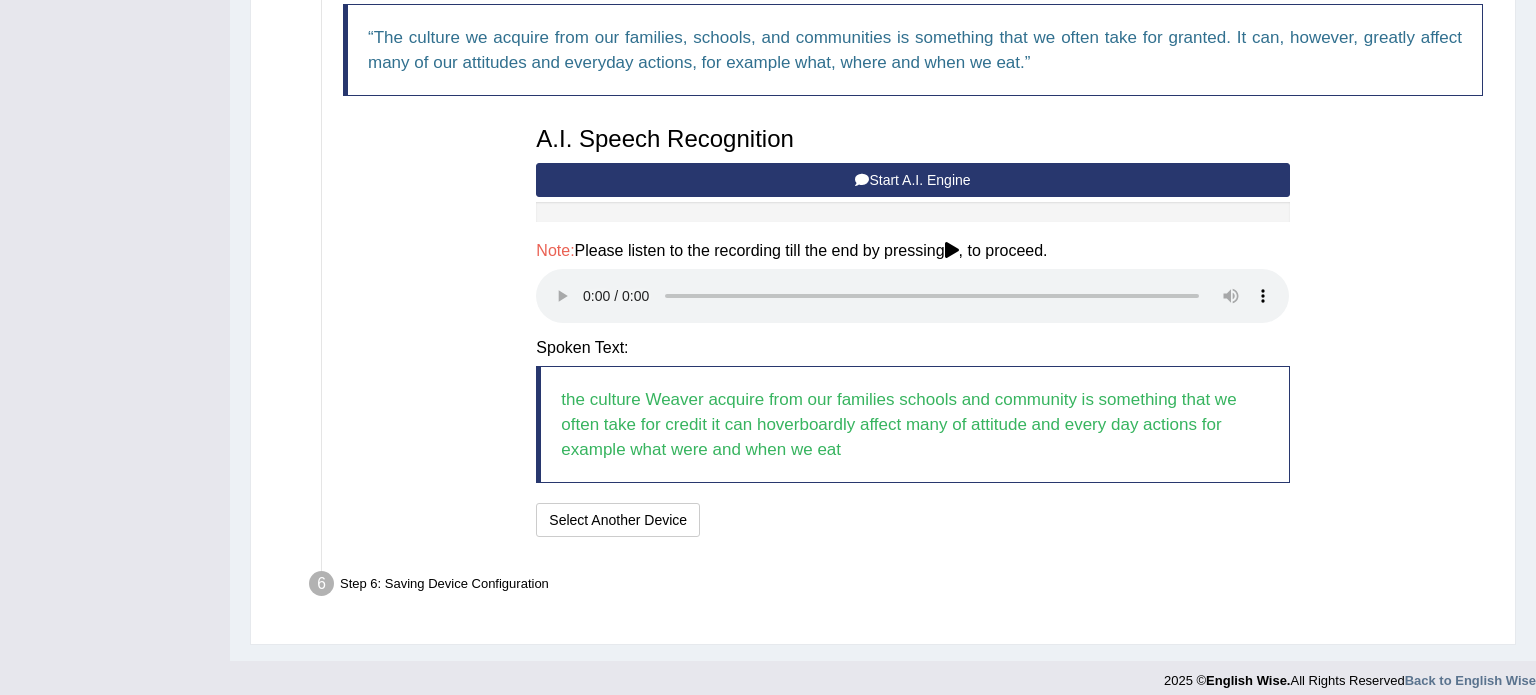 scroll, scrollTop: 540, scrollLeft: 0, axis: vertical 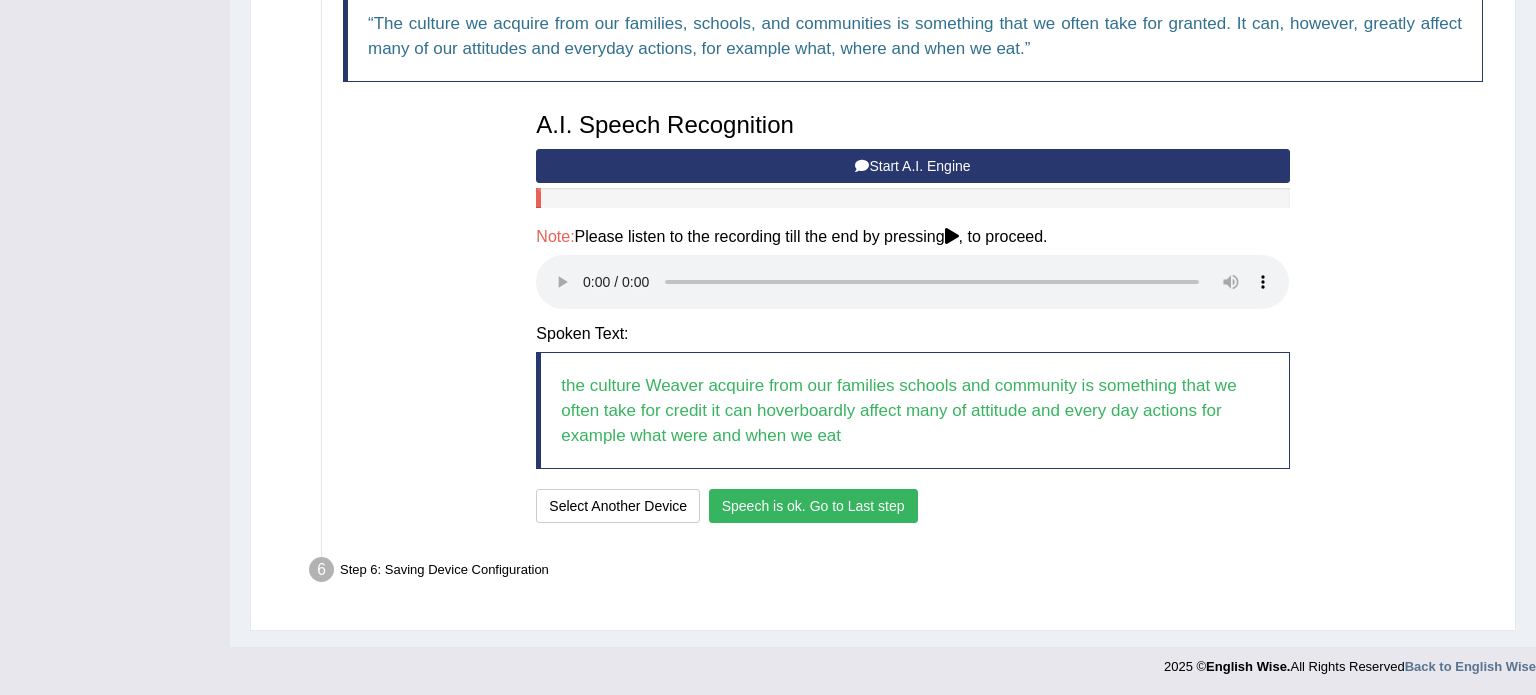 click on "Speech is ok. Go to Last step" at bounding box center [813, 506] 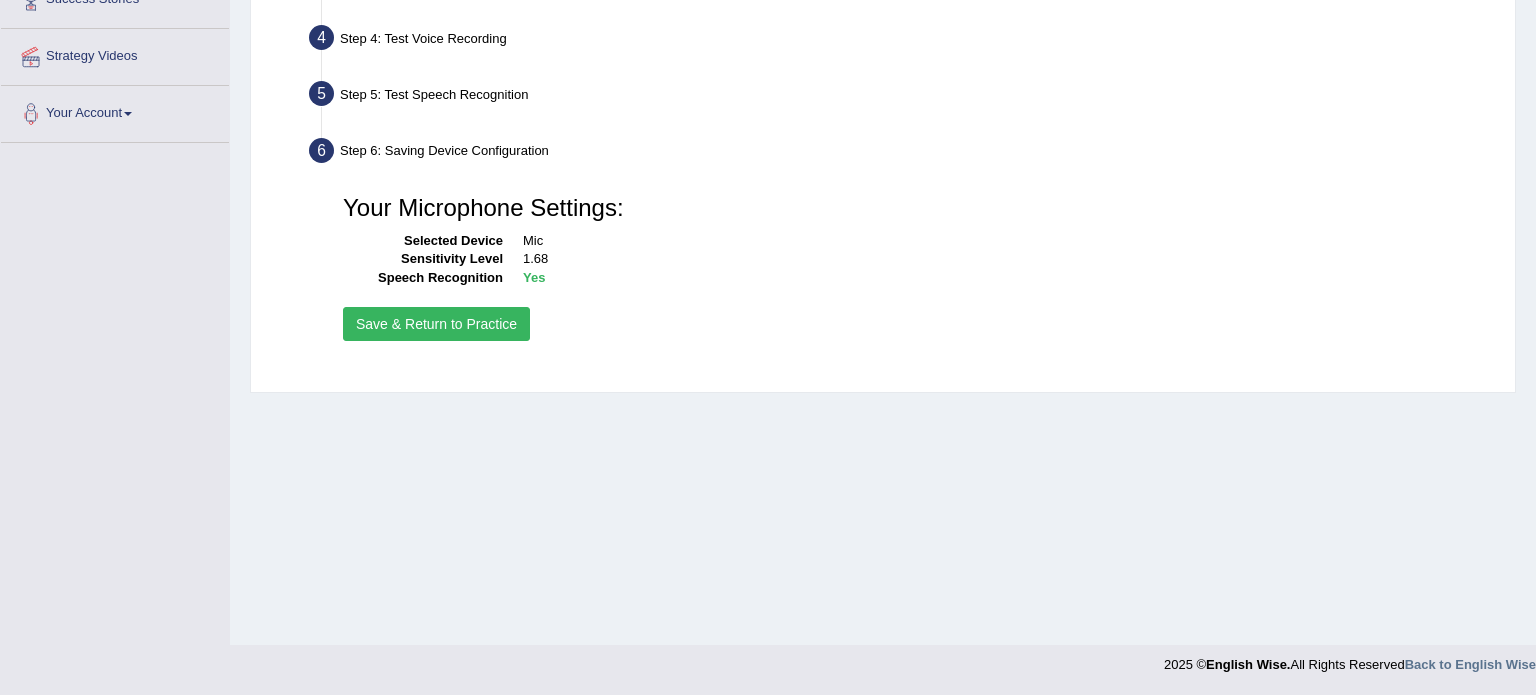 click on "Save & Return to Practice" at bounding box center (436, 324) 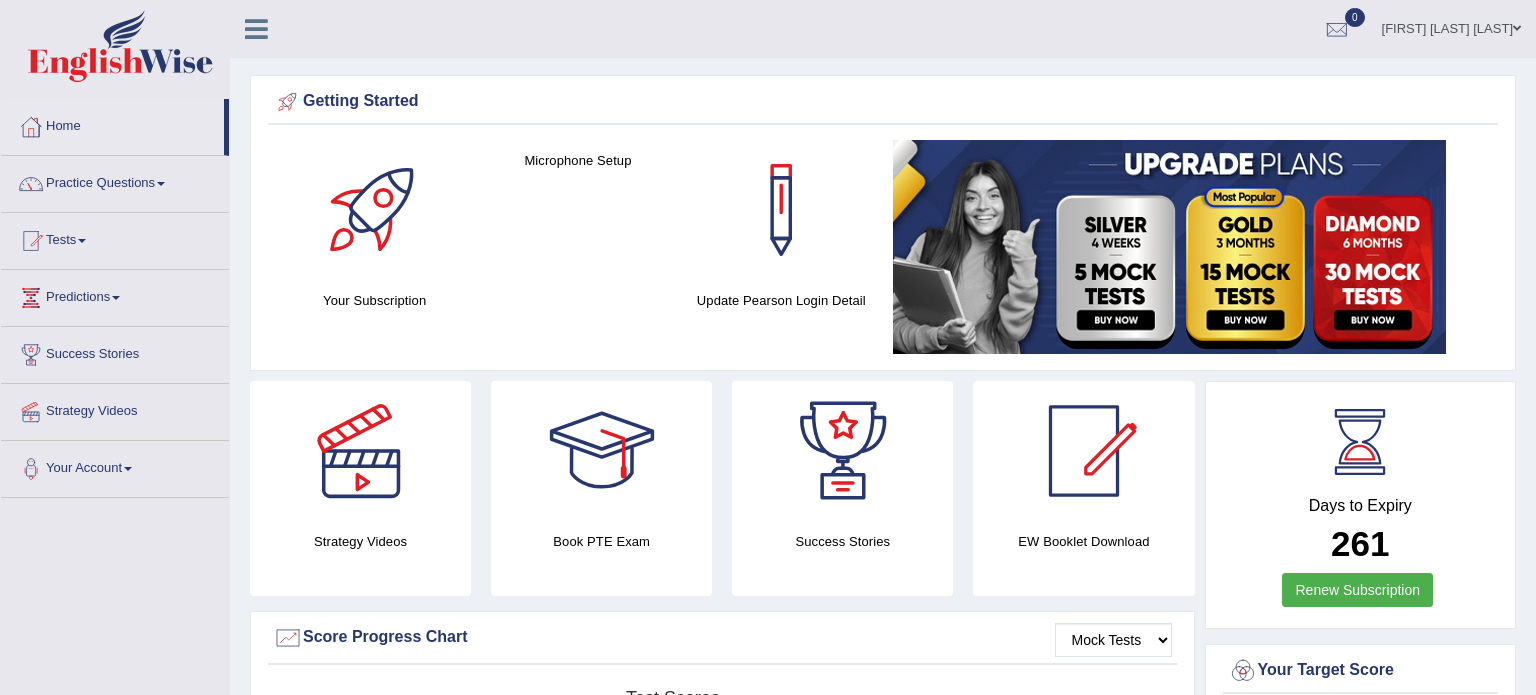 scroll, scrollTop: 0, scrollLeft: 0, axis: both 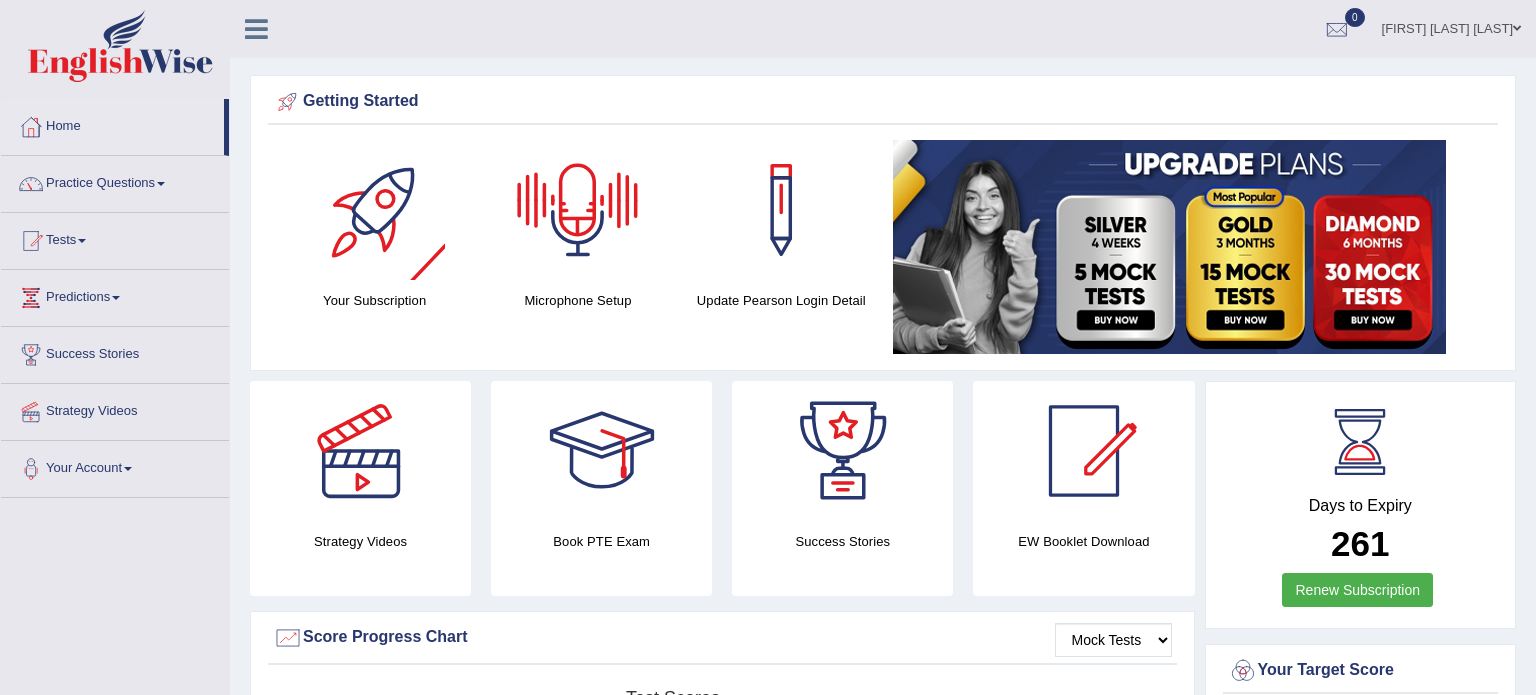 click at bounding box center [375, 210] 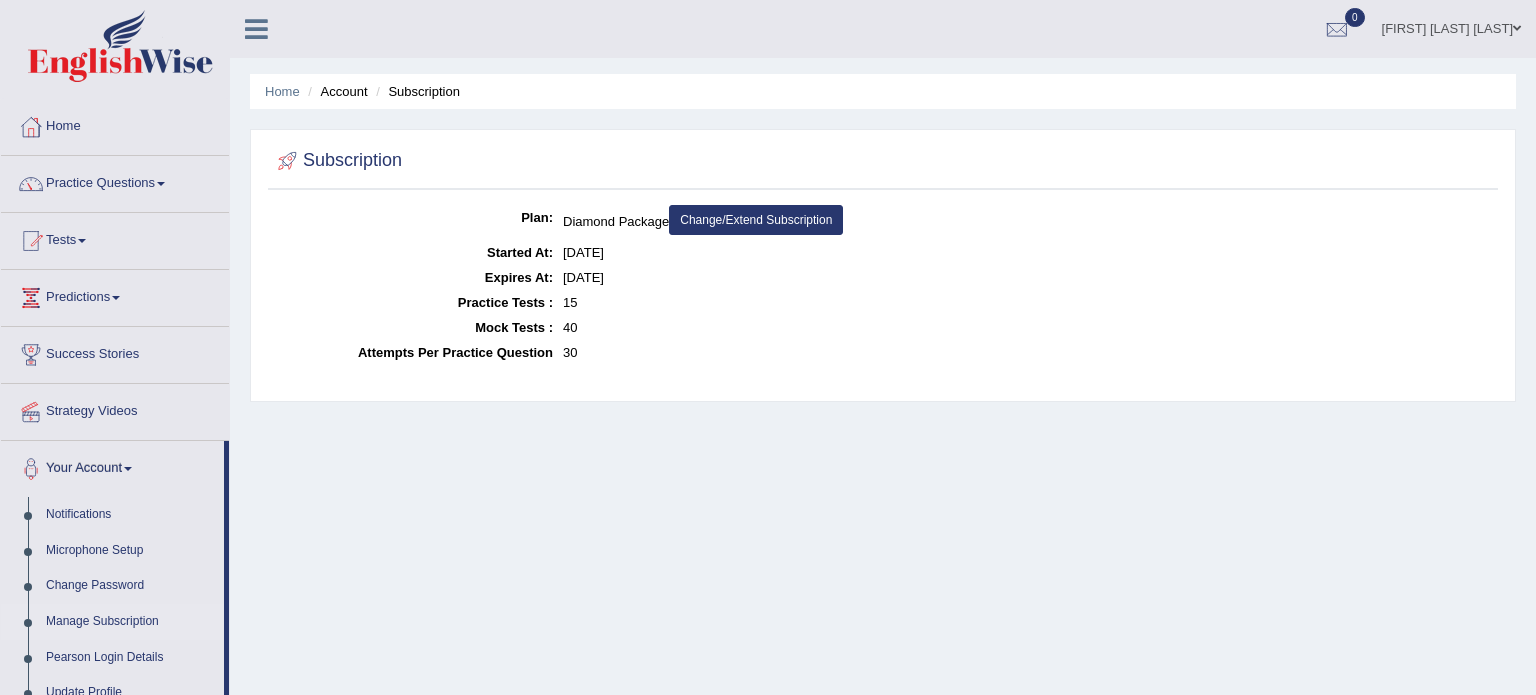 scroll, scrollTop: 0, scrollLeft: 0, axis: both 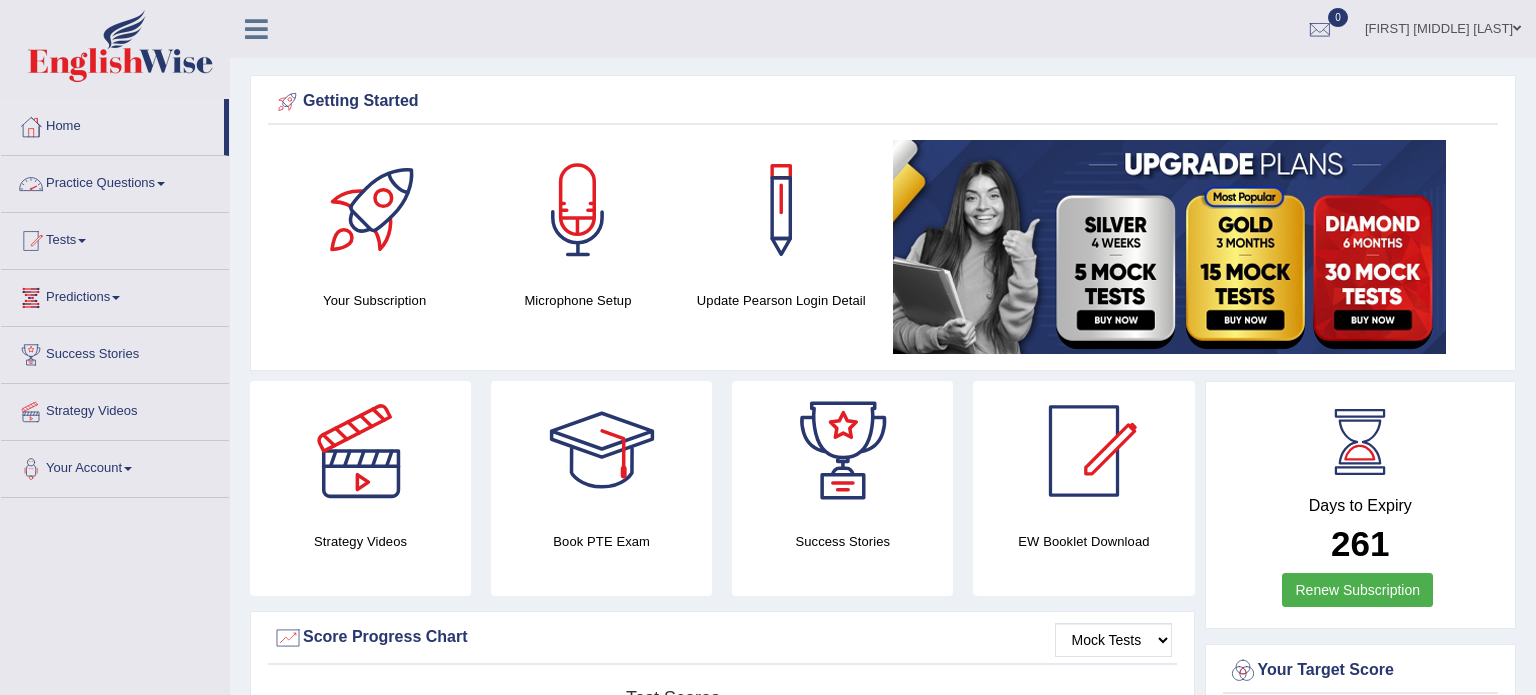 click on "Practice Questions" at bounding box center (115, 181) 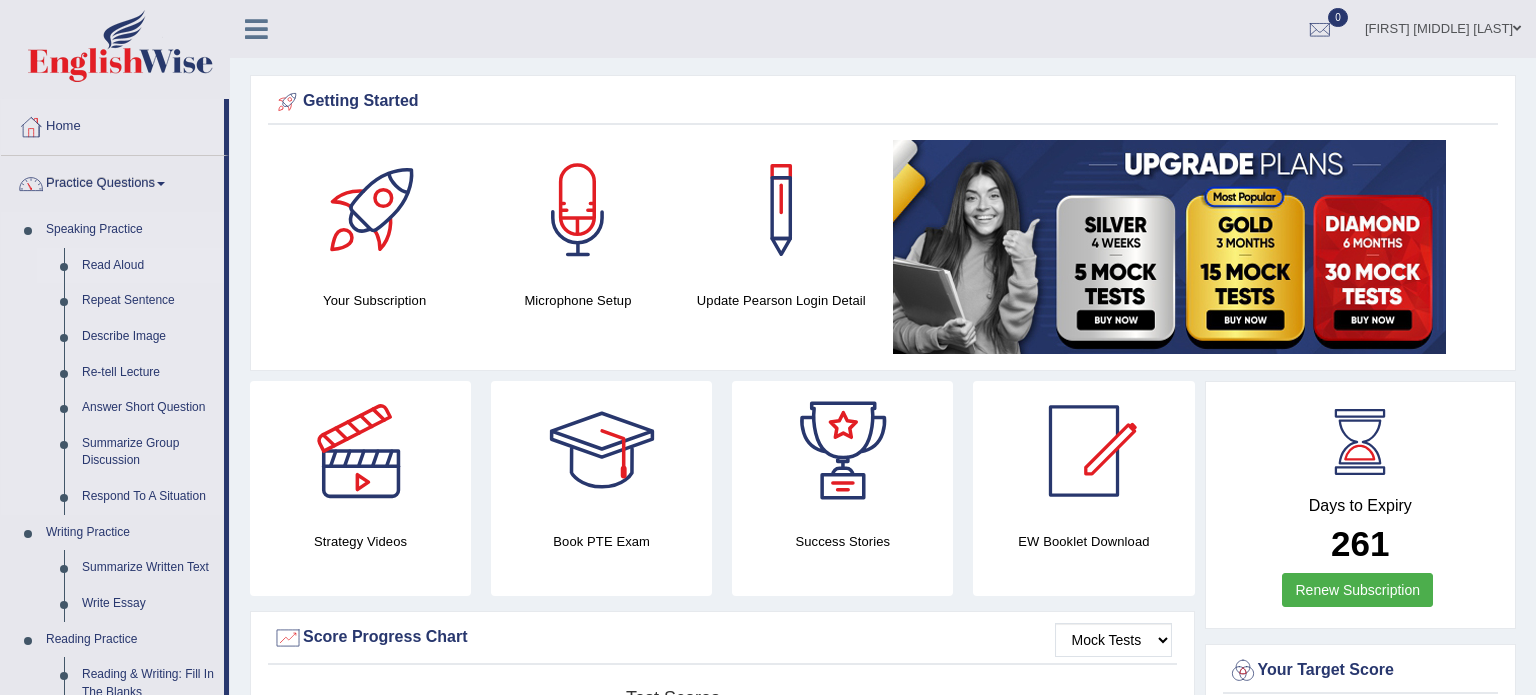 click on "Read Aloud" at bounding box center (148, 266) 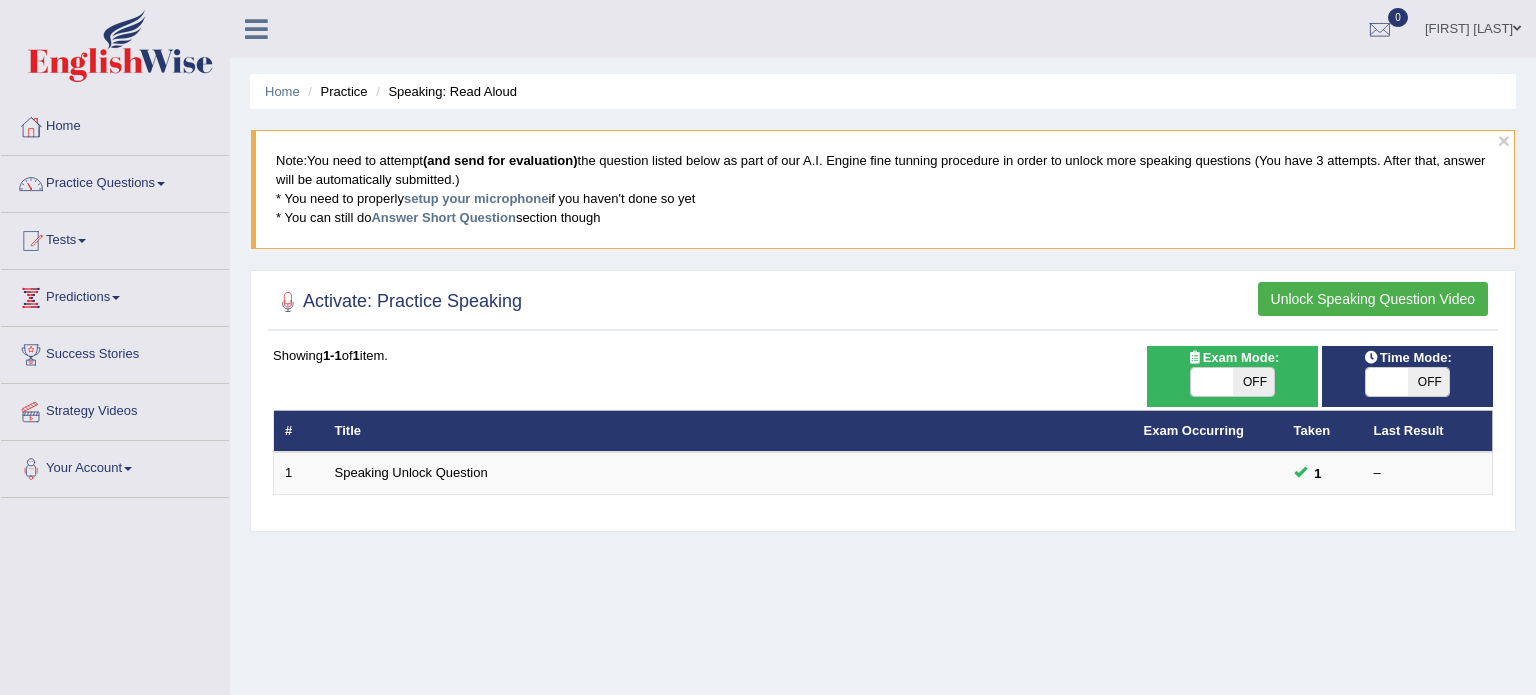 scroll, scrollTop: 0, scrollLeft: 0, axis: both 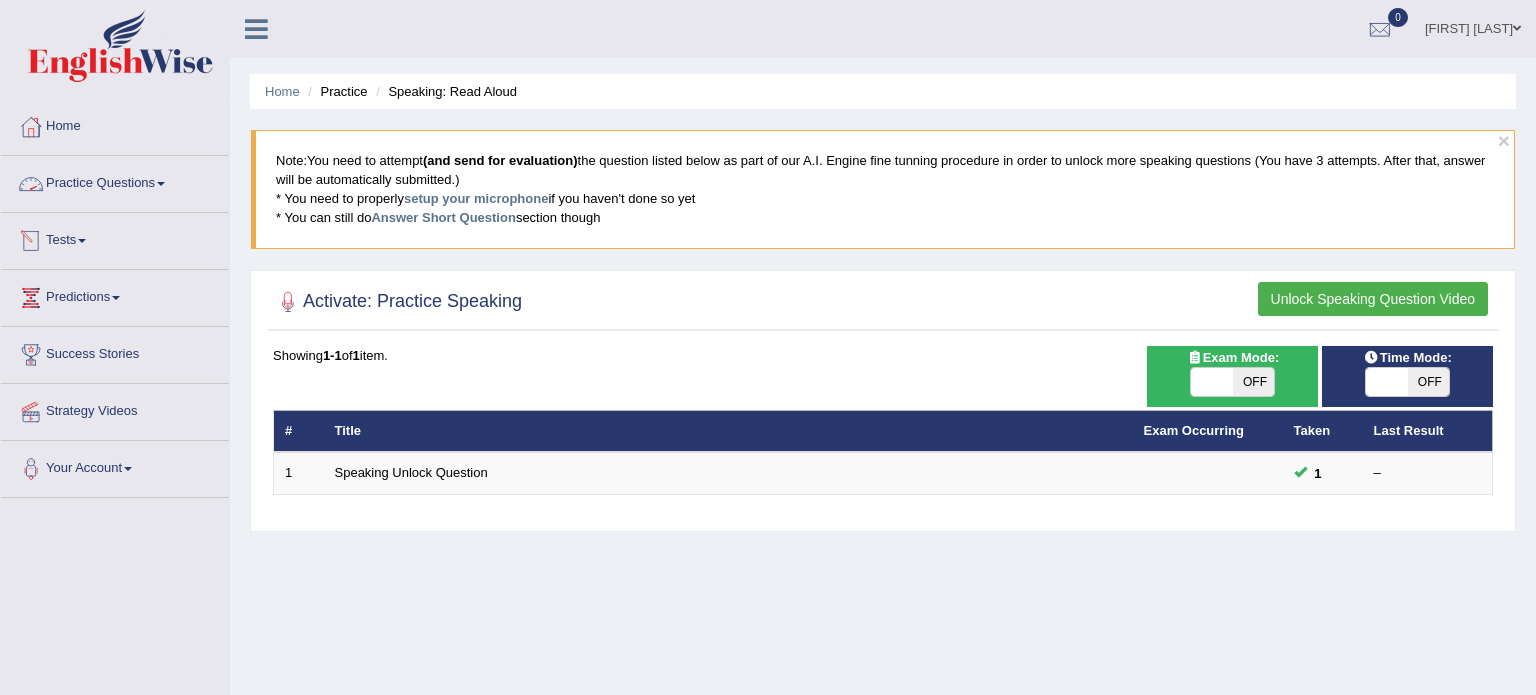 click on "Practice Questions" at bounding box center (115, 181) 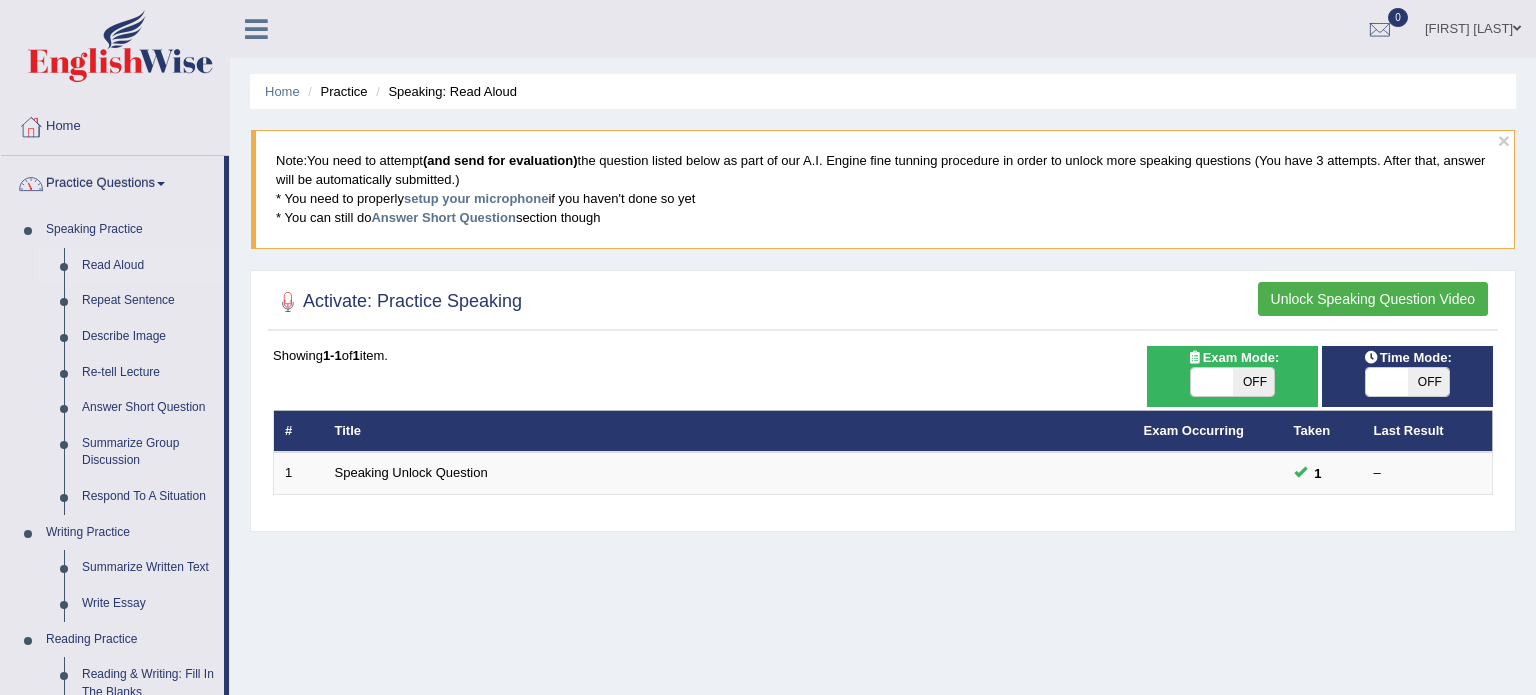 click on "Practice Questions" at bounding box center (112, 181) 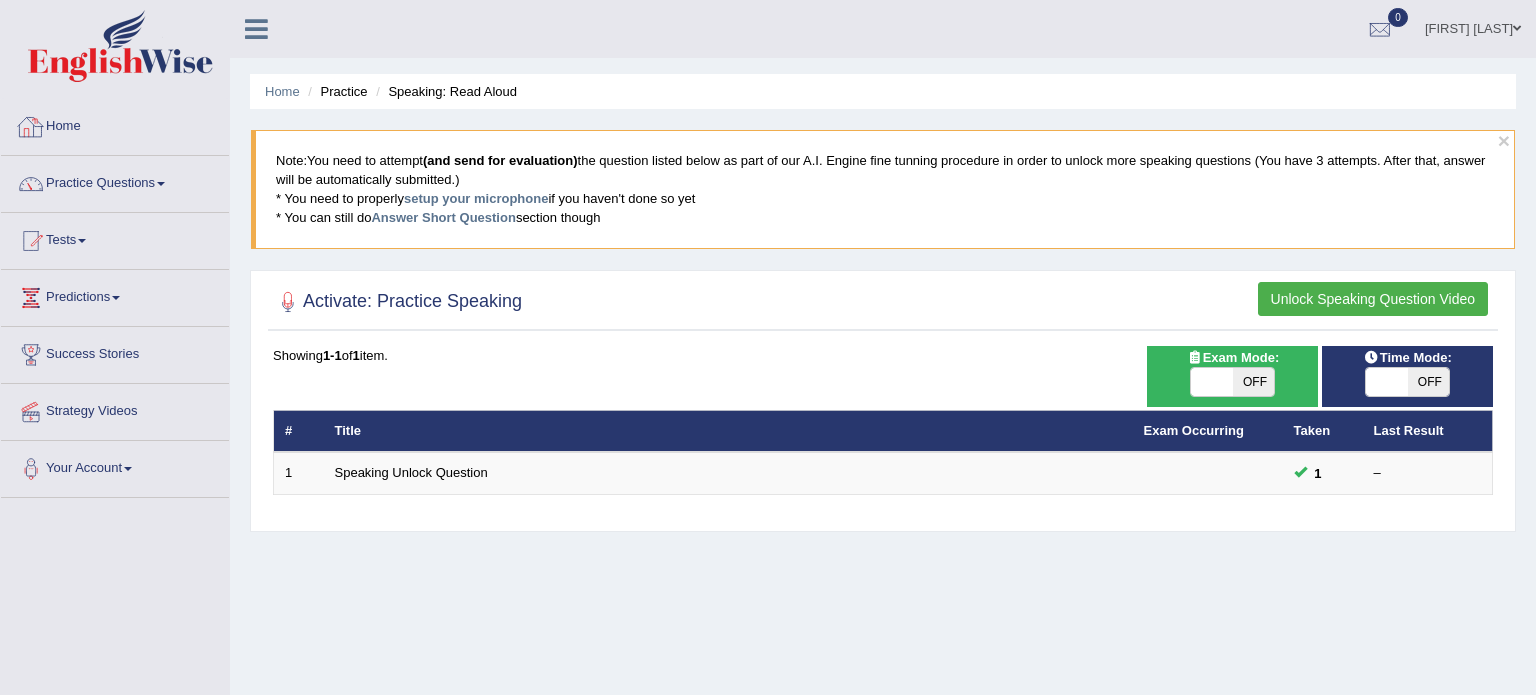 click on "Home" at bounding box center [115, 124] 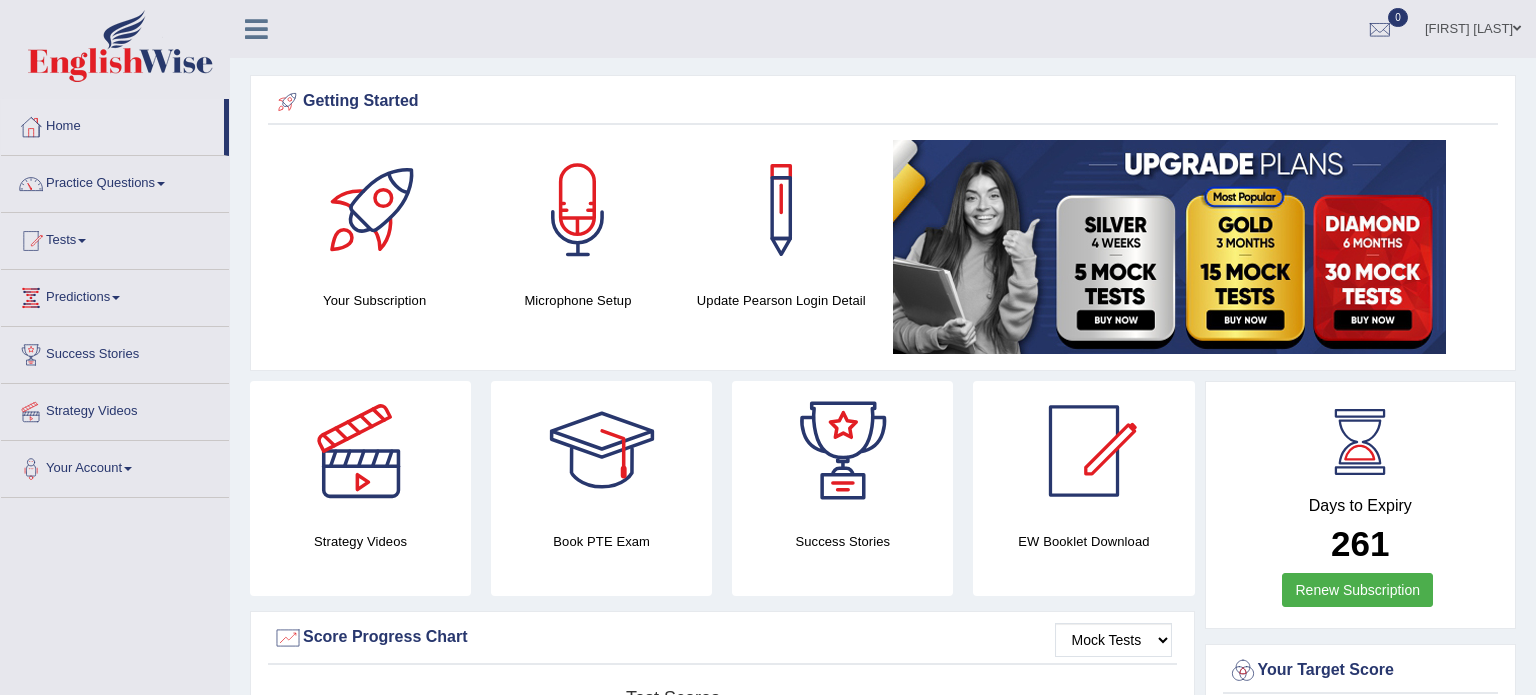 scroll, scrollTop: 40, scrollLeft: 0, axis: vertical 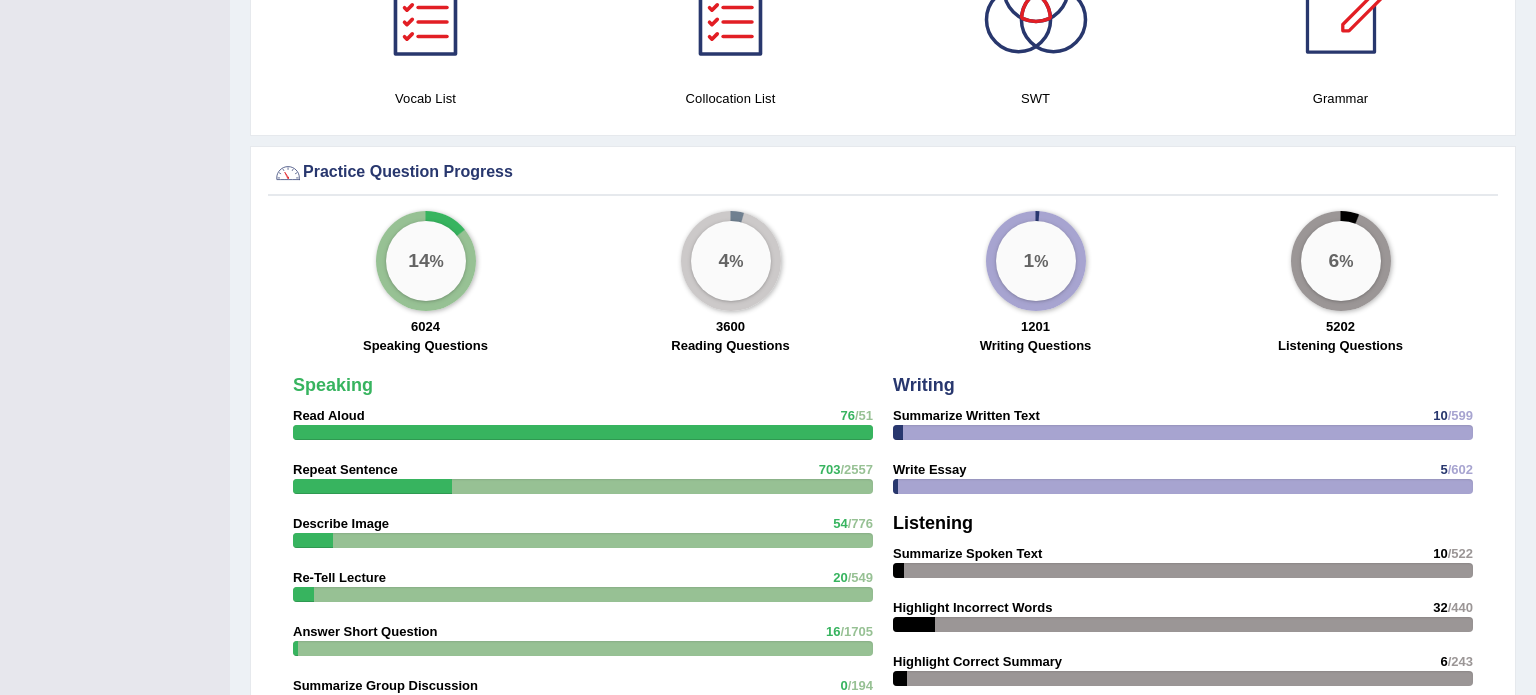click on "14  %" at bounding box center [426, 261] 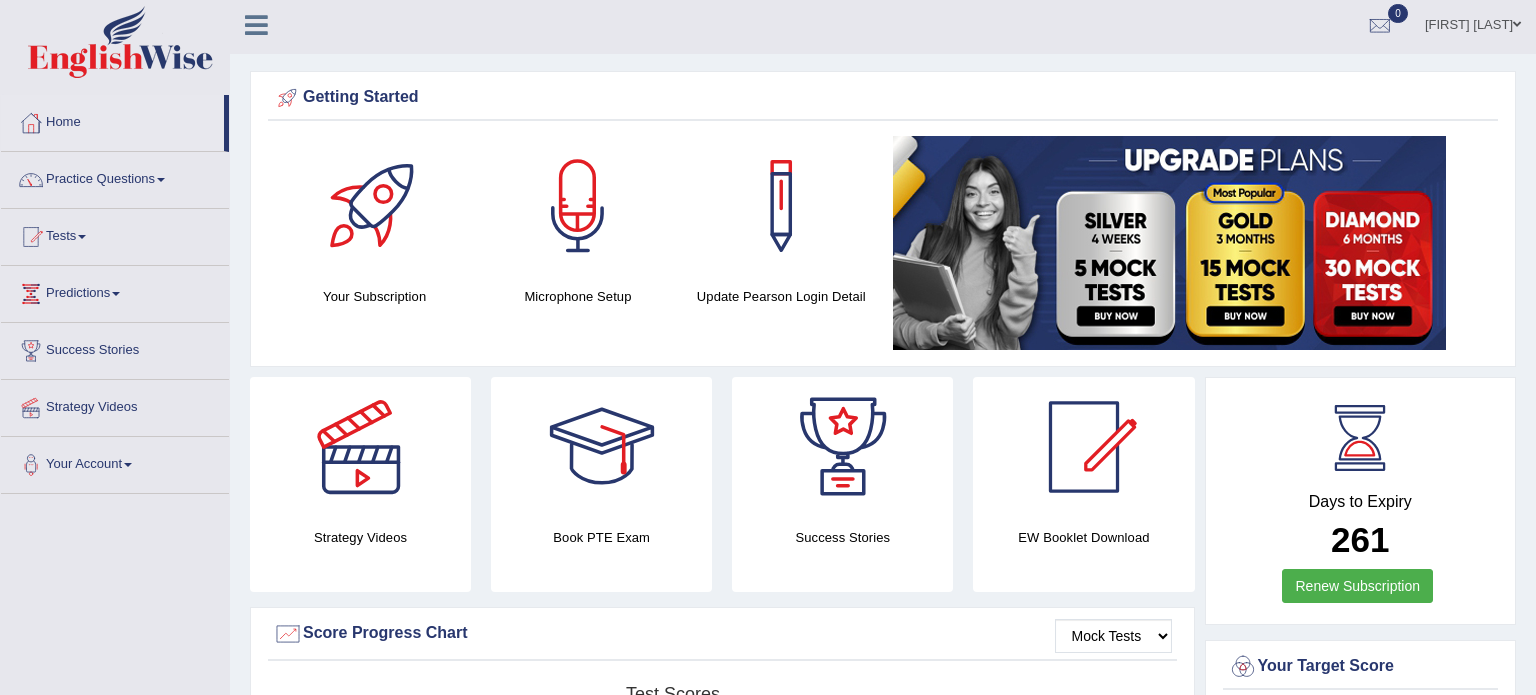 scroll, scrollTop: 0, scrollLeft: 0, axis: both 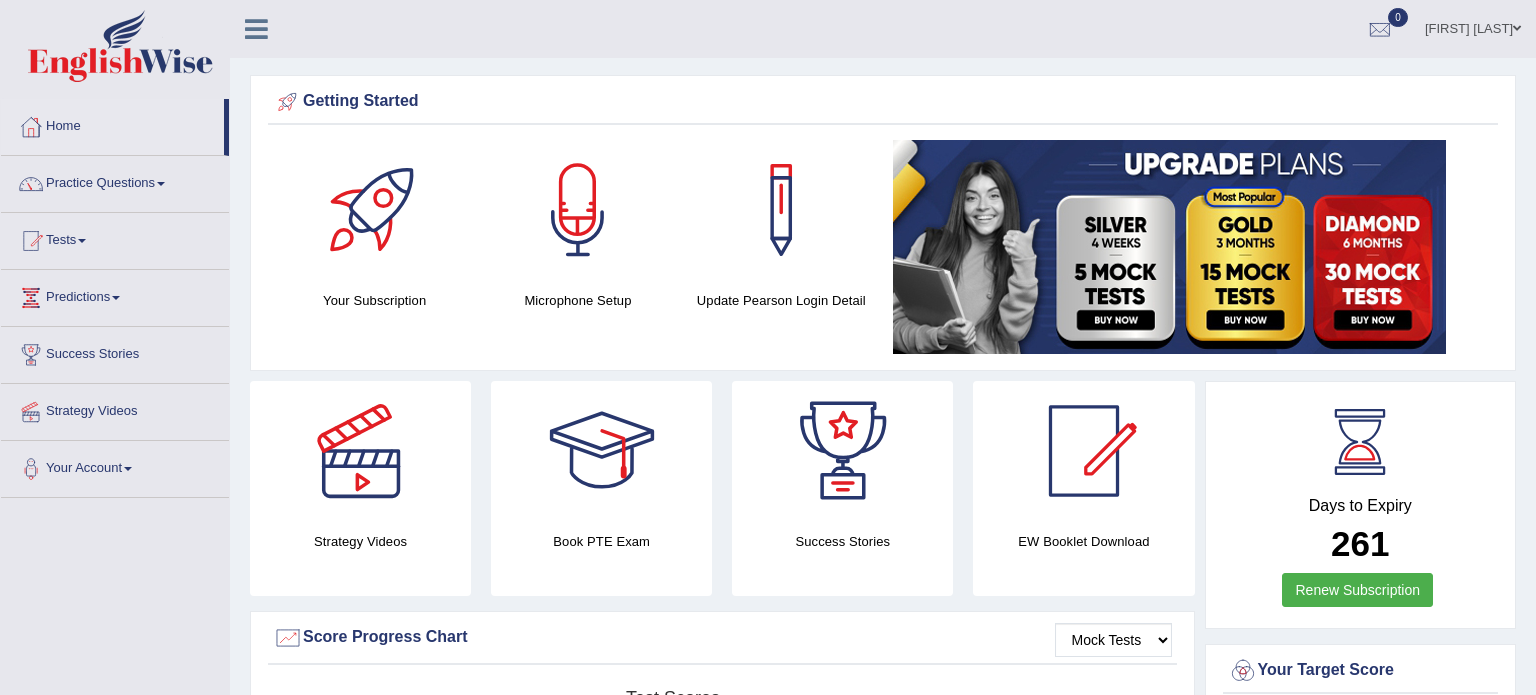 click on "Practice Questions" at bounding box center [115, 181] 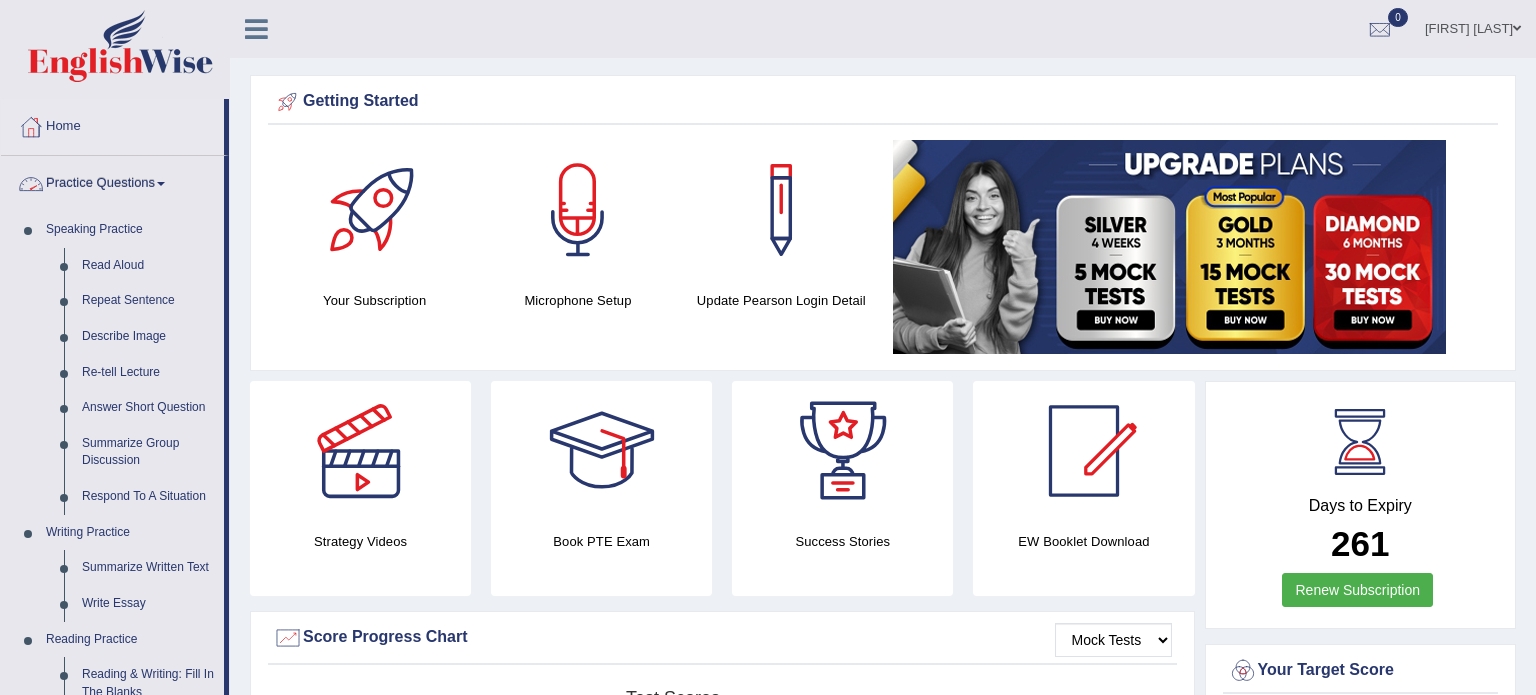 click on "Practice Questions" at bounding box center (112, 181) 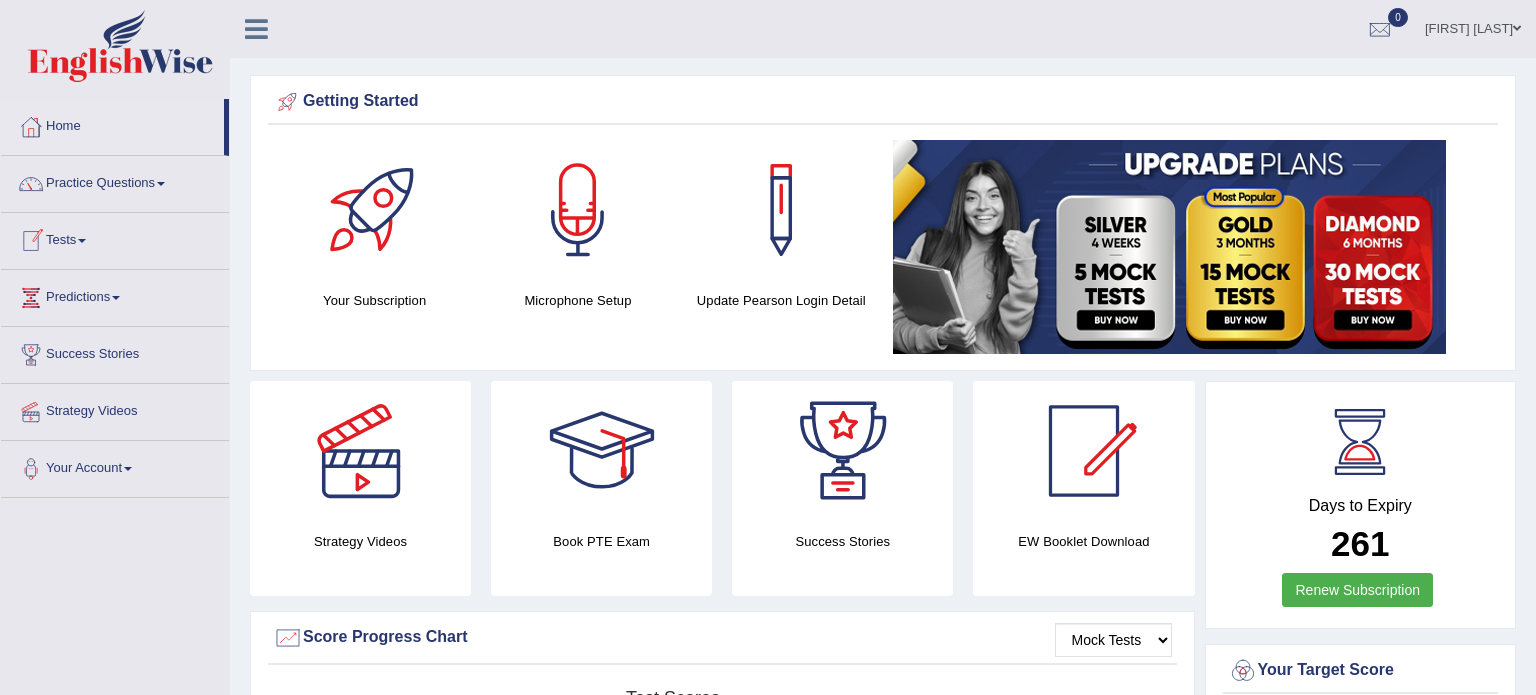 click on "Tests" at bounding box center (115, 238) 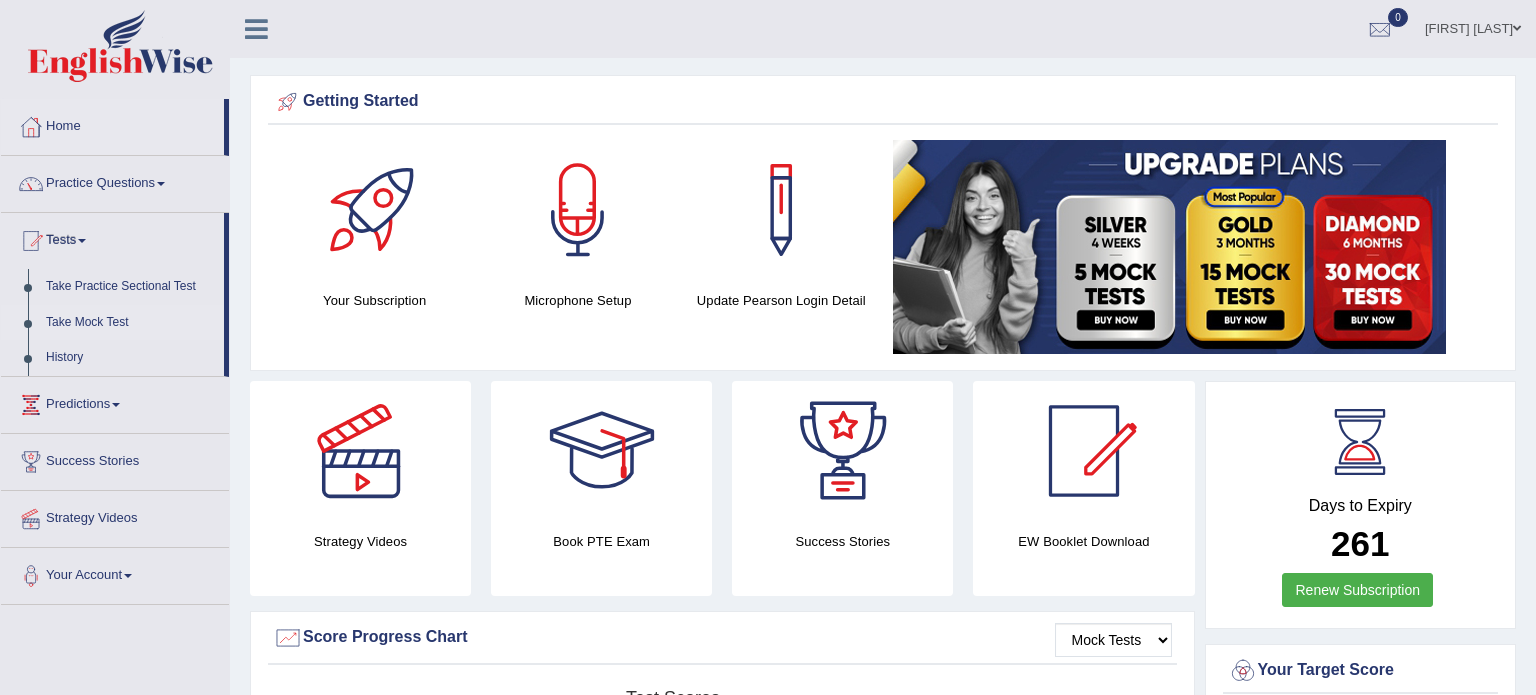 click on "Take Mock Test" at bounding box center (130, 323) 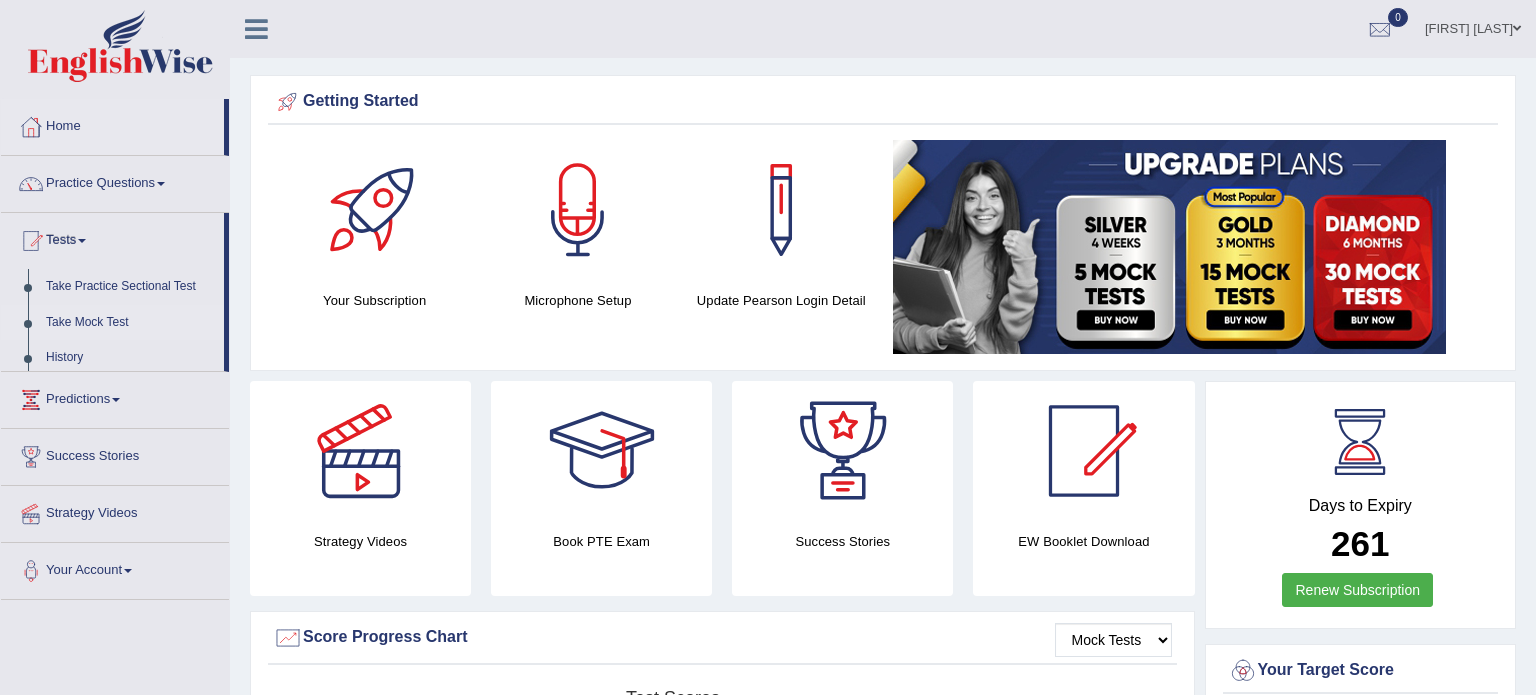 click on "Take Mock Test" at bounding box center [130, 323] 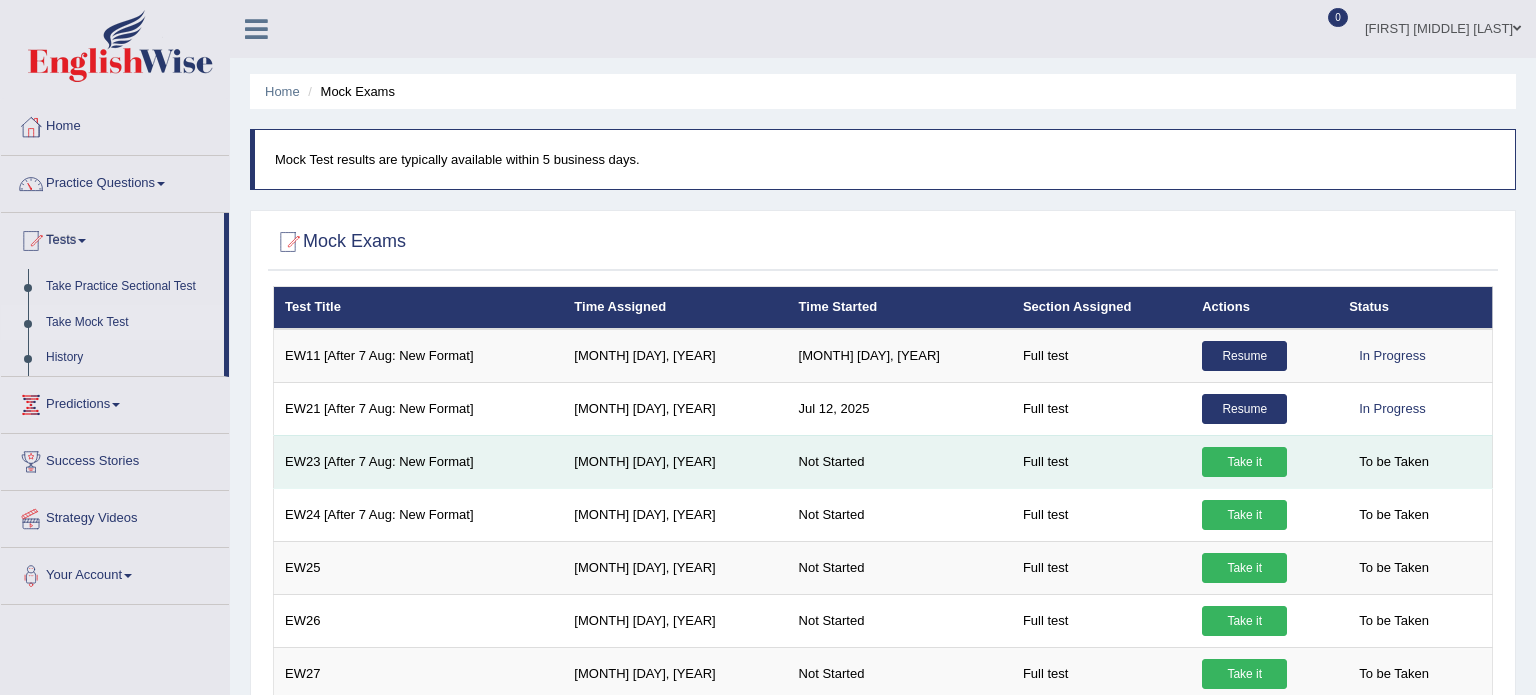 scroll, scrollTop: 0, scrollLeft: 0, axis: both 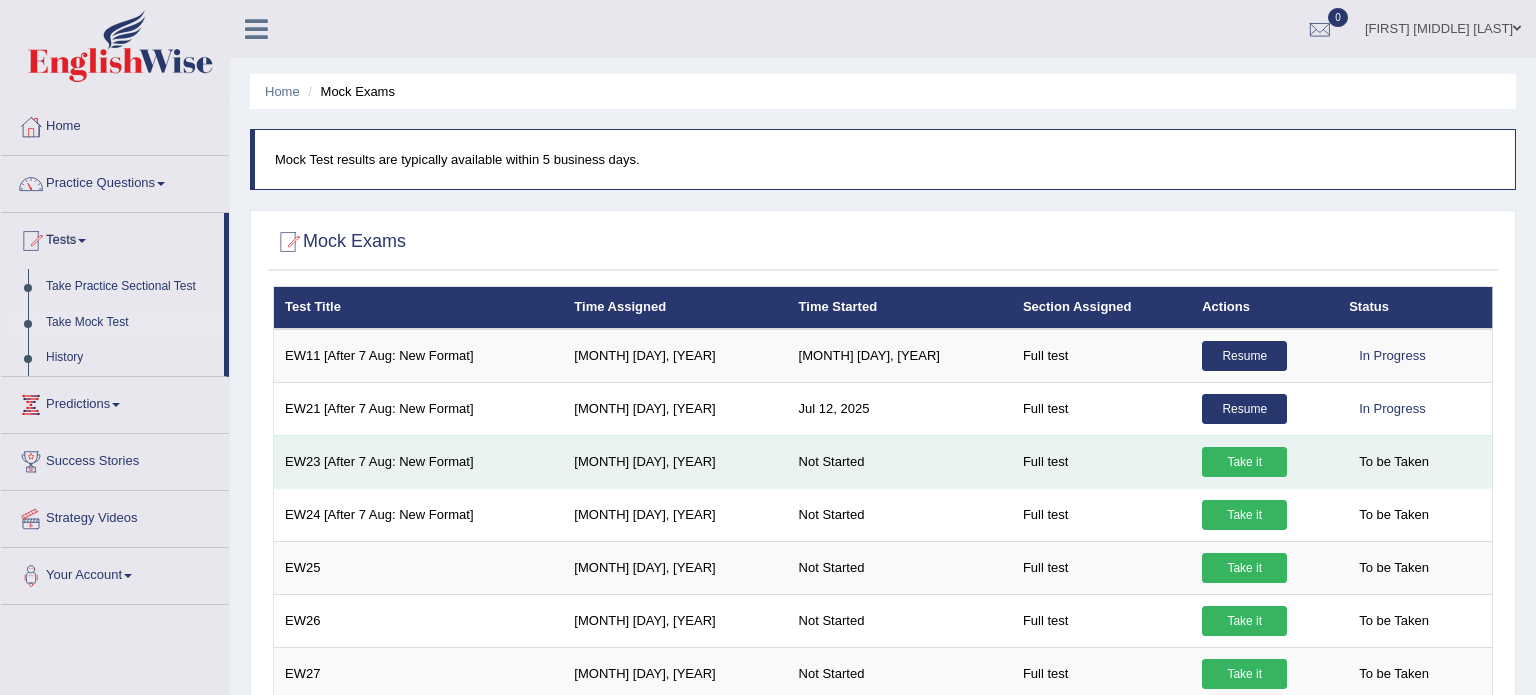 click on "Take it" at bounding box center (1244, 462) 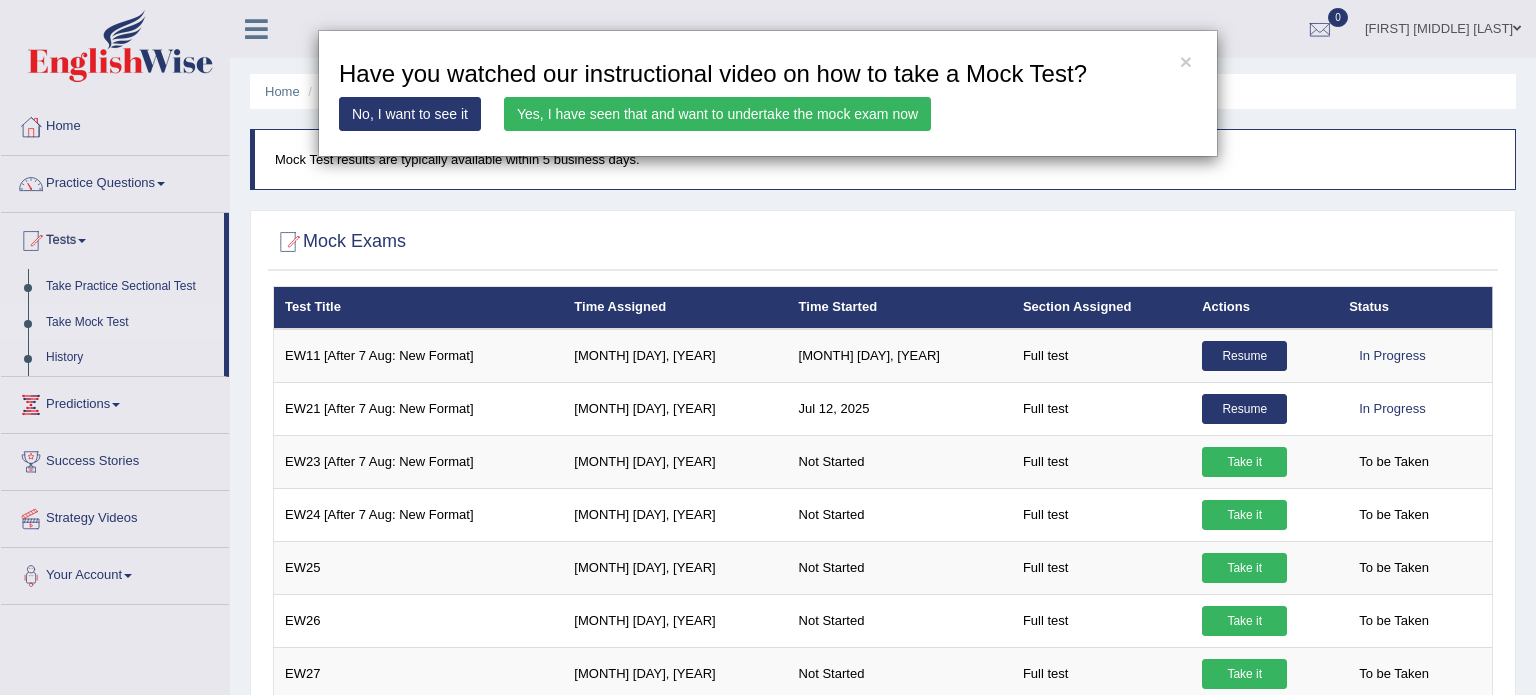 click on "Yes, I have seen that and want to undertake the mock exam now" at bounding box center [717, 114] 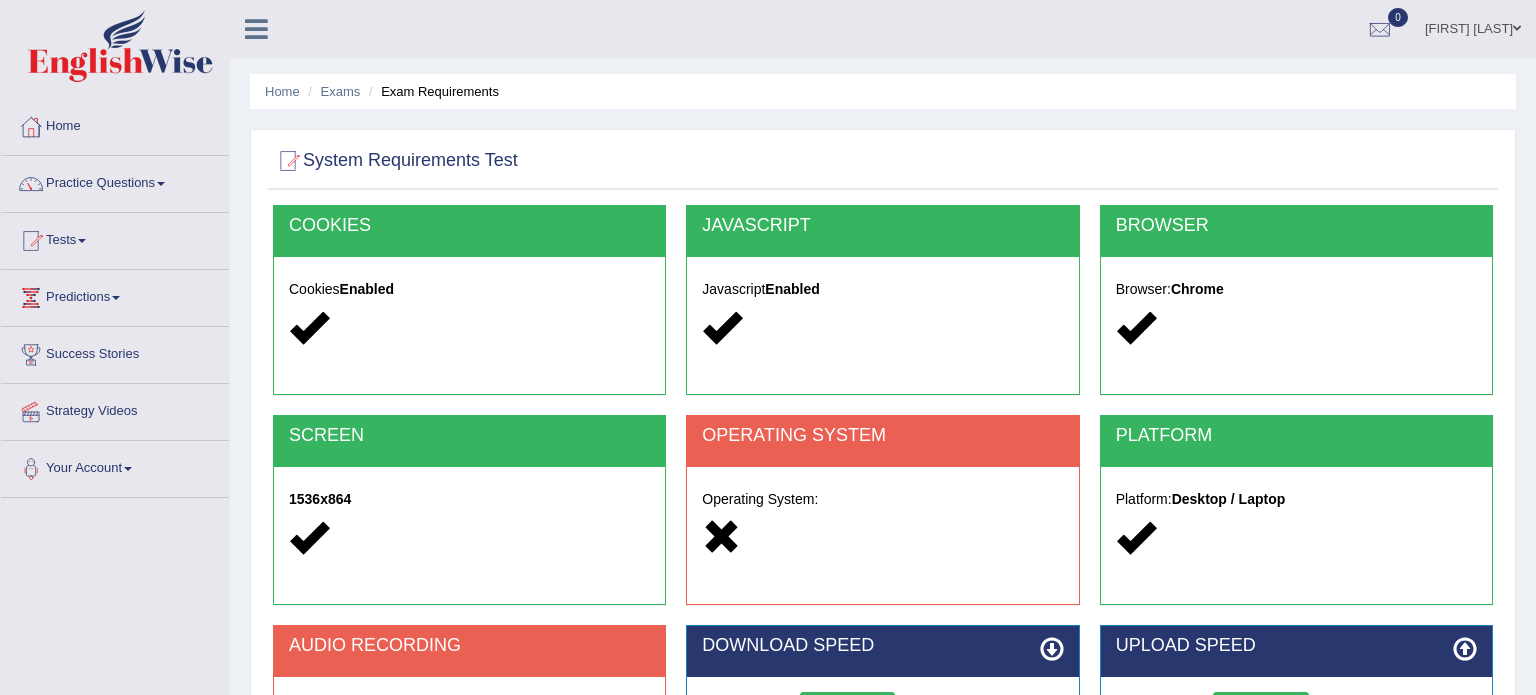 scroll, scrollTop: 0, scrollLeft: 0, axis: both 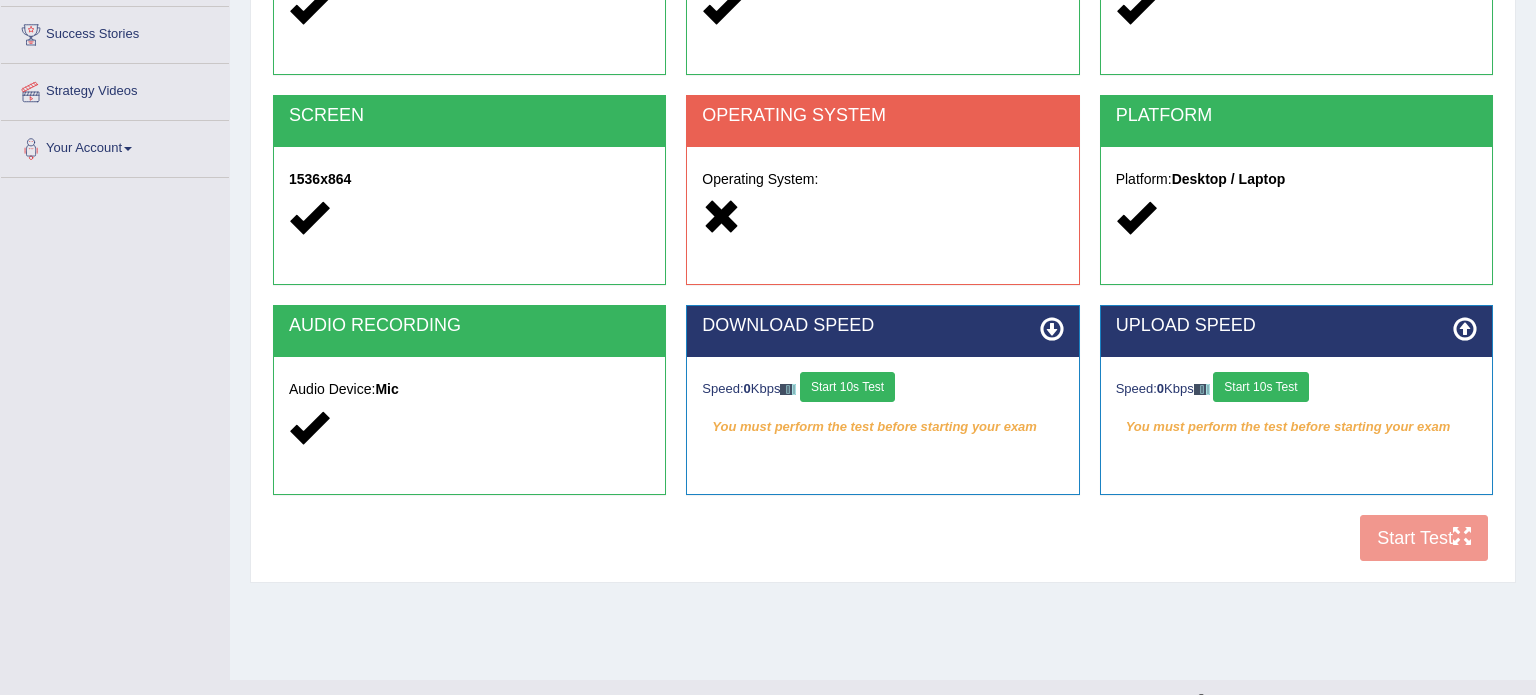 click on "Operating System:" at bounding box center [882, 179] 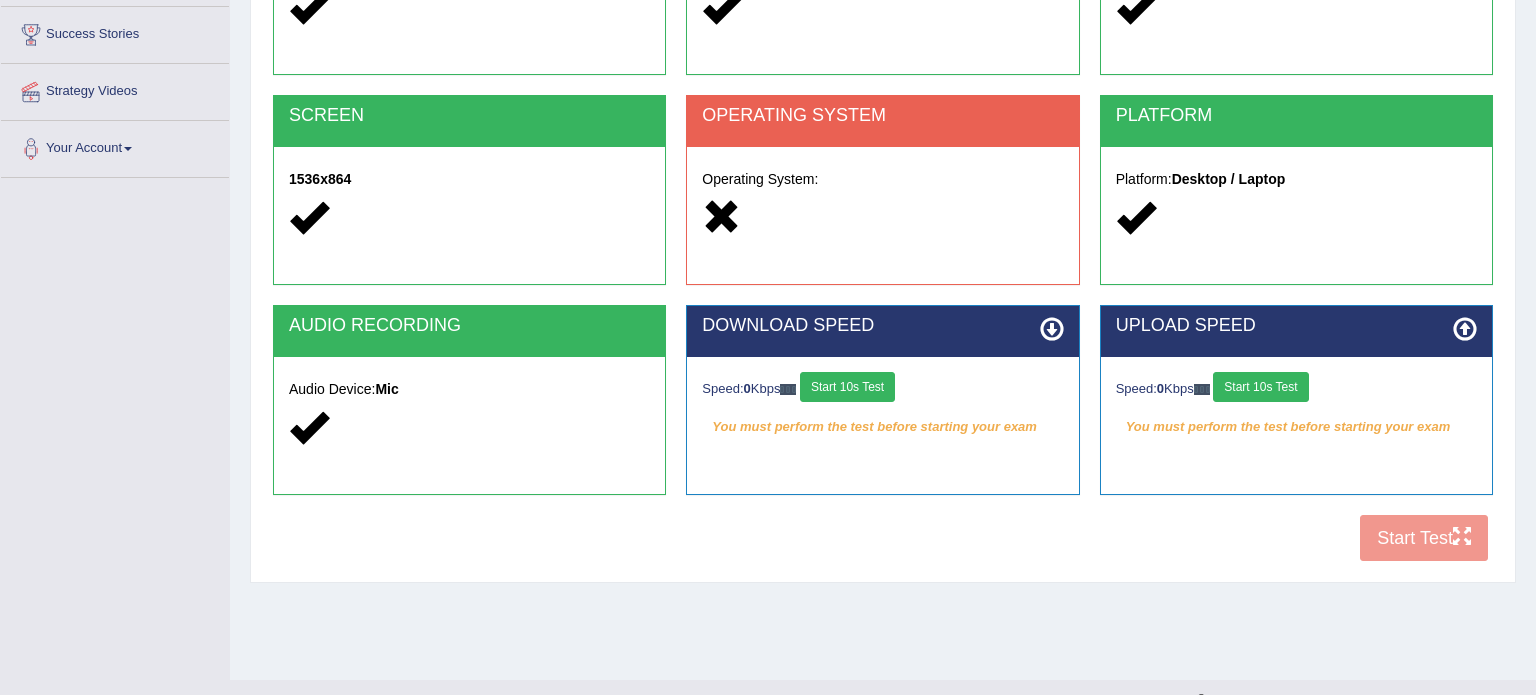 click on "Start 10s Test" at bounding box center [847, 387] 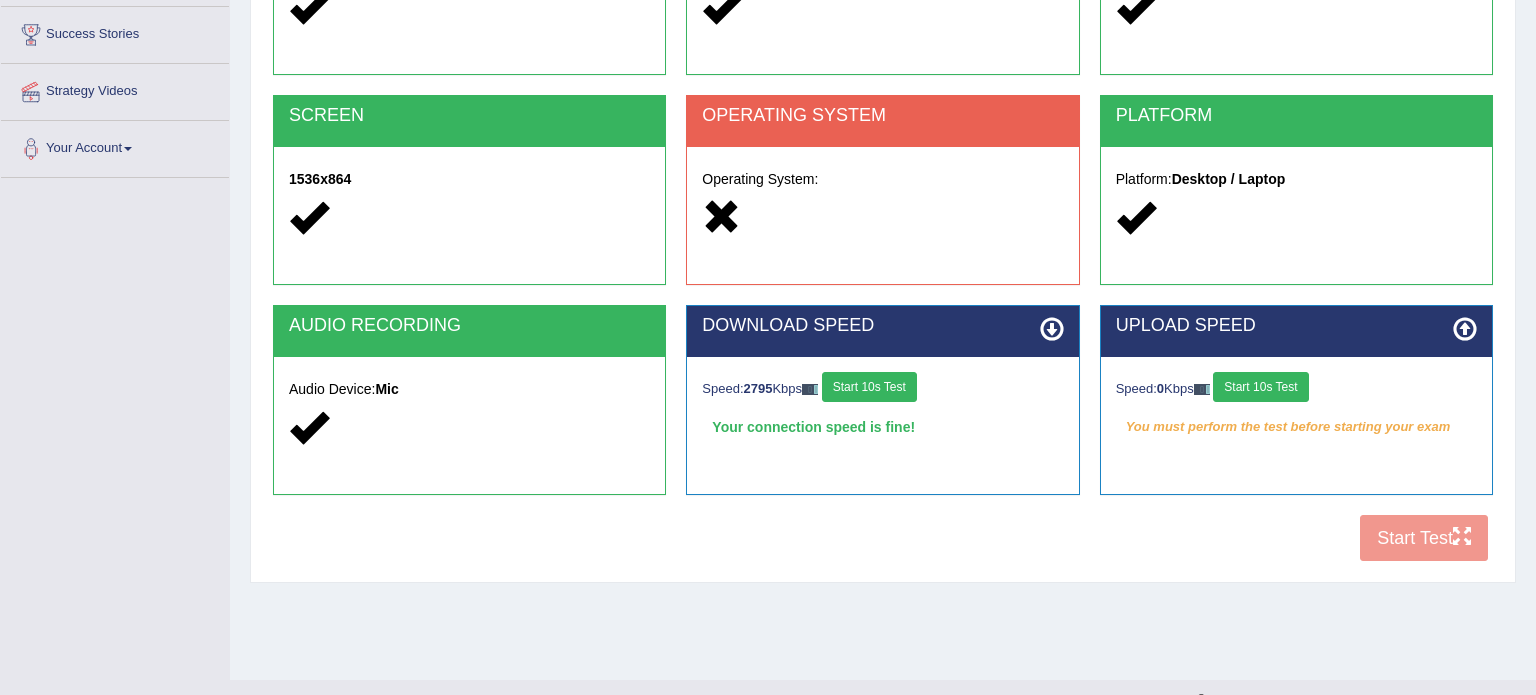 click on "Start 10s Test" at bounding box center (1260, 387) 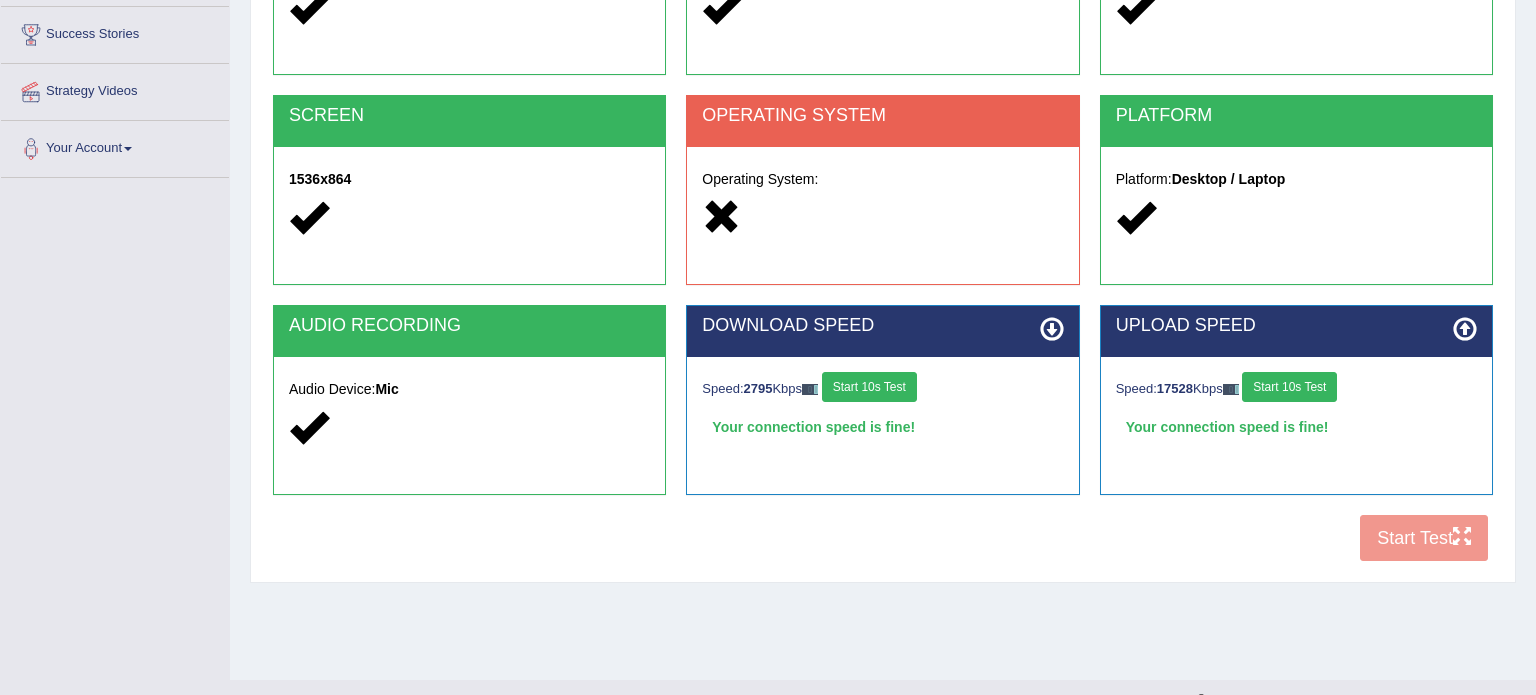 click on "DOWNLOAD SPEED" at bounding box center (882, 331) 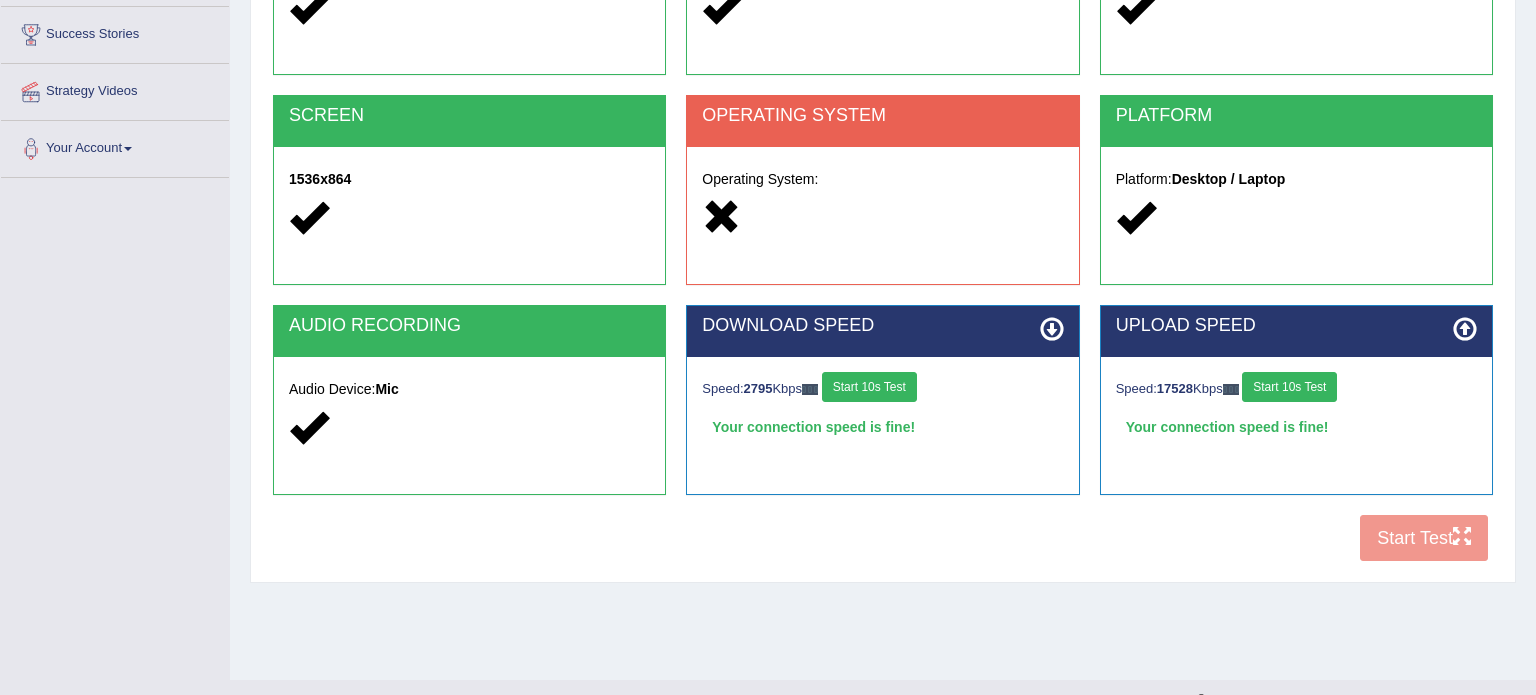 click on "Start 10s Test" at bounding box center [869, 387] 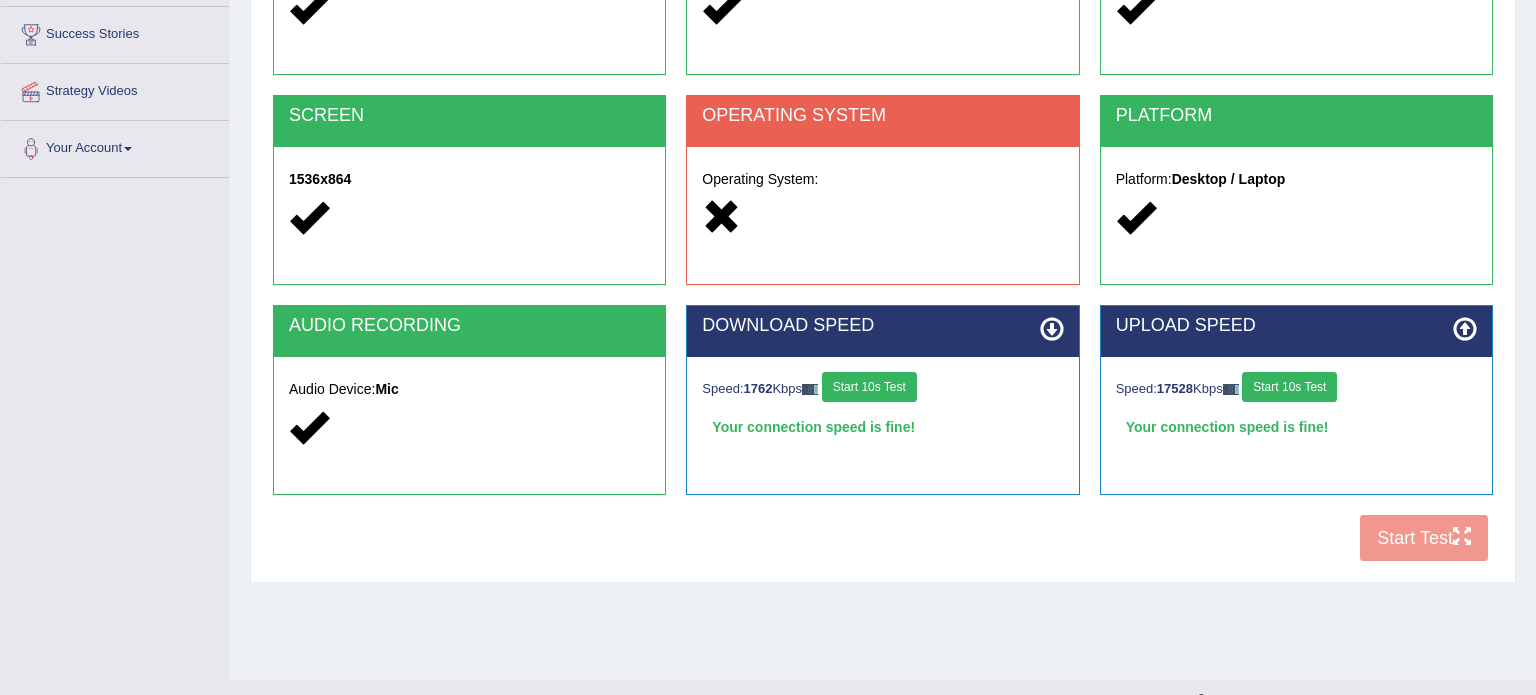 click on "Start 10s Test" at bounding box center [1289, 387] 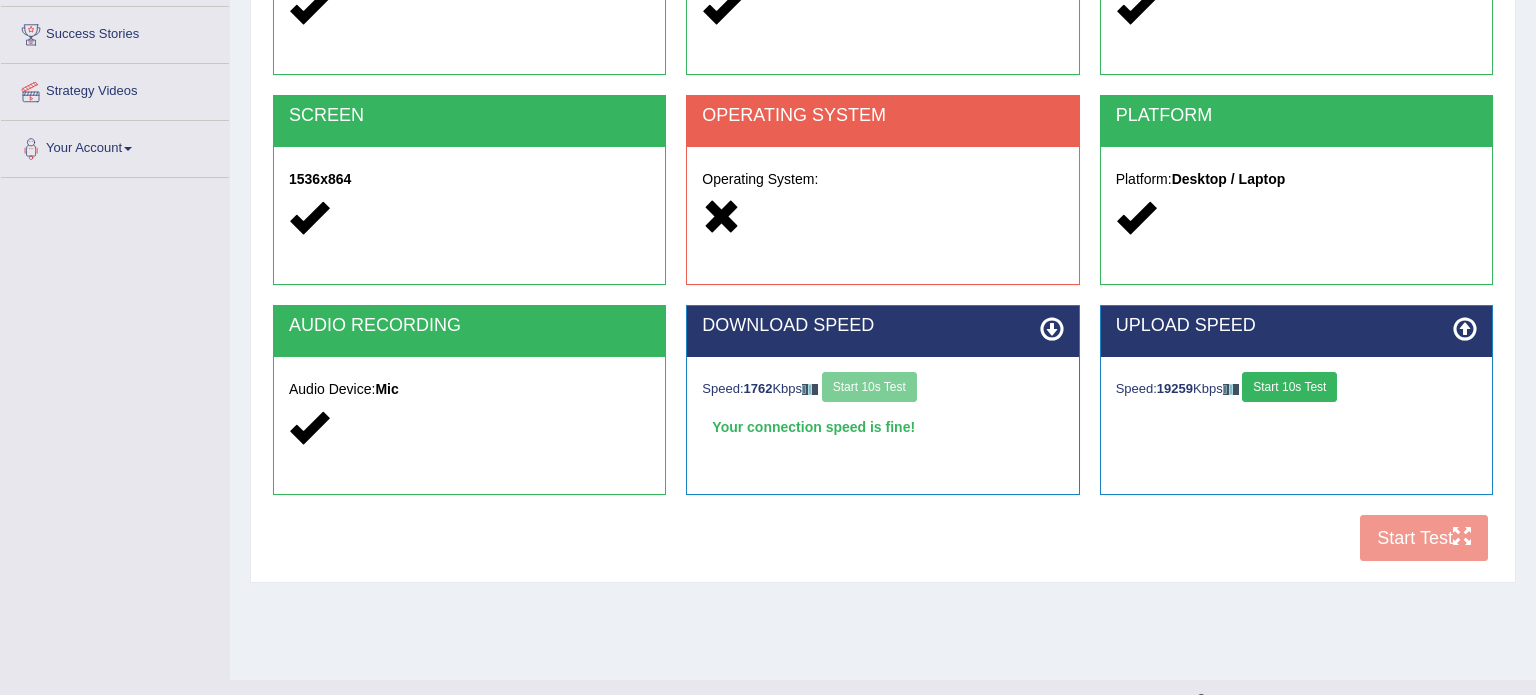 type 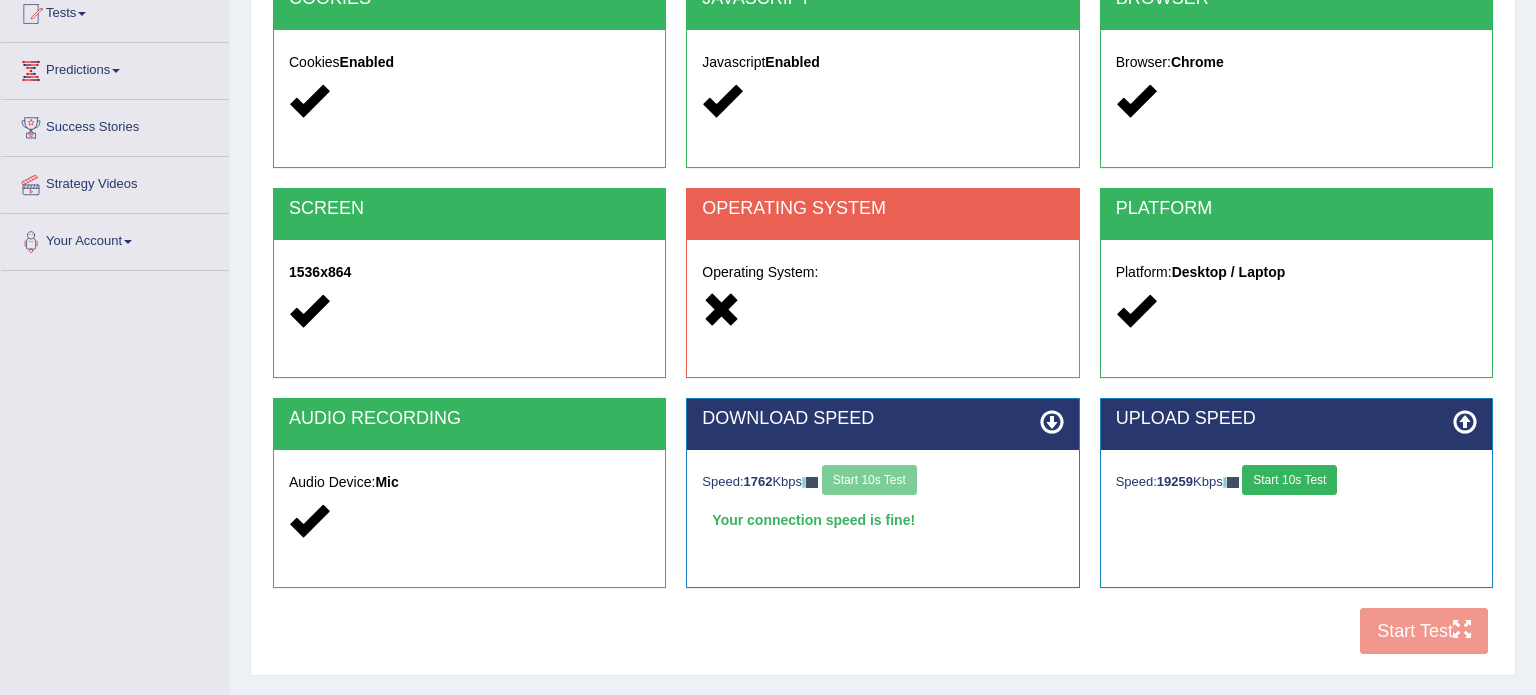 scroll, scrollTop: 120, scrollLeft: 0, axis: vertical 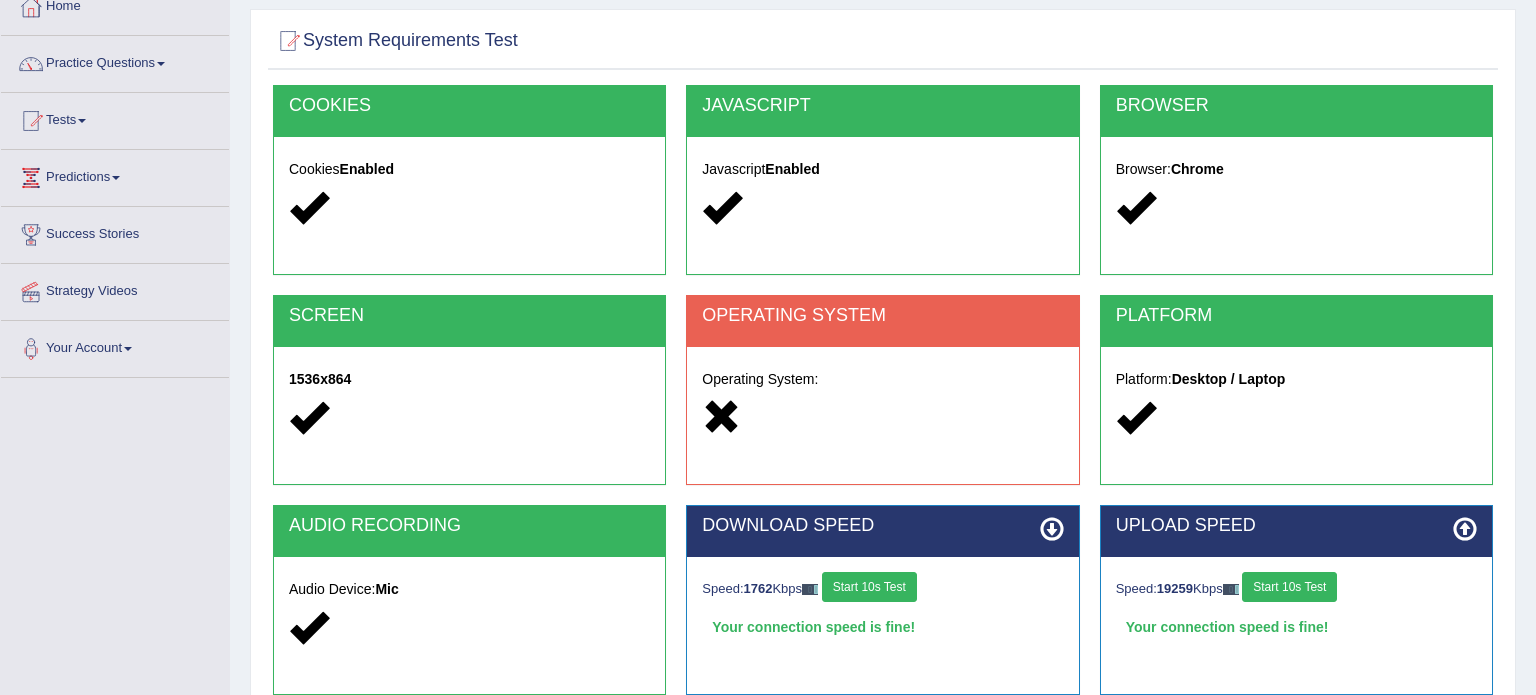 click on "Operating System:" at bounding box center (882, 401) 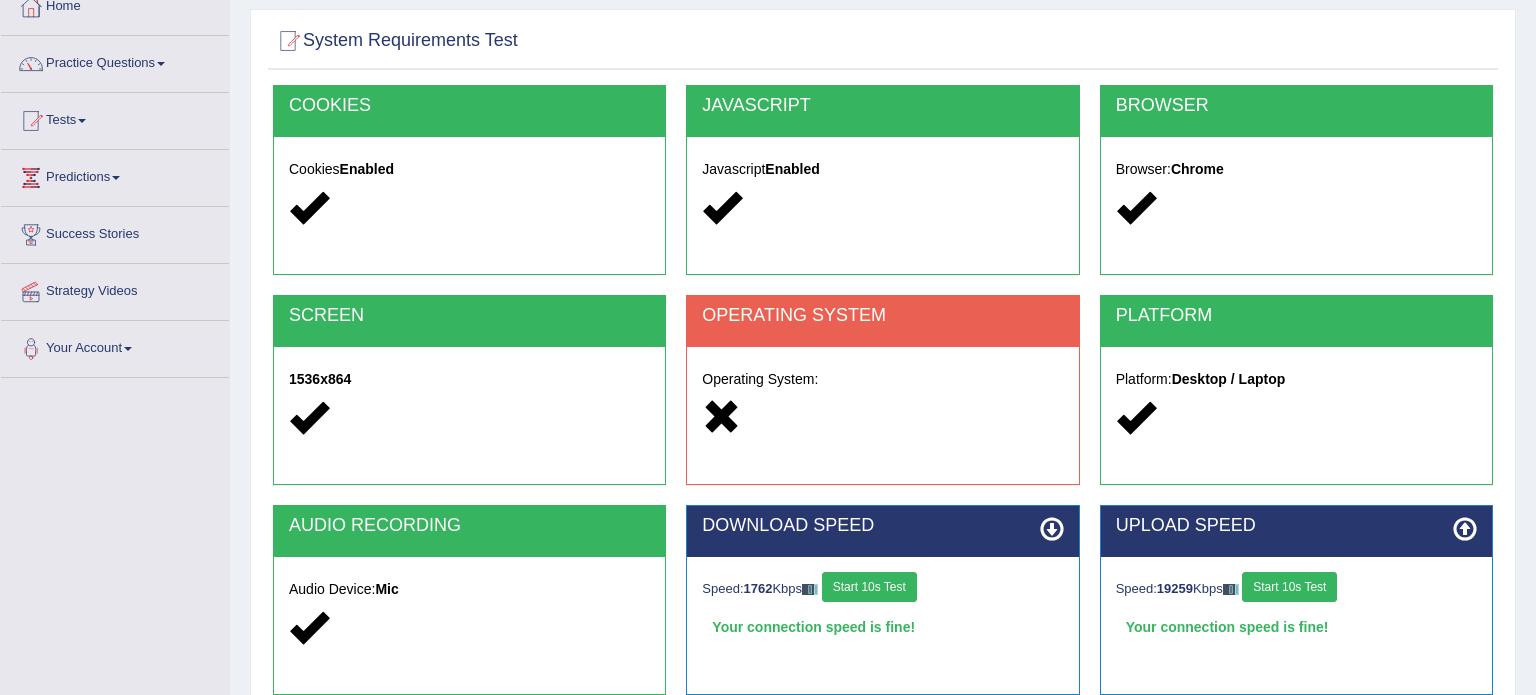click on "Operating System:" at bounding box center (882, 401) 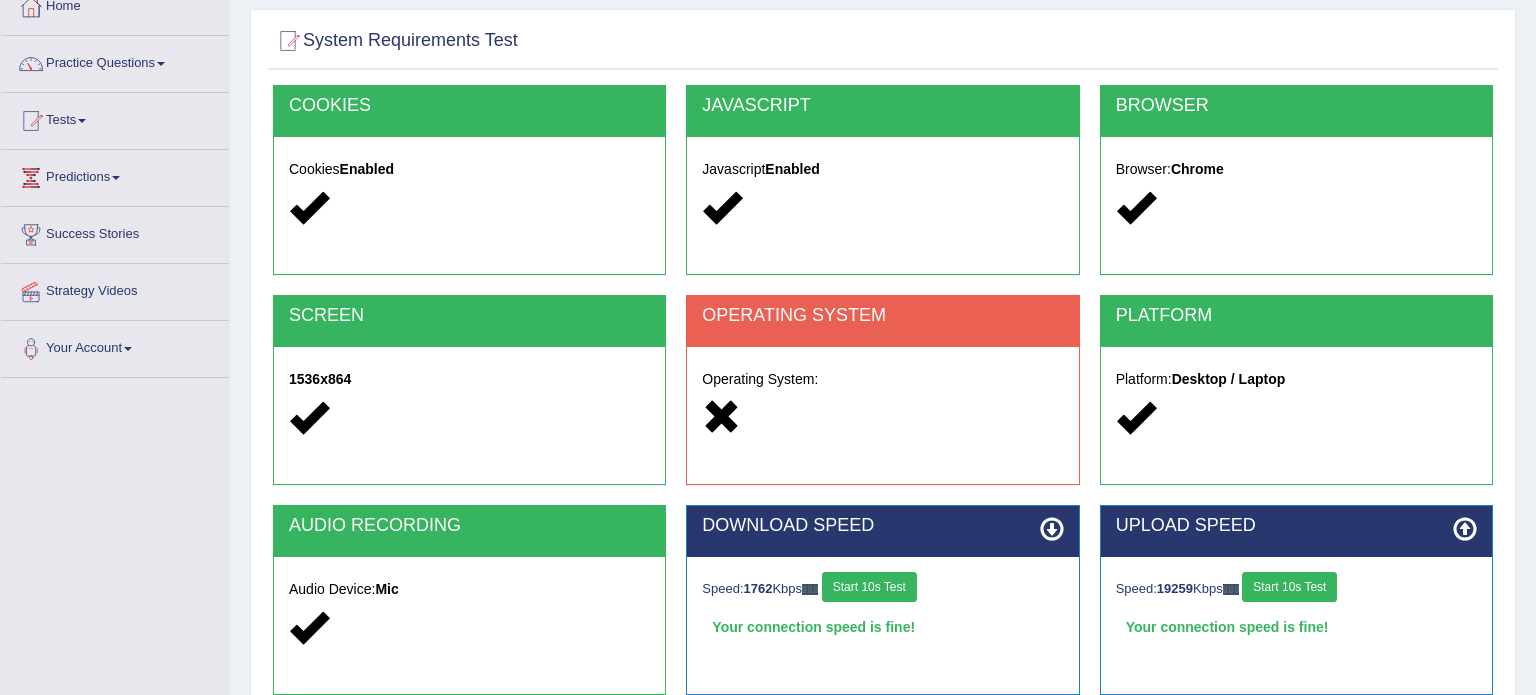 click on "Operating System:" at bounding box center [882, 401] 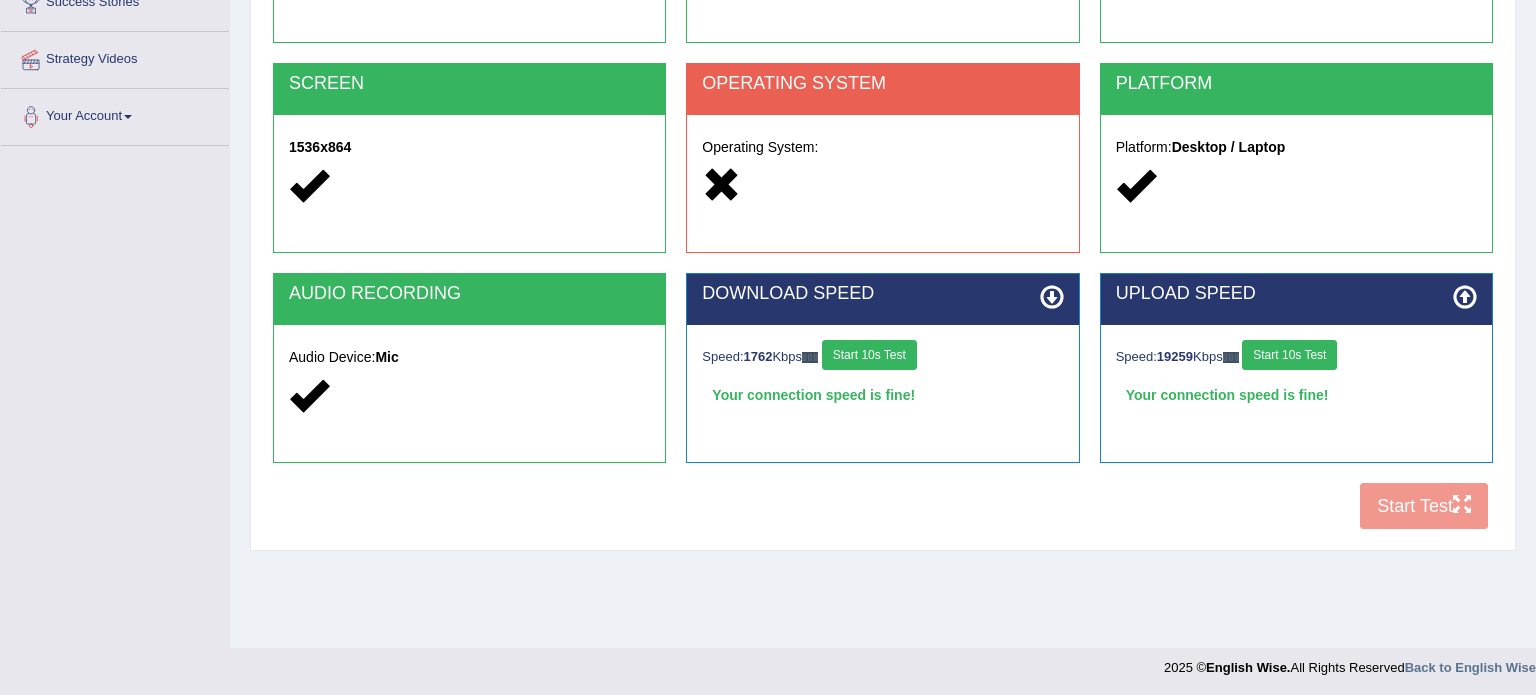 scroll, scrollTop: 355, scrollLeft: 0, axis: vertical 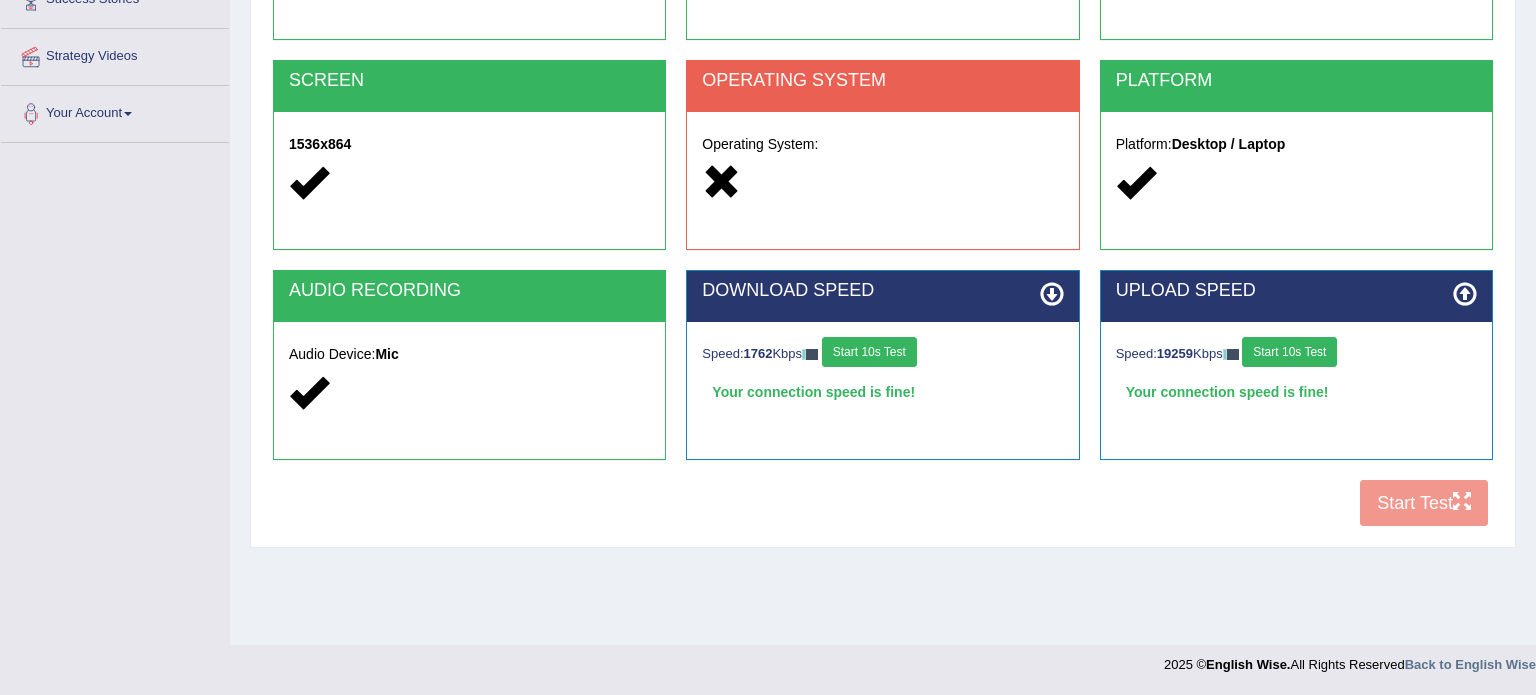 click on "COOKIES
Cookies  Enabled
JAVASCRIPT
Javascript  Enabled
BROWSER
Browser:  Chrome
SCREEN
1536x864
OPERATING SYSTEM
Operating System:
PLATFORM
Platform:  Desktop / Laptop
AUDIO RECORDING
Audio Device:  Mic
DOWNLOAD SPEED
Speed:  1762  Kbps    Start 10s Test
Your connection speed is fine!
Select Audio Quality
UPLOAD SPEED
Speed:  19259  Kbps    Start 10s Test
Your connection speed is fine!
Start Test" at bounding box center (883, 193) 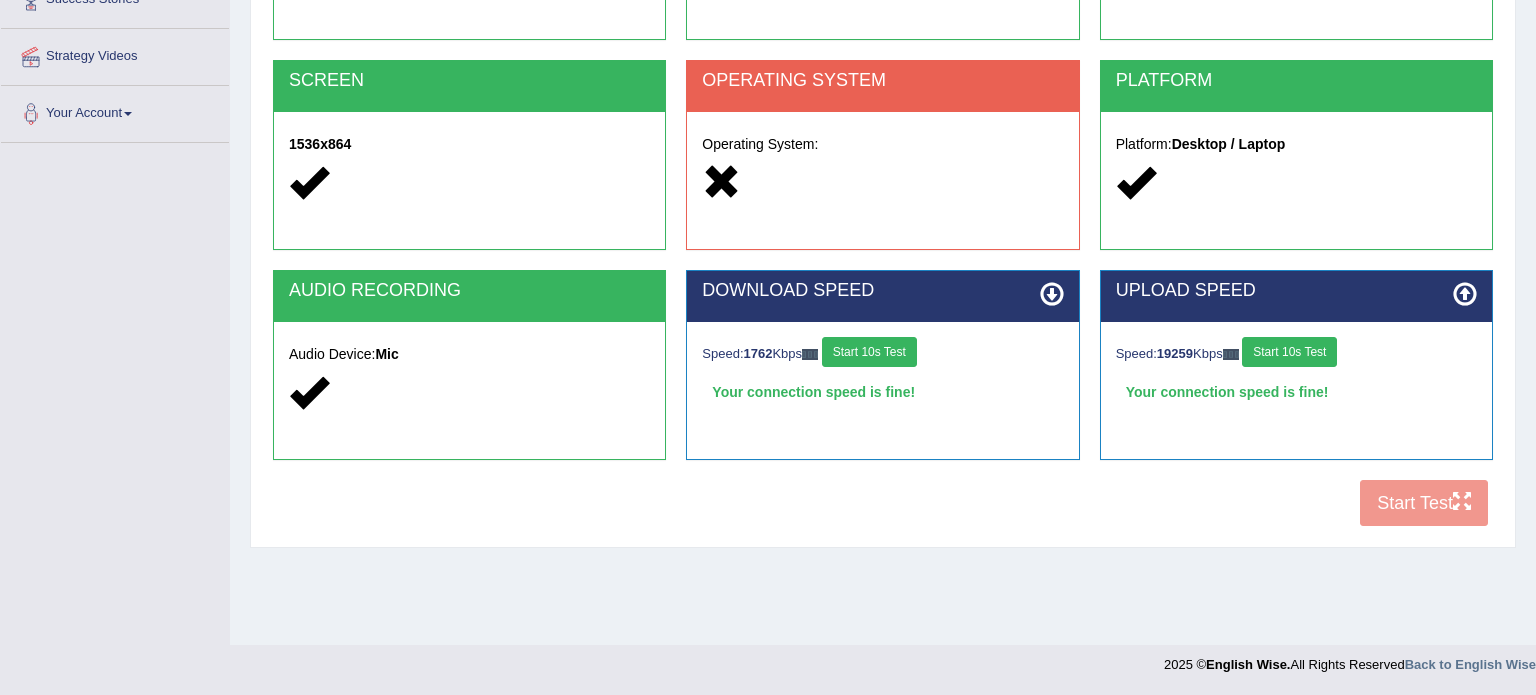click on "COOKIES
Cookies  Enabled
JAVASCRIPT
Javascript  Enabled
BROWSER
Browser:  Chrome
SCREEN
1536x864
OPERATING SYSTEM
Operating System:
PLATFORM
Platform:  Desktop / Laptop
AUDIO RECORDING
Audio Device:  Mic
DOWNLOAD SPEED
Speed:  1762  Kbps    Start 10s Test
Your connection speed is fine!
Select Audio Quality
UPLOAD SPEED
Speed:  19259  Kbps    Start 10s Test
Your connection speed is fine!
Start Test" at bounding box center [883, 193] 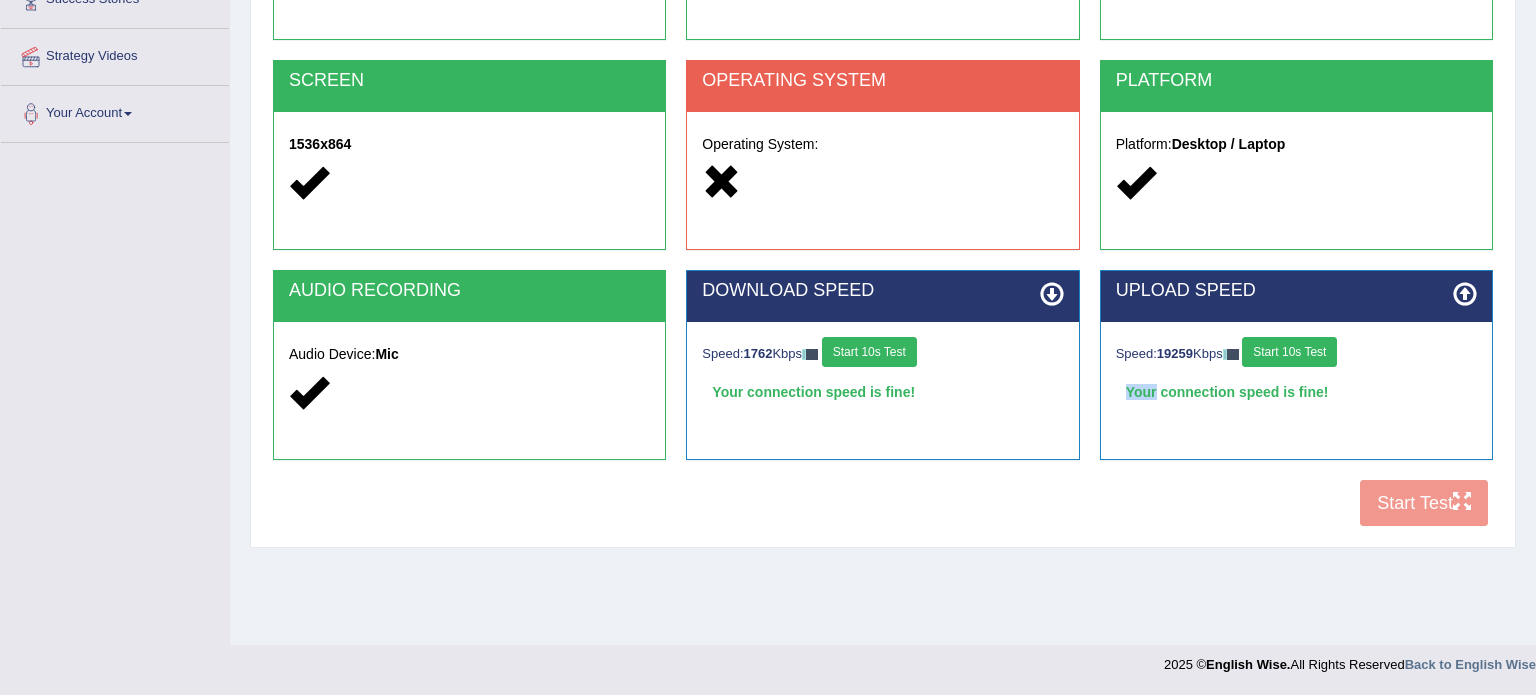 click on "COOKIES
Cookies  Enabled
JAVASCRIPT
Javascript  Enabled
BROWSER
Browser:  Chrome
SCREEN
1536x864
OPERATING SYSTEM
Operating System:
PLATFORM
Platform:  Desktop / Laptop
AUDIO RECORDING
Audio Device:  Mic
DOWNLOAD SPEED
Speed:  1762  Kbps    Start 10s Test
Your connection speed is fine!
Select Audio Quality
UPLOAD SPEED
Speed:  19259  Kbps    Start 10s Test
Your connection speed is fine!
Start Test" at bounding box center [883, 193] 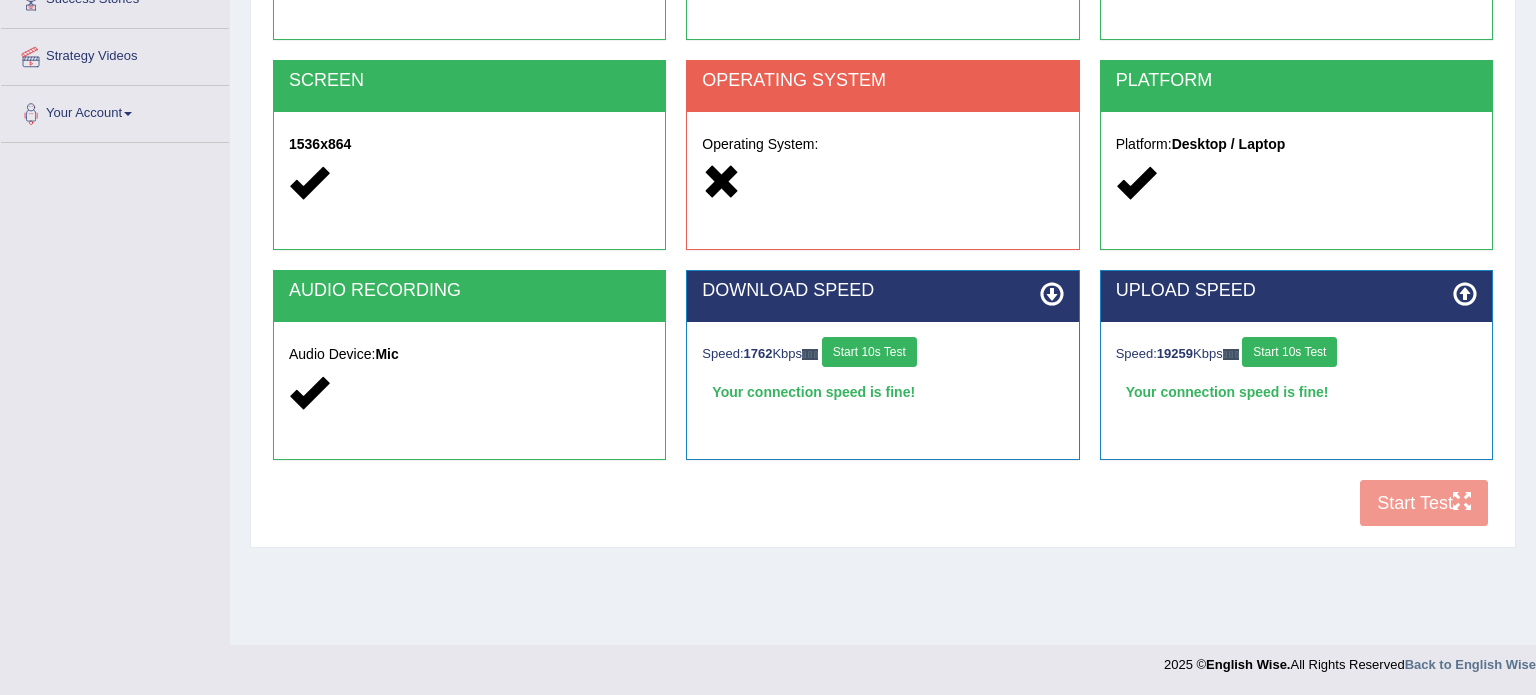 click on "COOKIES
Cookies  Enabled
JAVASCRIPT
Javascript  Enabled
BROWSER
Browser:  Chrome
SCREEN
1536x864
OPERATING SYSTEM
Operating System:
PLATFORM
Platform:  Desktop / Laptop
AUDIO RECORDING
Audio Device:  Mic
DOWNLOAD SPEED
Speed:  1762  Kbps    Start 10s Test
Your connection speed is fine!
Select Audio Quality
UPLOAD SPEED
Speed:  19259  Kbps    Start 10s Test
Your connection speed is fine!
Start Test" at bounding box center (883, 193) 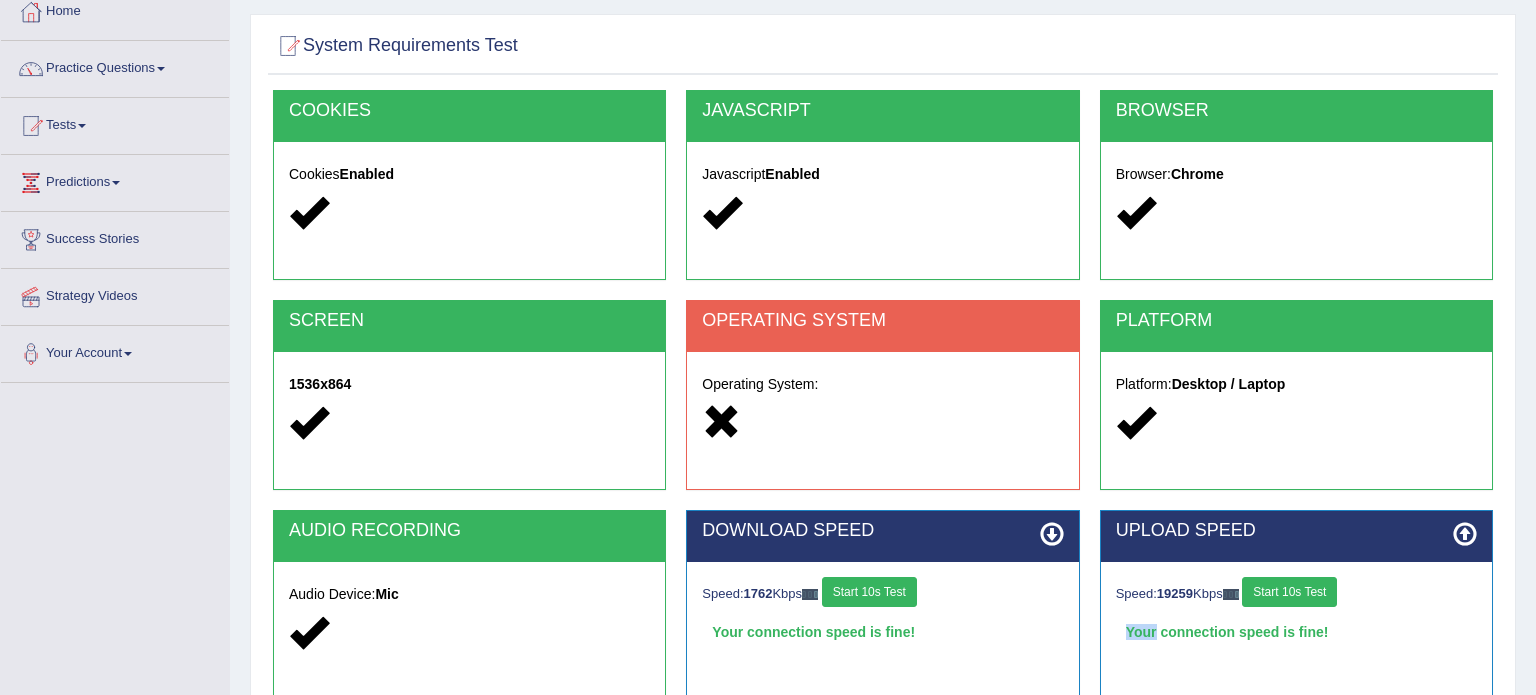 scroll, scrollTop: 120, scrollLeft: 0, axis: vertical 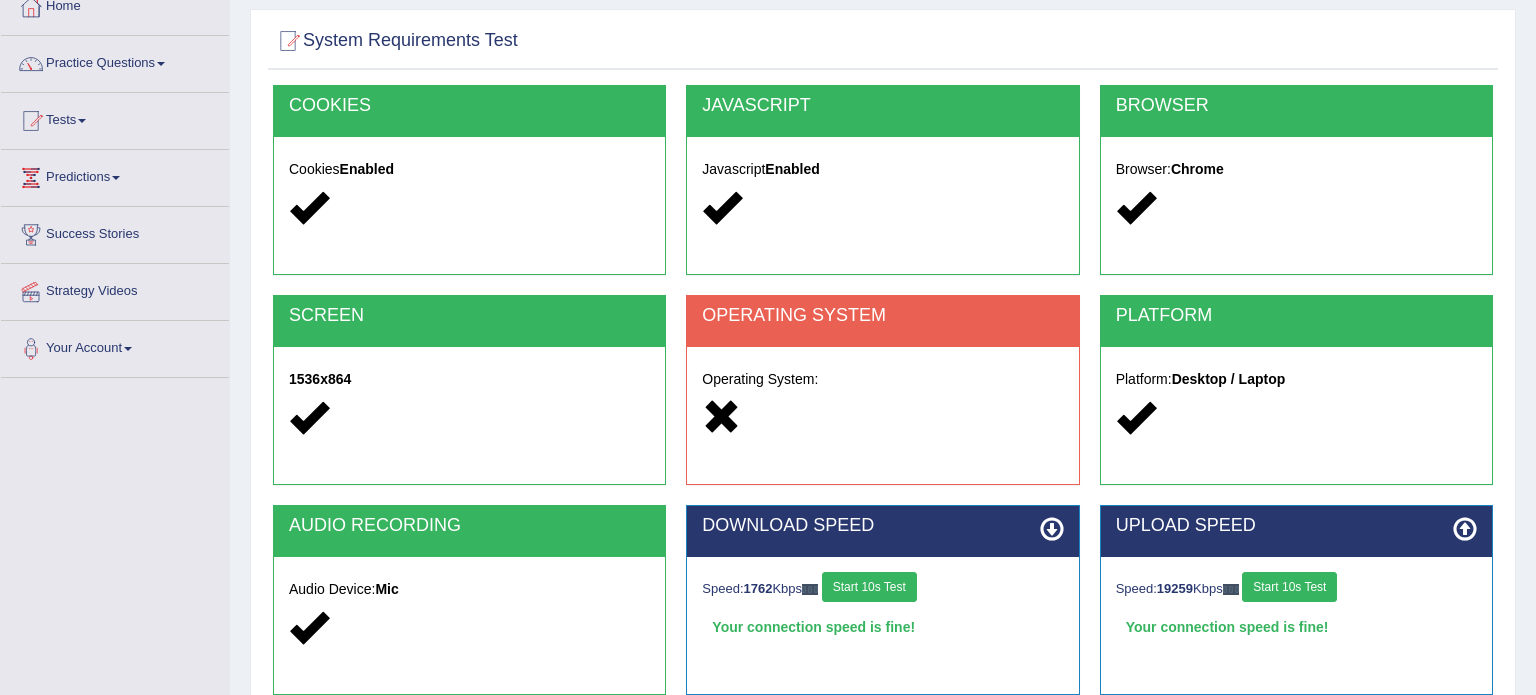 click at bounding box center [882, 418] 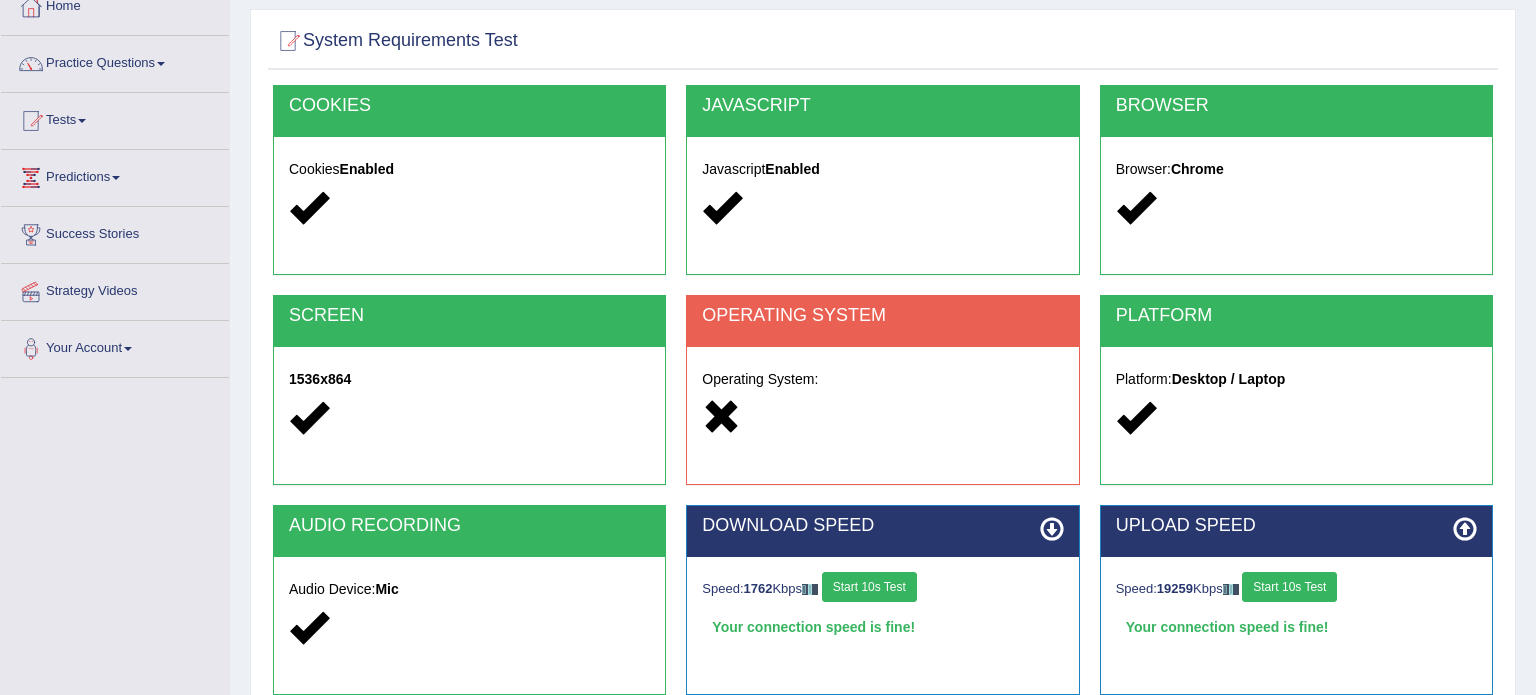 click at bounding box center [882, 418] 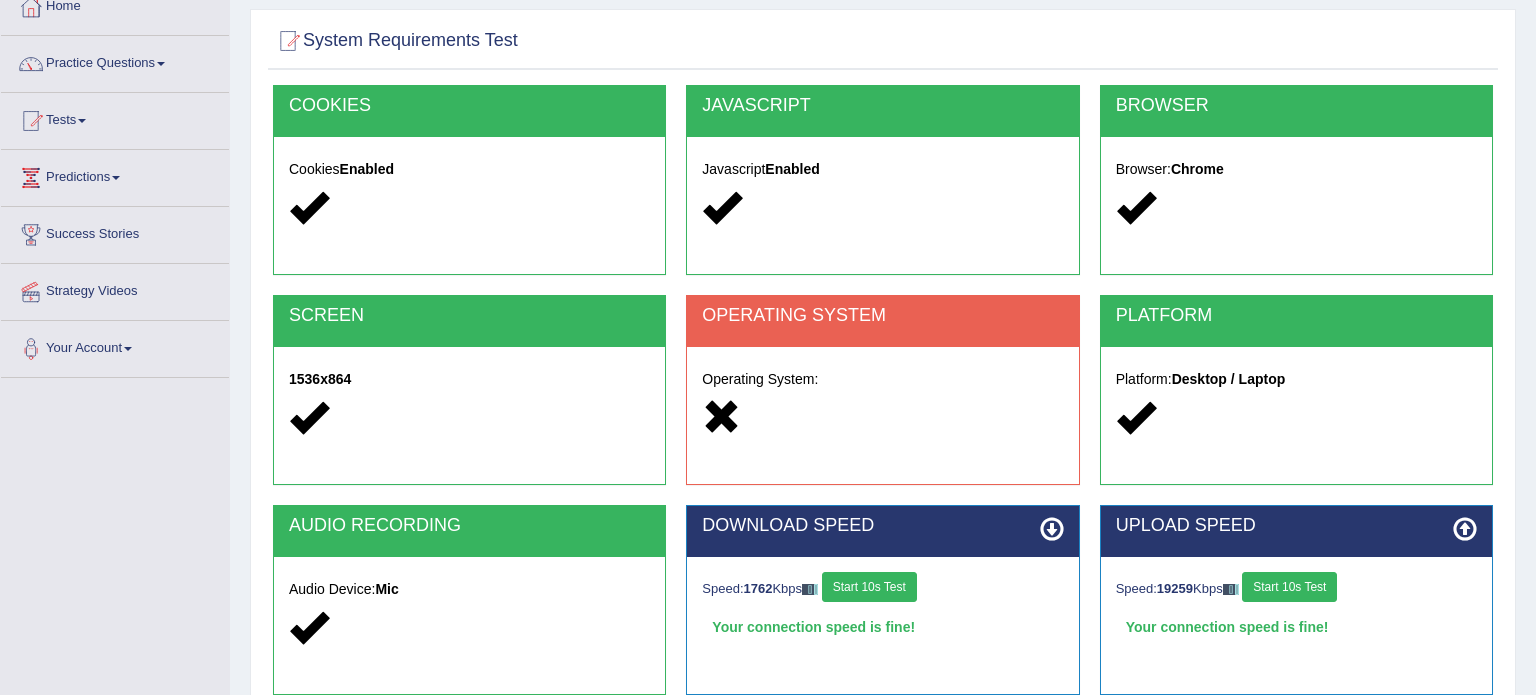 click on "SCREEN" at bounding box center [469, 316] 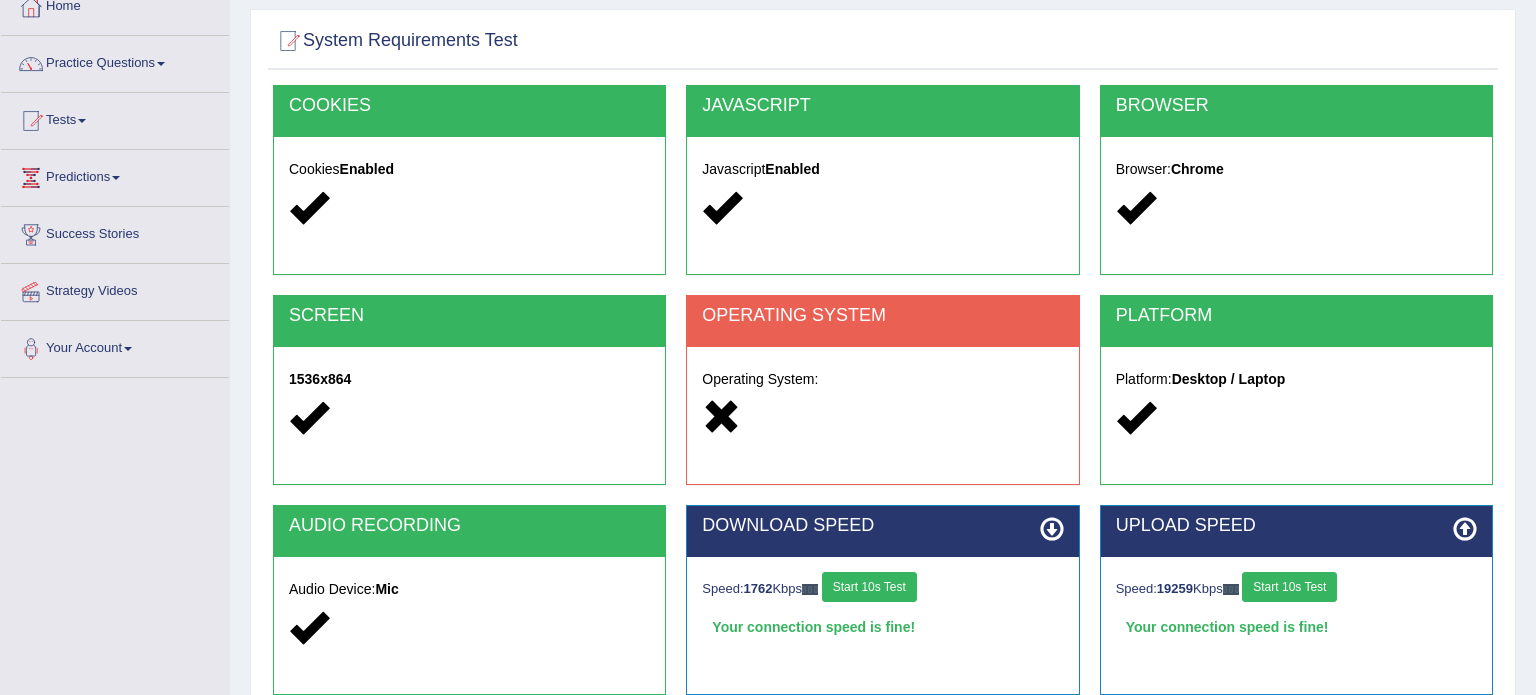 click on "SCREEN" at bounding box center [469, 316] 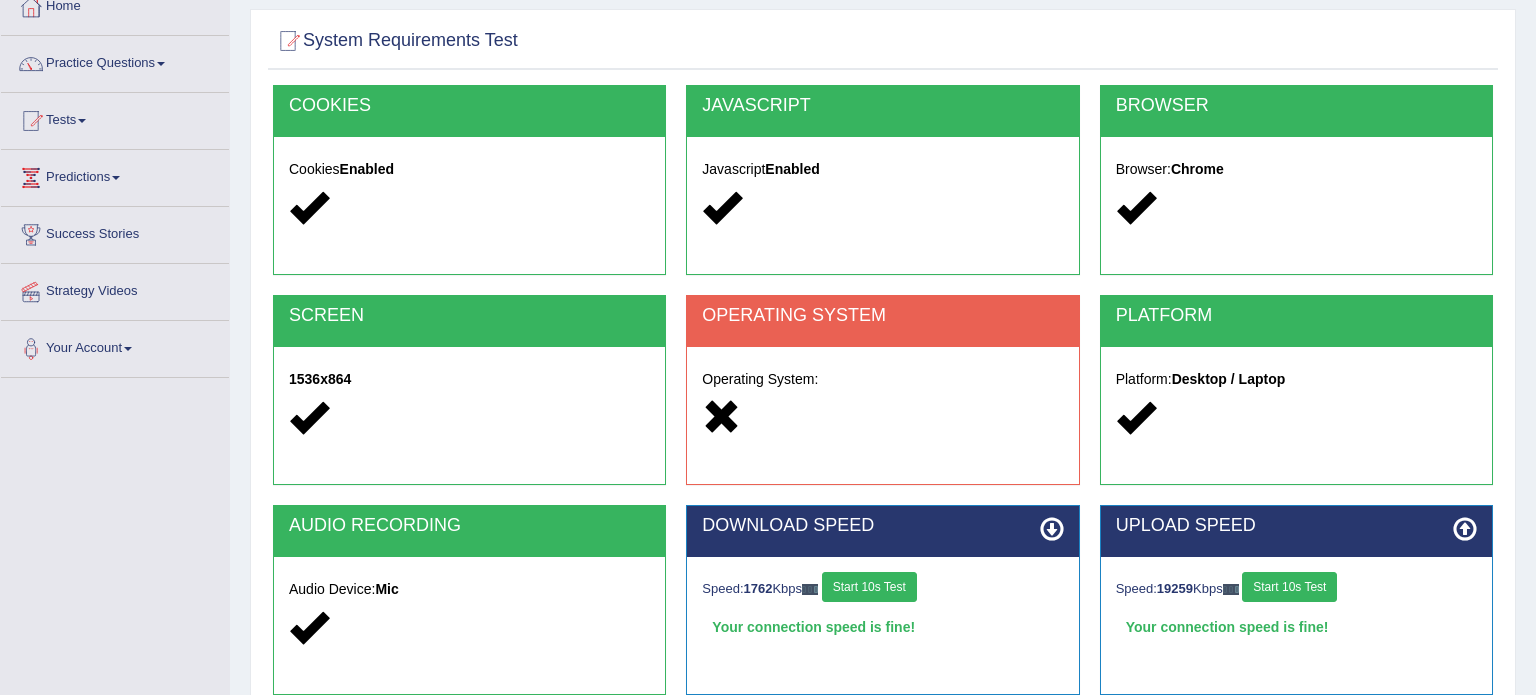 click on "Operating System:" at bounding box center (882, 401) 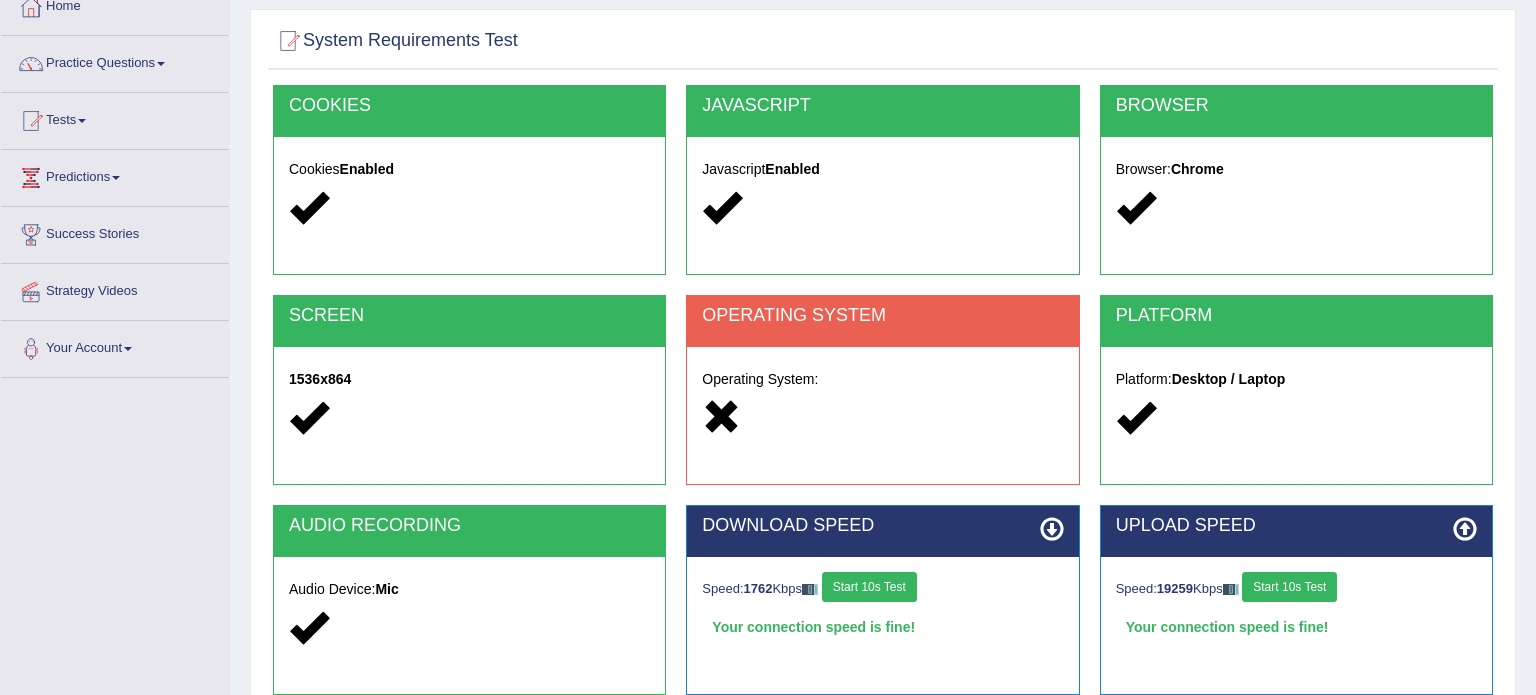 click on "Operating System:" at bounding box center (882, 401) 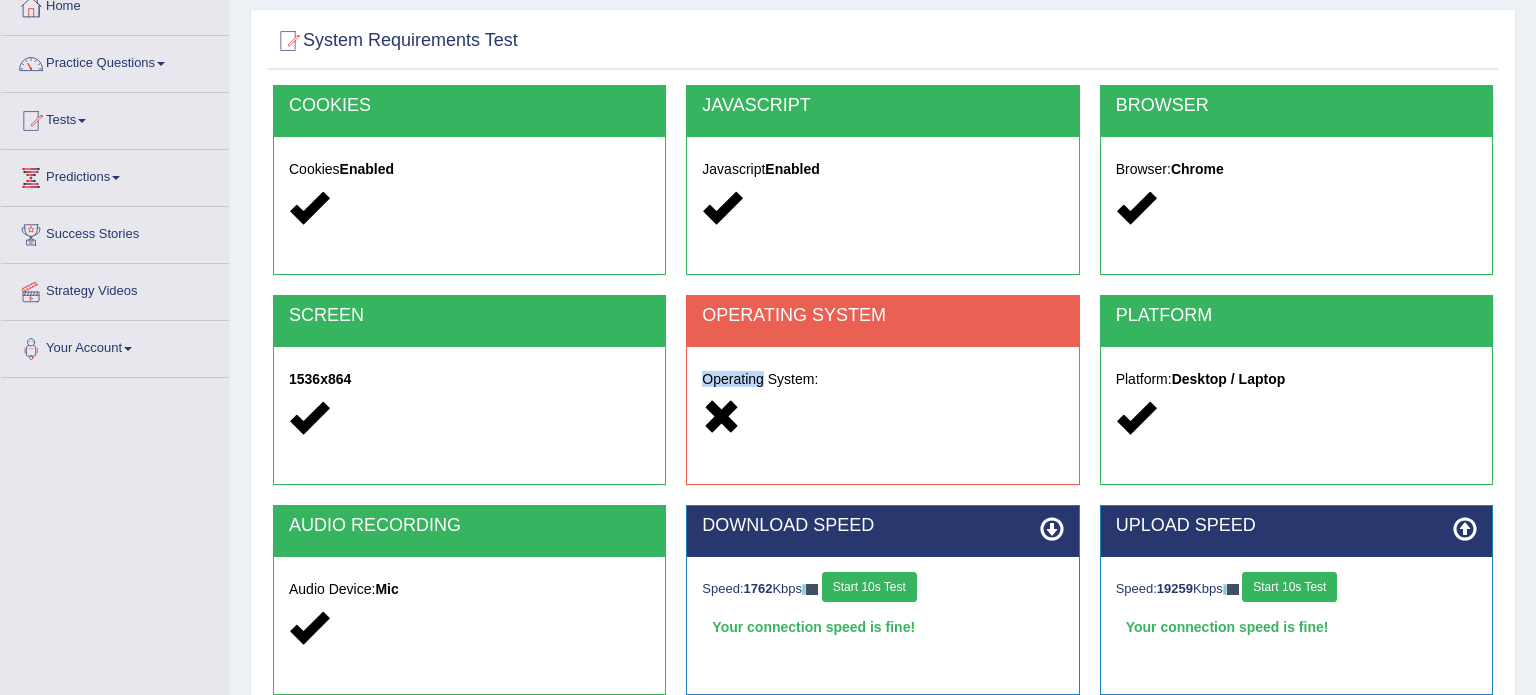 click on "Operating System:" at bounding box center (882, 401) 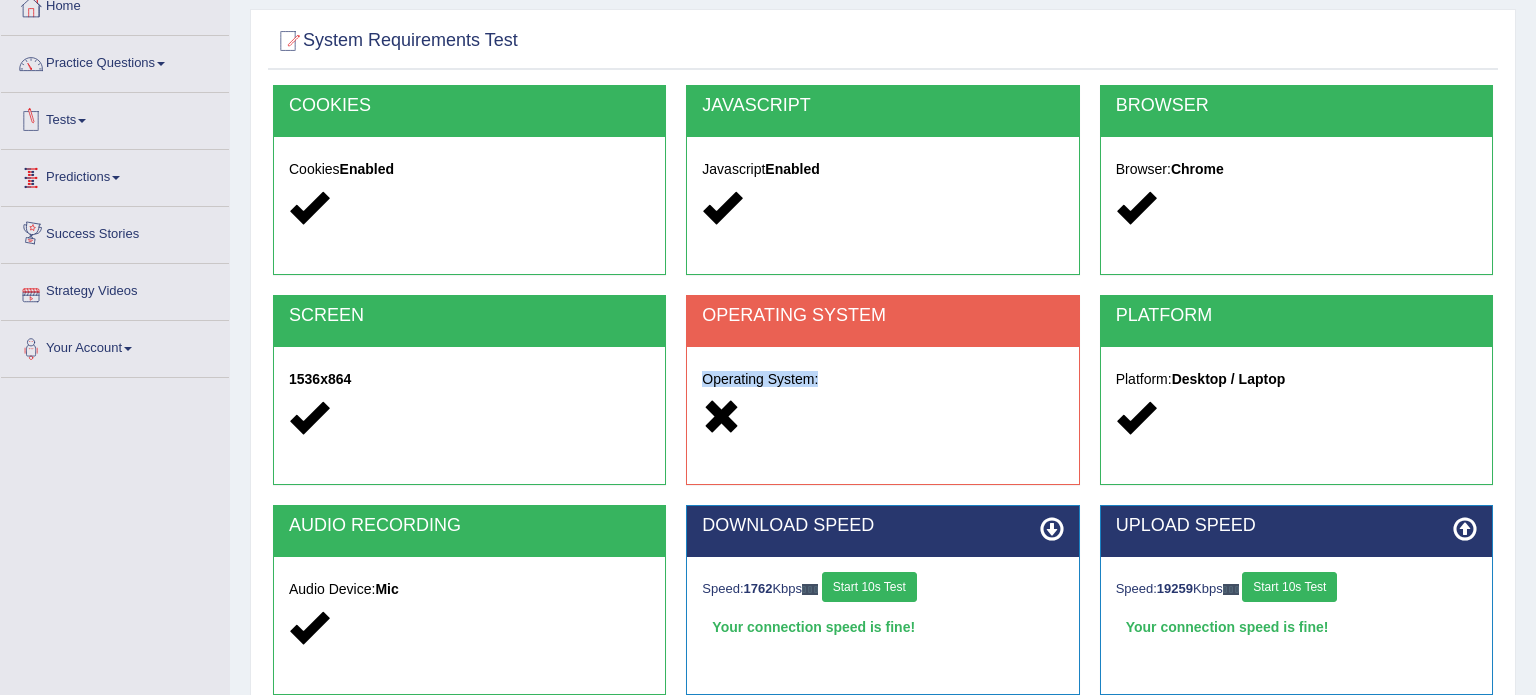 click on "Tests" at bounding box center (115, 118) 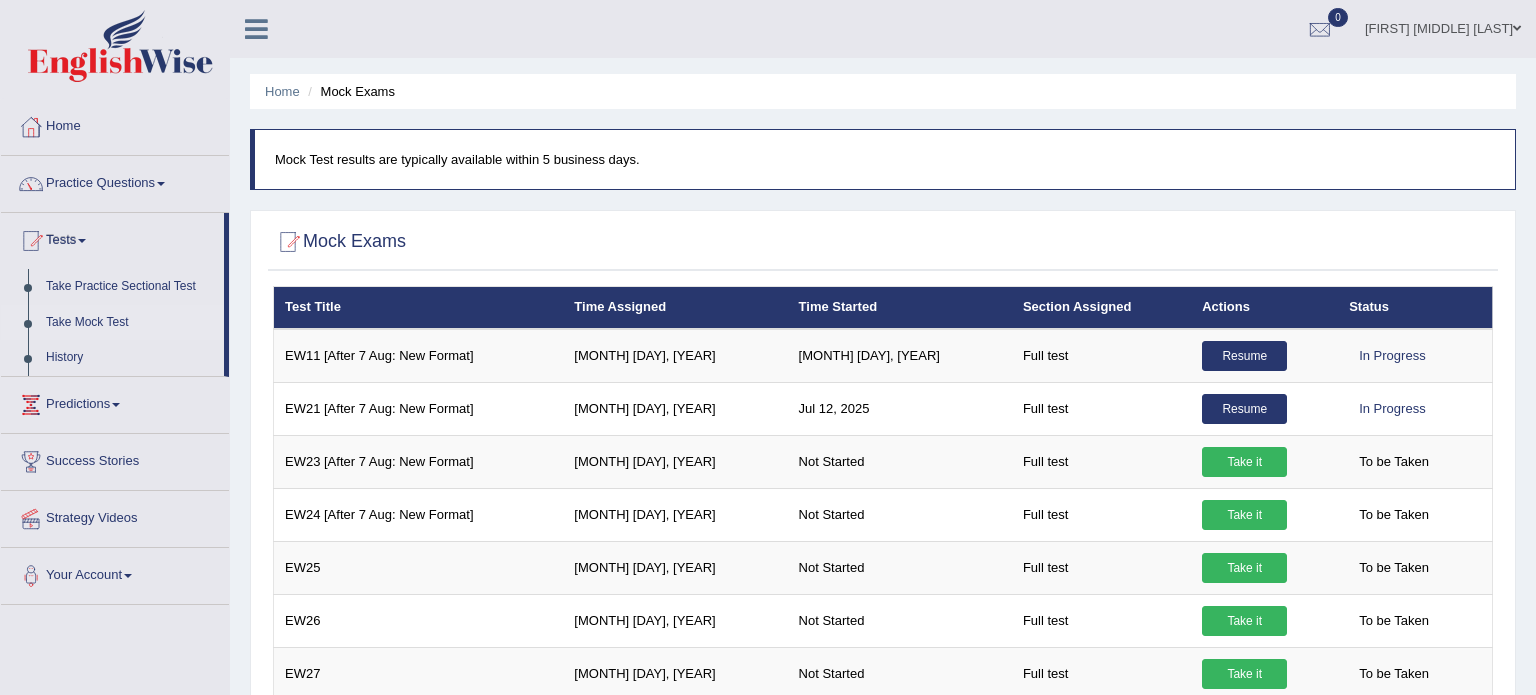 click on "Resume" at bounding box center (1244, 356) 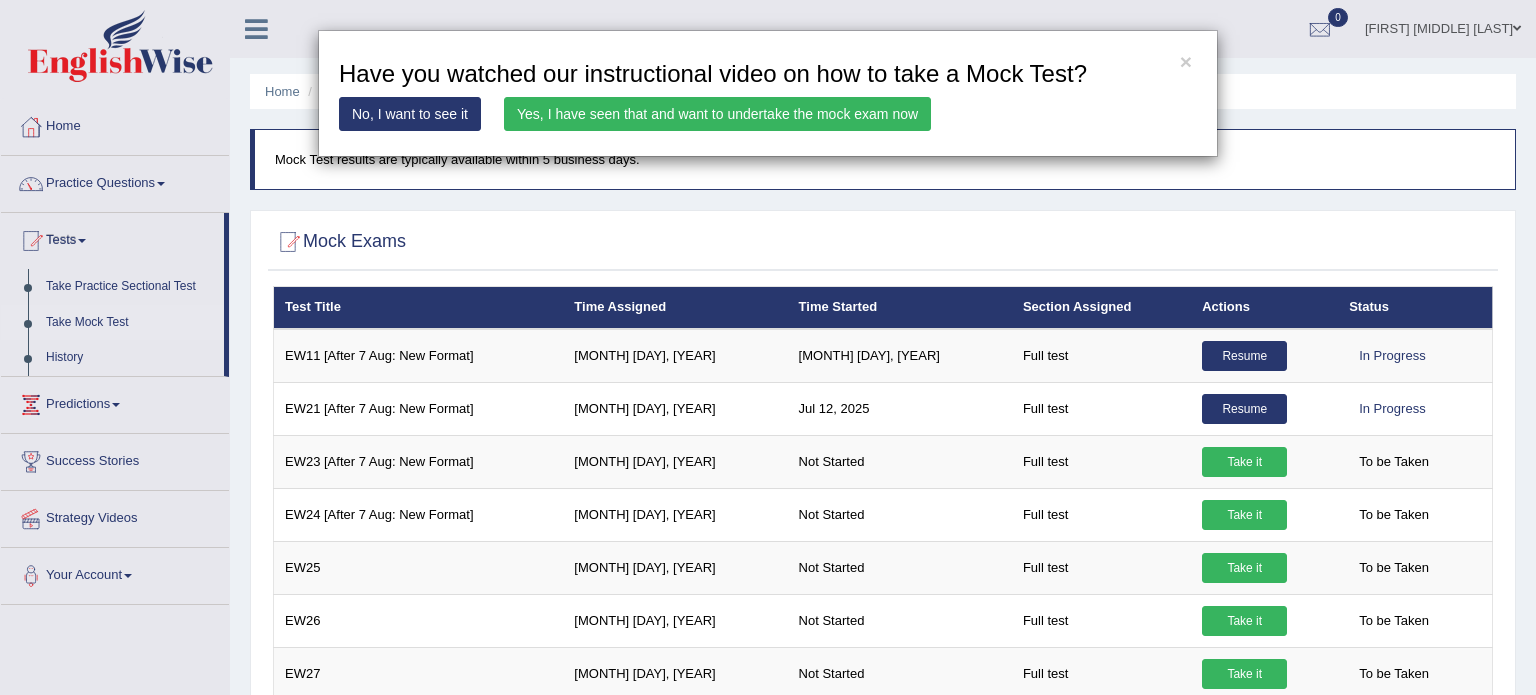 click on "Yes, I have seen that and want to undertake the mock exam now" at bounding box center (717, 114) 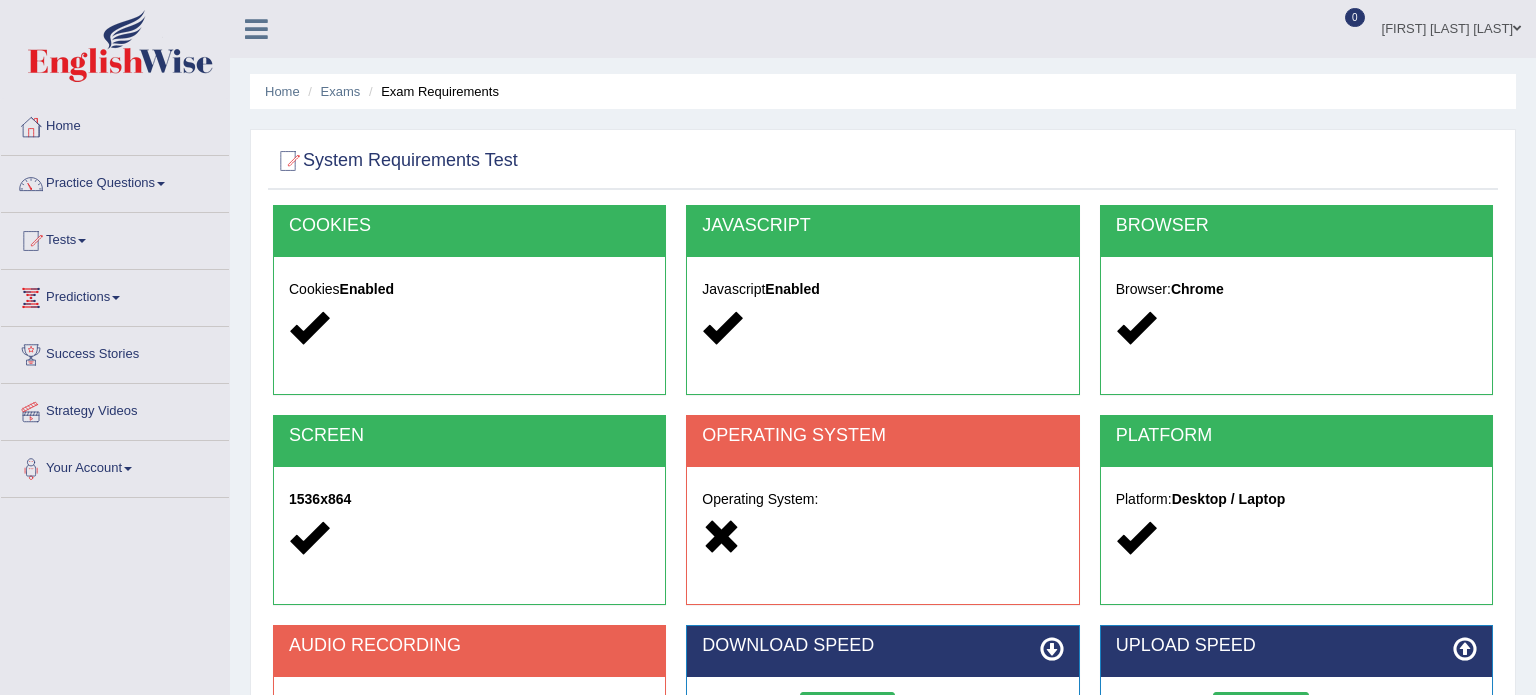 scroll, scrollTop: 0, scrollLeft: 0, axis: both 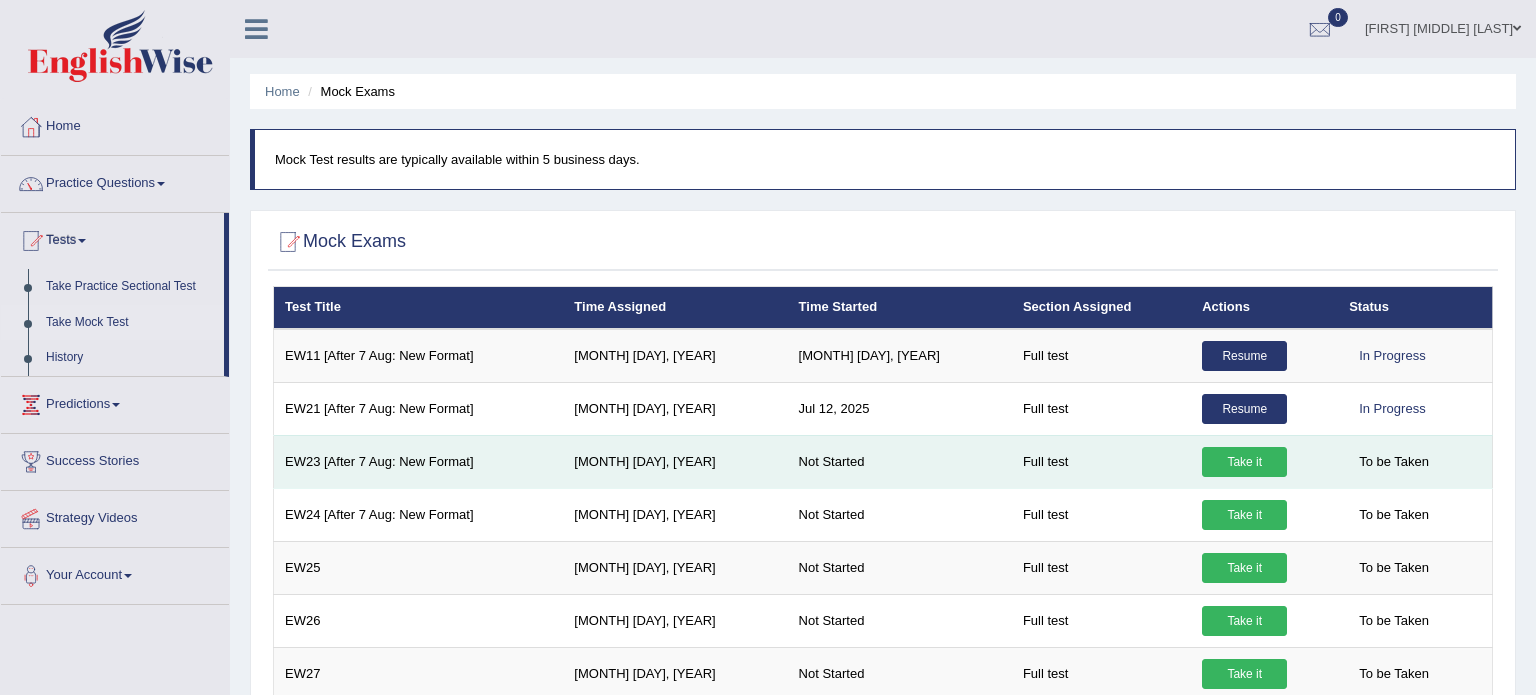 click on "Take it" at bounding box center [1244, 462] 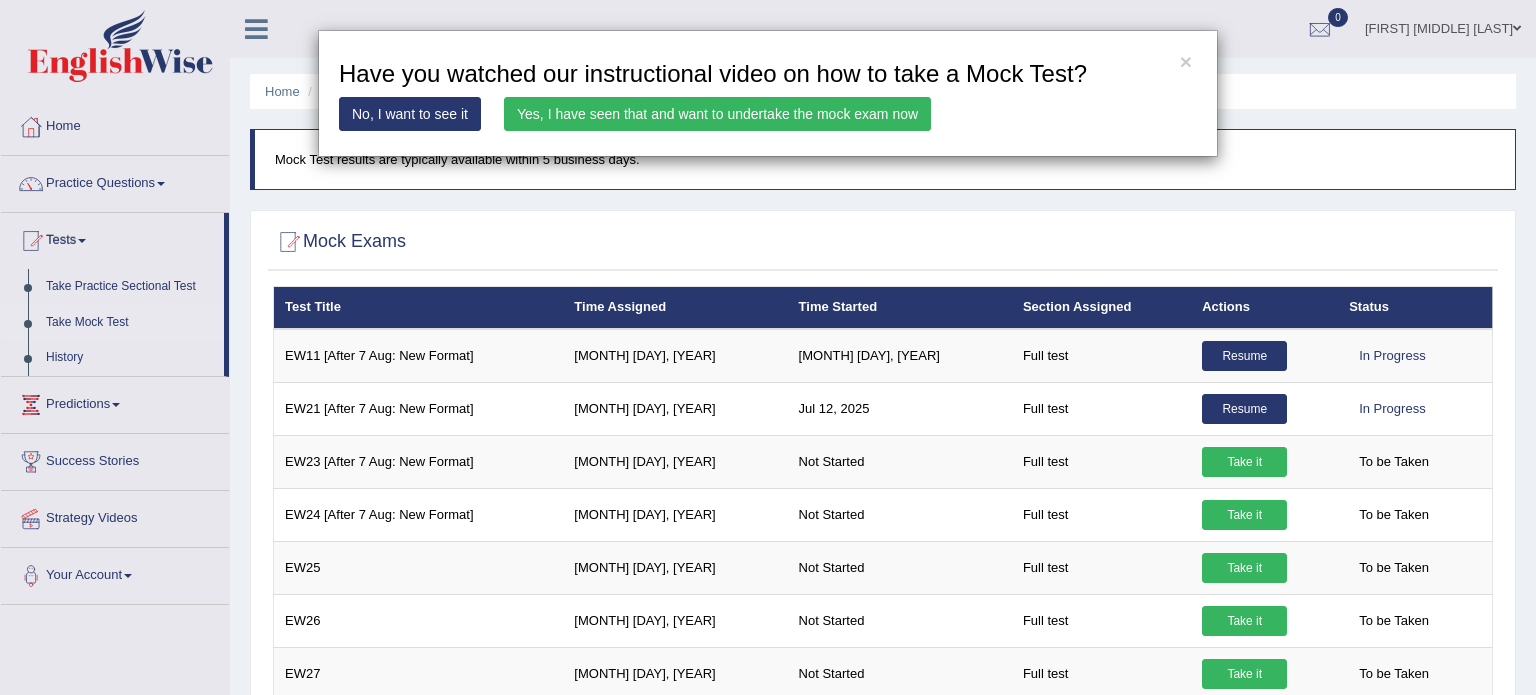 click on "No, I want to see it" at bounding box center (410, 114) 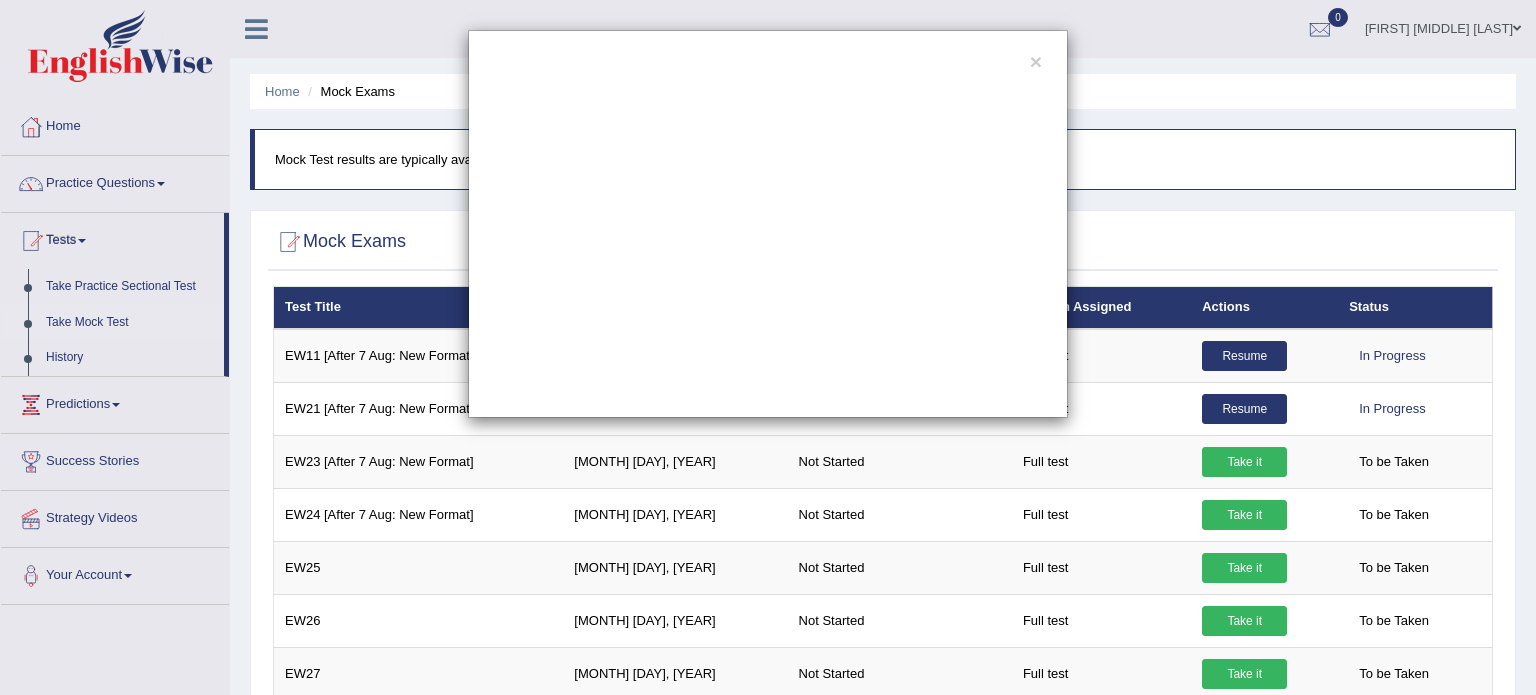 click on "×" at bounding box center [768, 224] 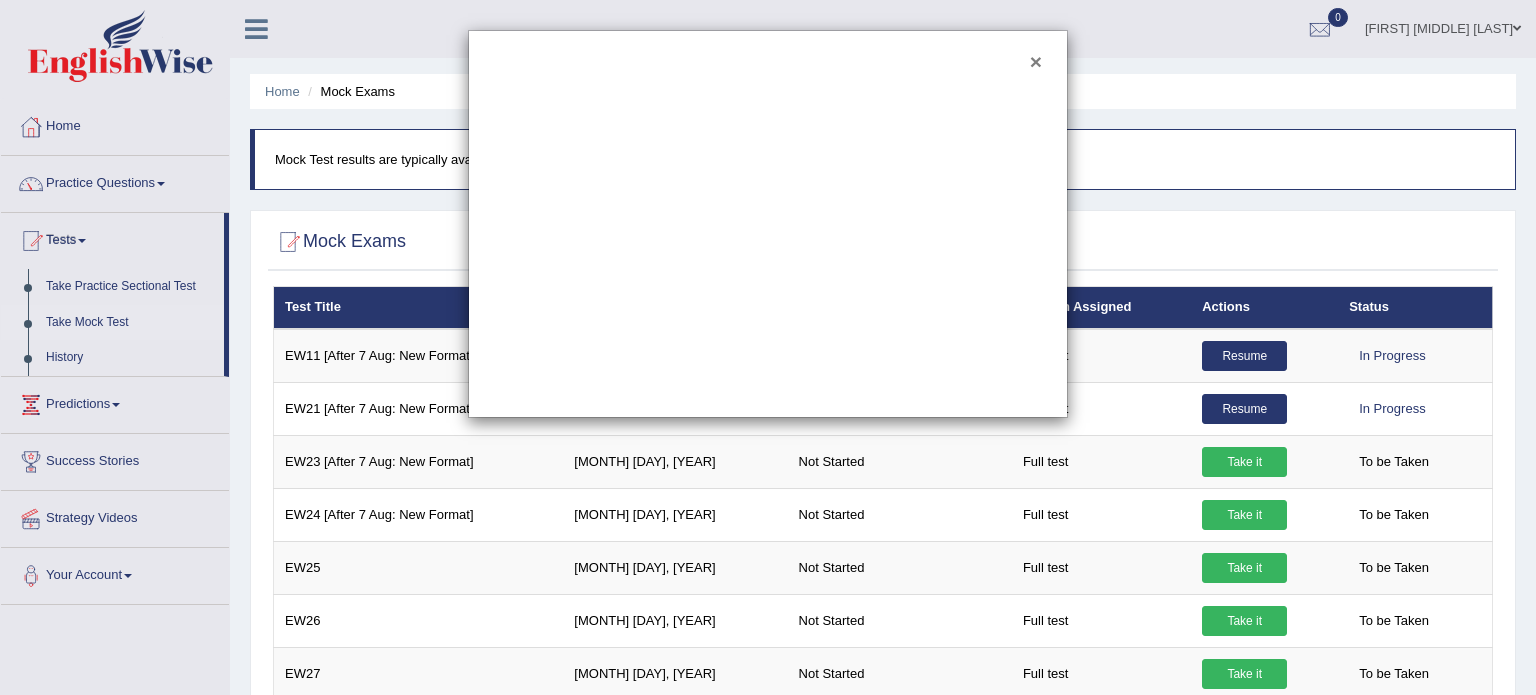 click on "×" at bounding box center [1036, 61] 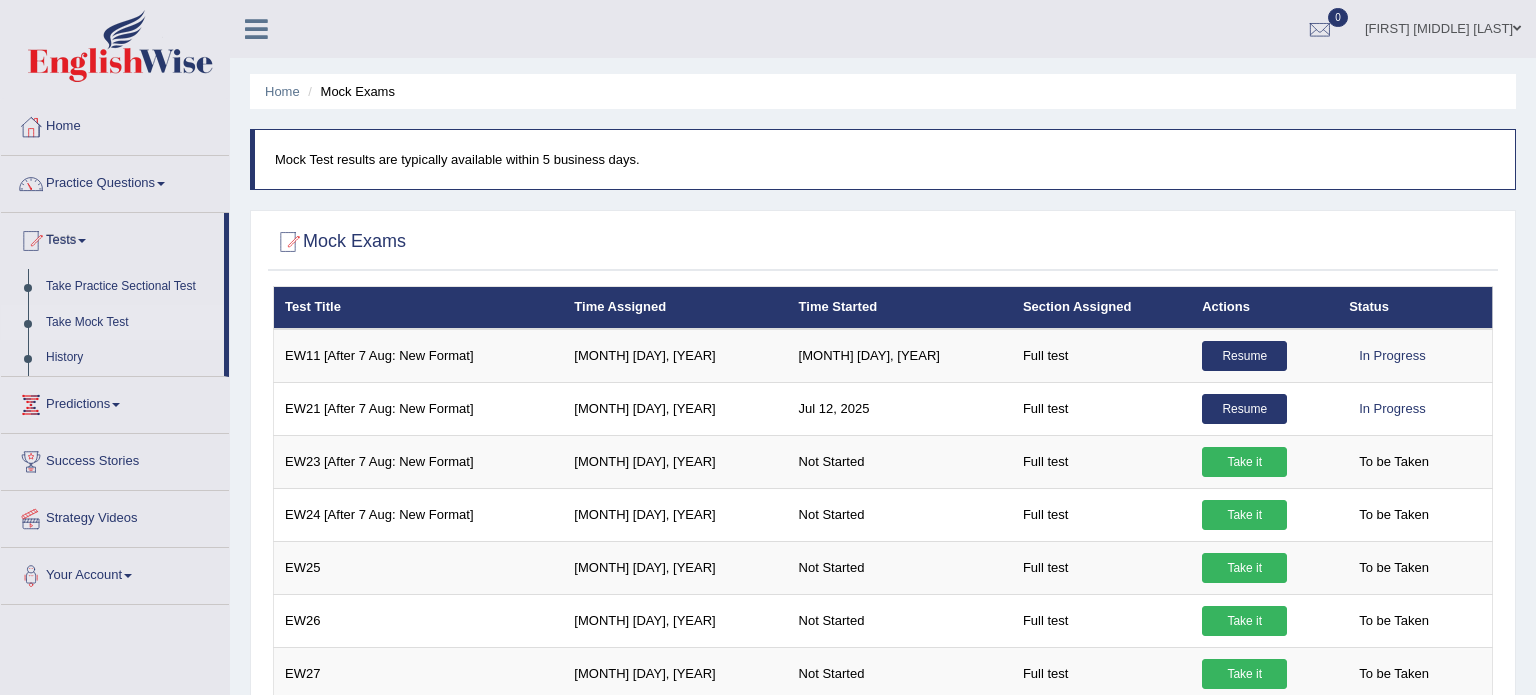 click on "Take Mock Test" at bounding box center (130, 323) 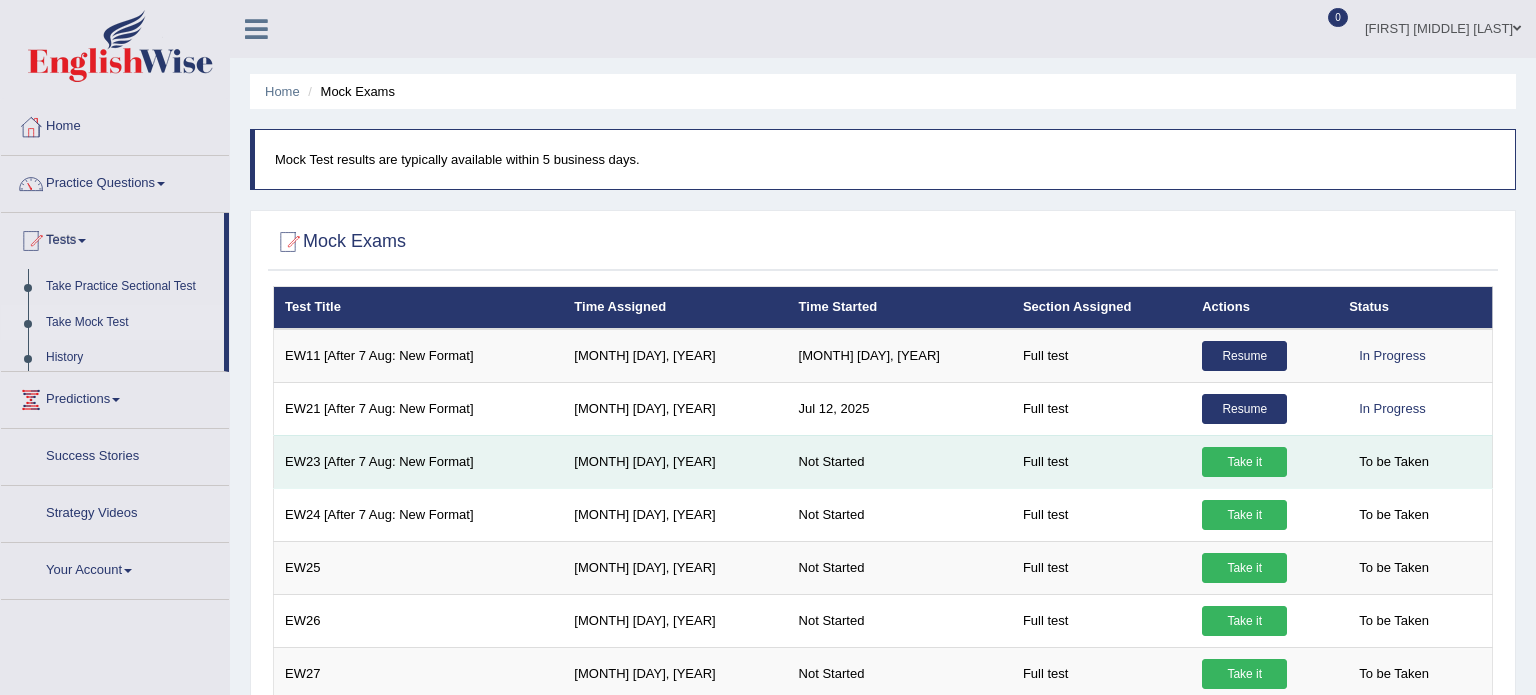 scroll, scrollTop: 0, scrollLeft: 0, axis: both 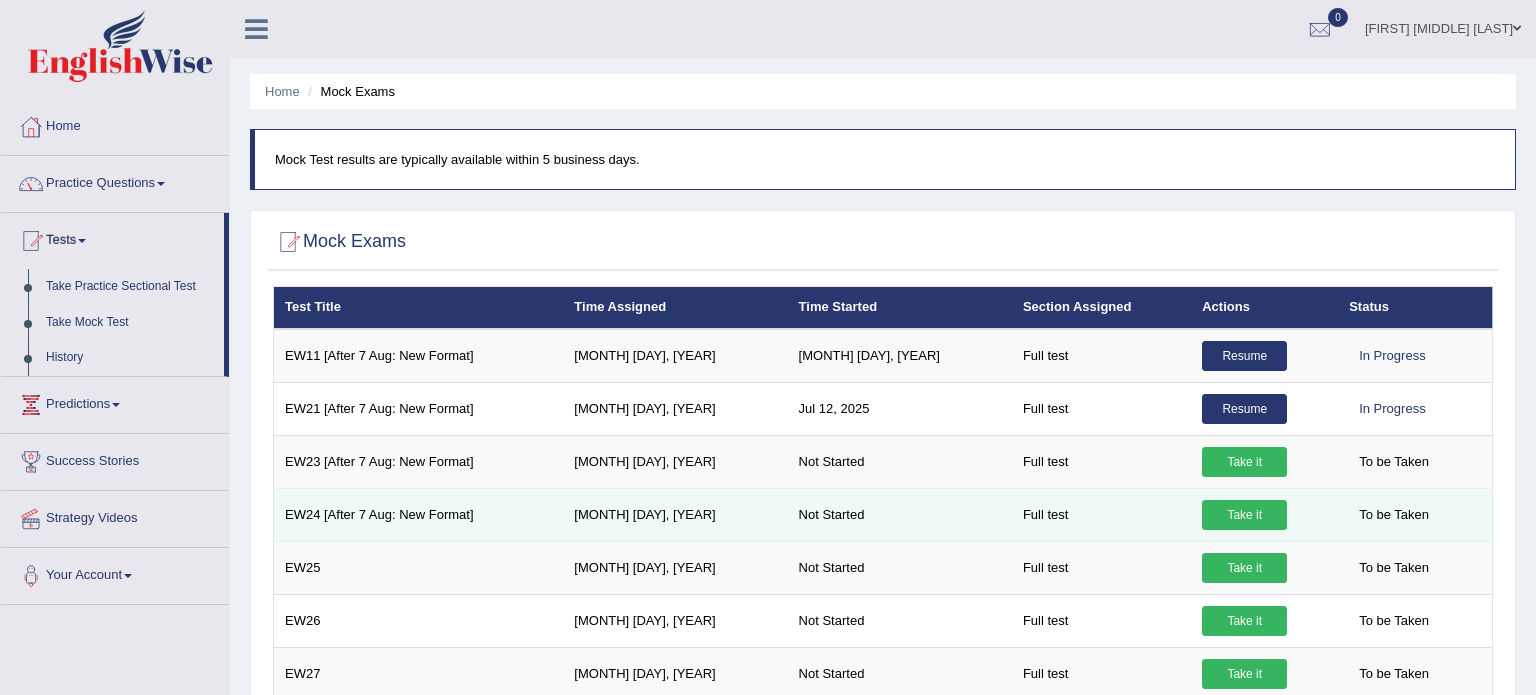 click on "Take it" at bounding box center [1244, 515] 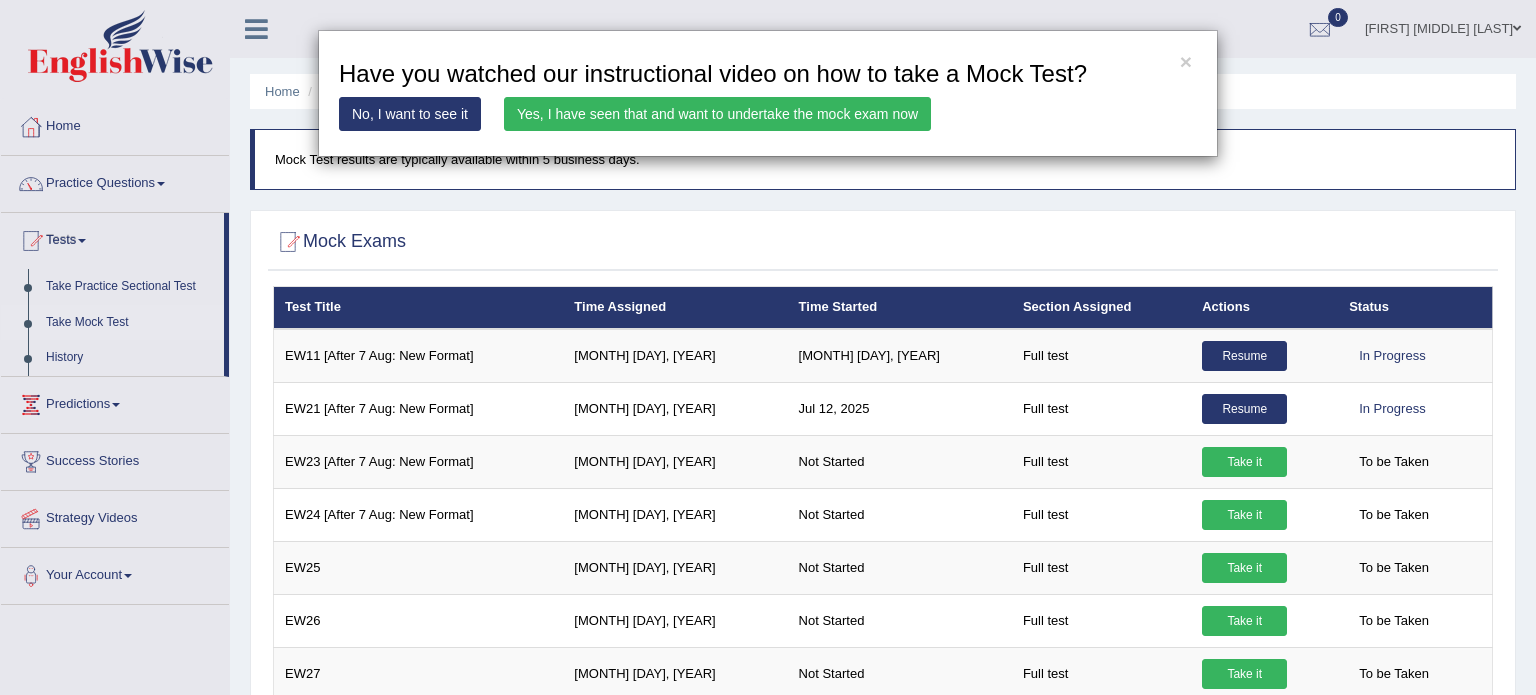 click on "Yes, I have seen that and want to undertake the mock exam now" at bounding box center (717, 114) 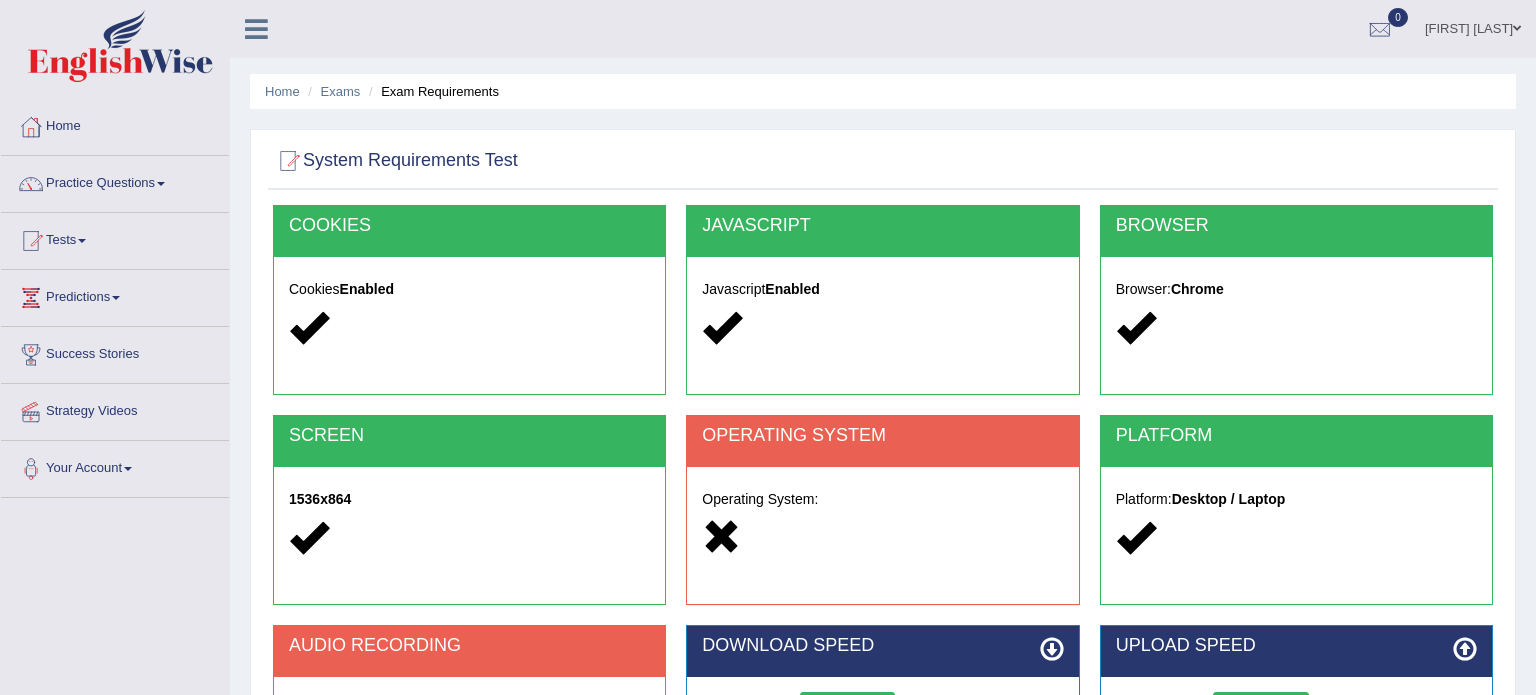 scroll, scrollTop: 0, scrollLeft: 0, axis: both 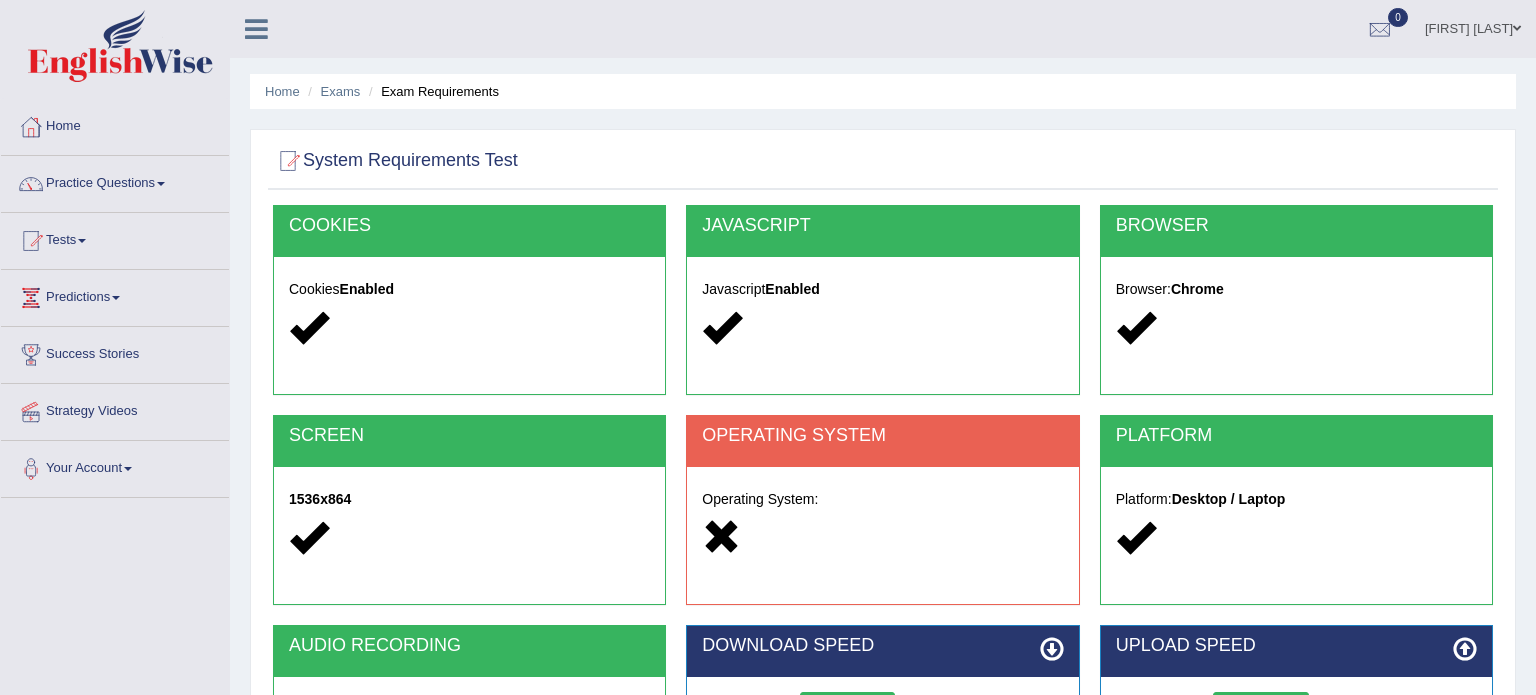 click on "Operating System:" at bounding box center [882, 521] 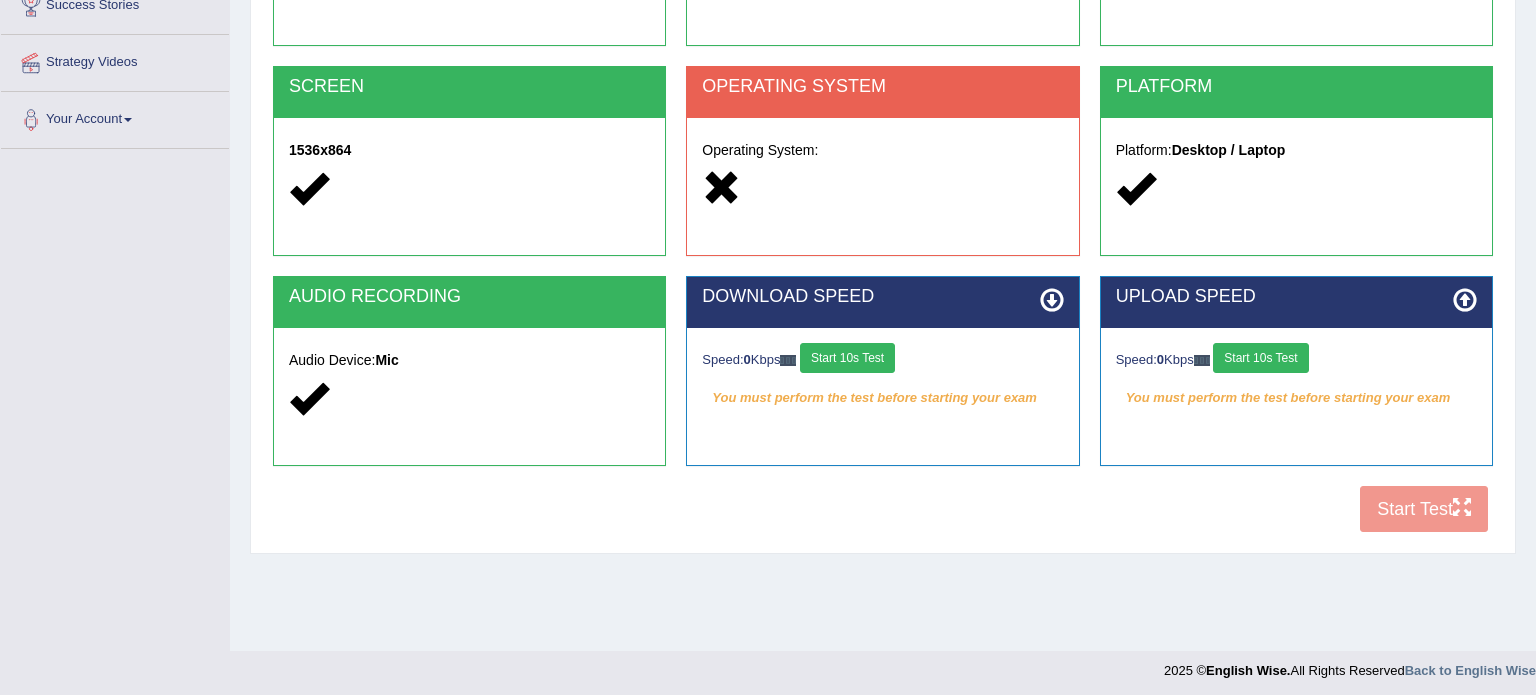 scroll, scrollTop: 355, scrollLeft: 0, axis: vertical 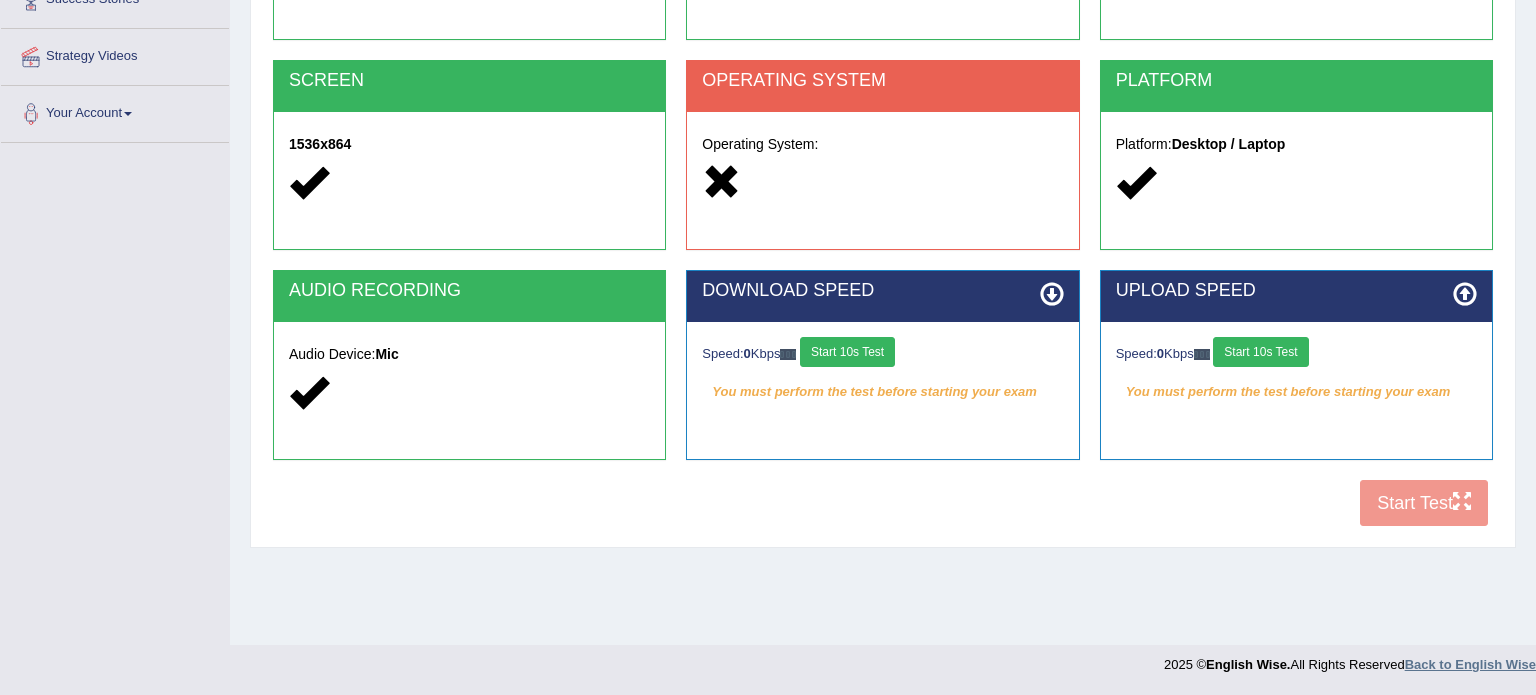 click on "Back to English Wise" at bounding box center (1470, 664) 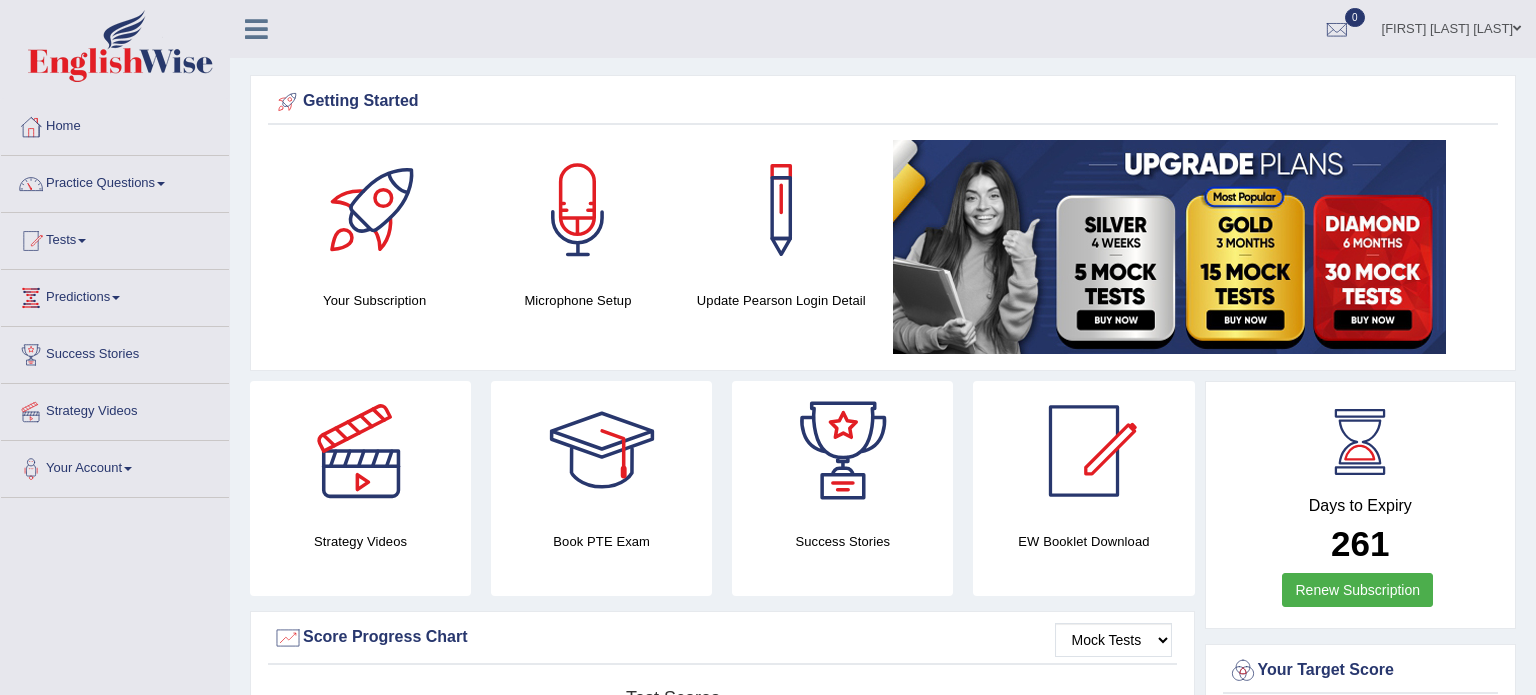 scroll, scrollTop: 0, scrollLeft: 0, axis: both 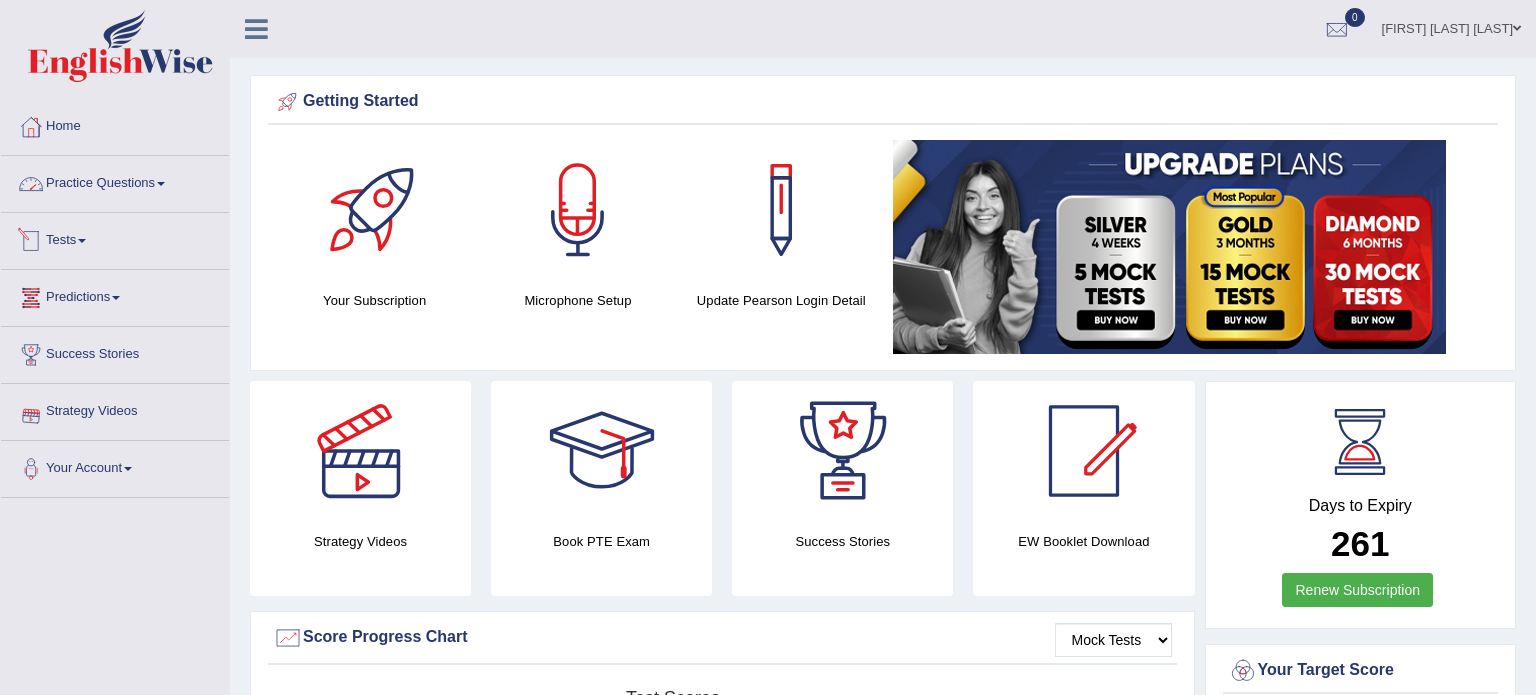 click on "Practice Questions" at bounding box center [115, 181] 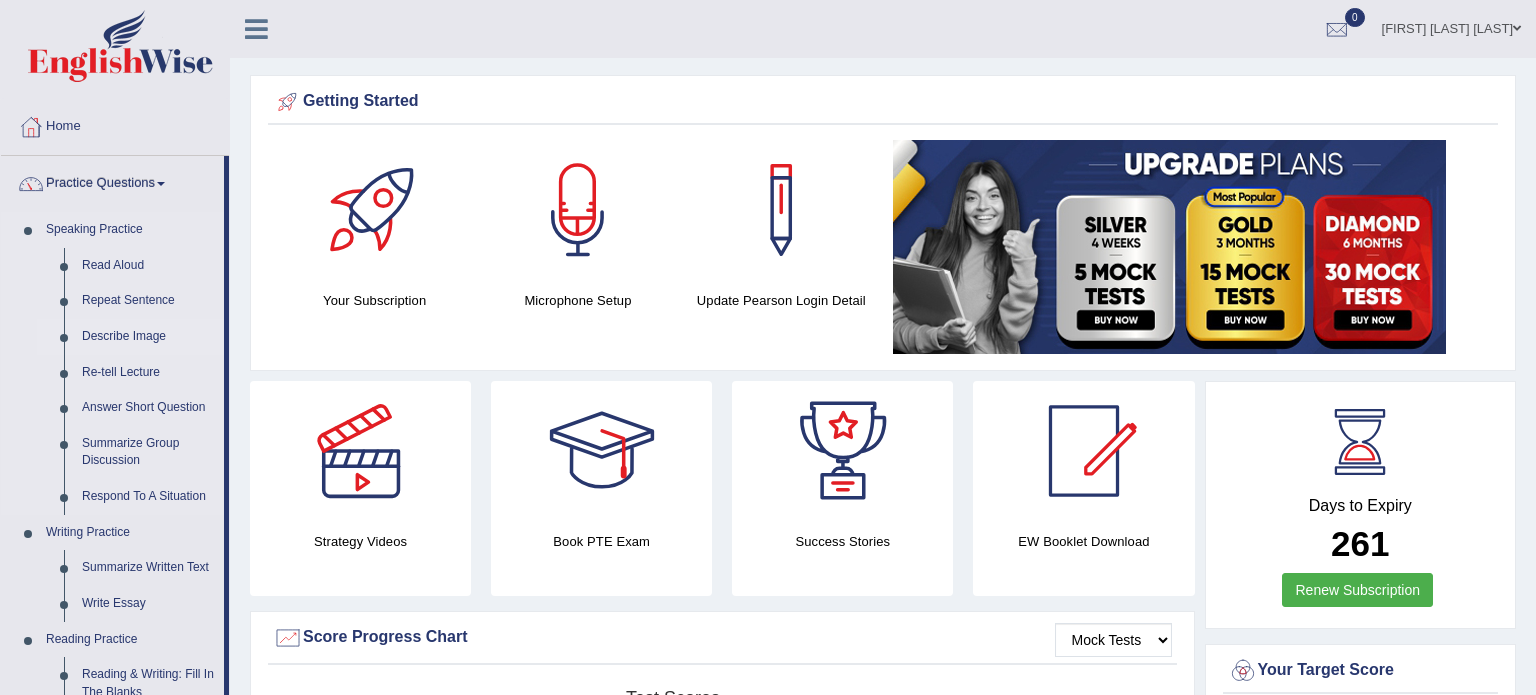 click on "Describe Image" at bounding box center (148, 337) 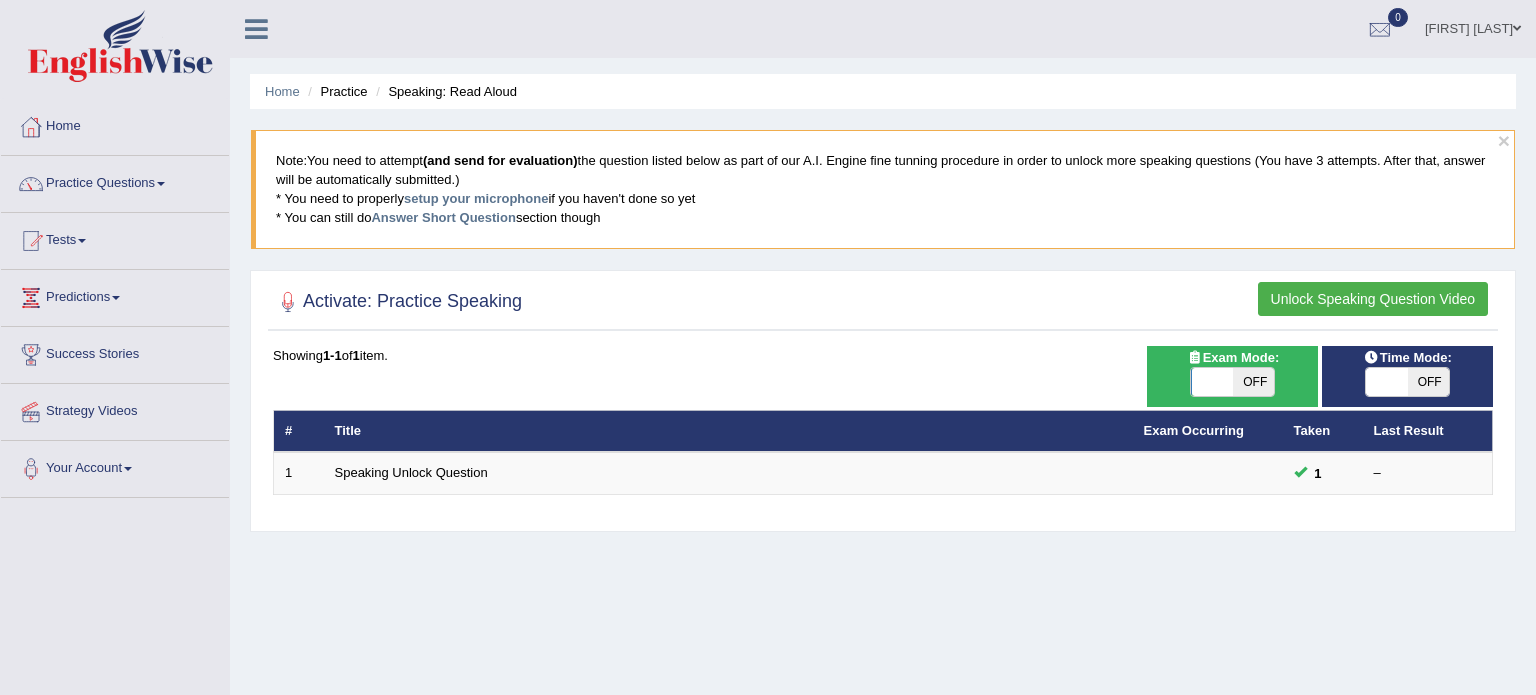 scroll, scrollTop: 0, scrollLeft: 0, axis: both 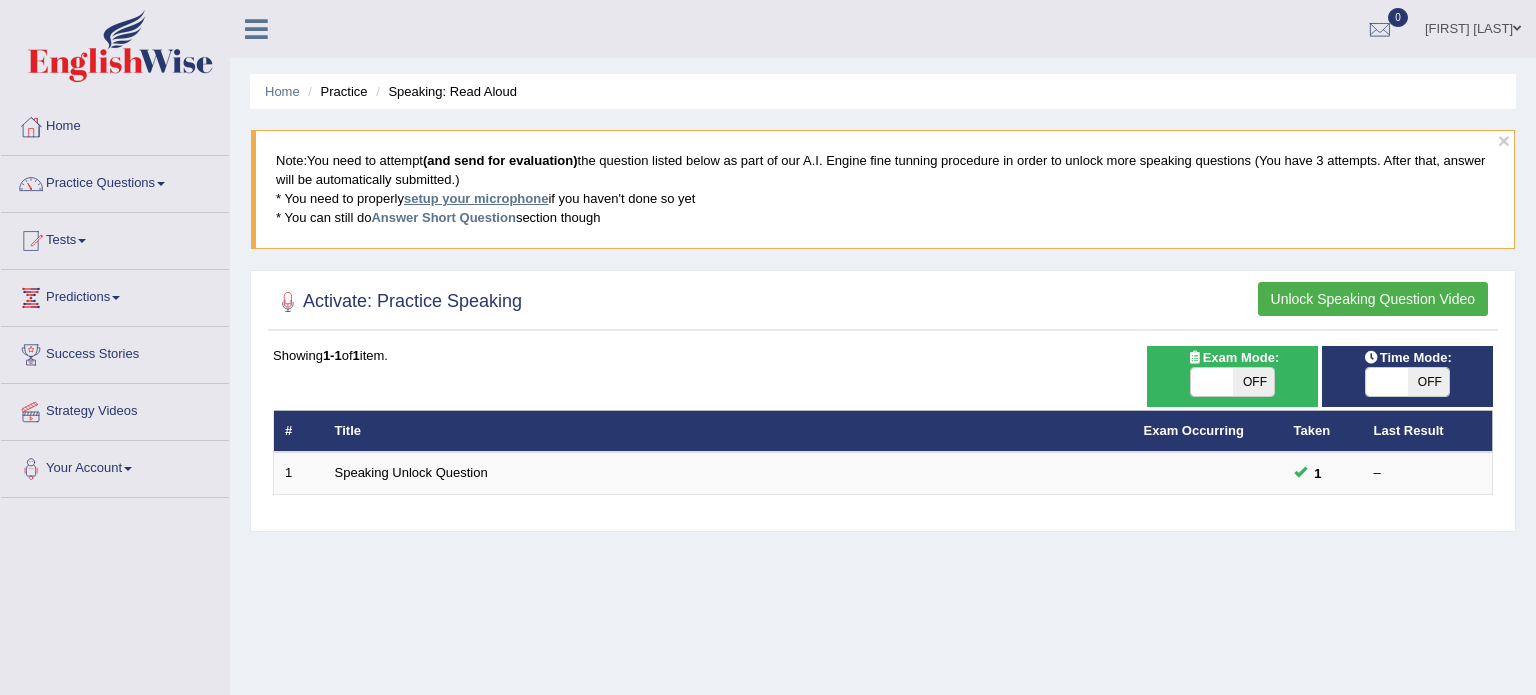 click on "setup your microphone" at bounding box center (476, 198) 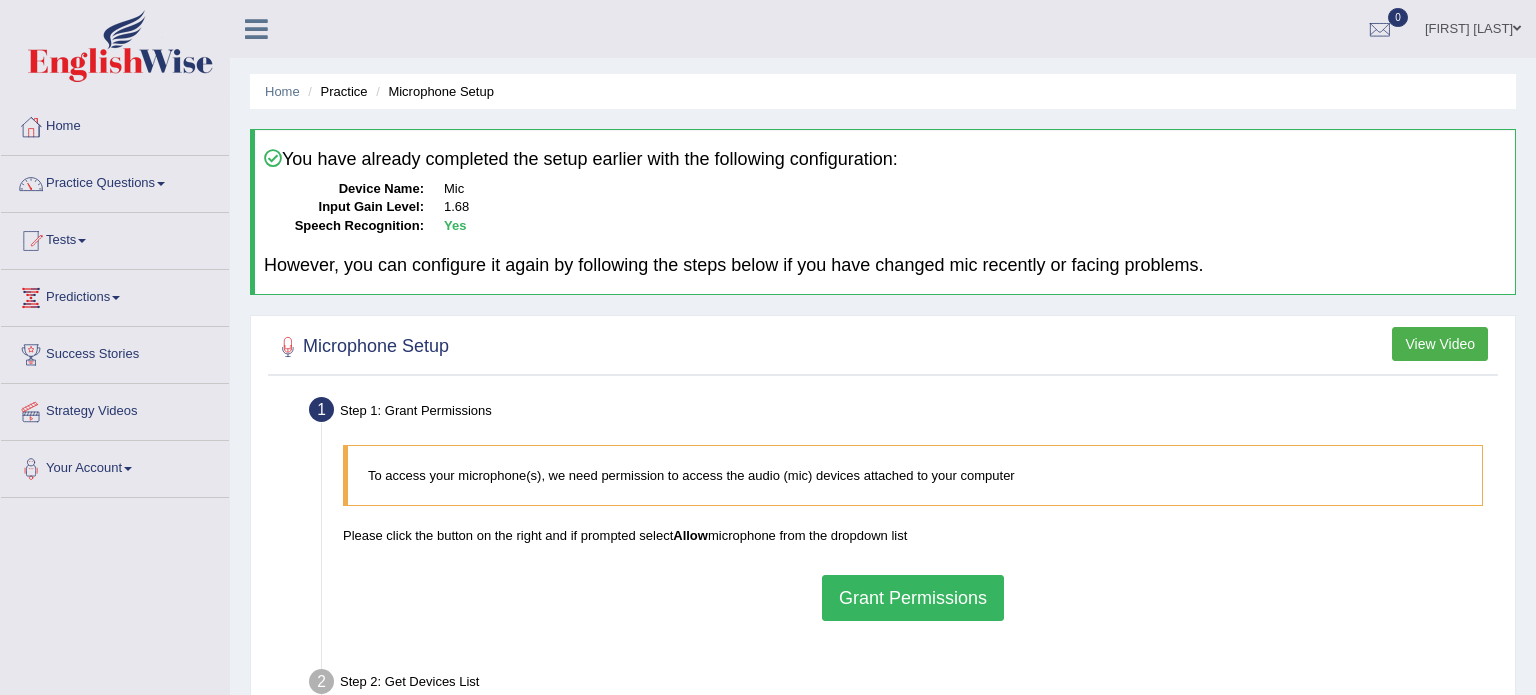 scroll, scrollTop: 0, scrollLeft: 0, axis: both 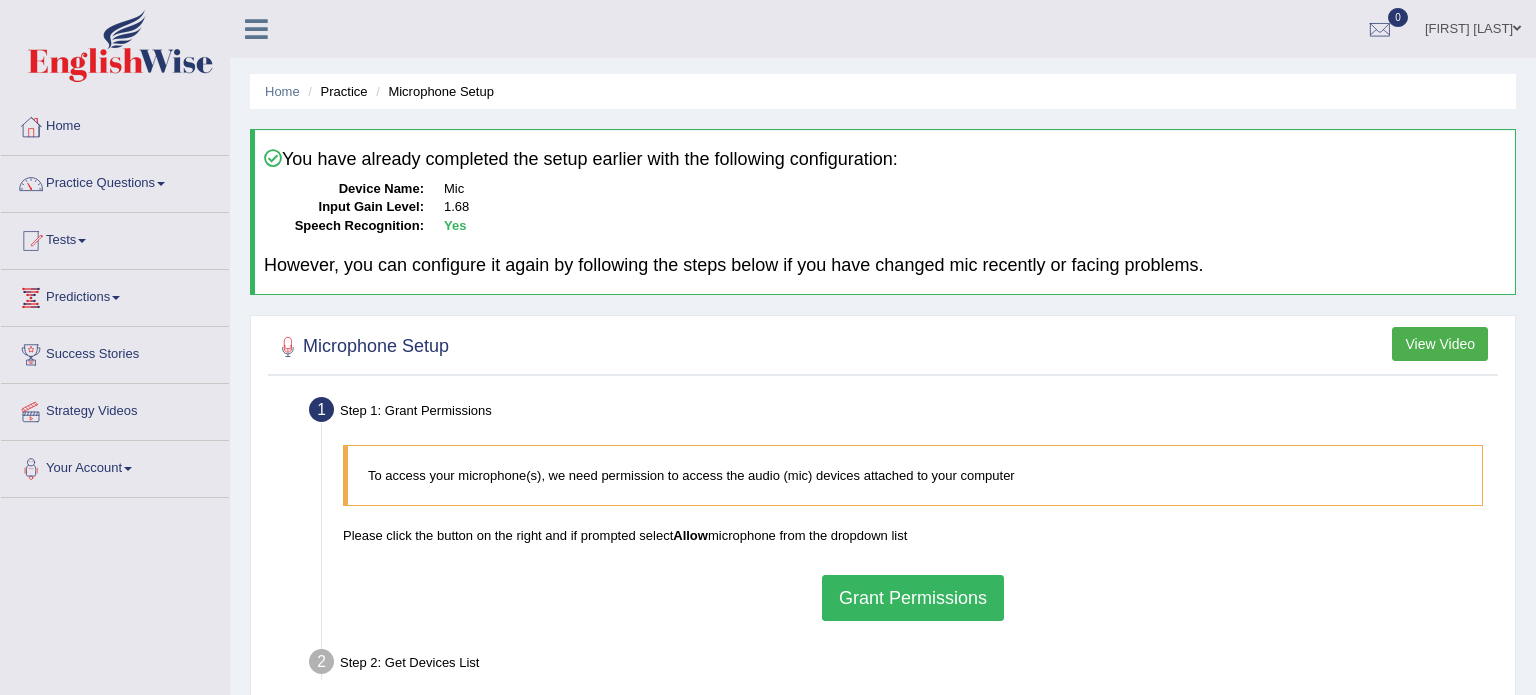 click on "Grant Permissions" at bounding box center [913, 598] 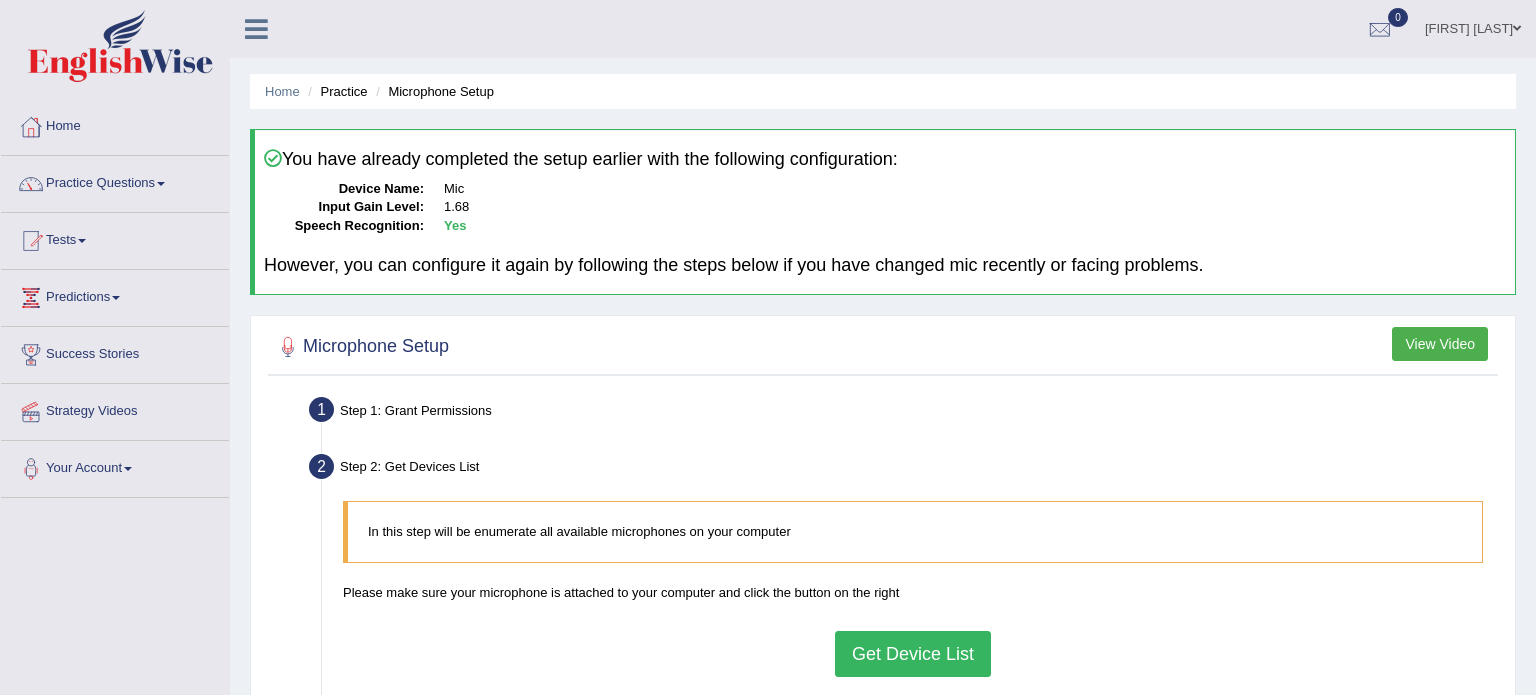click on "Get Device List" at bounding box center (913, 654) 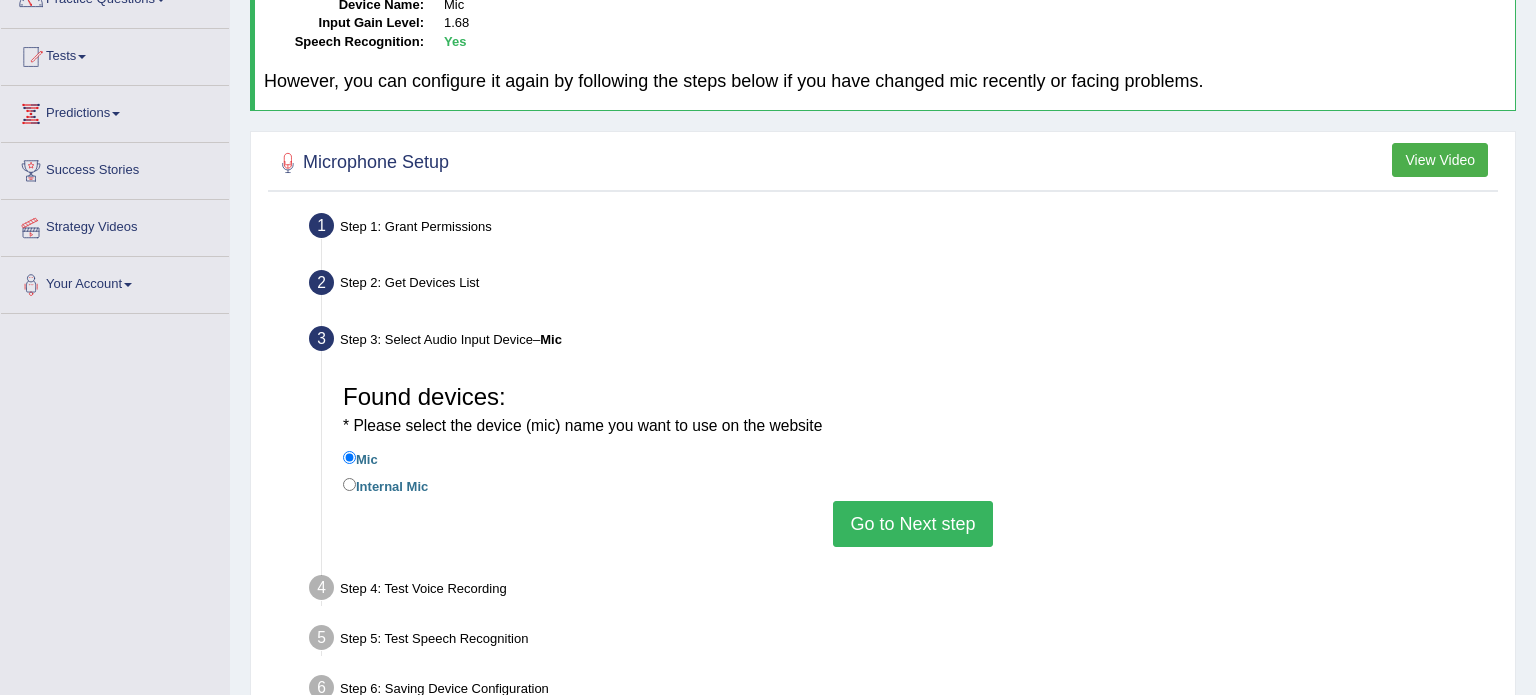 scroll, scrollTop: 240, scrollLeft: 0, axis: vertical 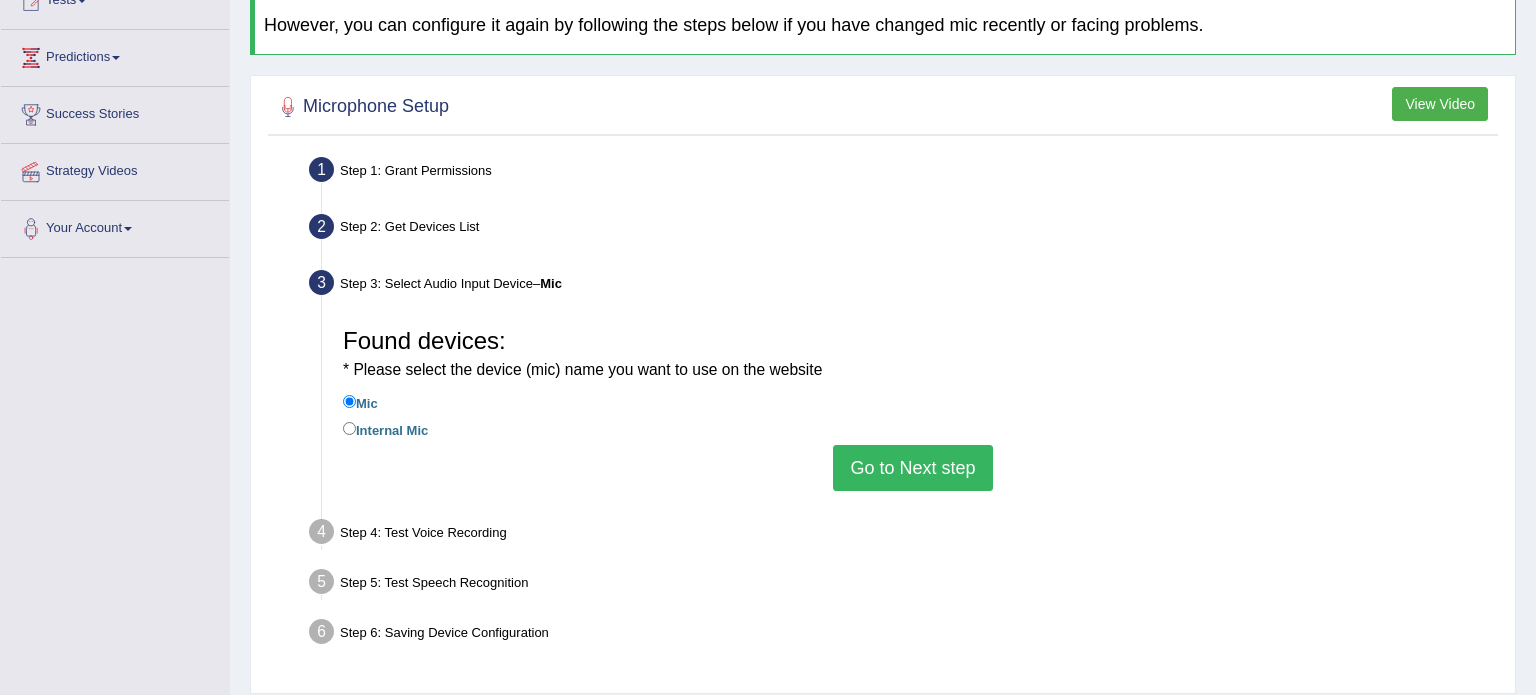 click on "Go to Next step" at bounding box center [912, 468] 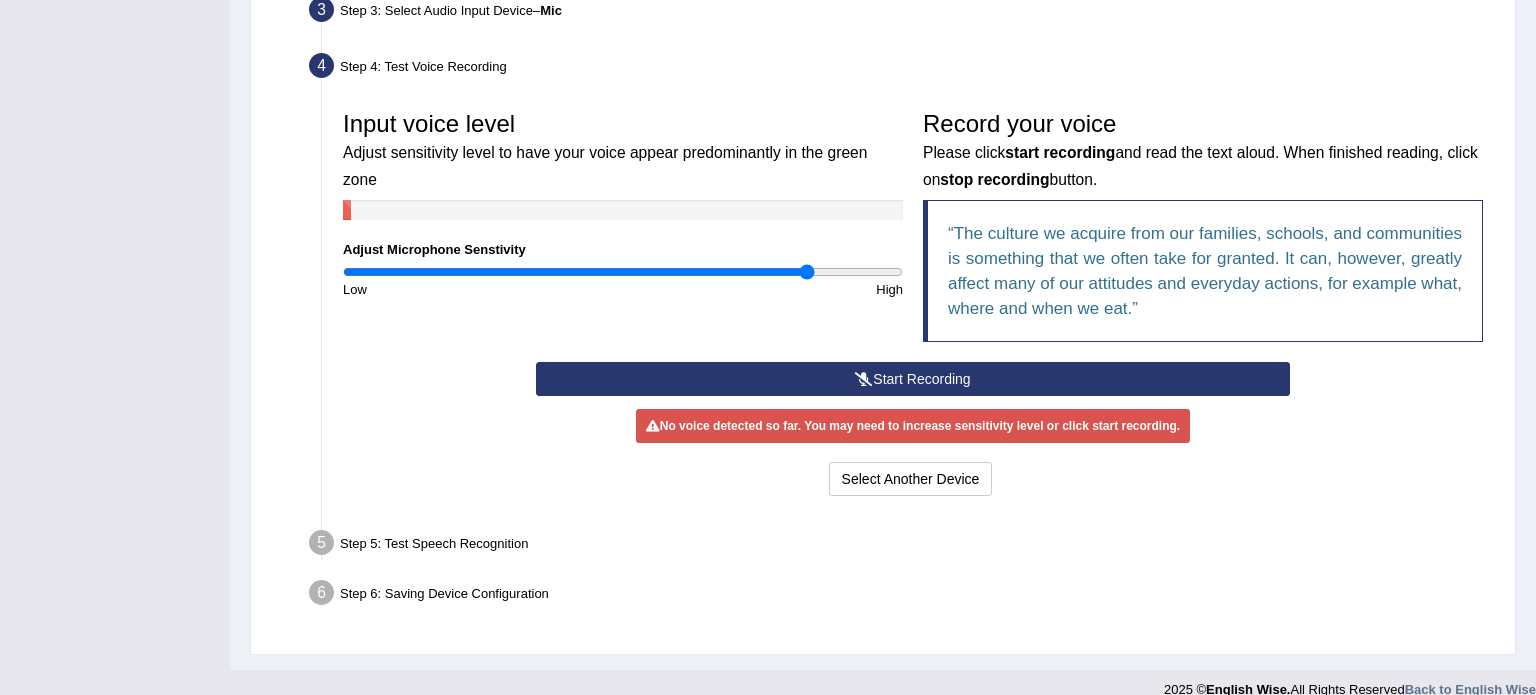 scroll, scrollTop: 534, scrollLeft: 0, axis: vertical 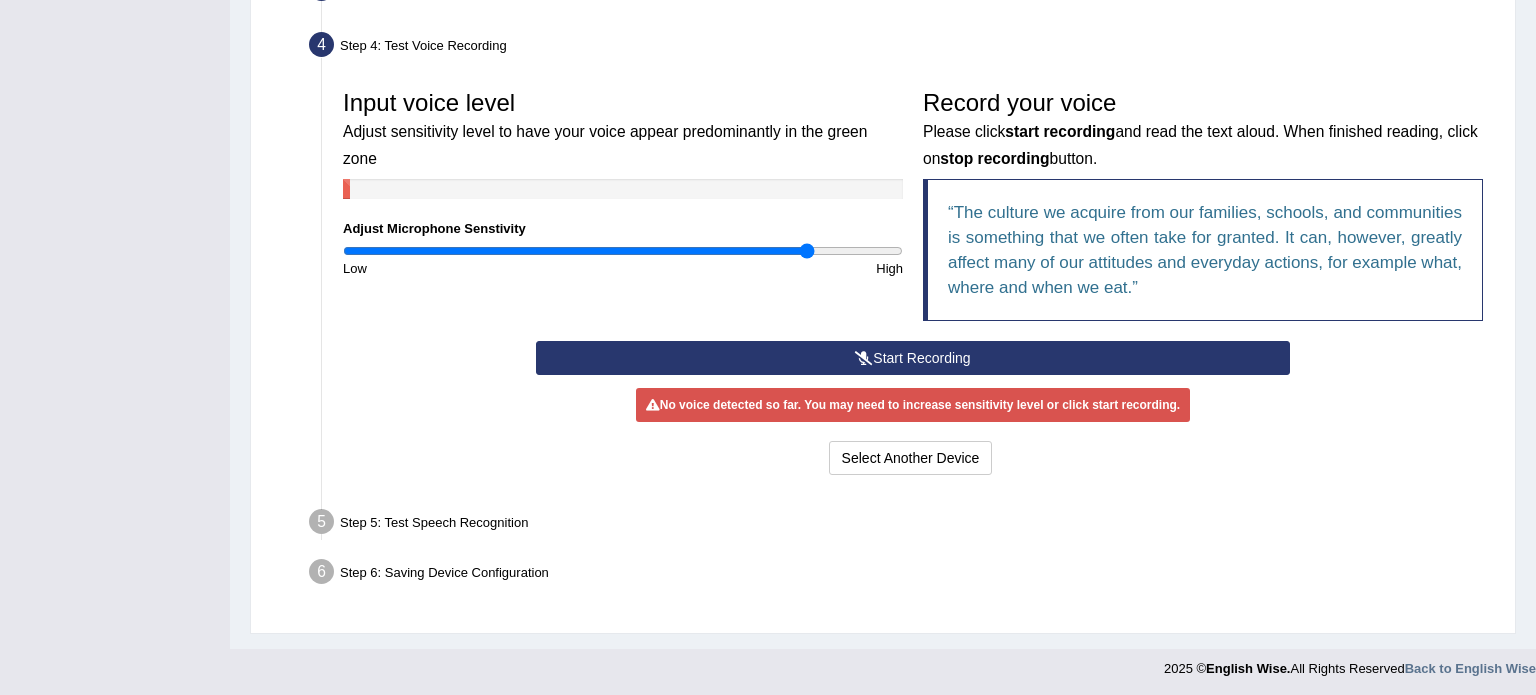 click on "Start Recording" at bounding box center [912, 358] 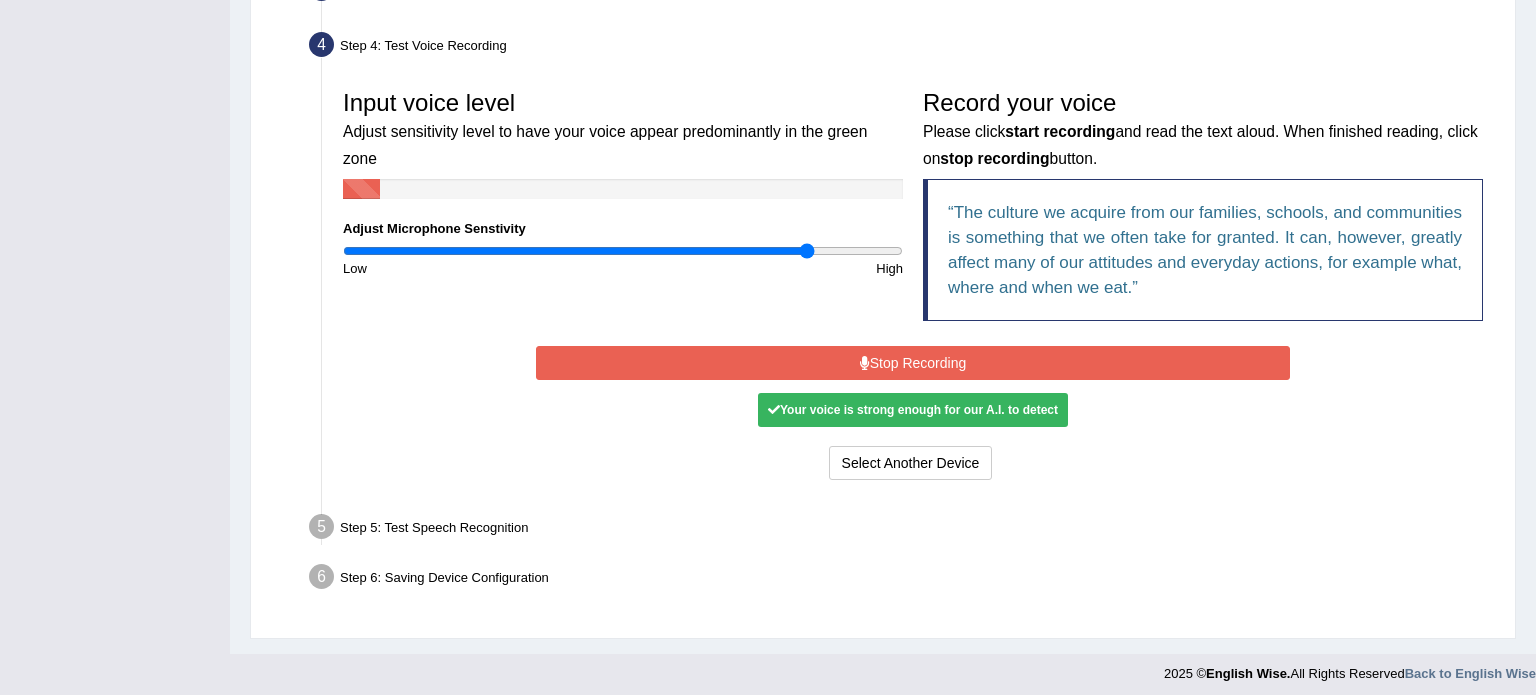 click on "Stop Recording" at bounding box center (912, 363) 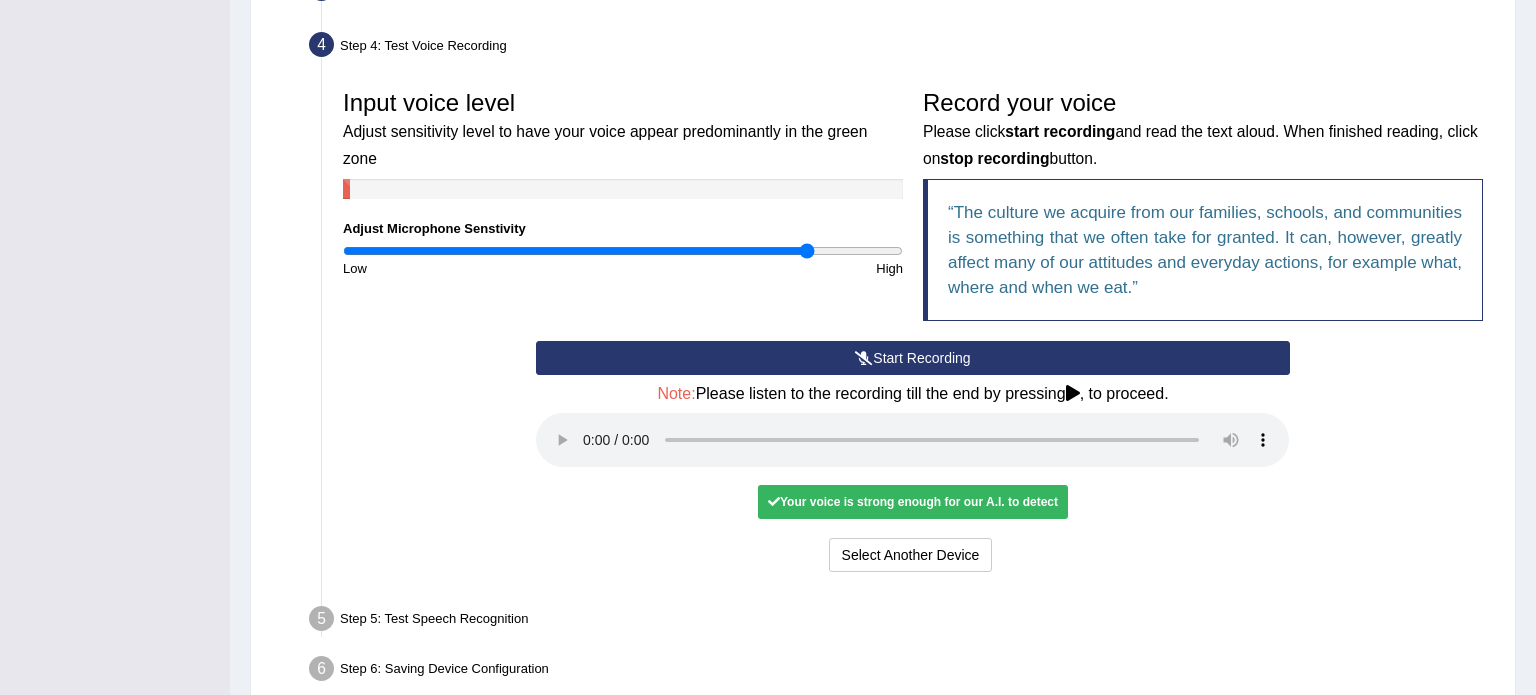 click on "Your voice is strong enough for our A.I. to detect" at bounding box center (913, 502) 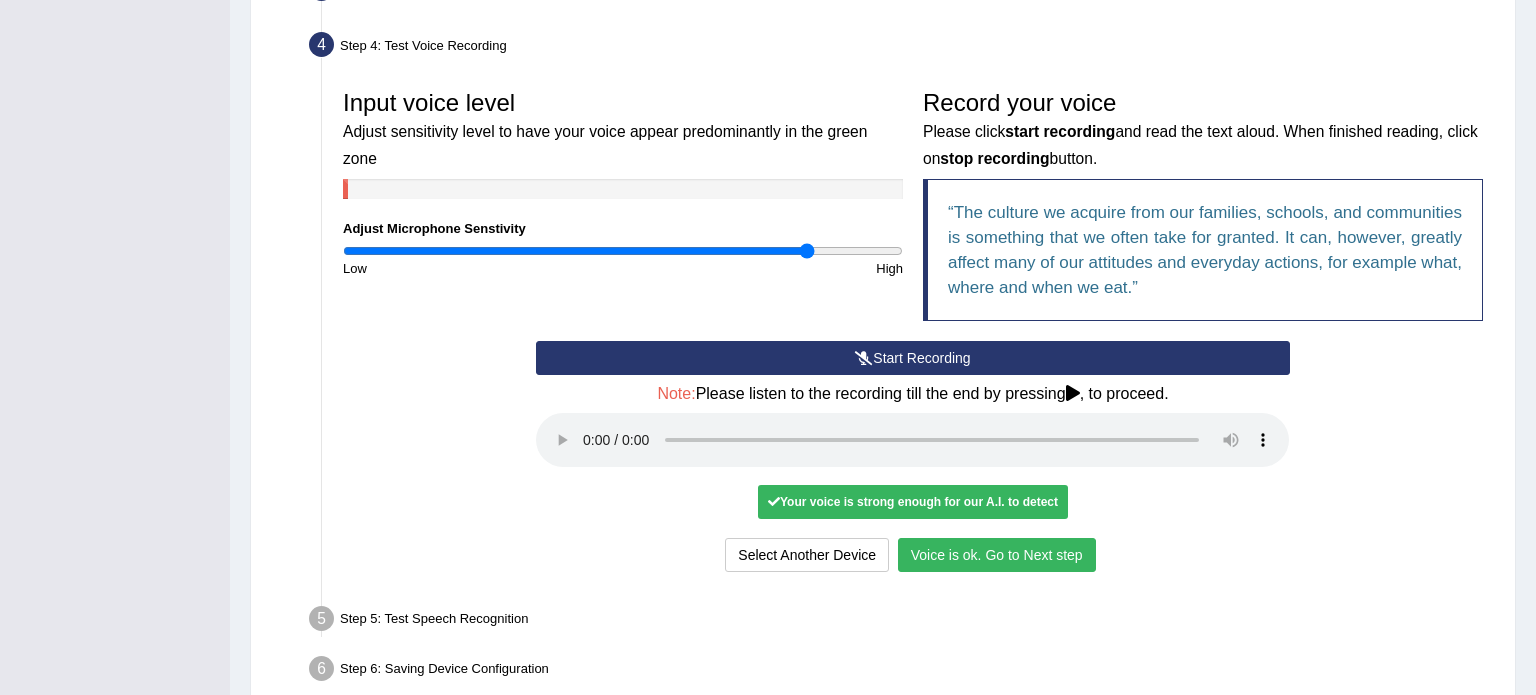 click on "Voice is ok. Go to Next step" at bounding box center (997, 555) 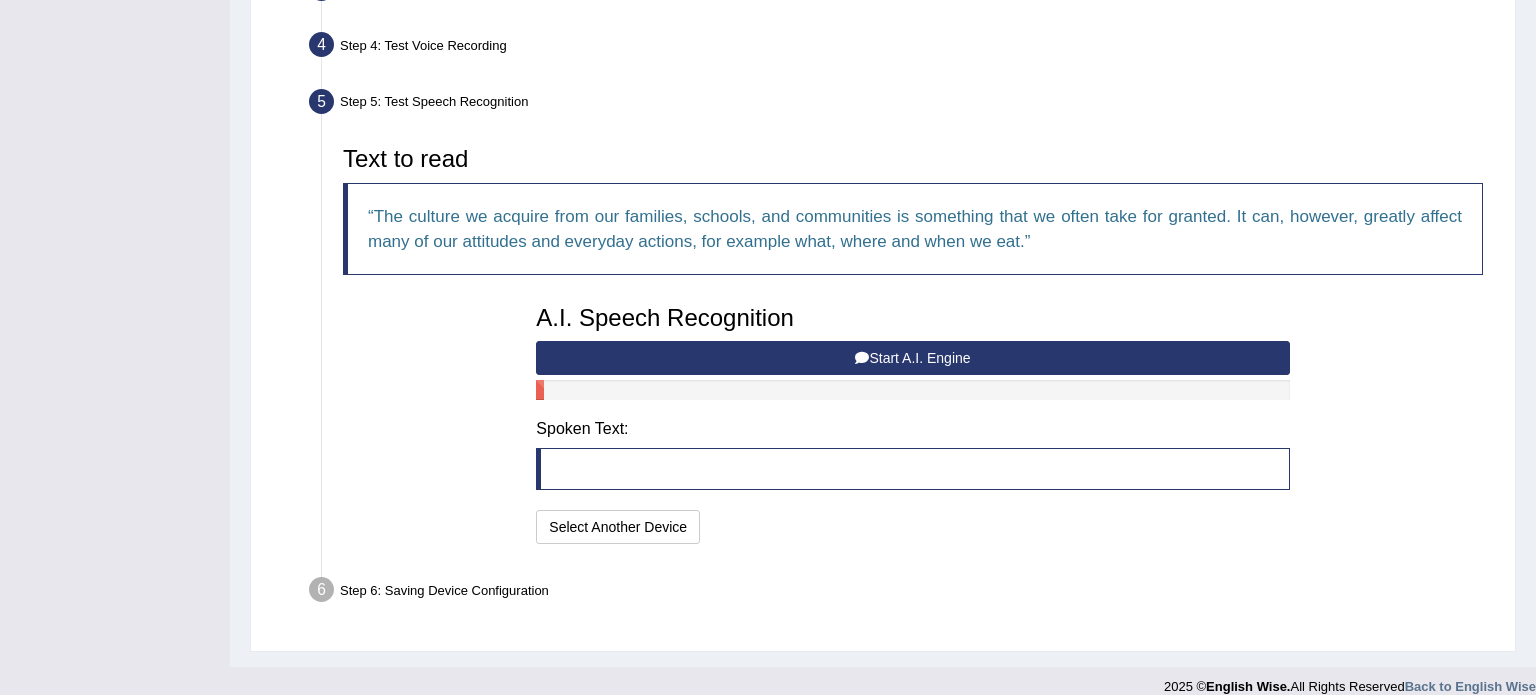 click on "Start A.I. Engine" at bounding box center [912, 358] 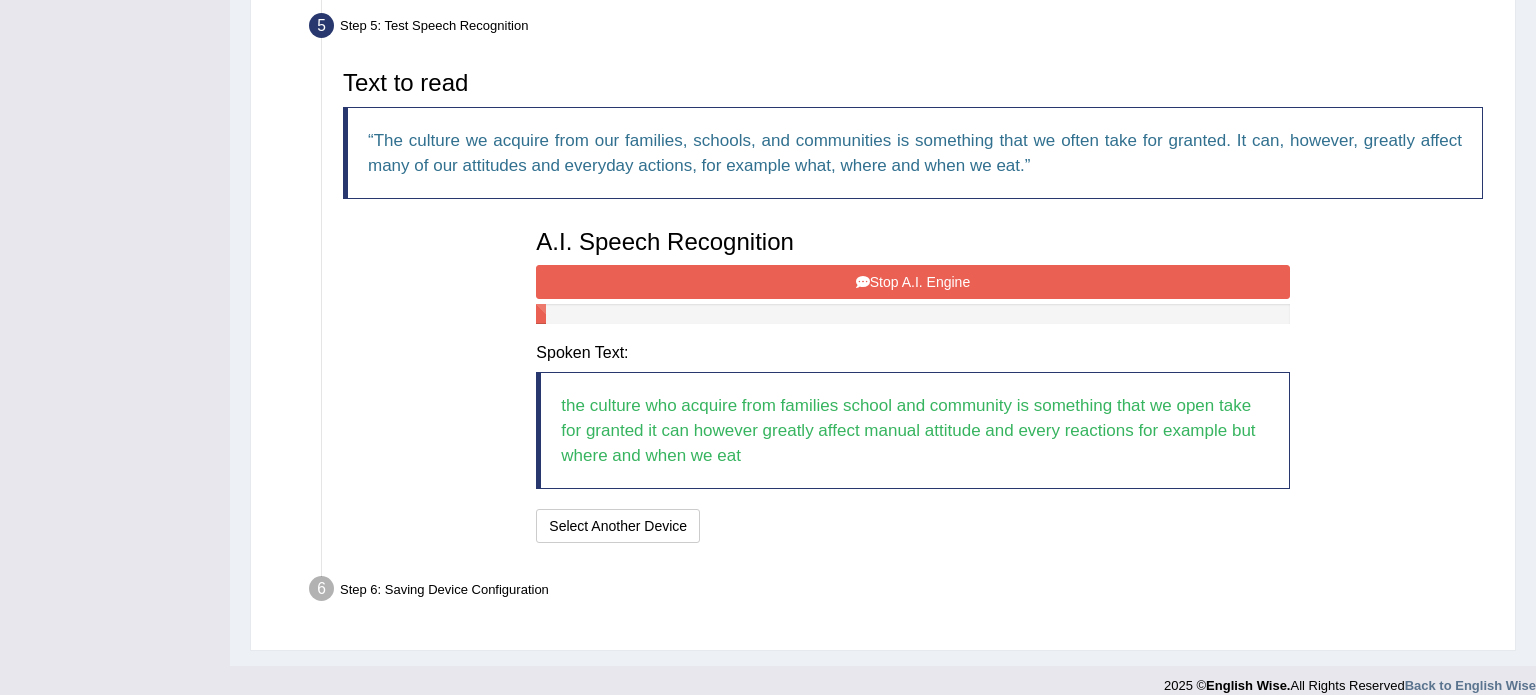scroll, scrollTop: 628, scrollLeft: 0, axis: vertical 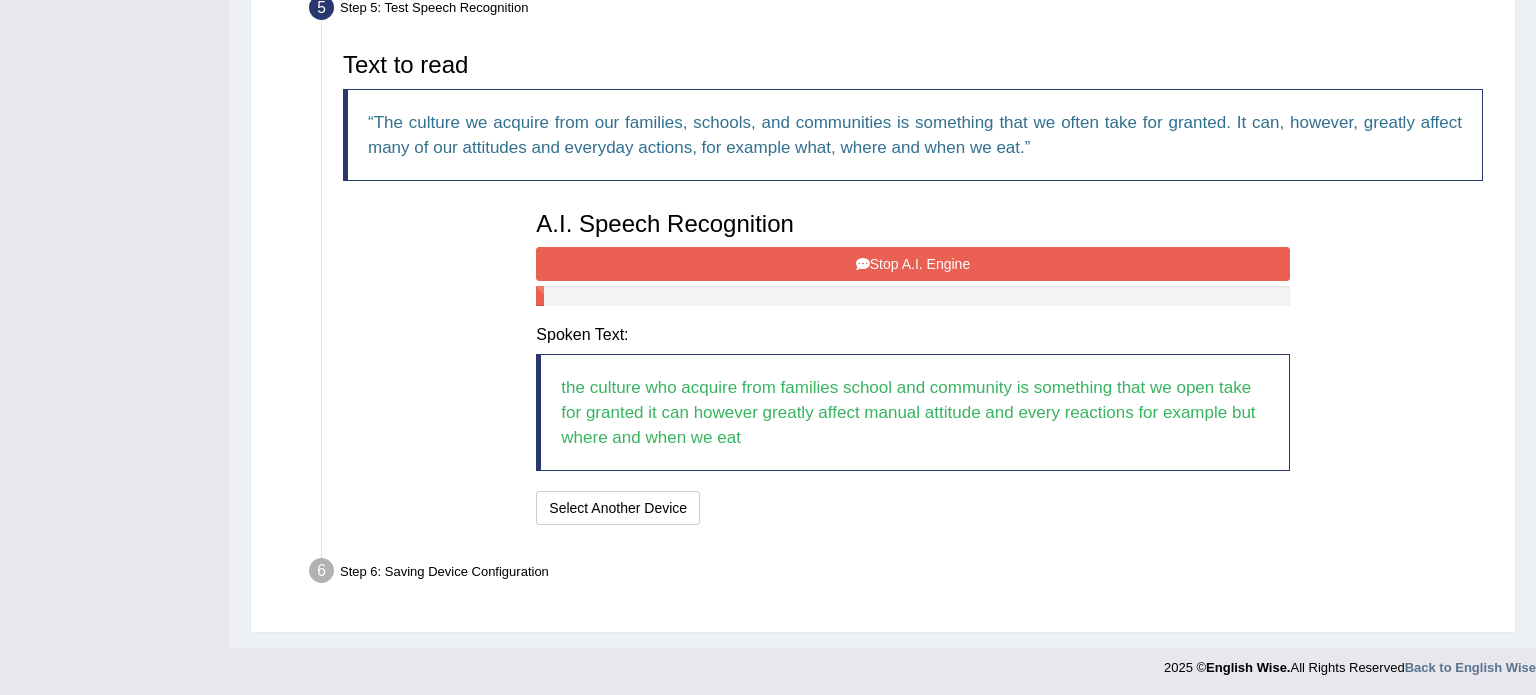 click on "Stop A.I. Engine" at bounding box center [912, 264] 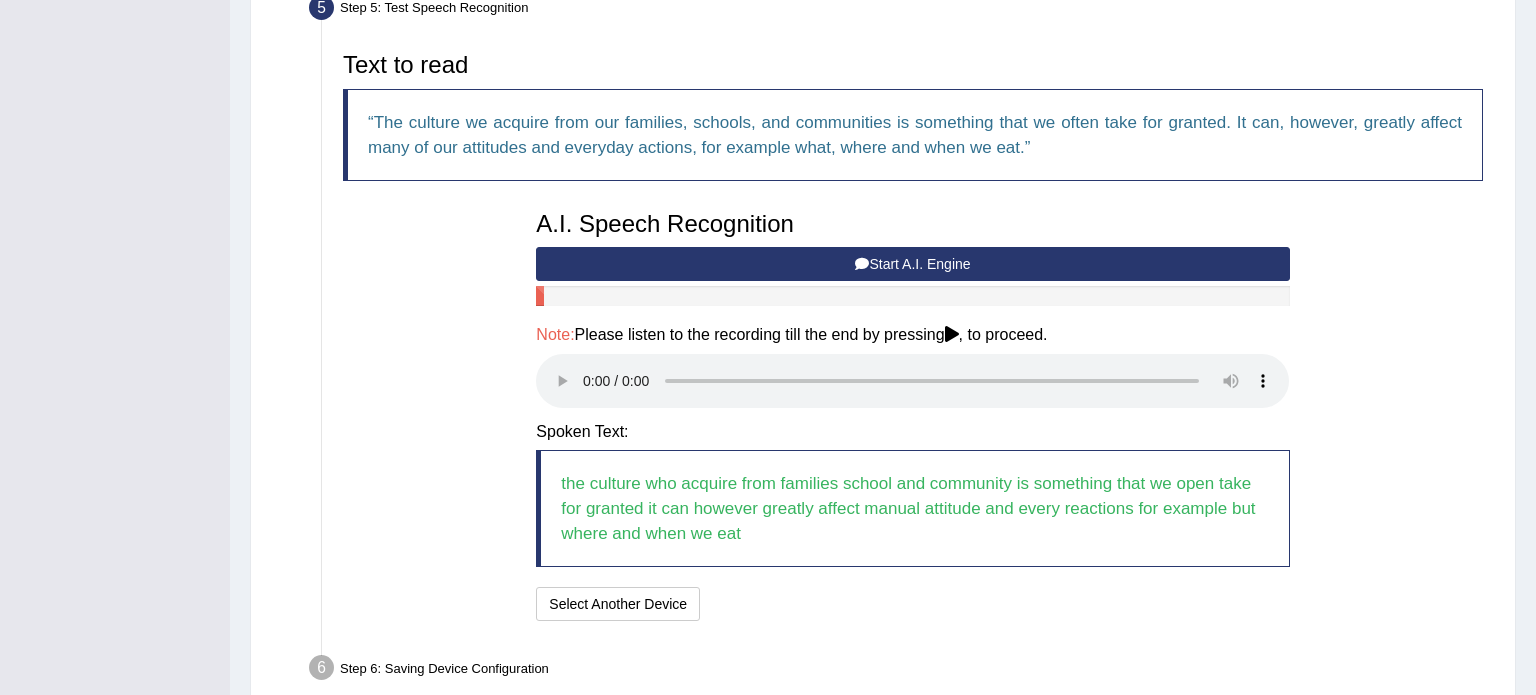 type 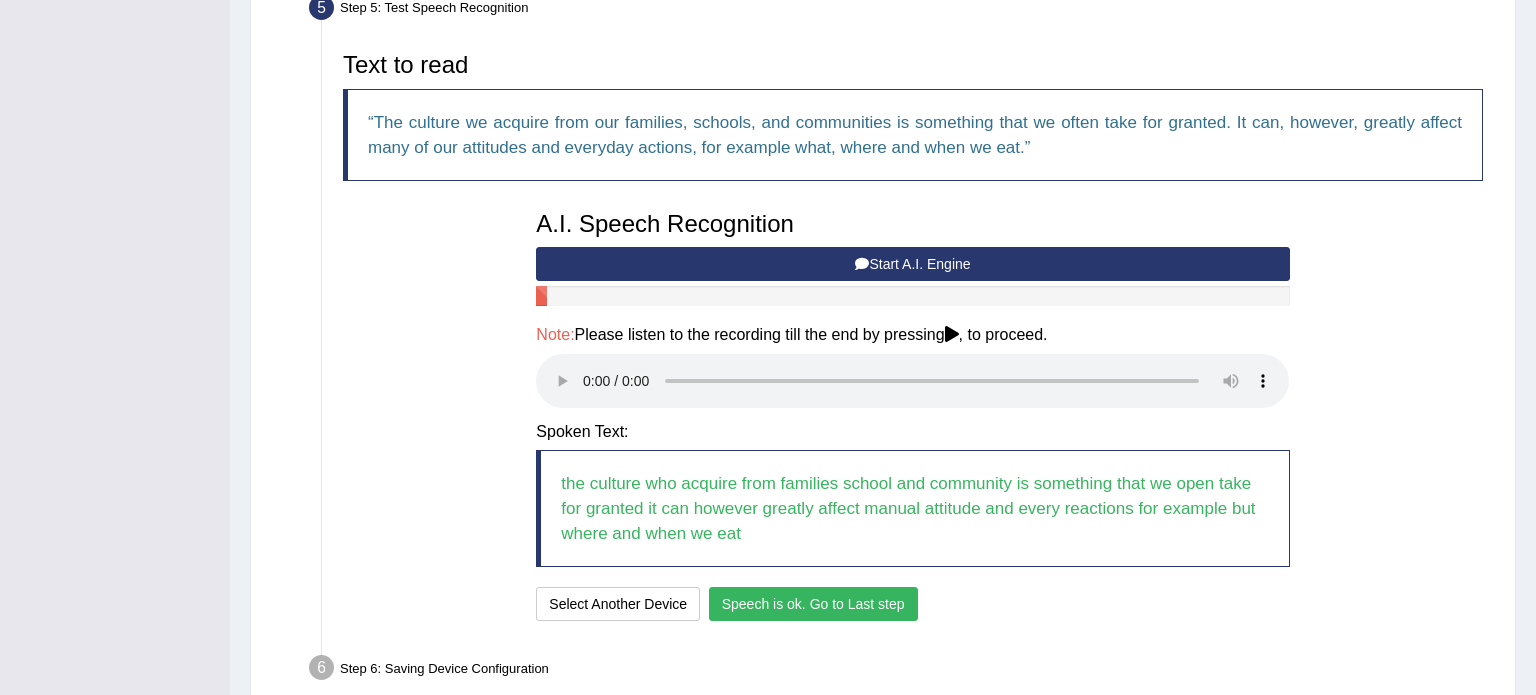click on "Speech is ok. Go to Last step" at bounding box center [813, 604] 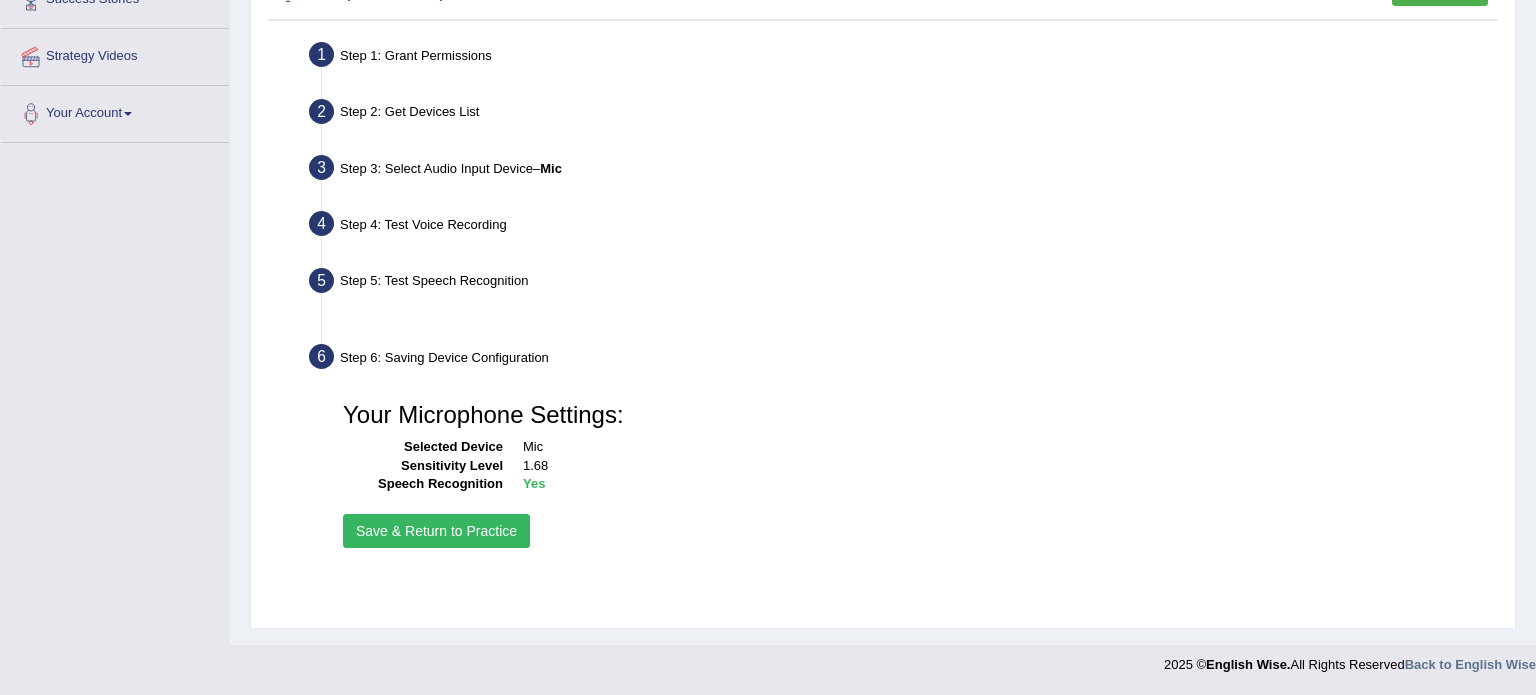 scroll, scrollTop: 355, scrollLeft: 0, axis: vertical 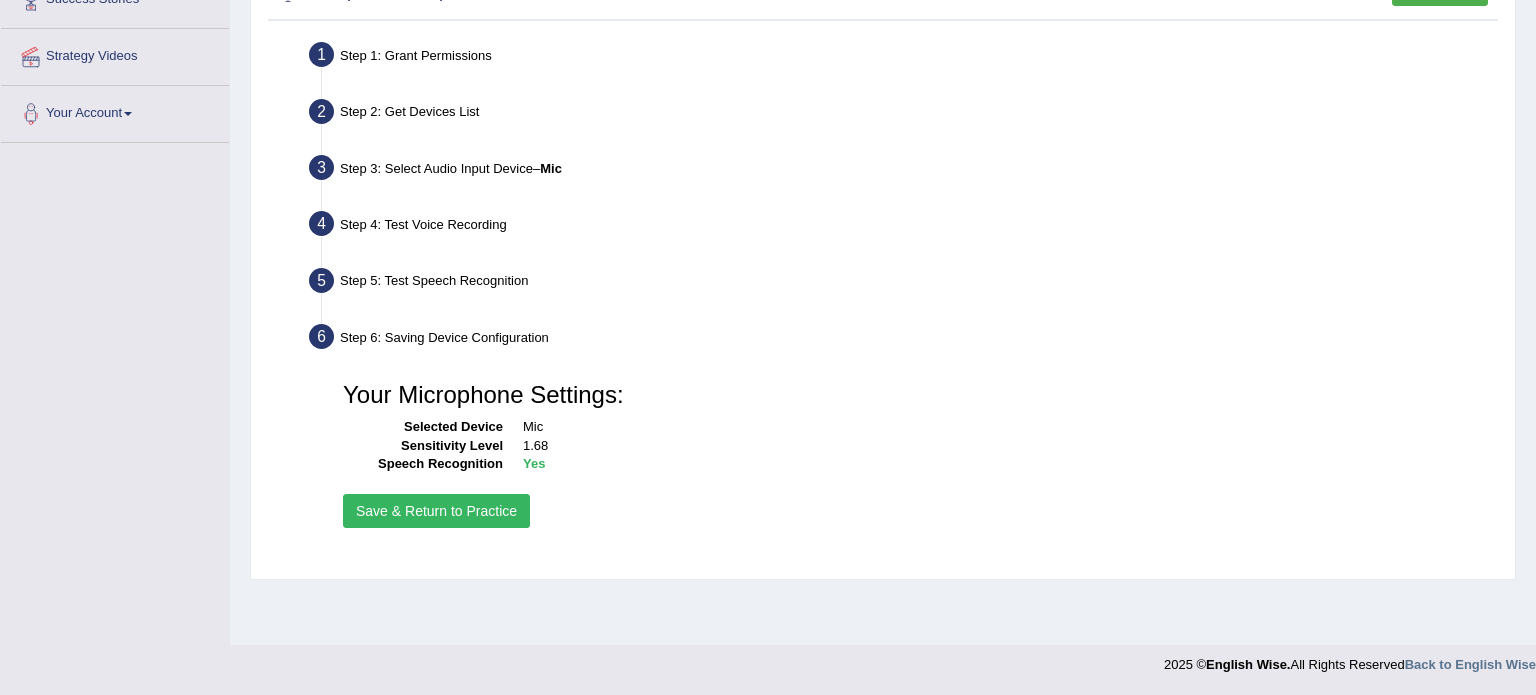 click on "Save & Return to Practice" at bounding box center (436, 511) 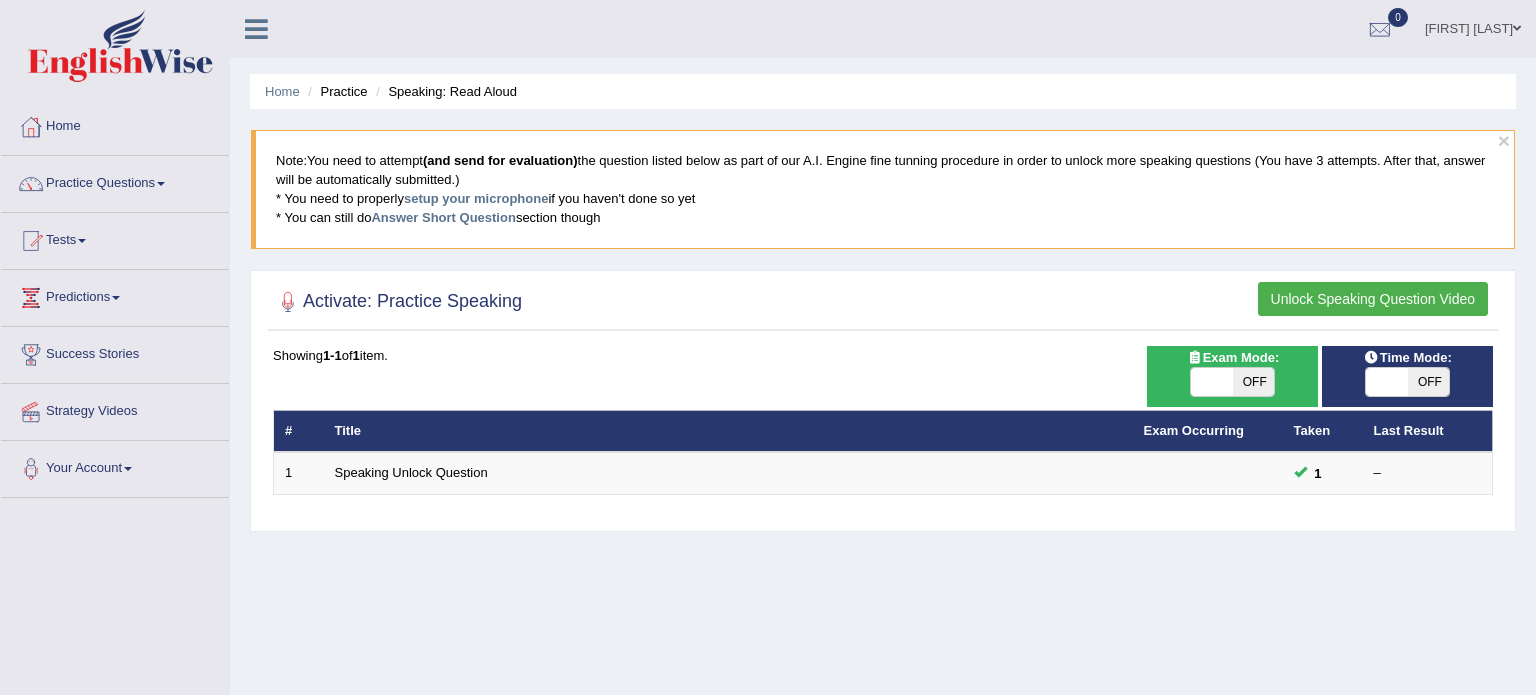 scroll, scrollTop: 0, scrollLeft: 0, axis: both 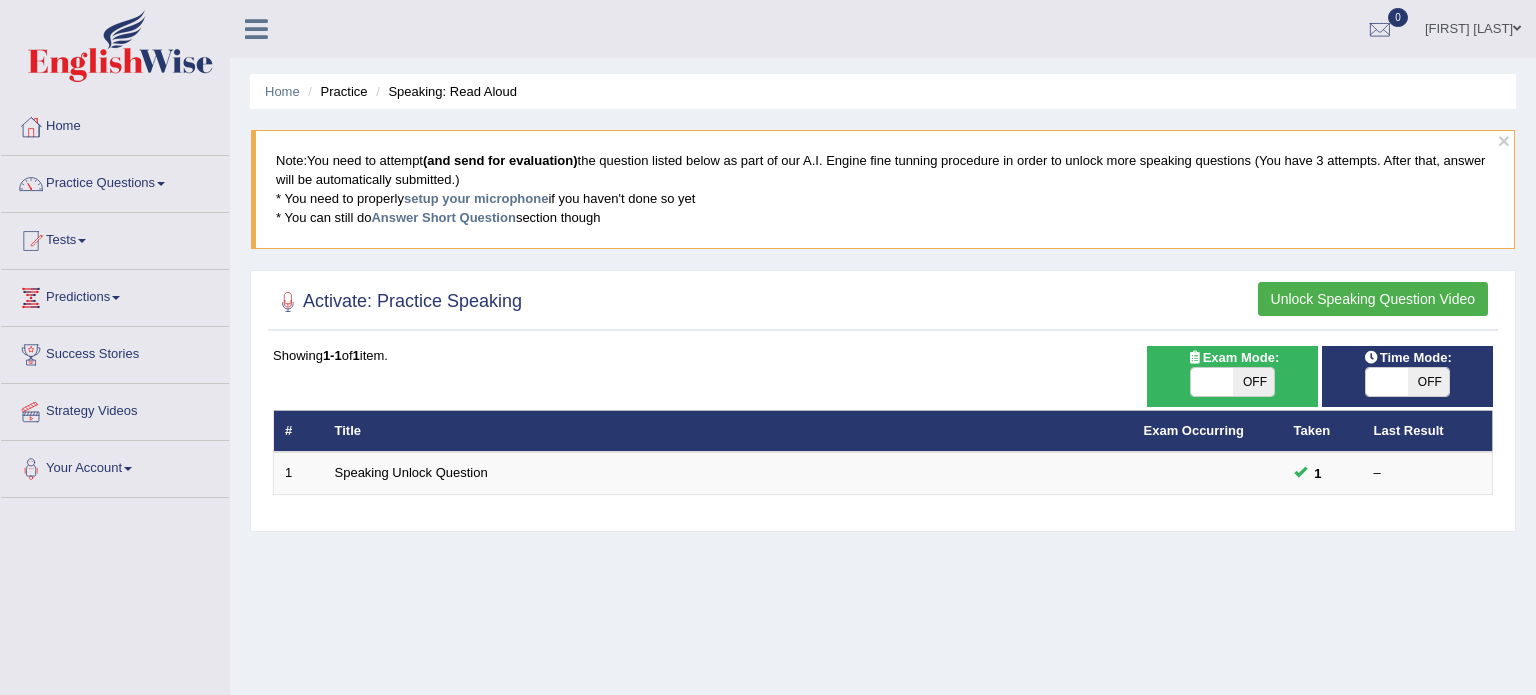 click on "(and send for evaluation)" at bounding box center [500, 160] 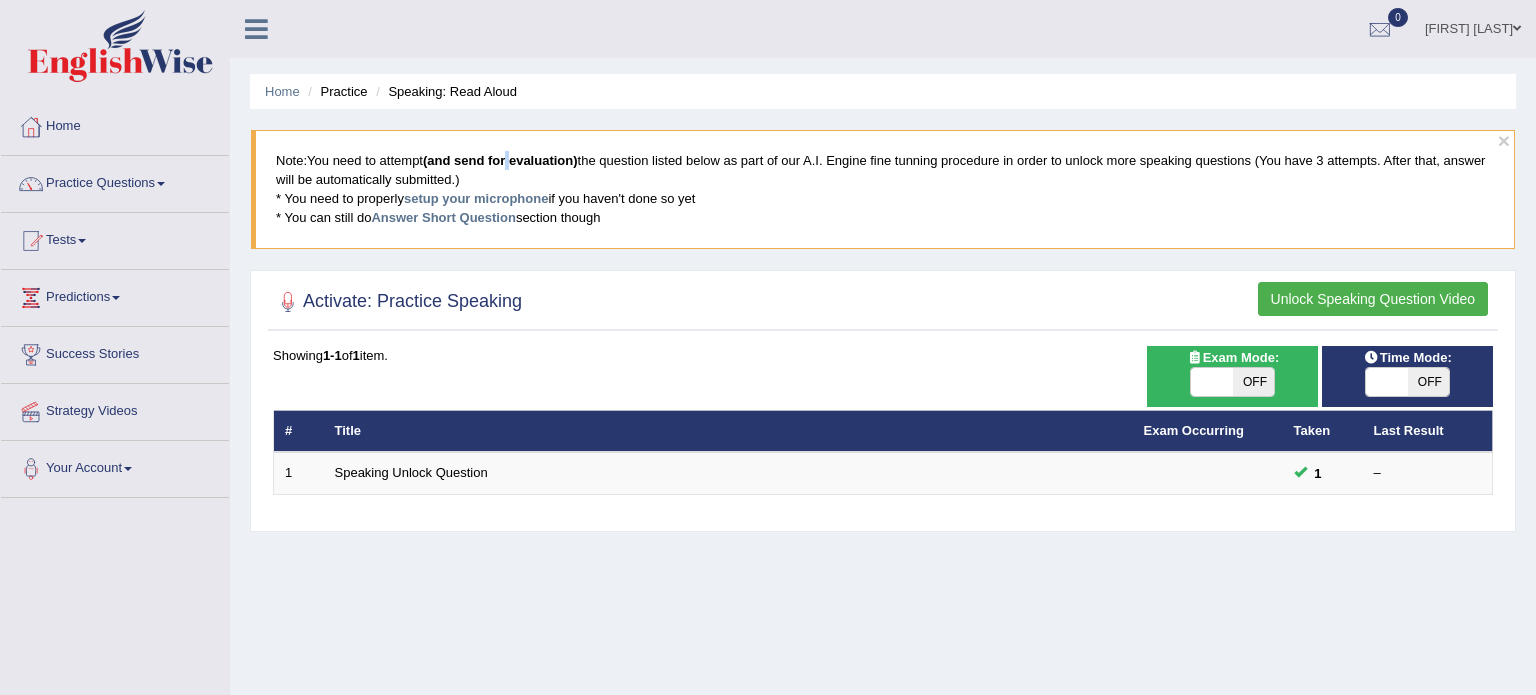 click on "(and send for evaluation)" at bounding box center (500, 160) 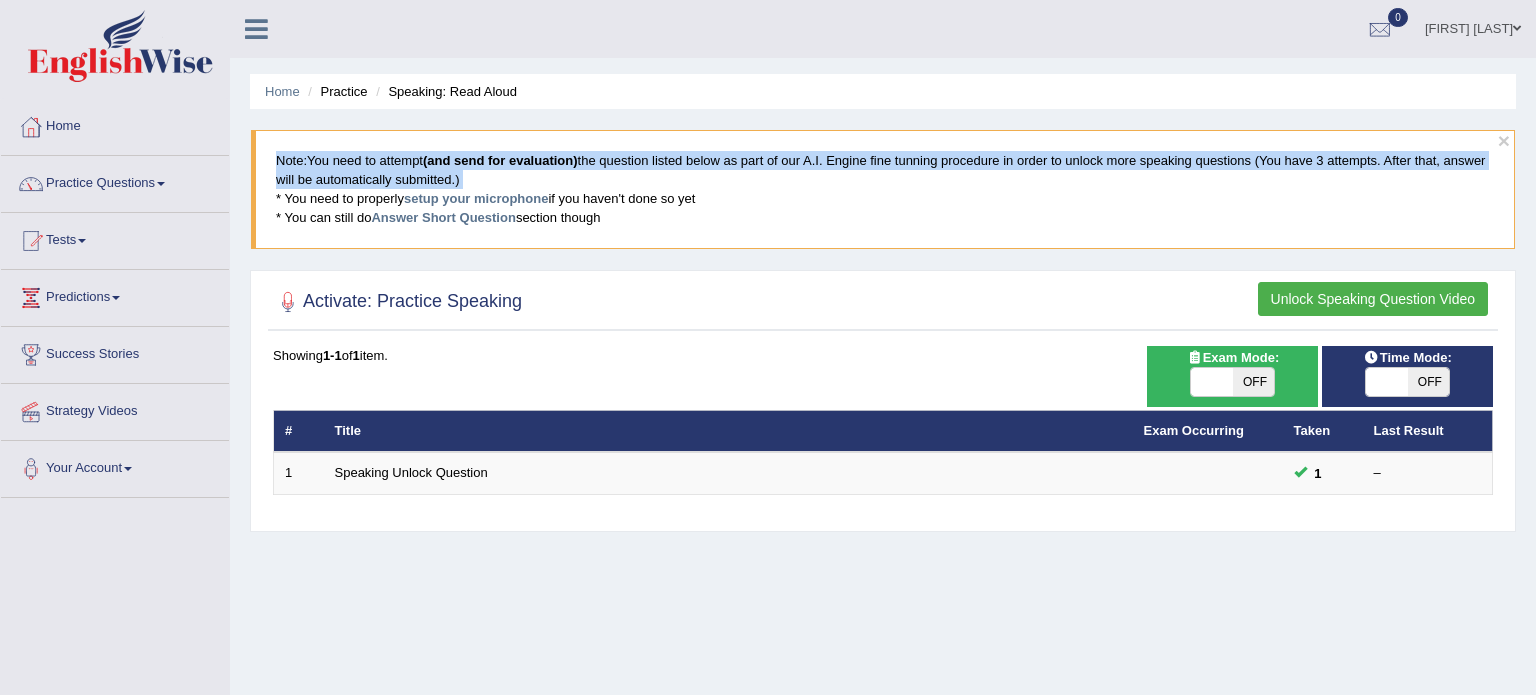 click on "(and send for evaluation)" at bounding box center [500, 160] 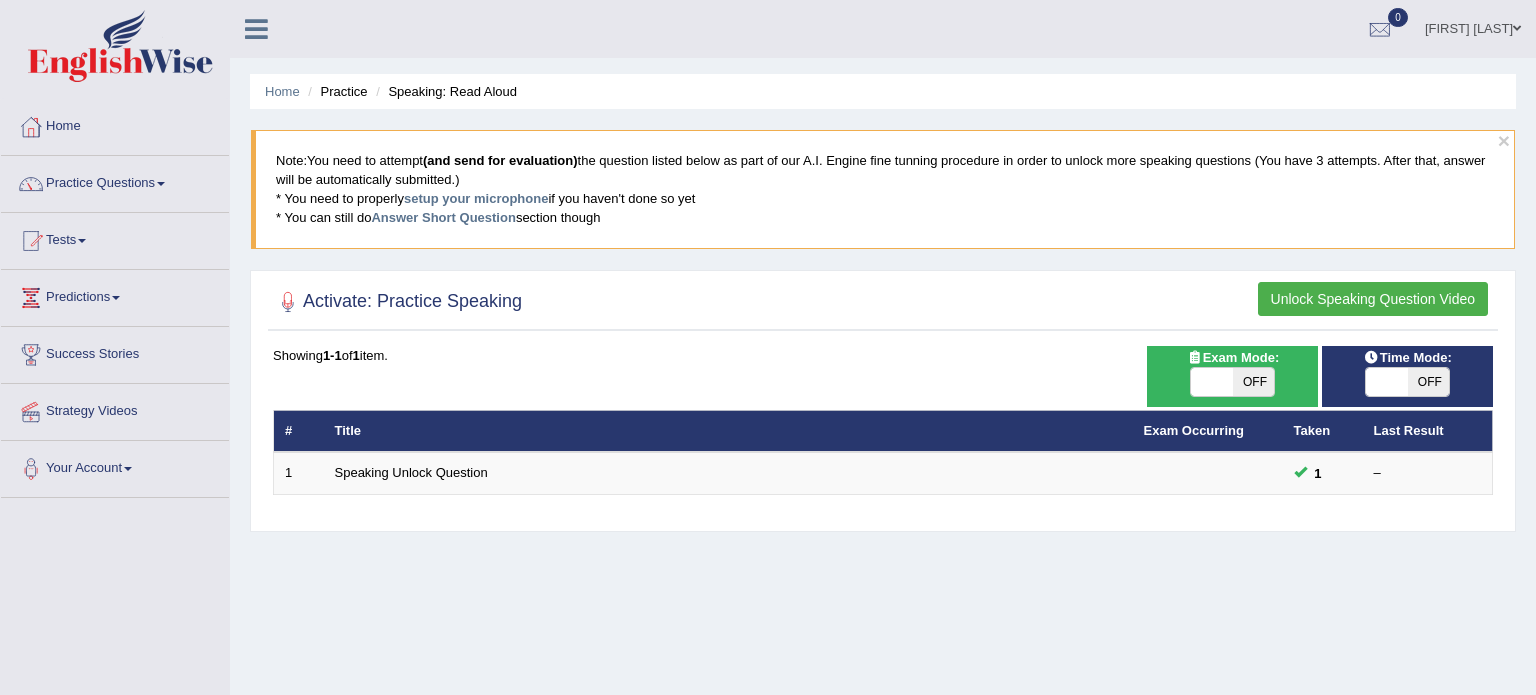 click on "Unlock Speaking Question Video" at bounding box center [1373, 299] 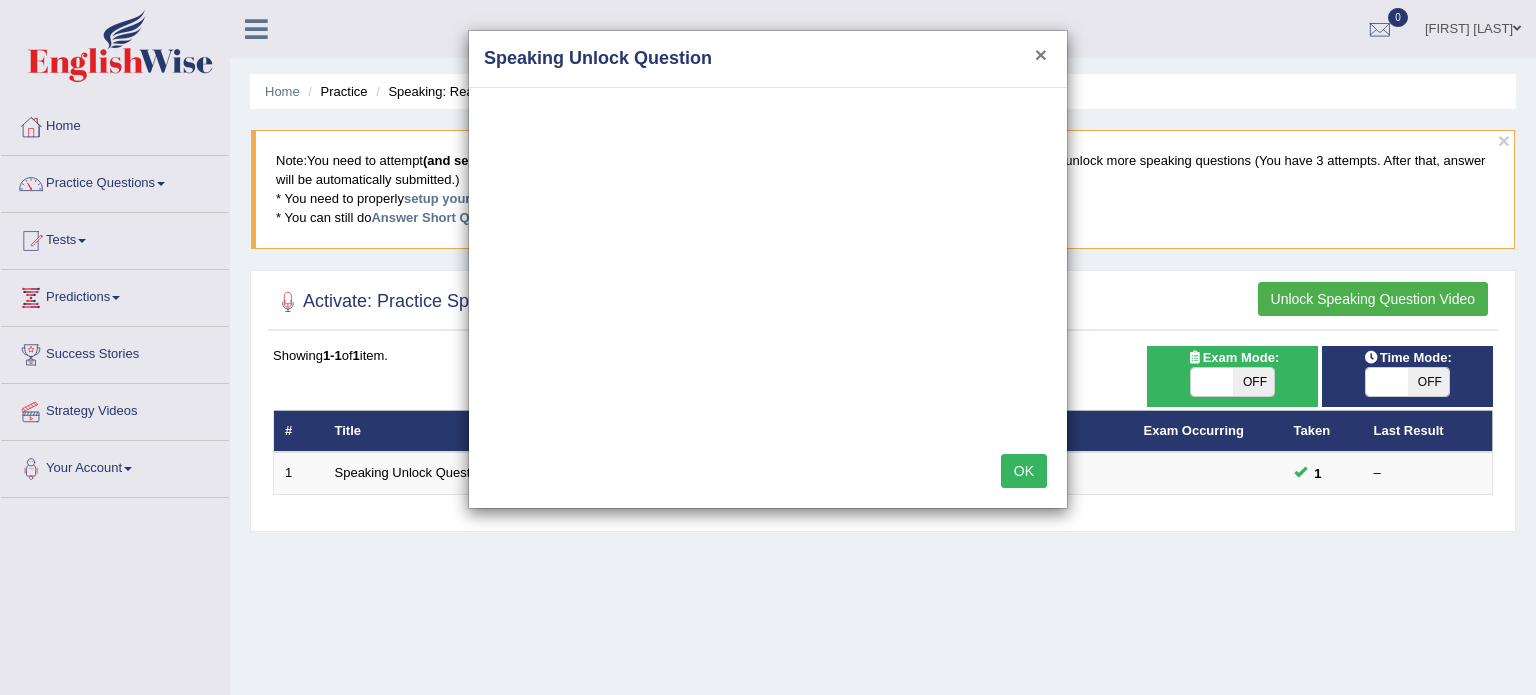 click on "×" at bounding box center [1041, 54] 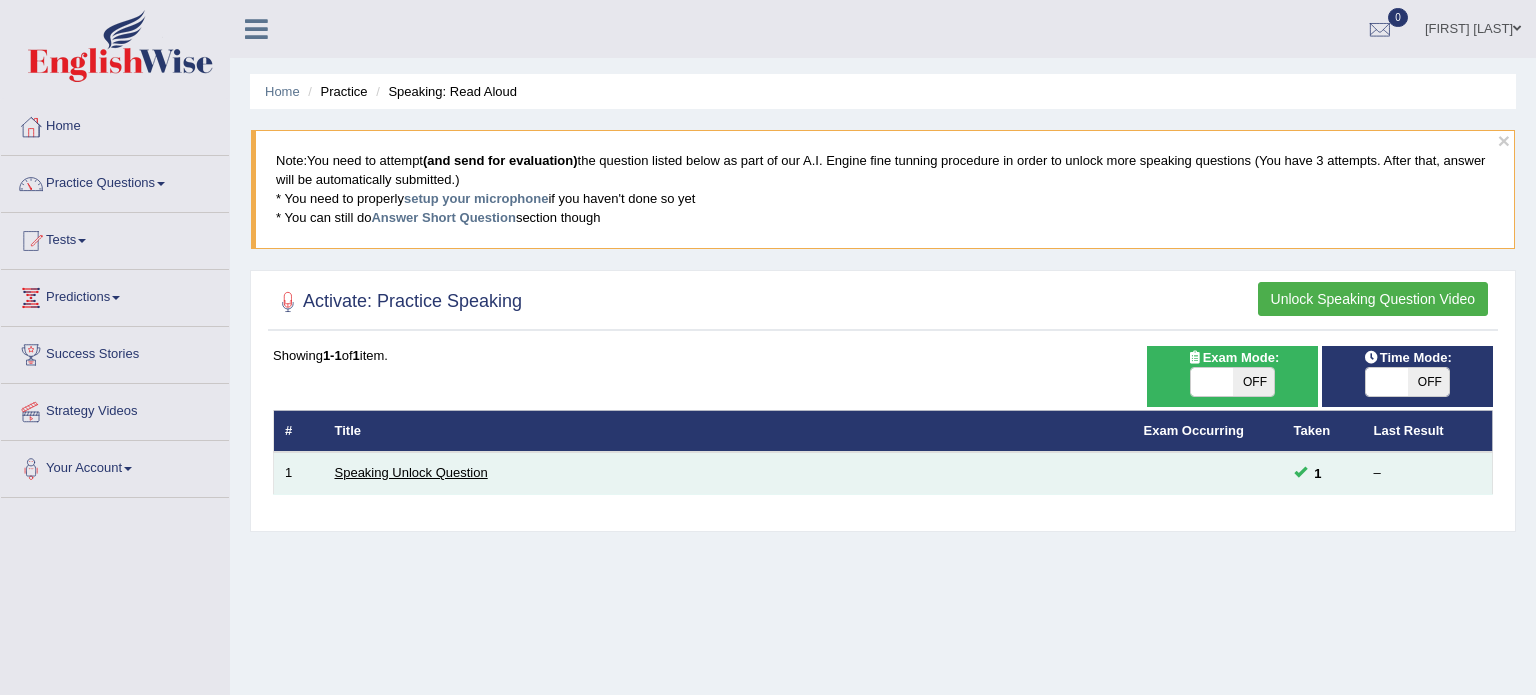 click on "Speaking Unlock Question" at bounding box center [411, 472] 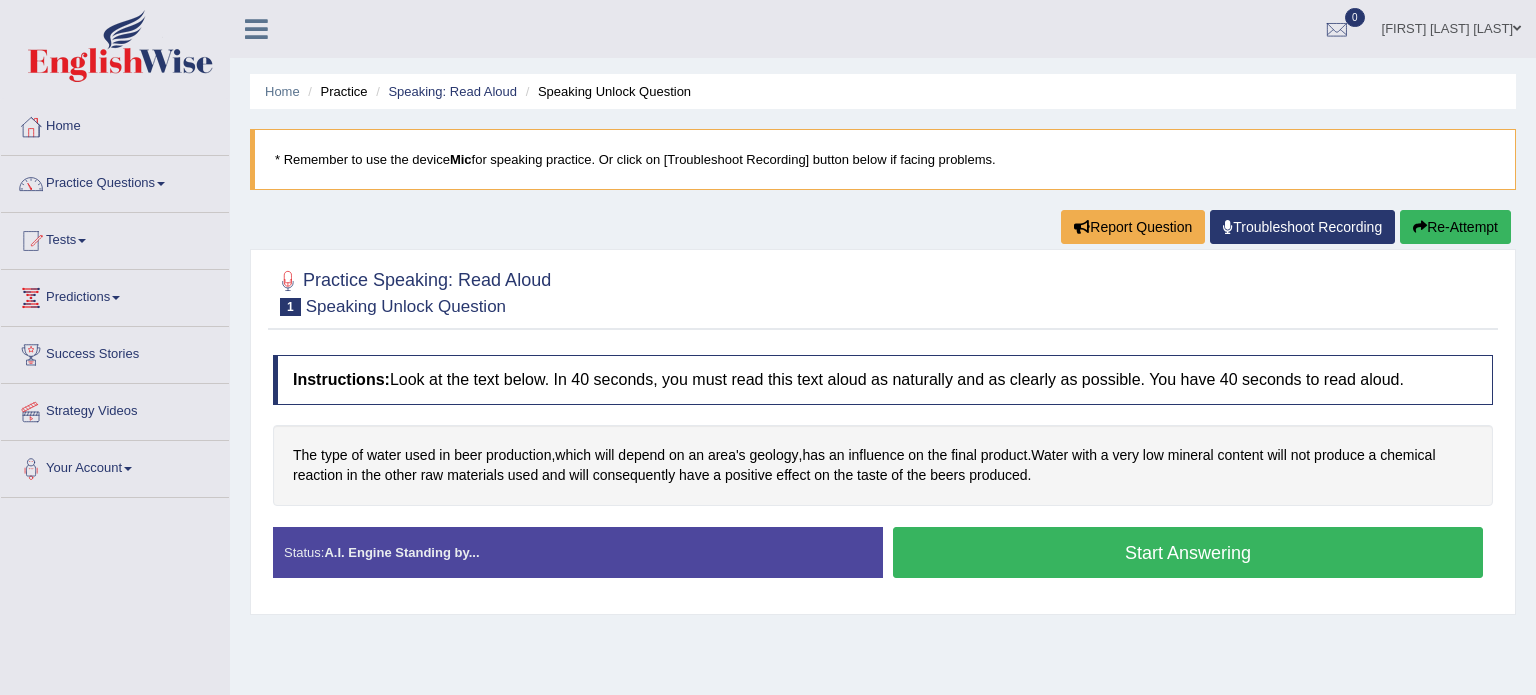 scroll, scrollTop: 0, scrollLeft: 0, axis: both 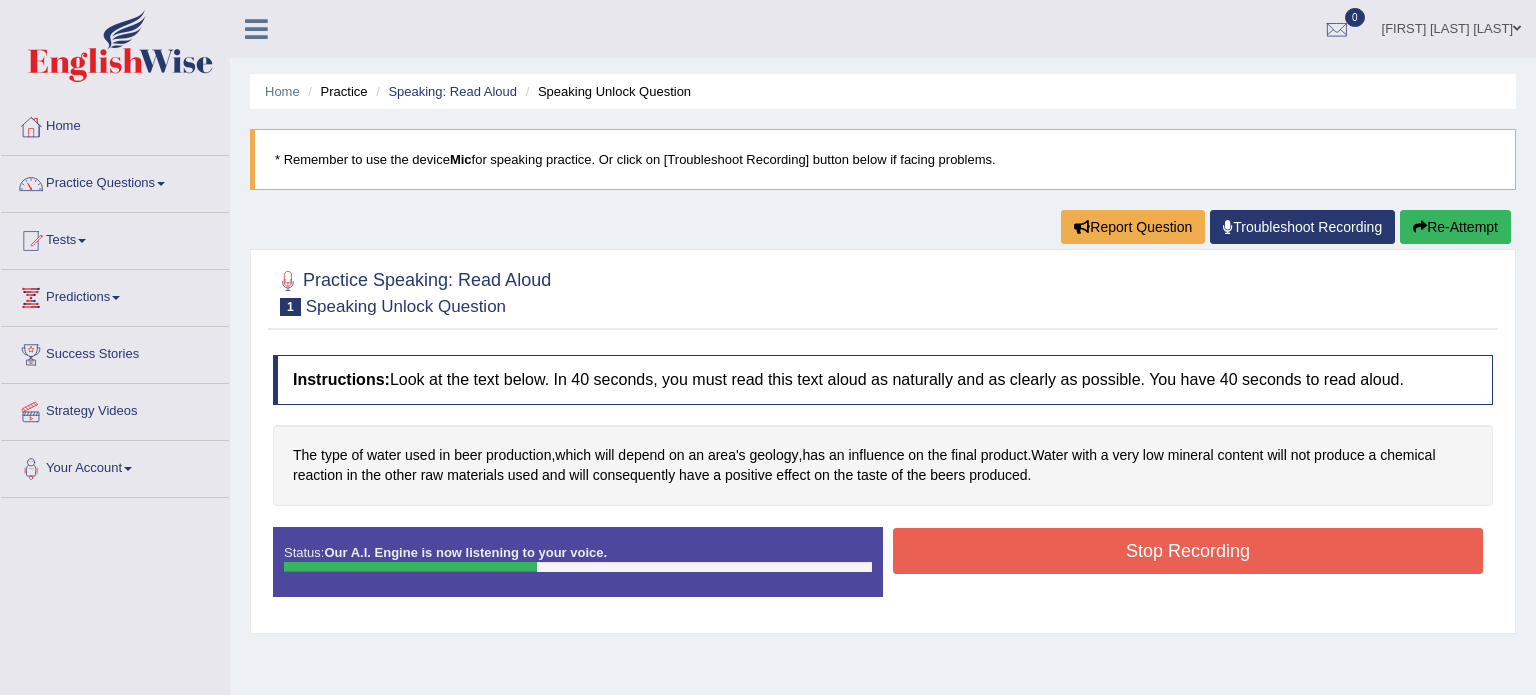 click on "Stop Recording" at bounding box center [1188, 551] 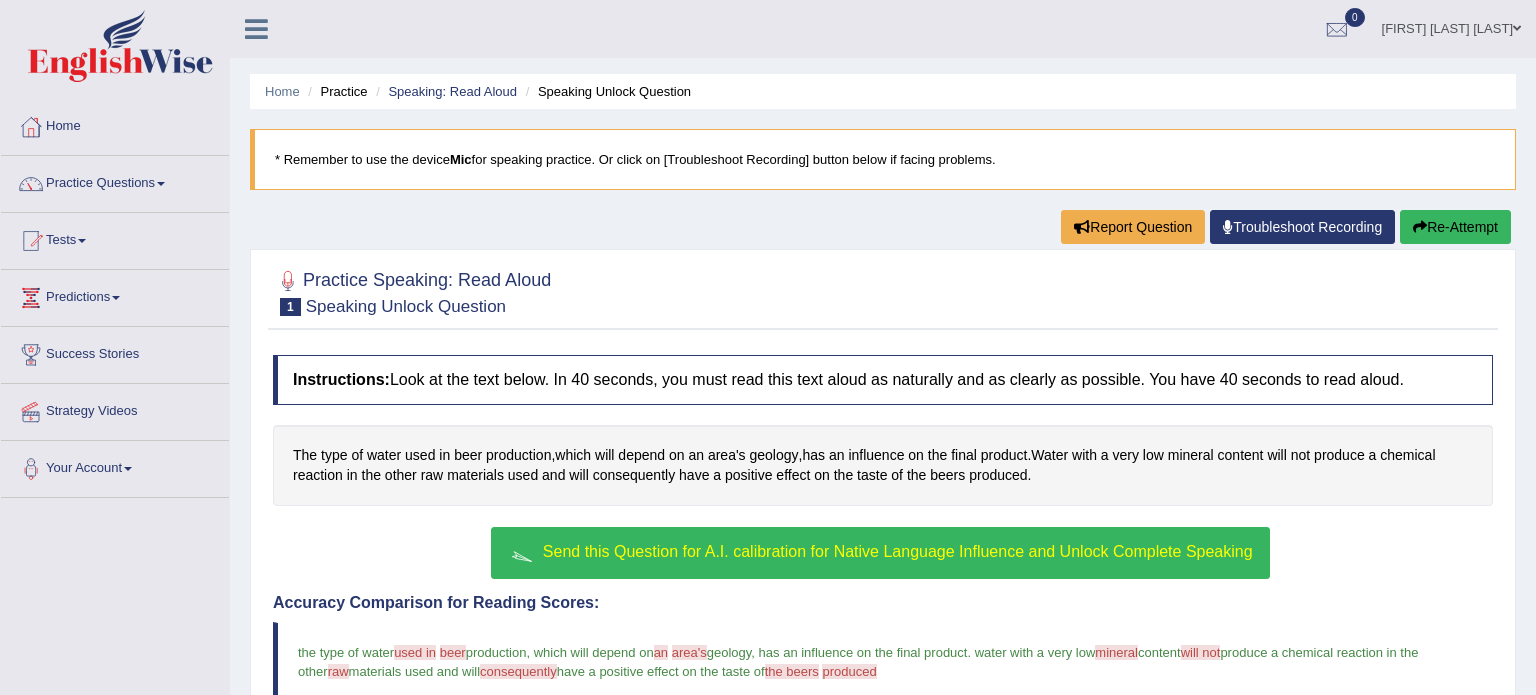click on "Send this Question for A.I. calibration for Native Language Influence and Unlock Complete Speaking" at bounding box center (898, 551) 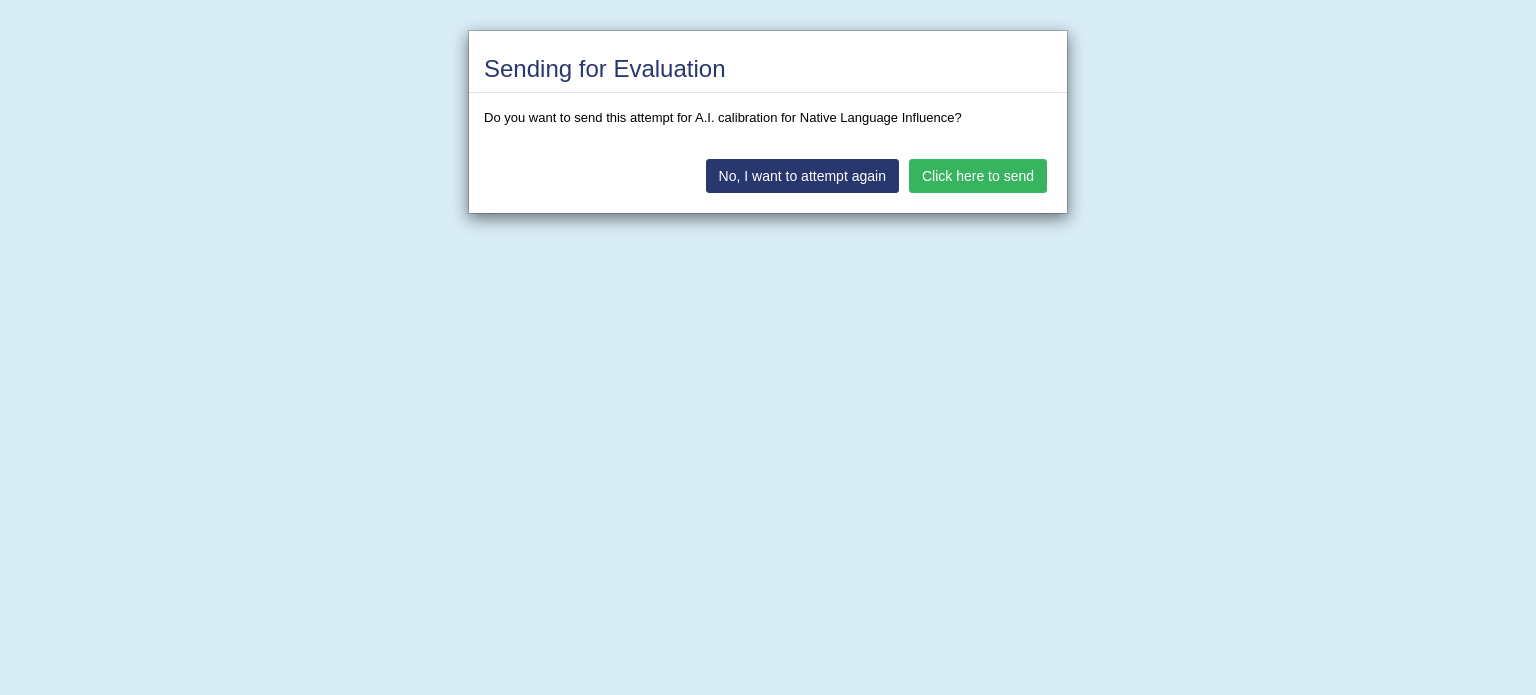click on "Click here to send" at bounding box center (978, 176) 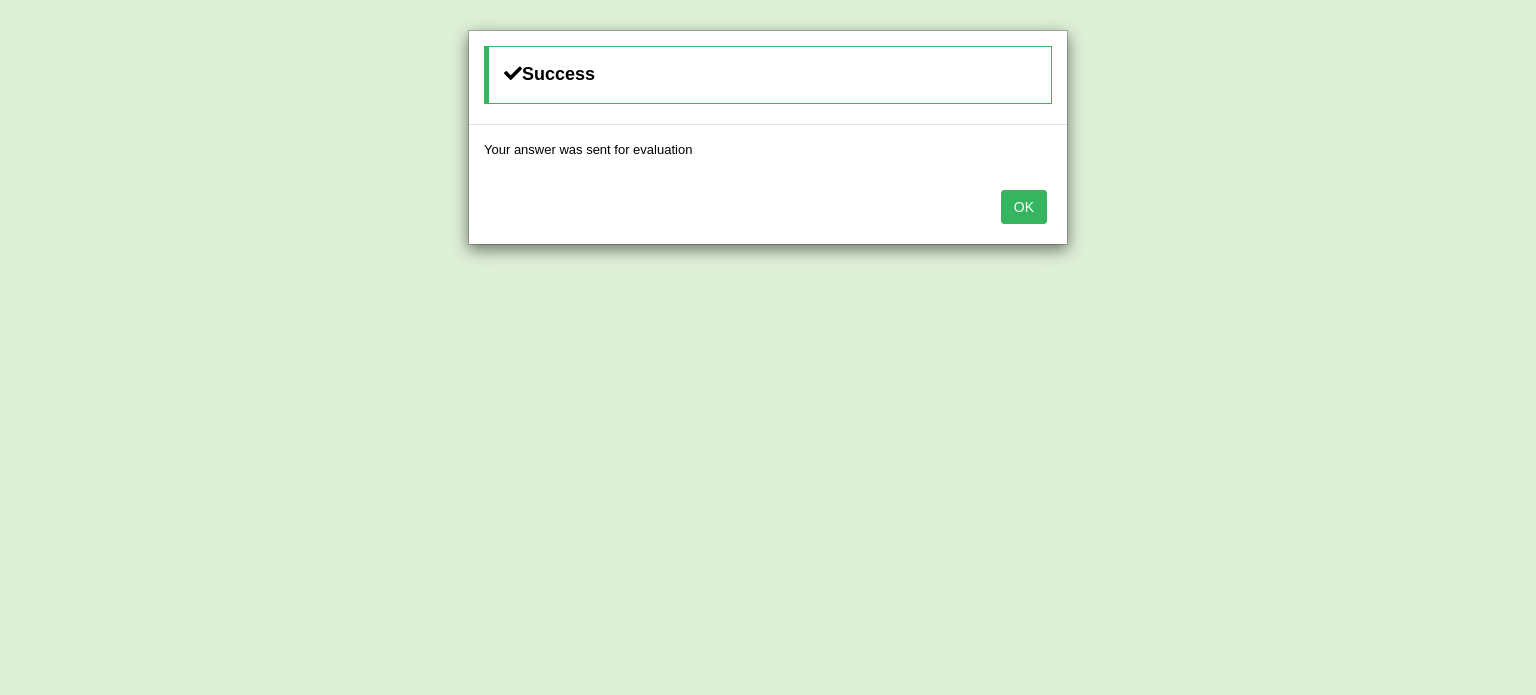click on "OK" at bounding box center (1024, 207) 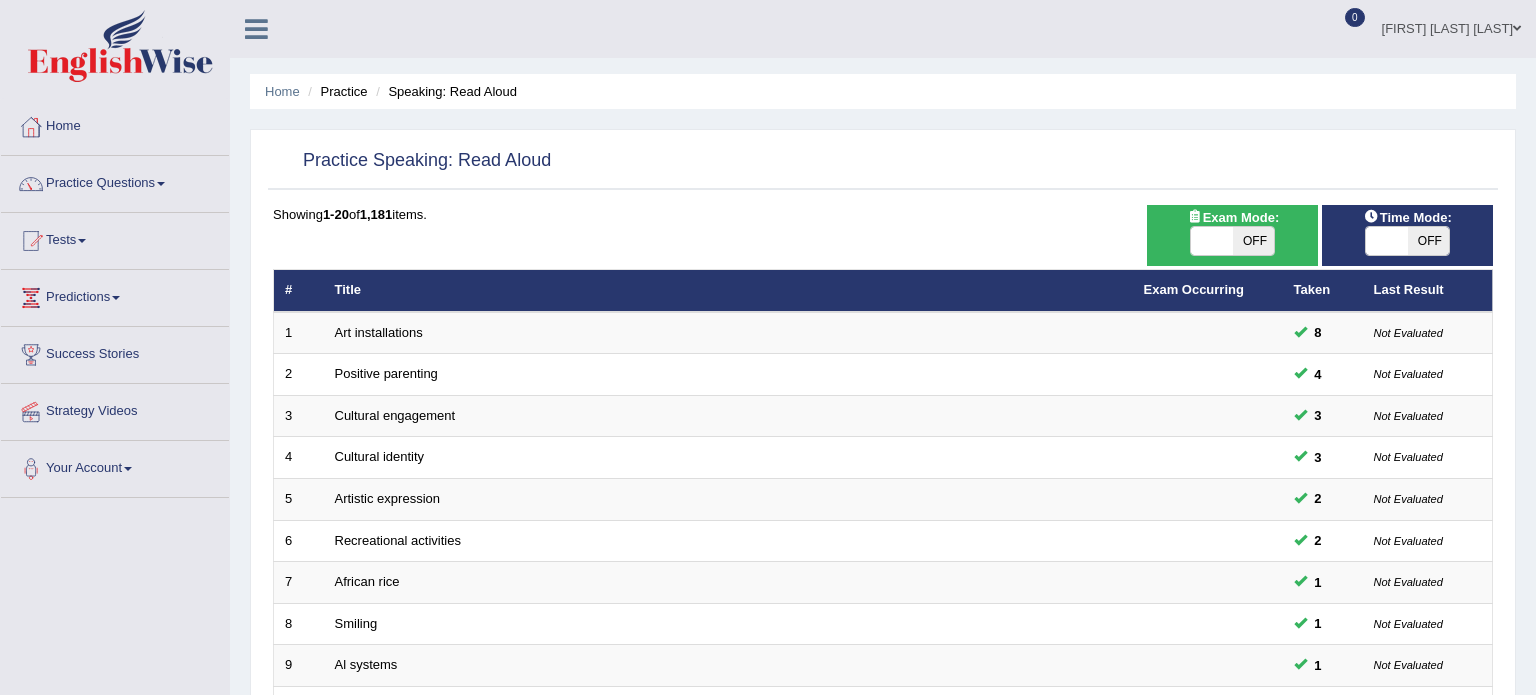 scroll, scrollTop: 0, scrollLeft: 0, axis: both 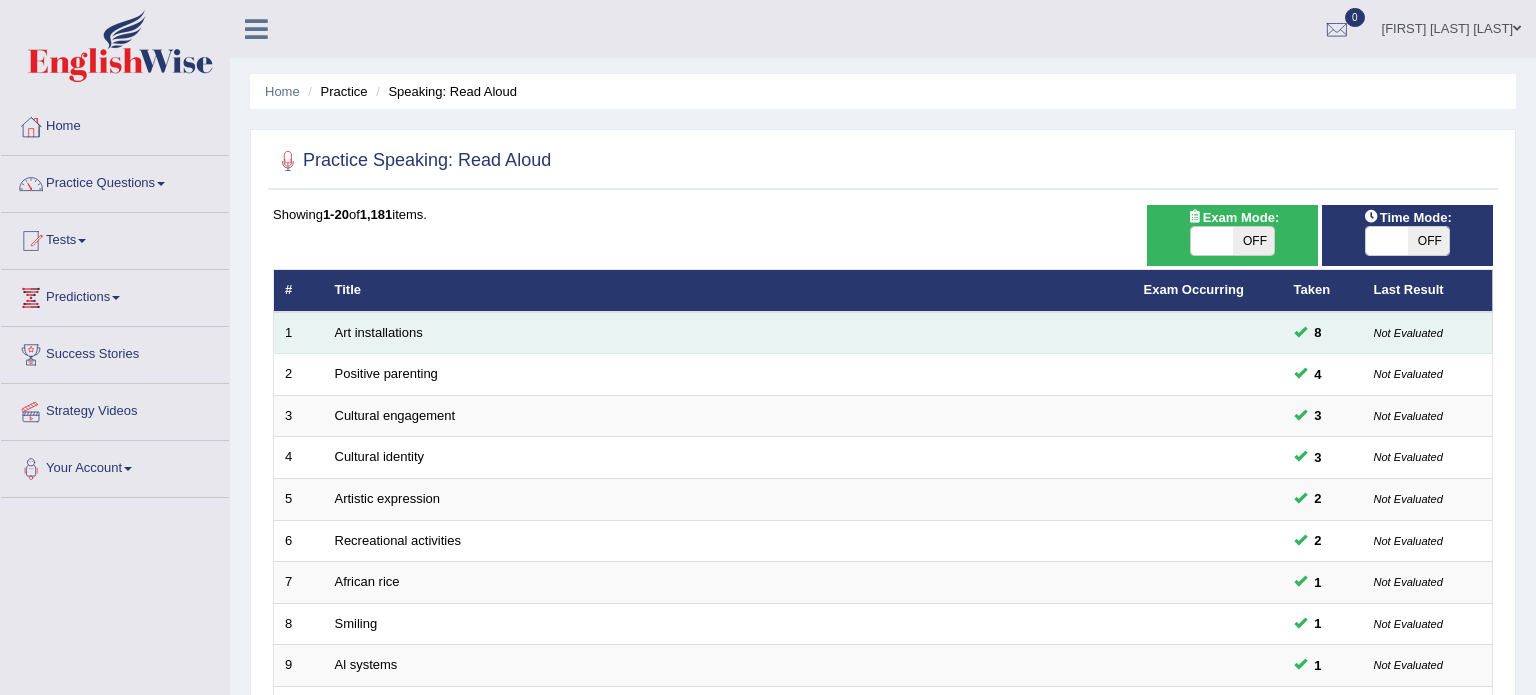 click on "Art installations" at bounding box center [728, 333] 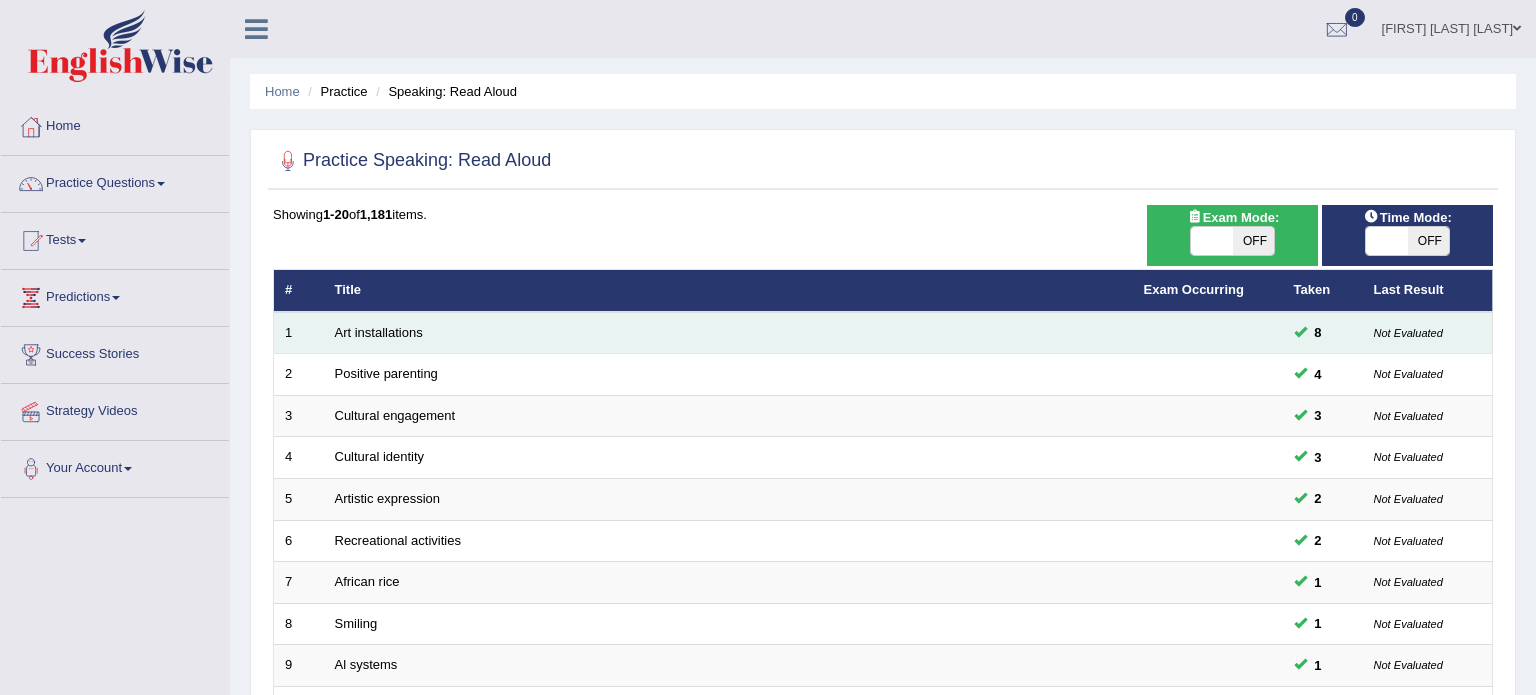 click on "Art installations" at bounding box center (728, 333) 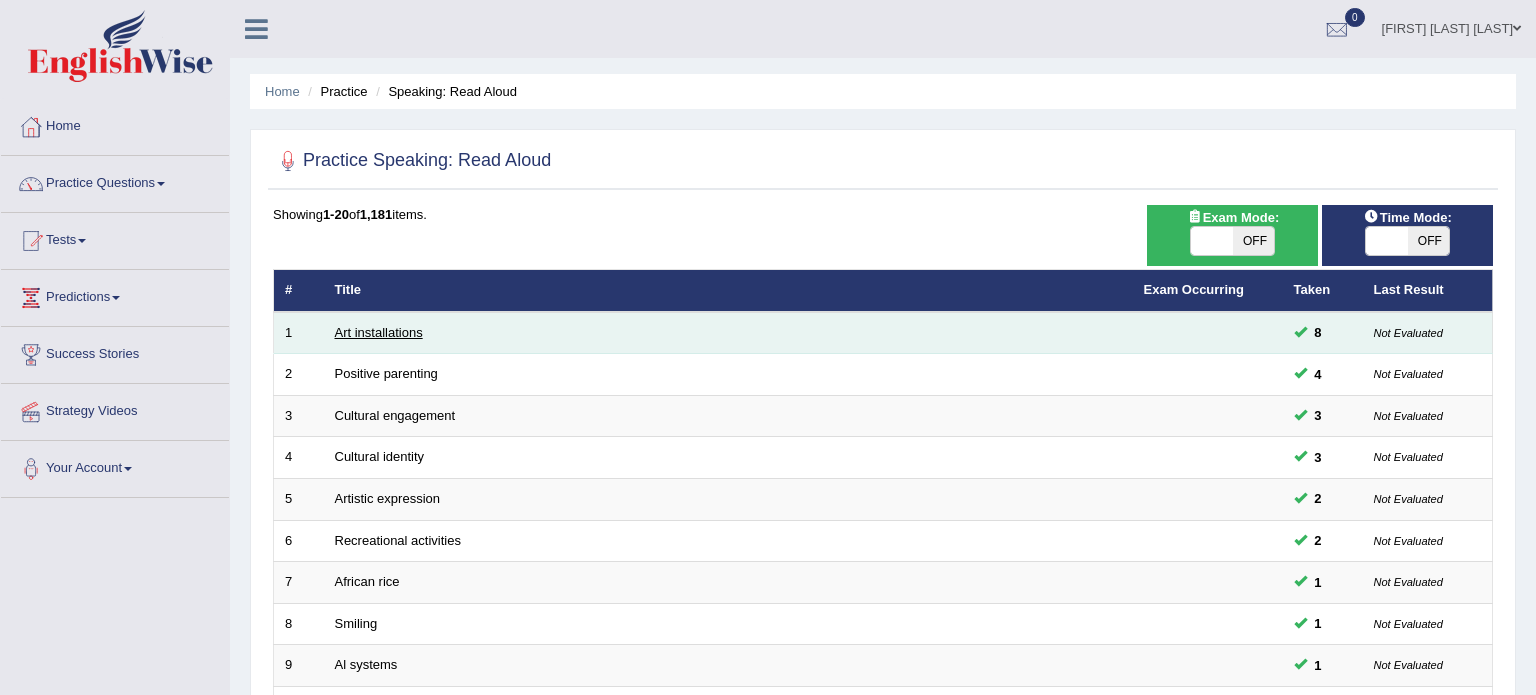 click on "Art installations" at bounding box center (379, 332) 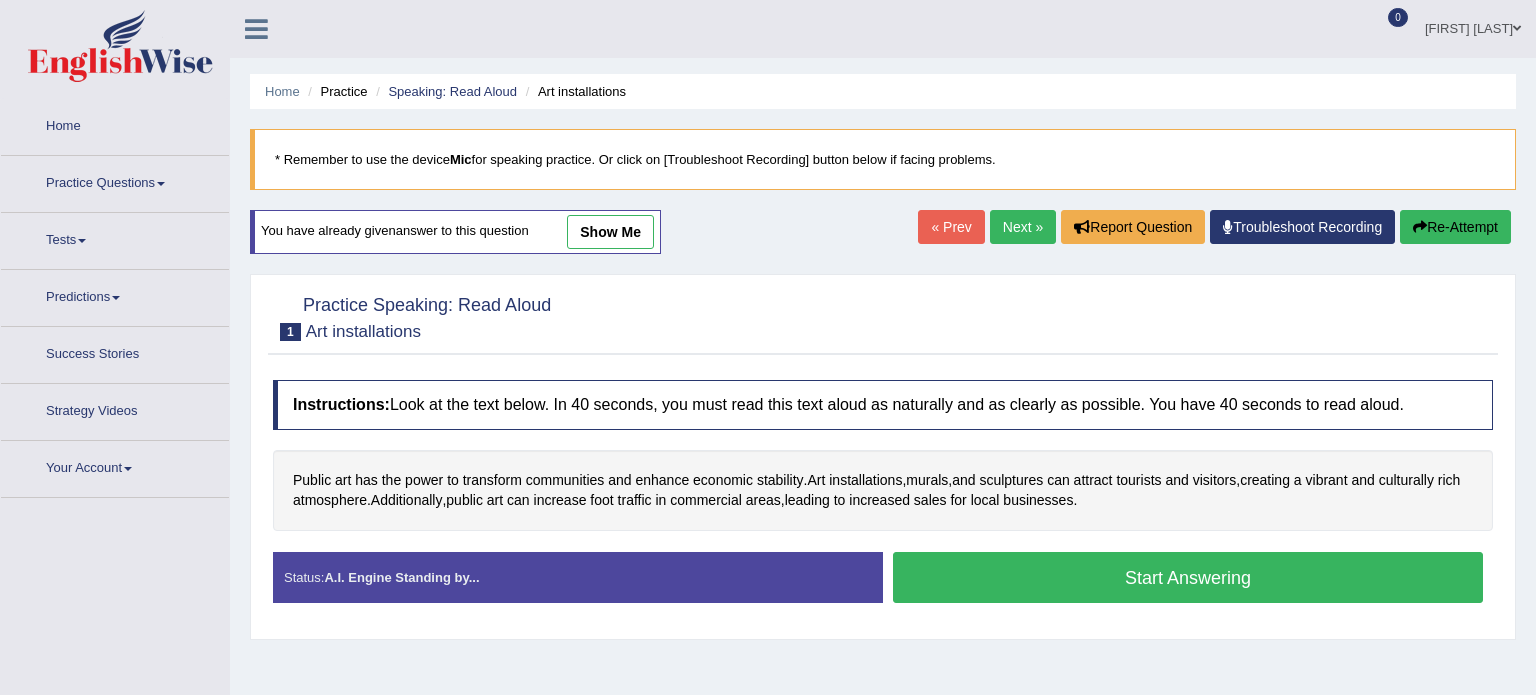scroll, scrollTop: 0, scrollLeft: 0, axis: both 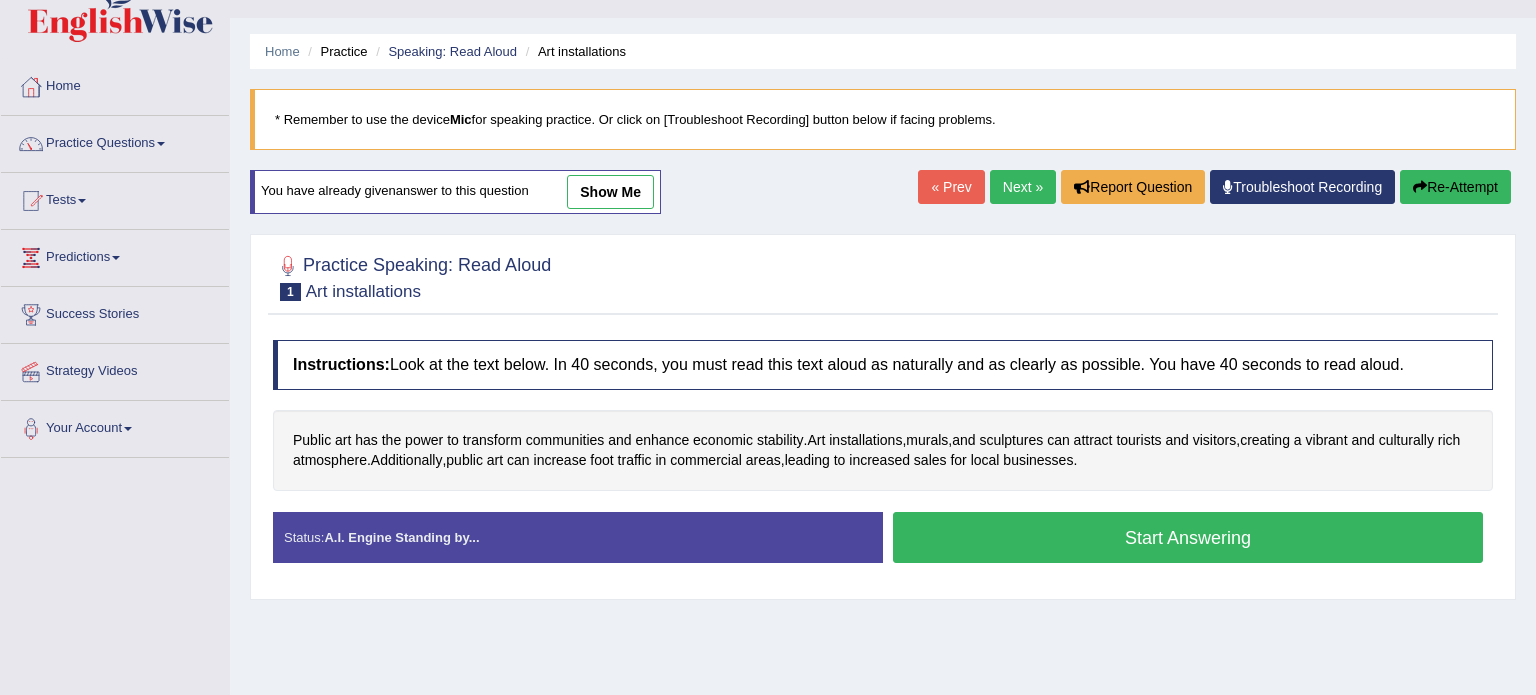 click on "Start Answering" at bounding box center (1188, 537) 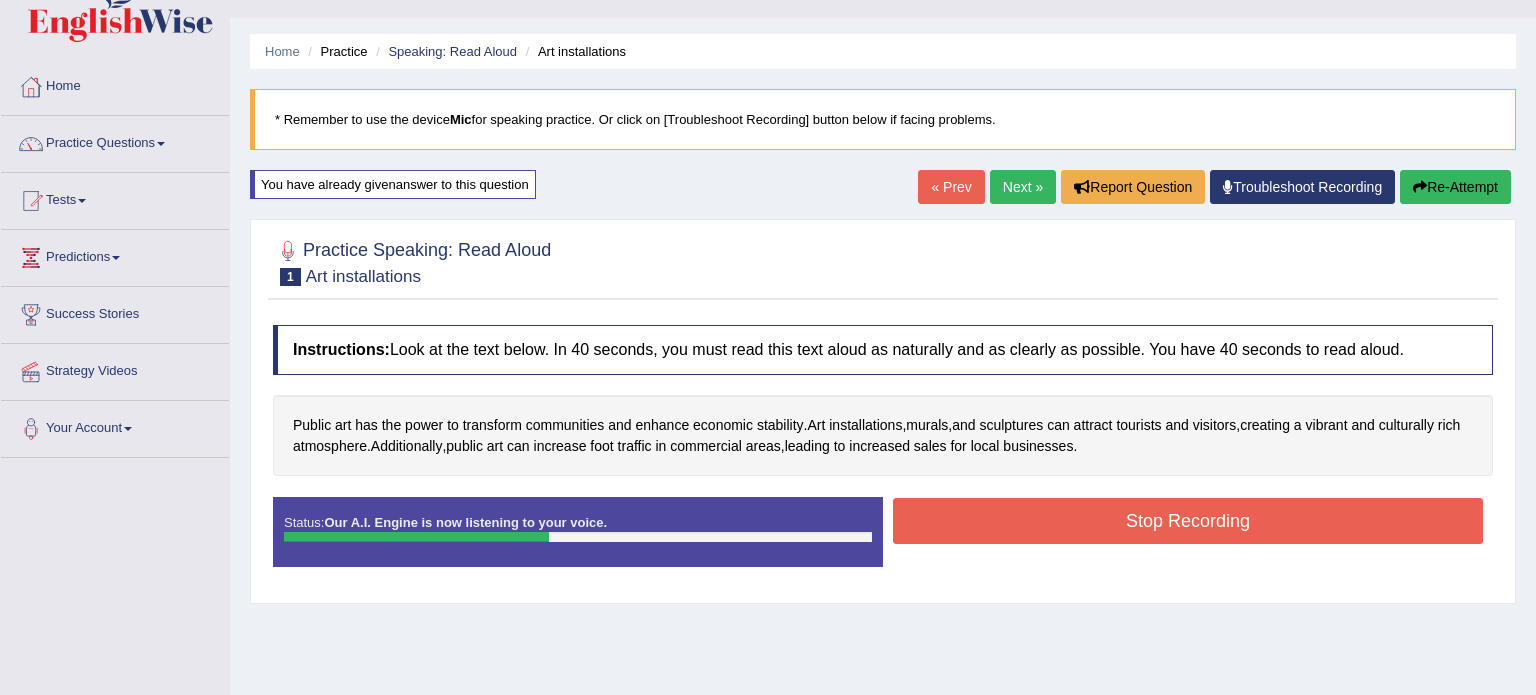 click on "Stop Recording" at bounding box center [1188, 521] 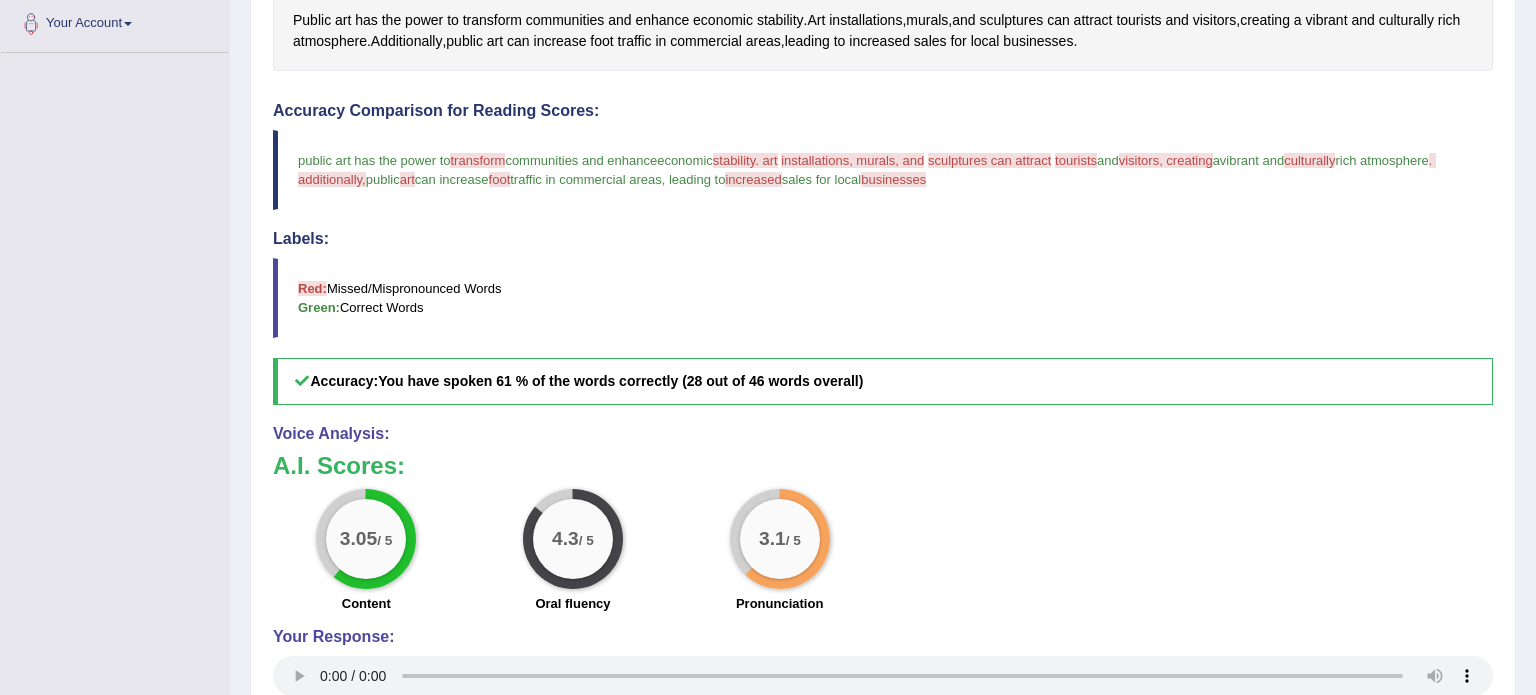 scroll, scrollTop: 580, scrollLeft: 0, axis: vertical 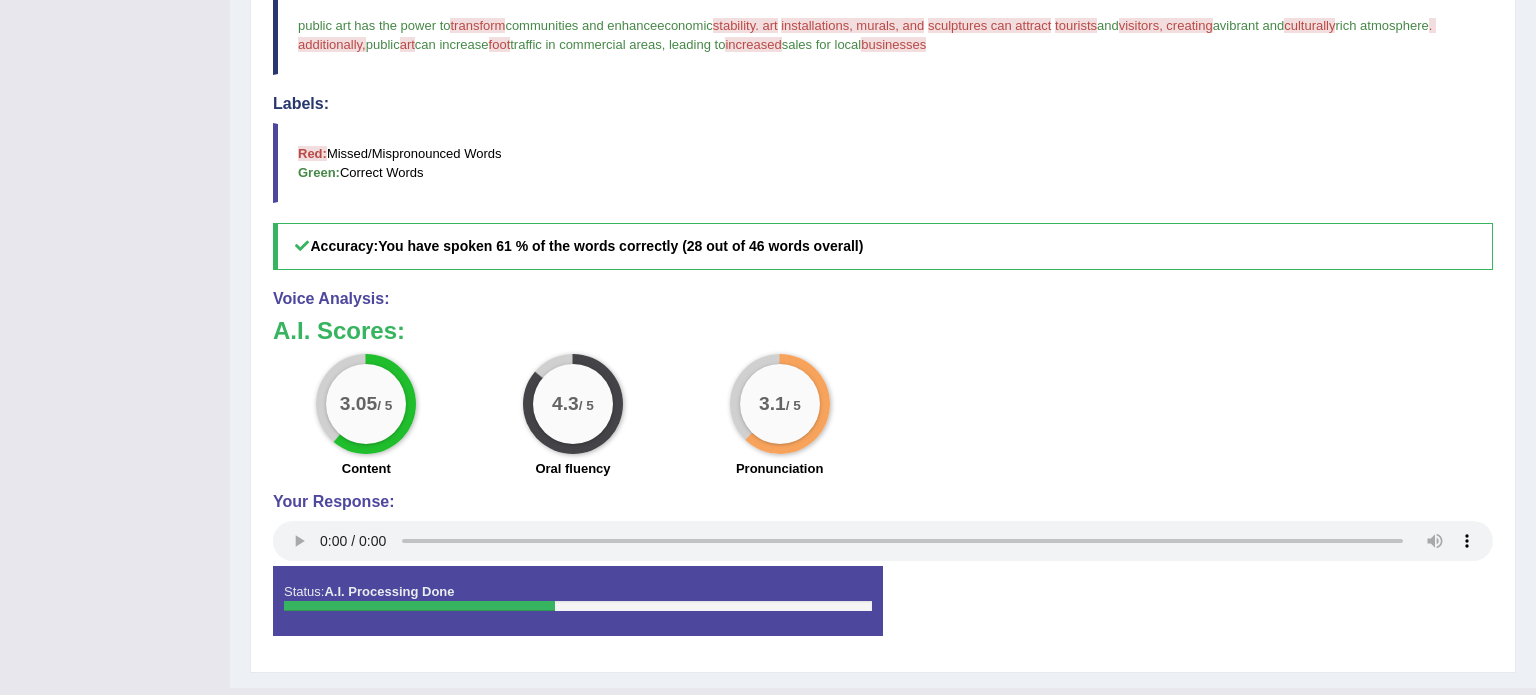 click on "A.I. Processing Done" at bounding box center [389, 591] 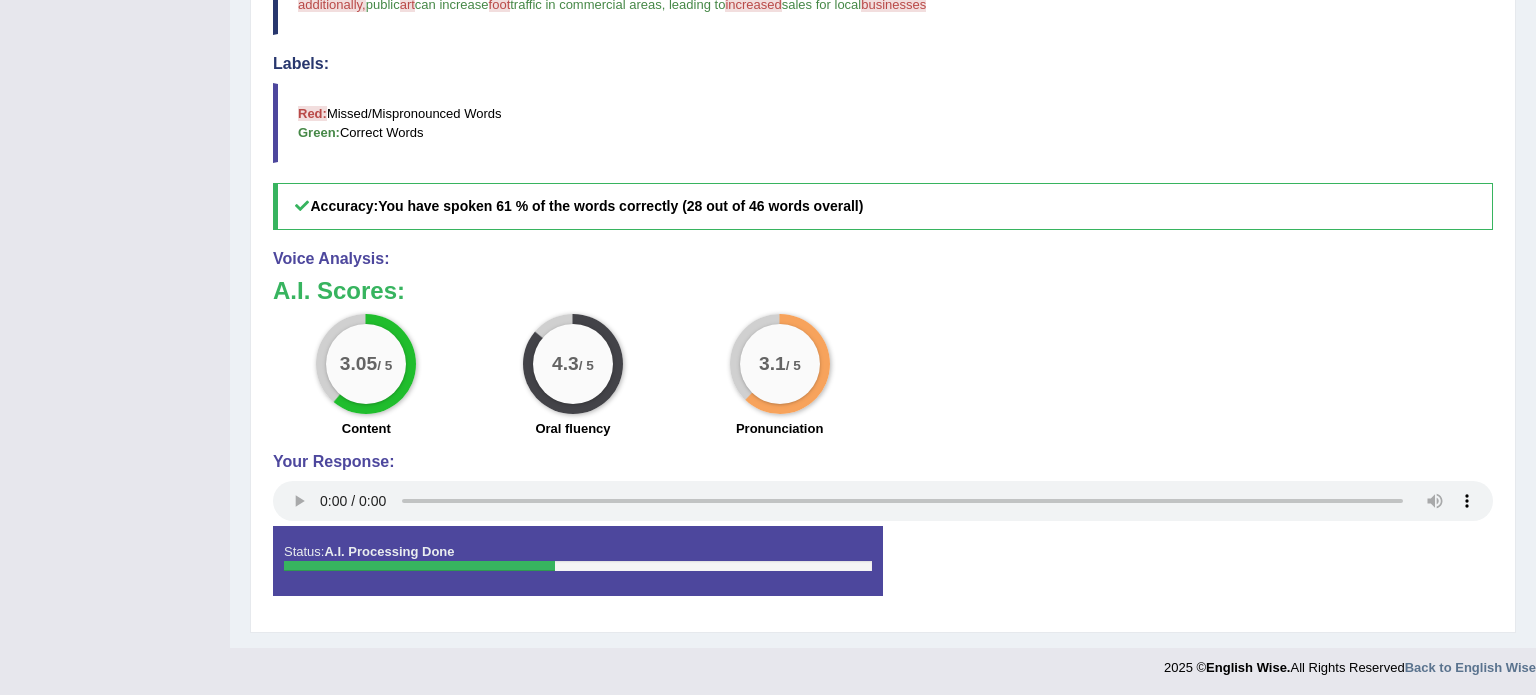 click on "Voice Analysis:" at bounding box center [883, 259] 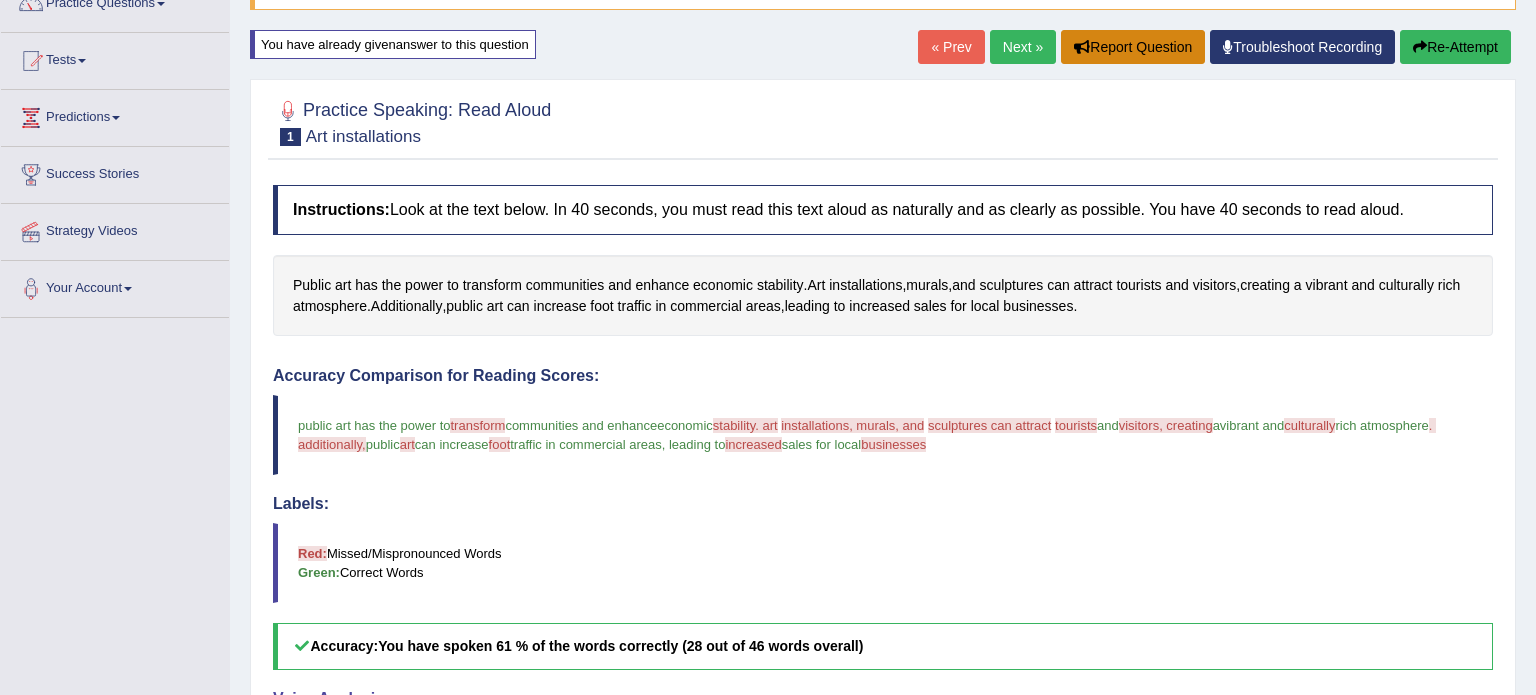 scroll, scrollTop: 100, scrollLeft: 0, axis: vertical 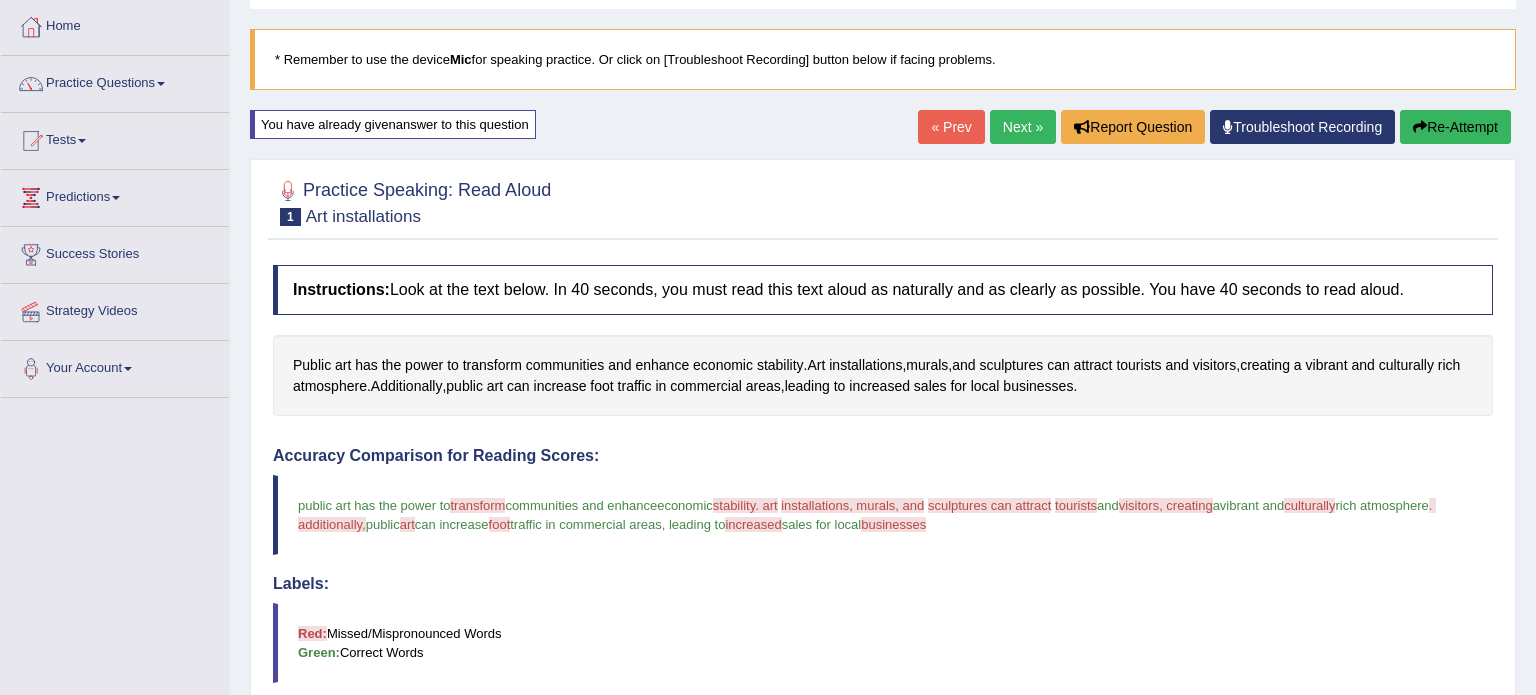 click on "Next »" at bounding box center [1023, 127] 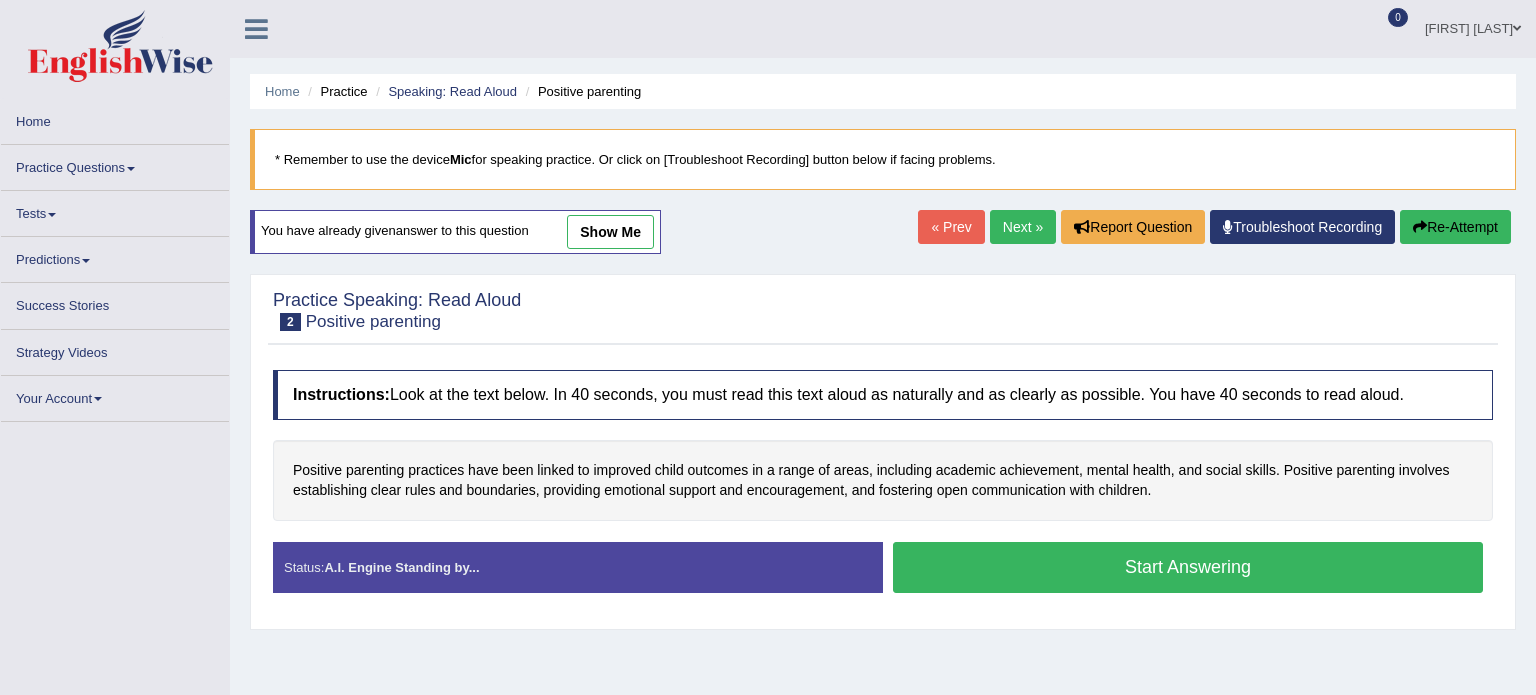 scroll, scrollTop: 0, scrollLeft: 0, axis: both 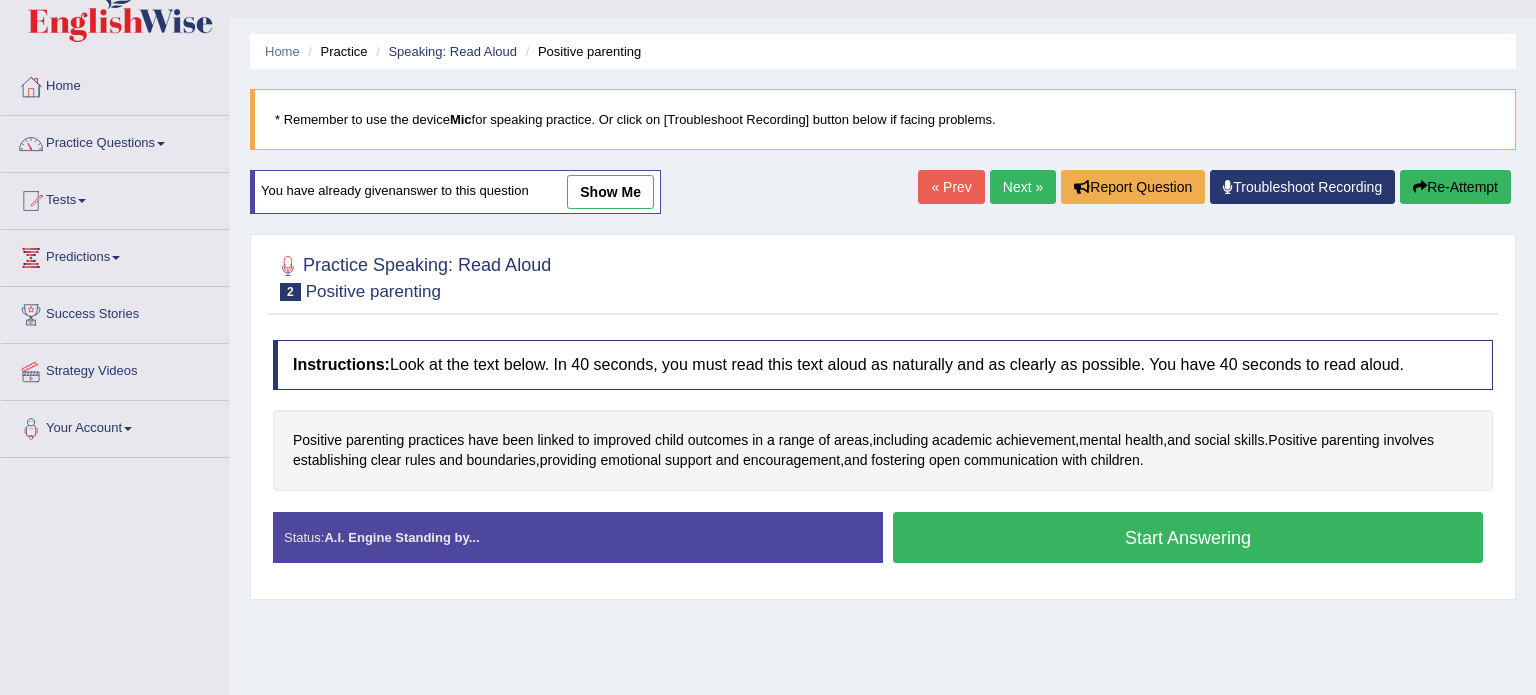 click on "Start Answering" at bounding box center (1188, 537) 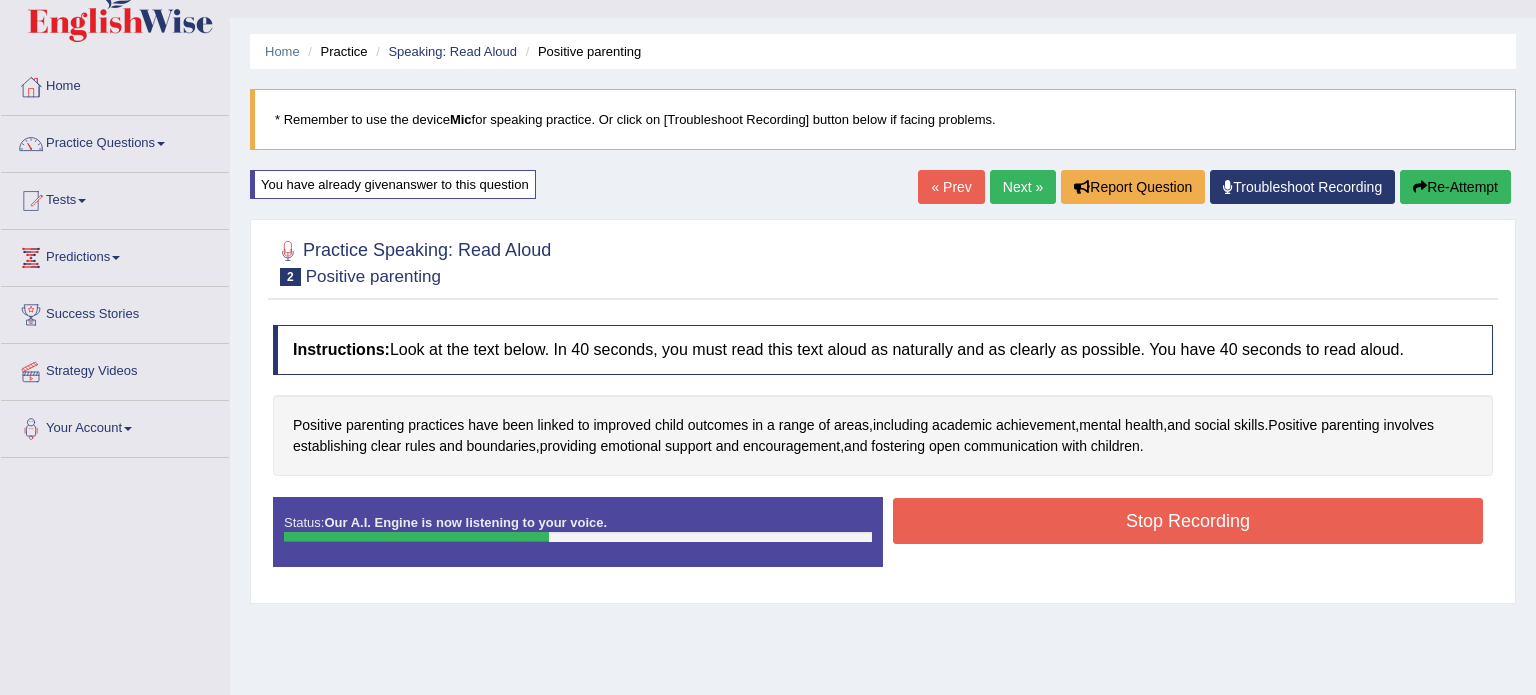 click on "Stop Recording" at bounding box center (1188, 521) 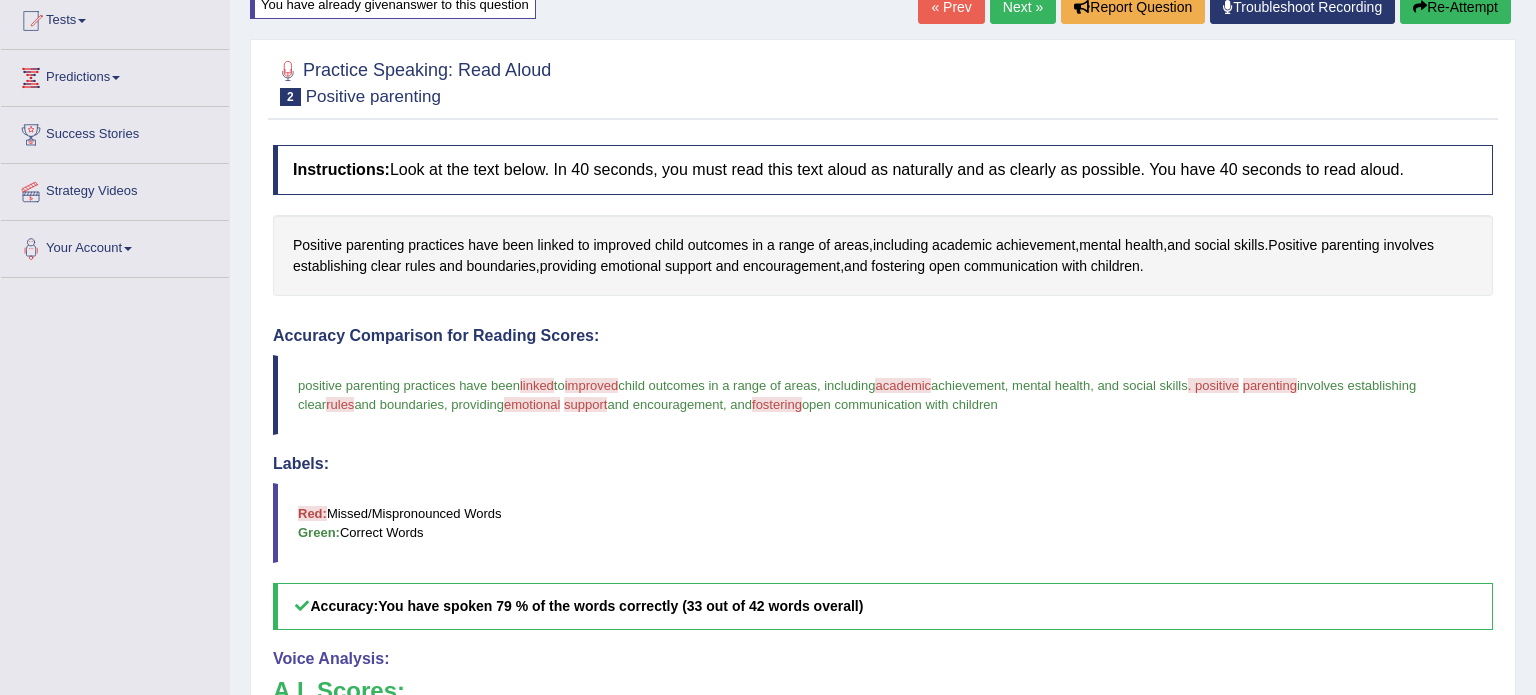 scroll, scrollTop: 180, scrollLeft: 0, axis: vertical 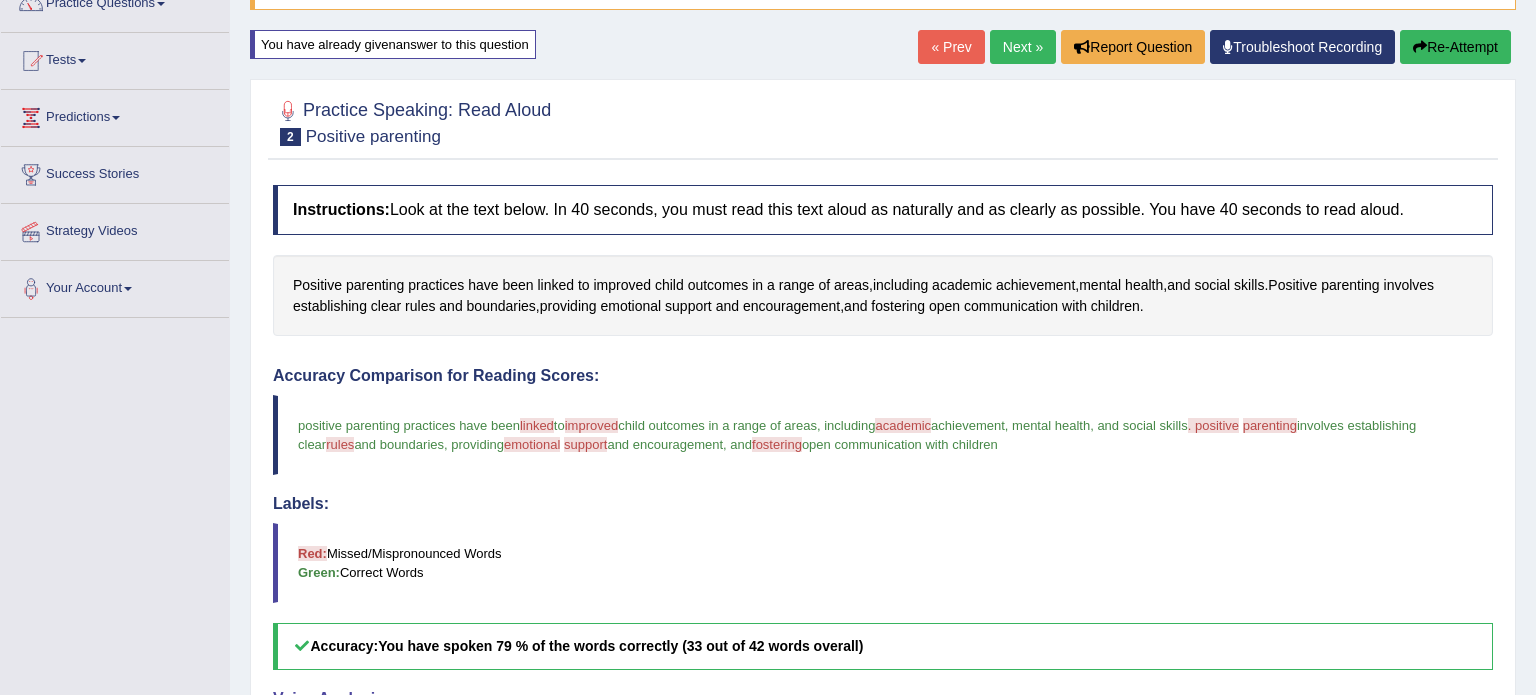 click on "Next »" at bounding box center [1023, 47] 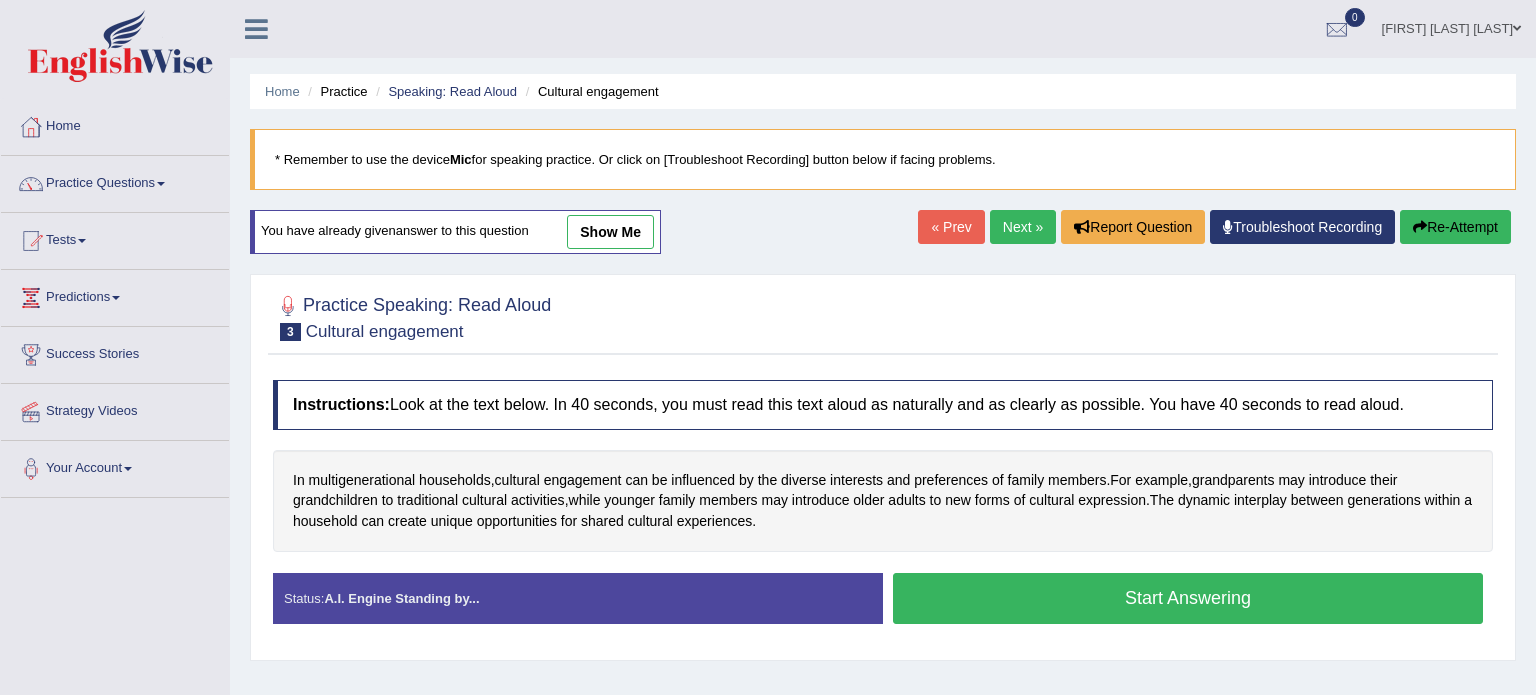 scroll, scrollTop: 0, scrollLeft: 0, axis: both 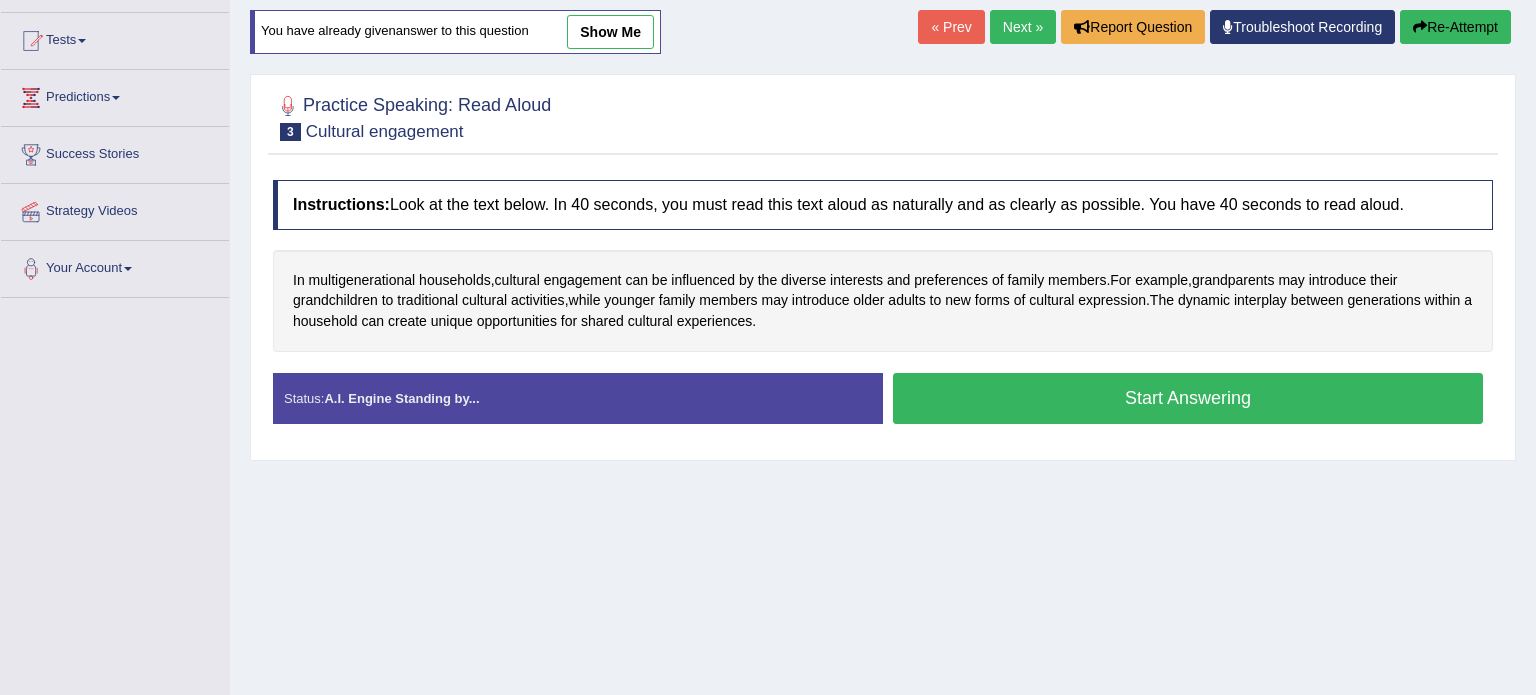 click on "Status:  A.I. Engine Standing by..." at bounding box center [578, 398] 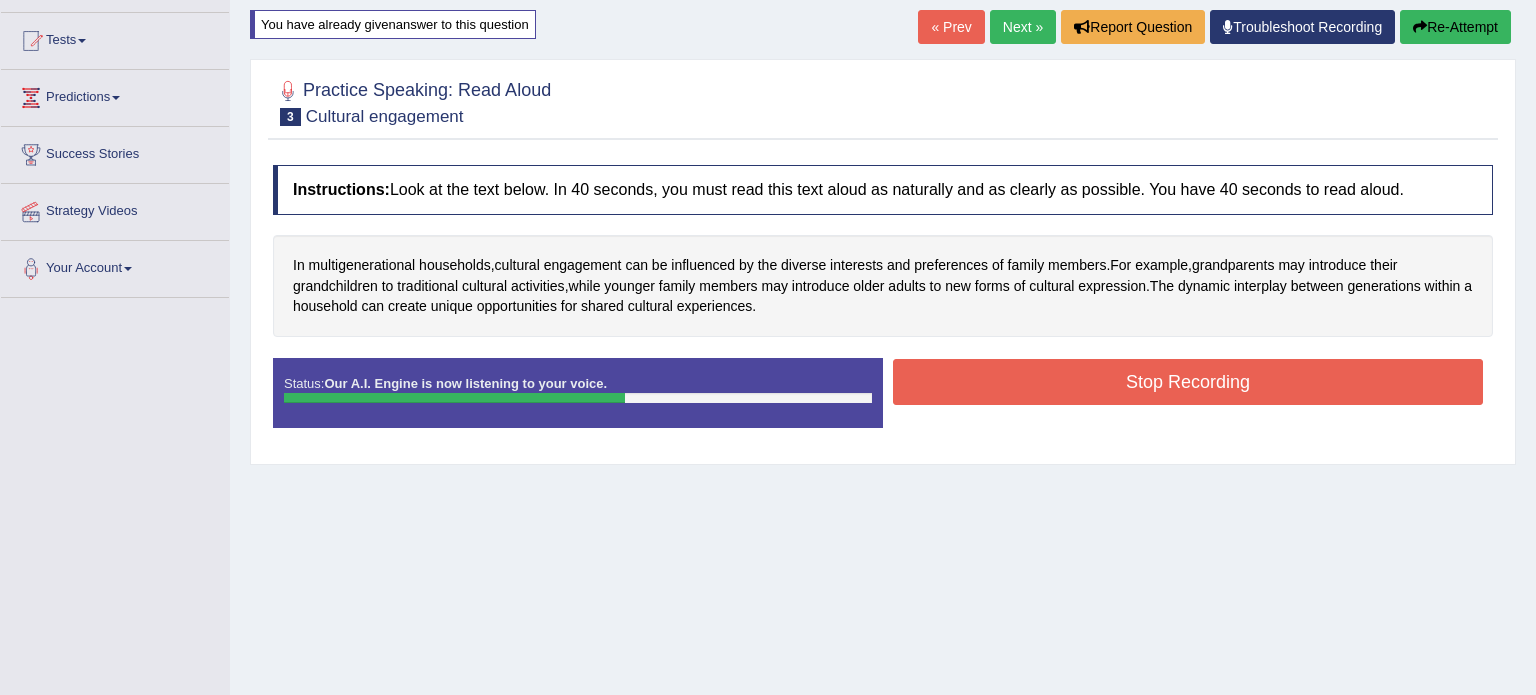 click on "Stop Recording" at bounding box center [1188, 384] 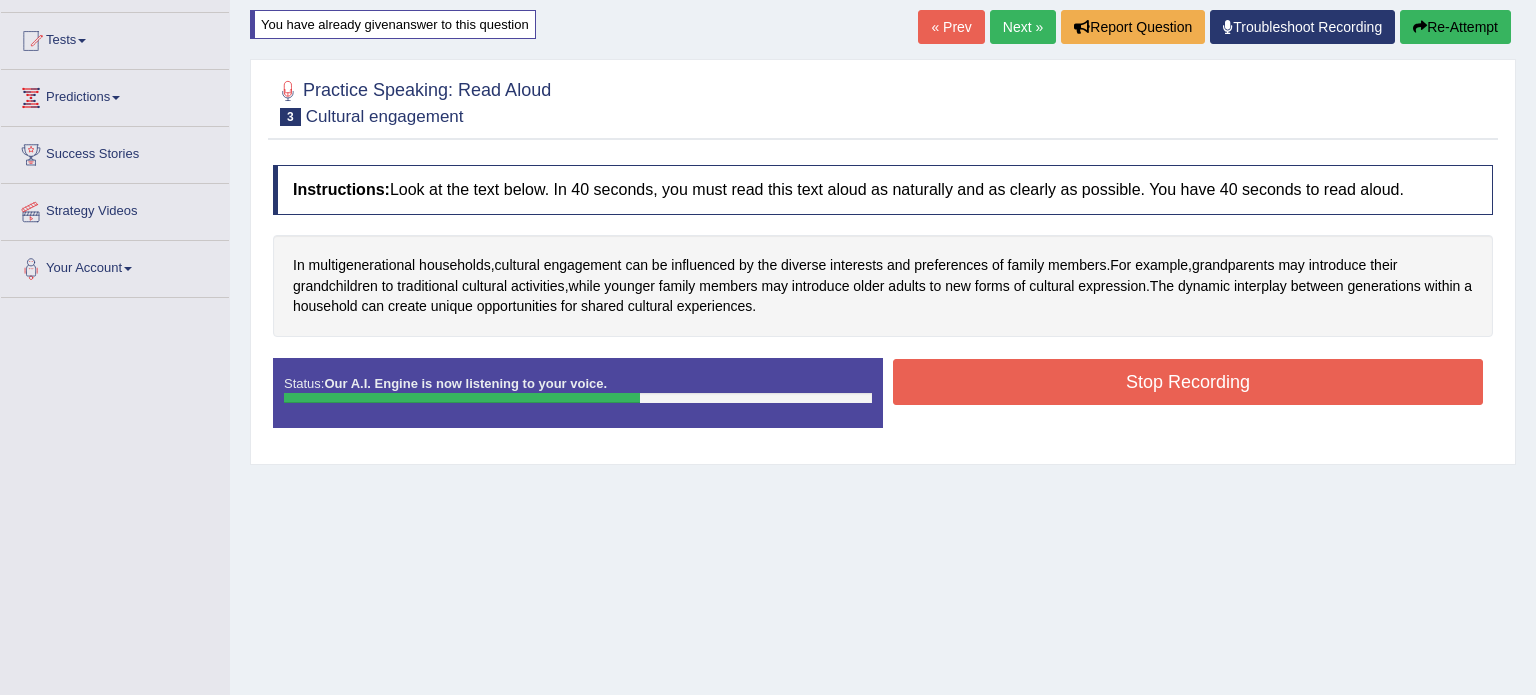 click on "Stop Recording" at bounding box center [1188, 382] 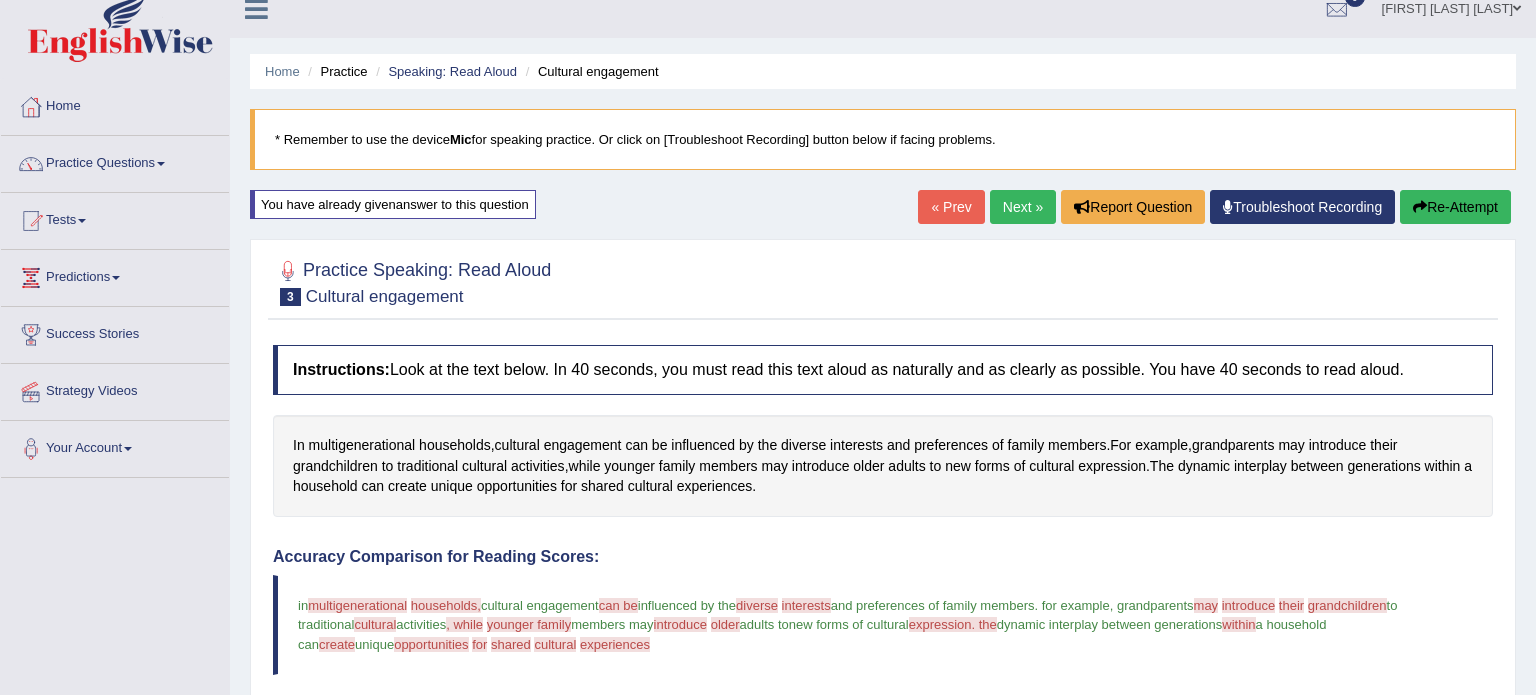 scroll, scrollTop: 0, scrollLeft: 0, axis: both 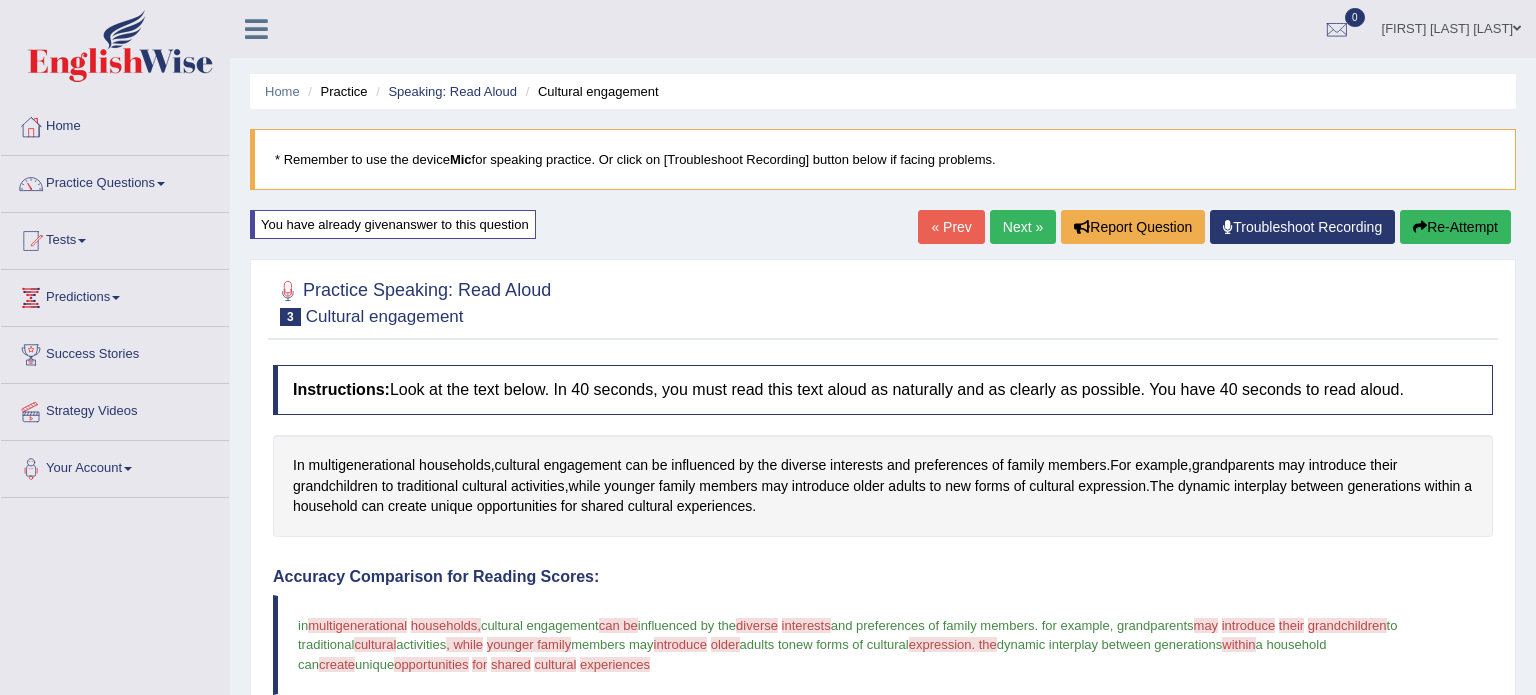 click on "Troubleshoot Recording" at bounding box center [1302, 227] 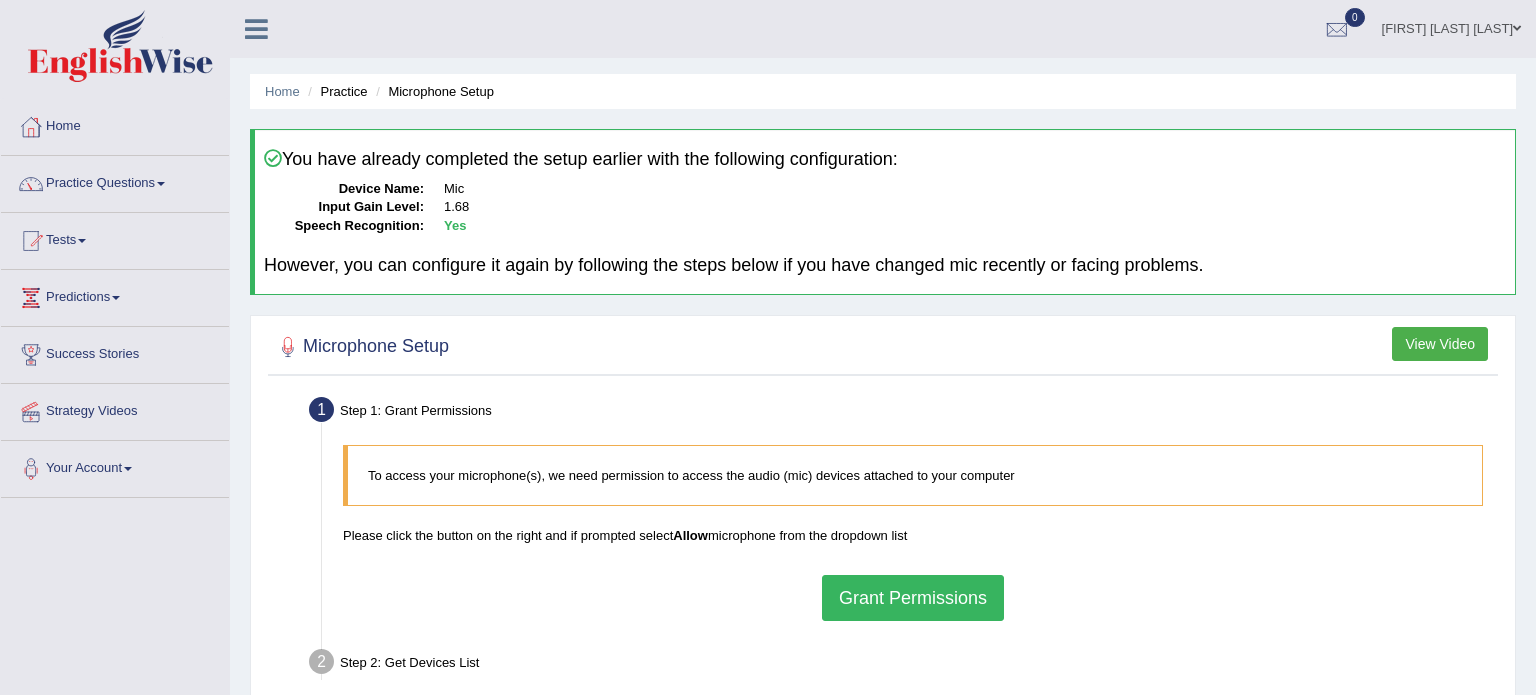 scroll, scrollTop: 0, scrollLeft: 0, axis: both 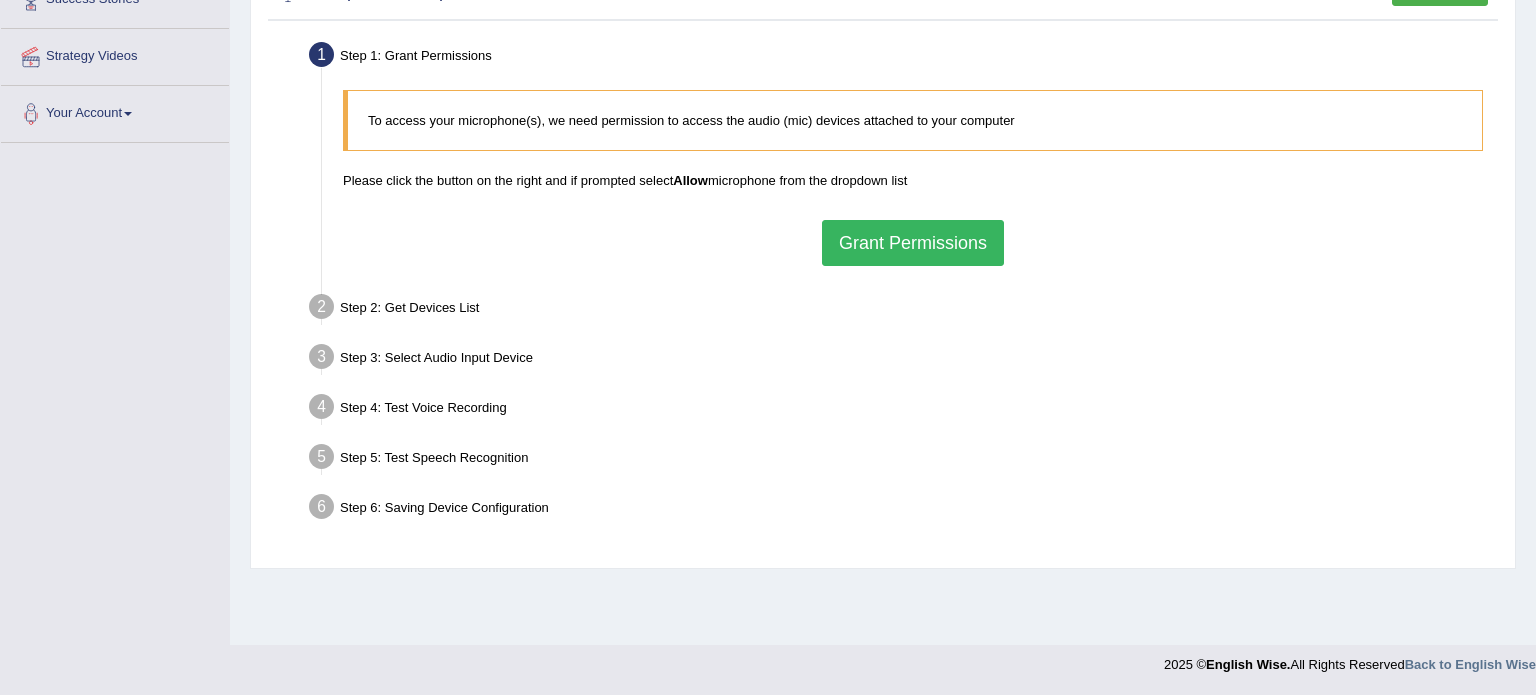 click on "Grant Permissions" at bounding box center (913, 243) 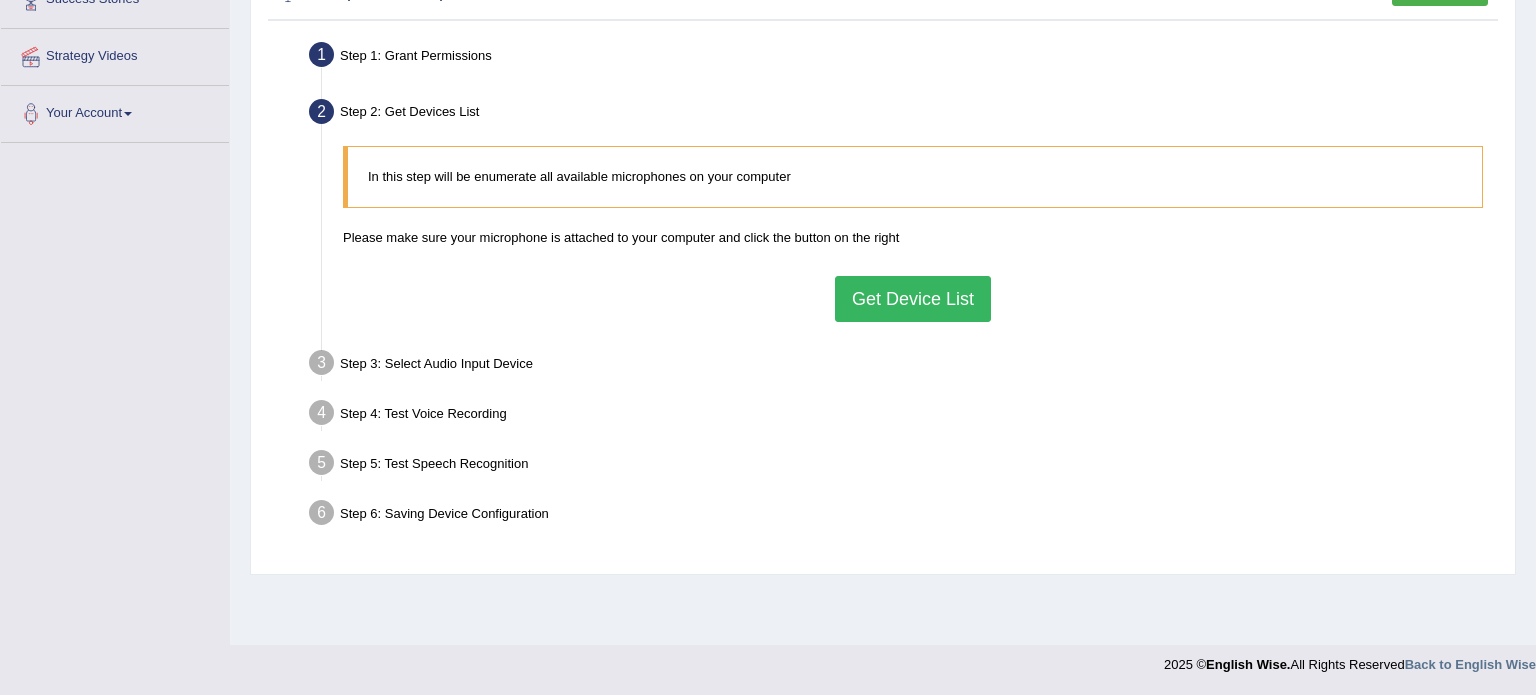 click on "Get Device List" at bounding box center (913, 299) 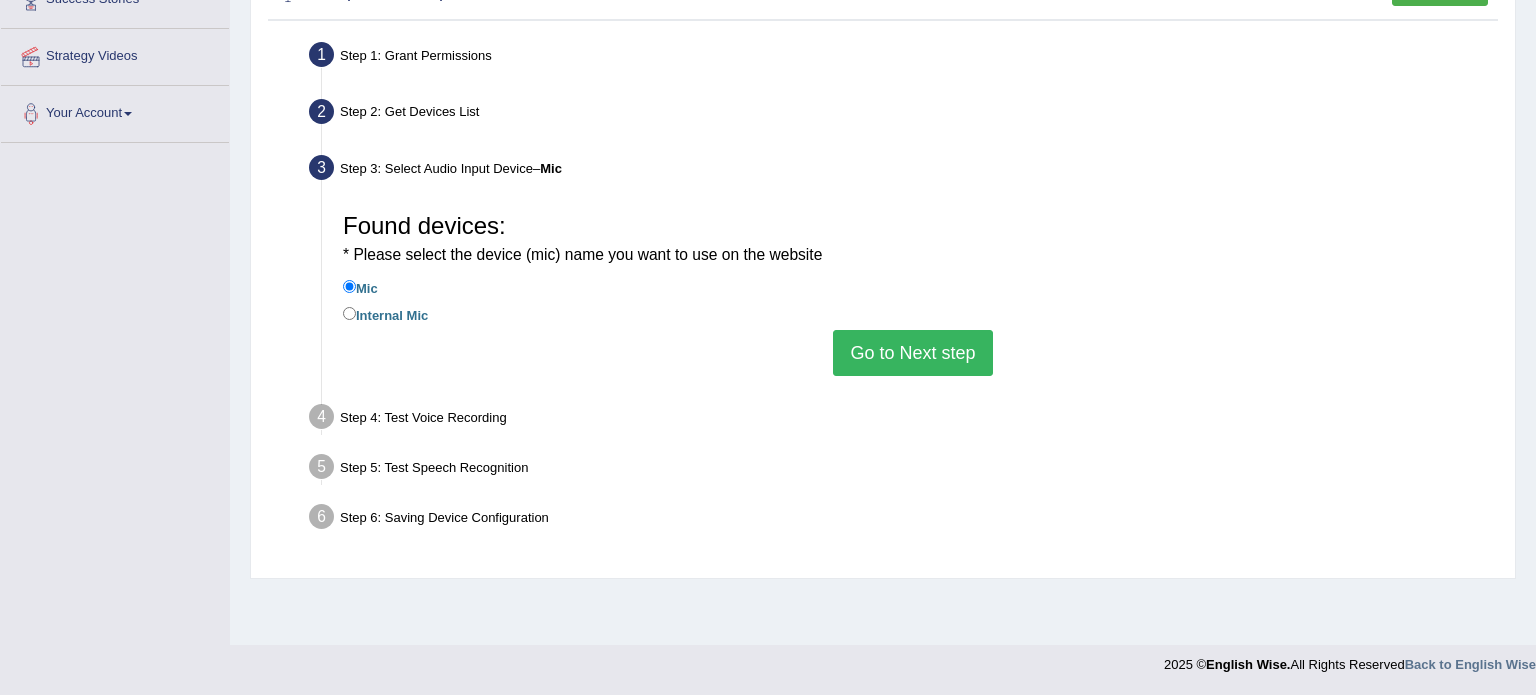 click on "Go to Next step" at bounding box center (912, 353) 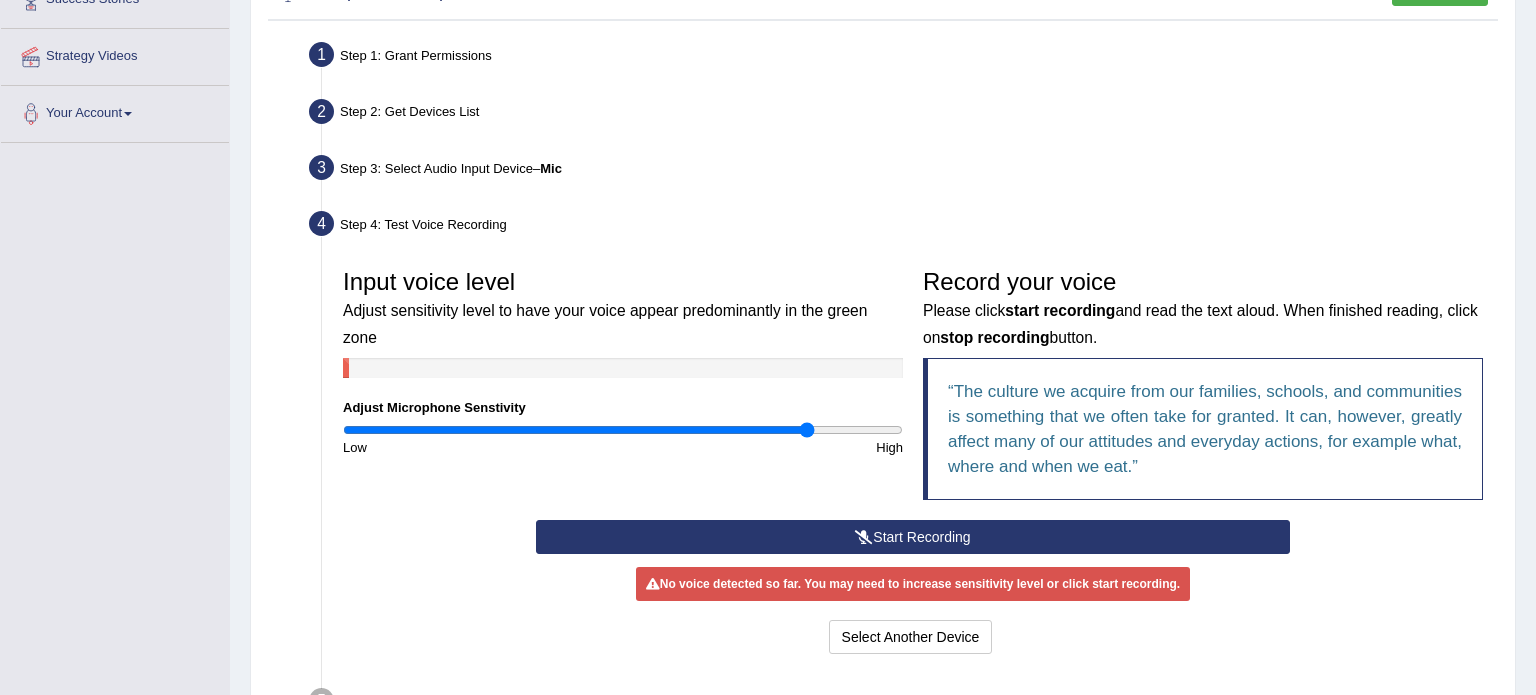 type on "1.78" 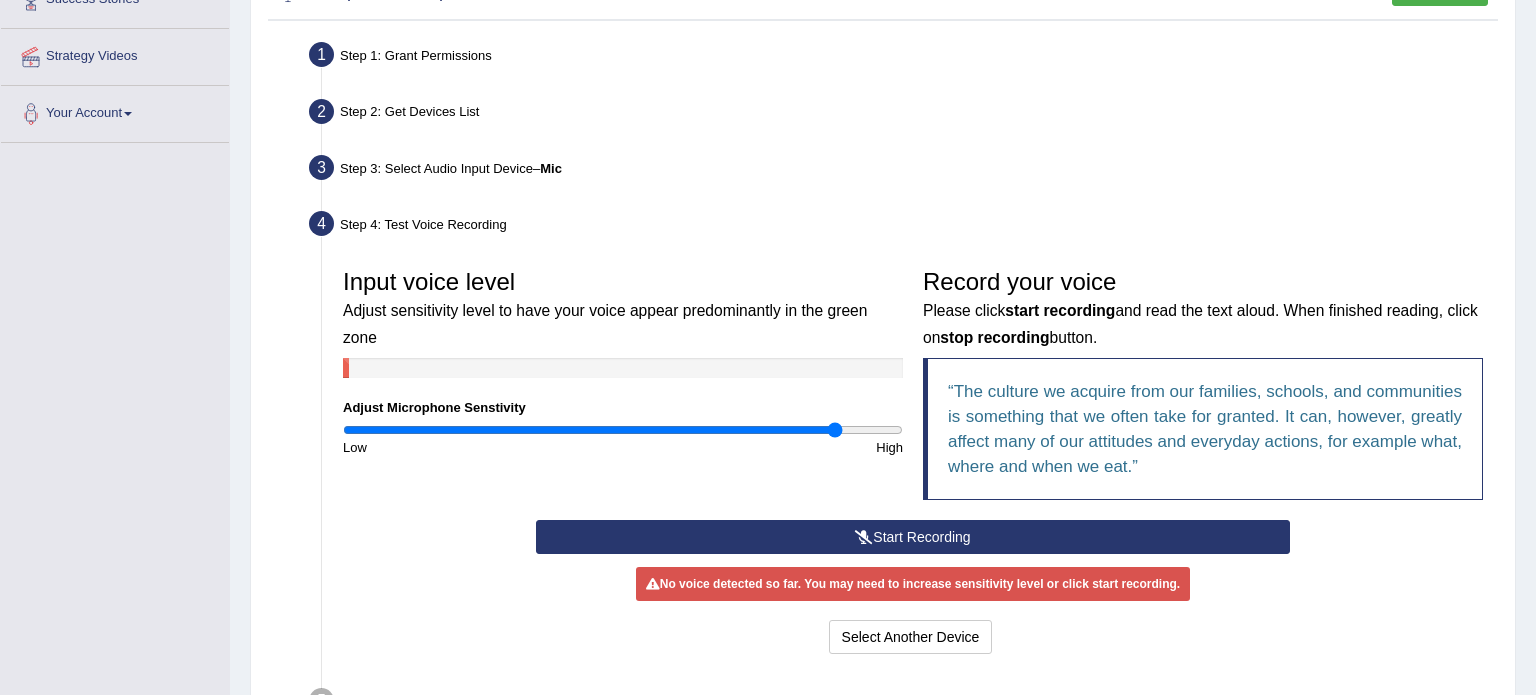 click at bounding box center (623, 430) 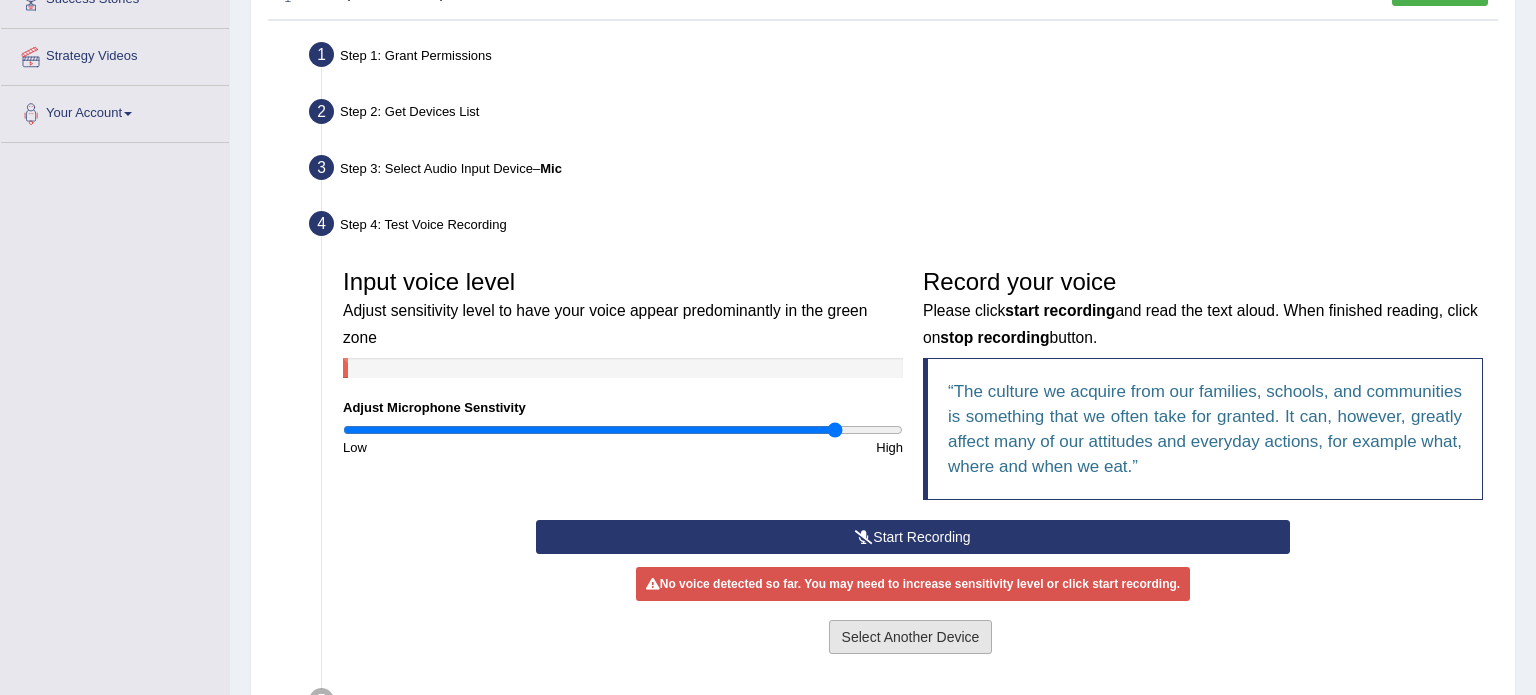click on "Select Another Device" at bounding box center [911, 637] 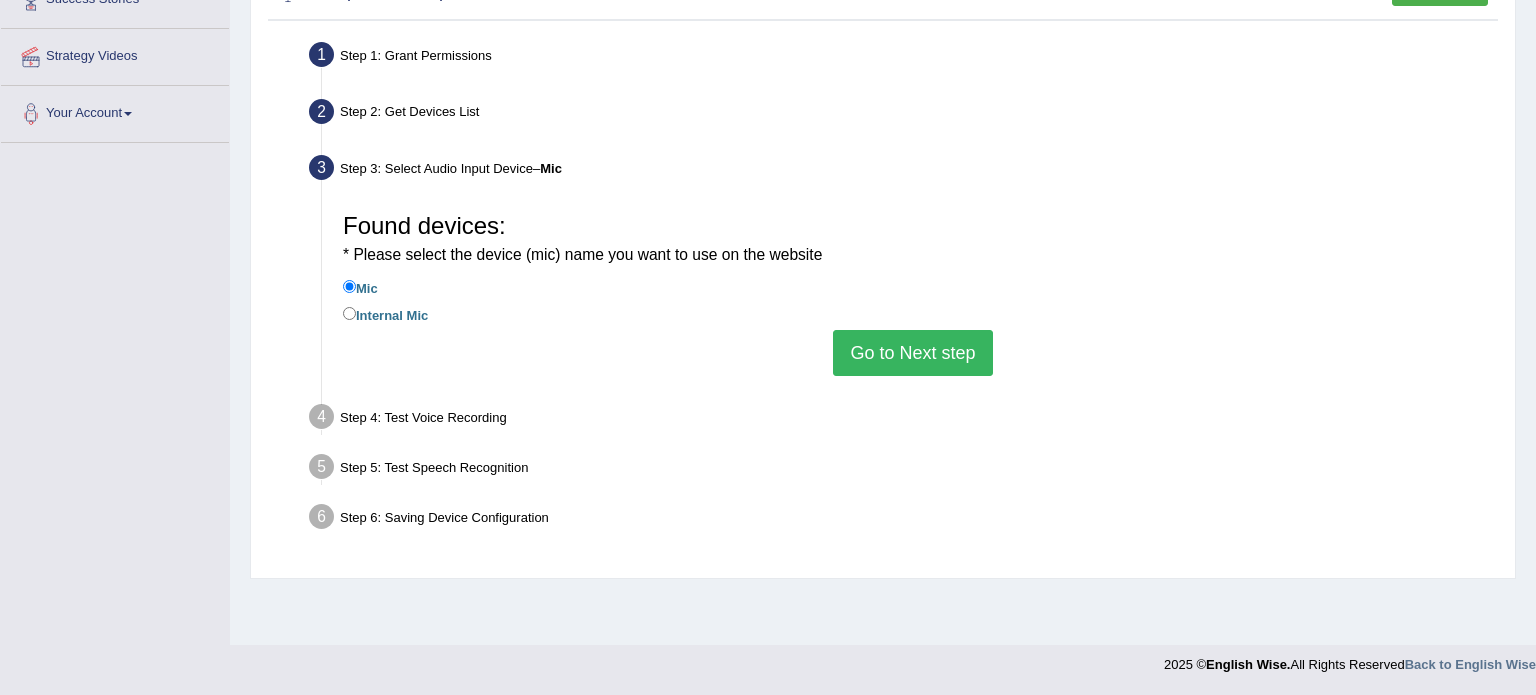 click on "Go to Next step" at bounding box center (912, 353) 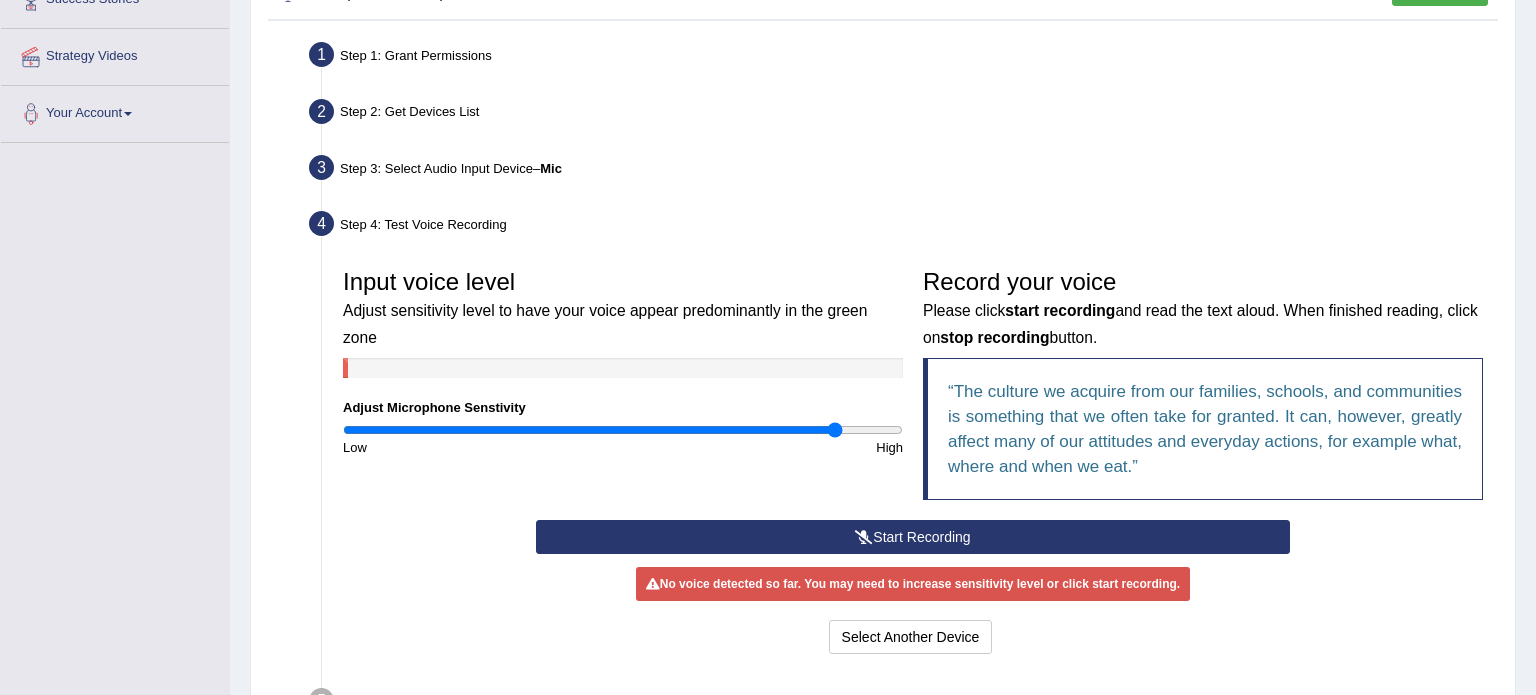 click at bounding box center [864, 537] 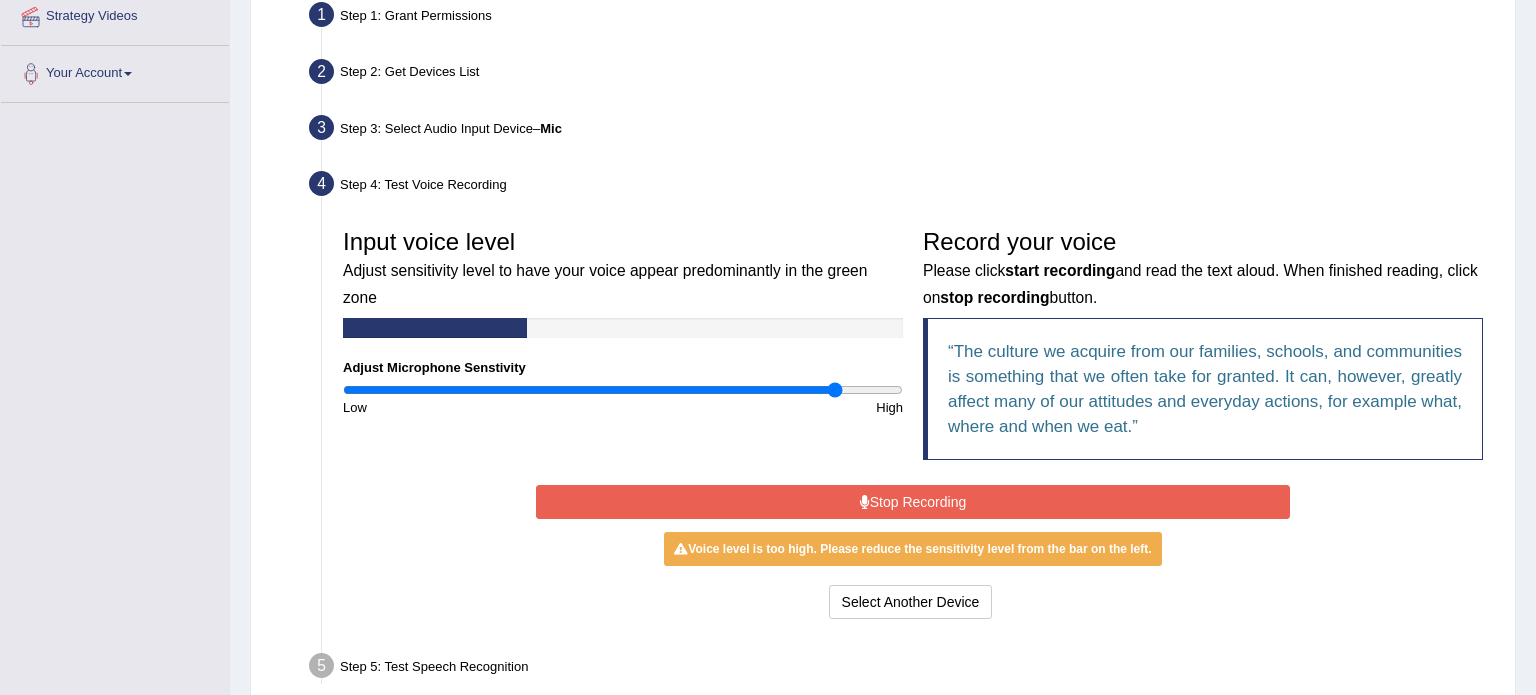 scroll, scrollTop: 435, scrollLeft: 0, axis: vertical 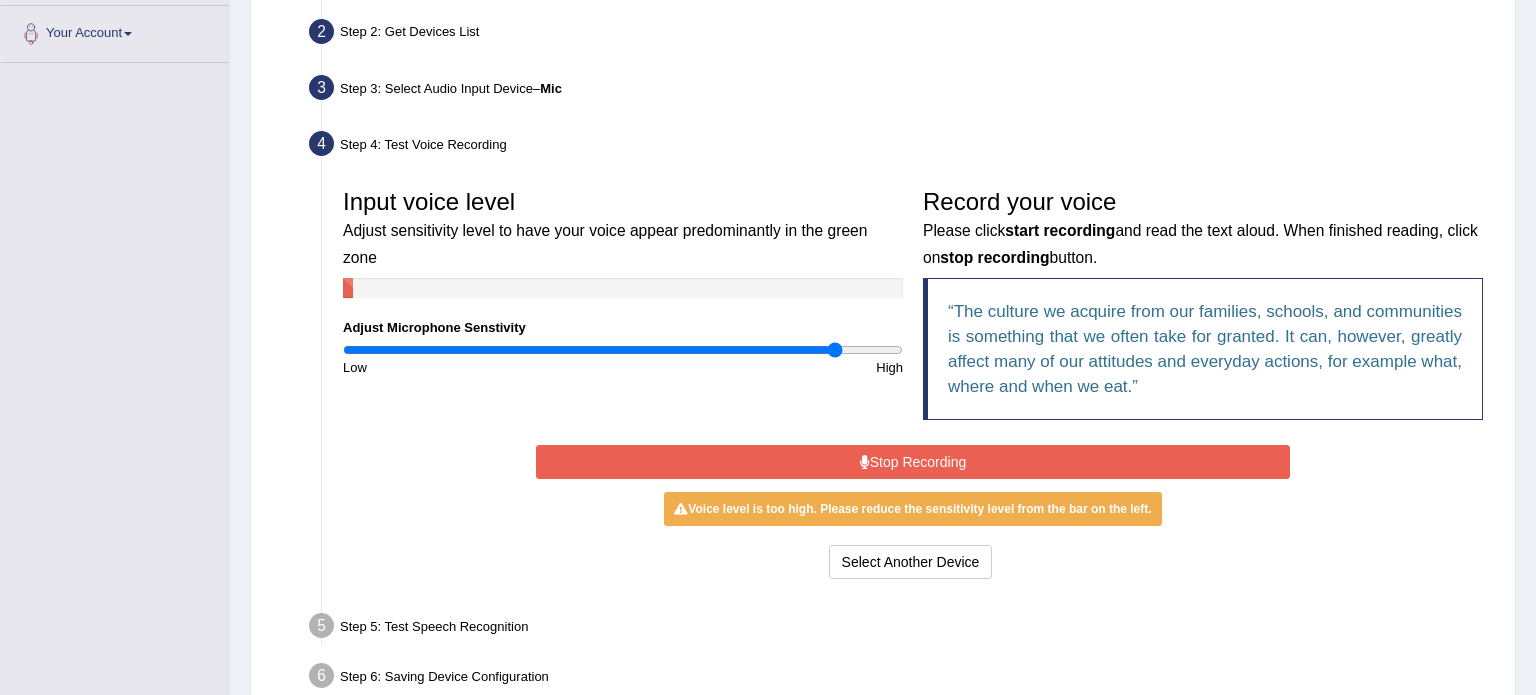 click on "Stop Recording" at bounding box center (912, 462) 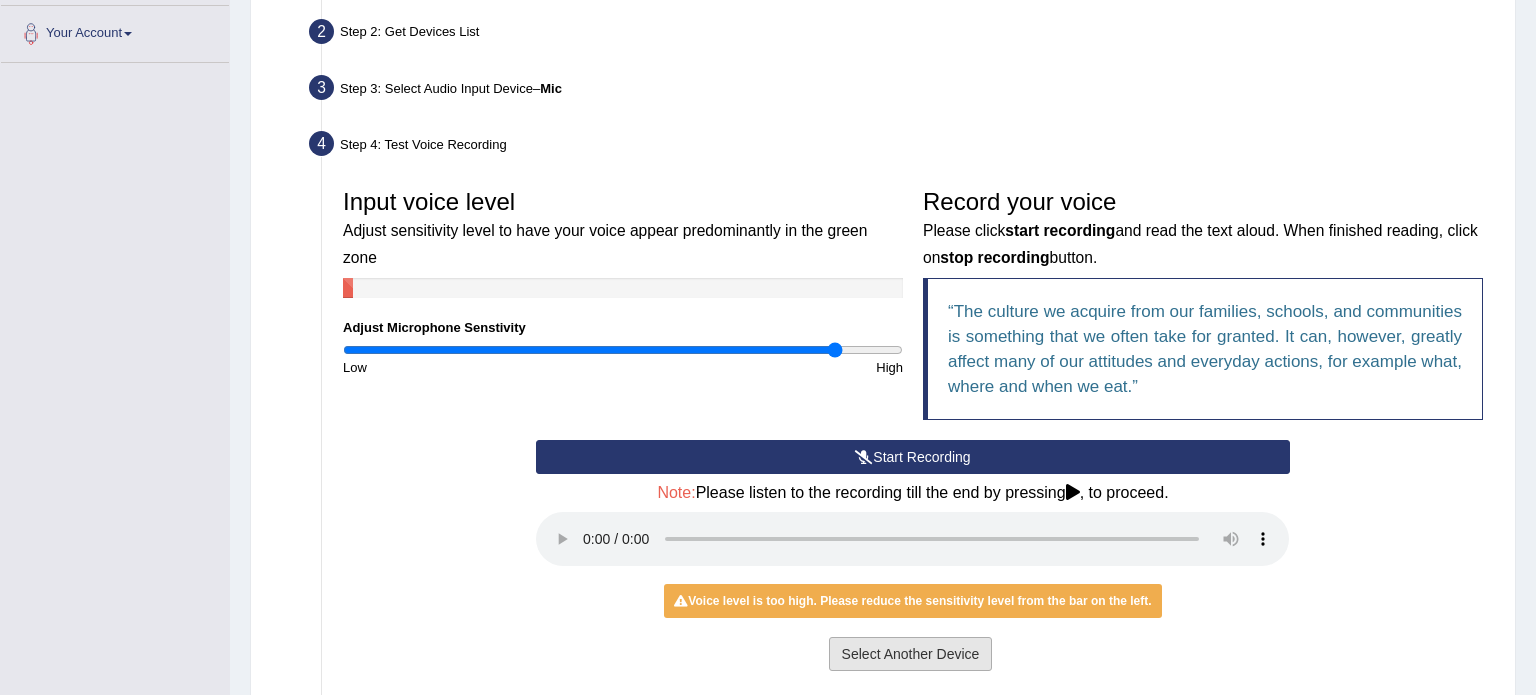click on "Select Another Device" at bounding box center [911, 654] 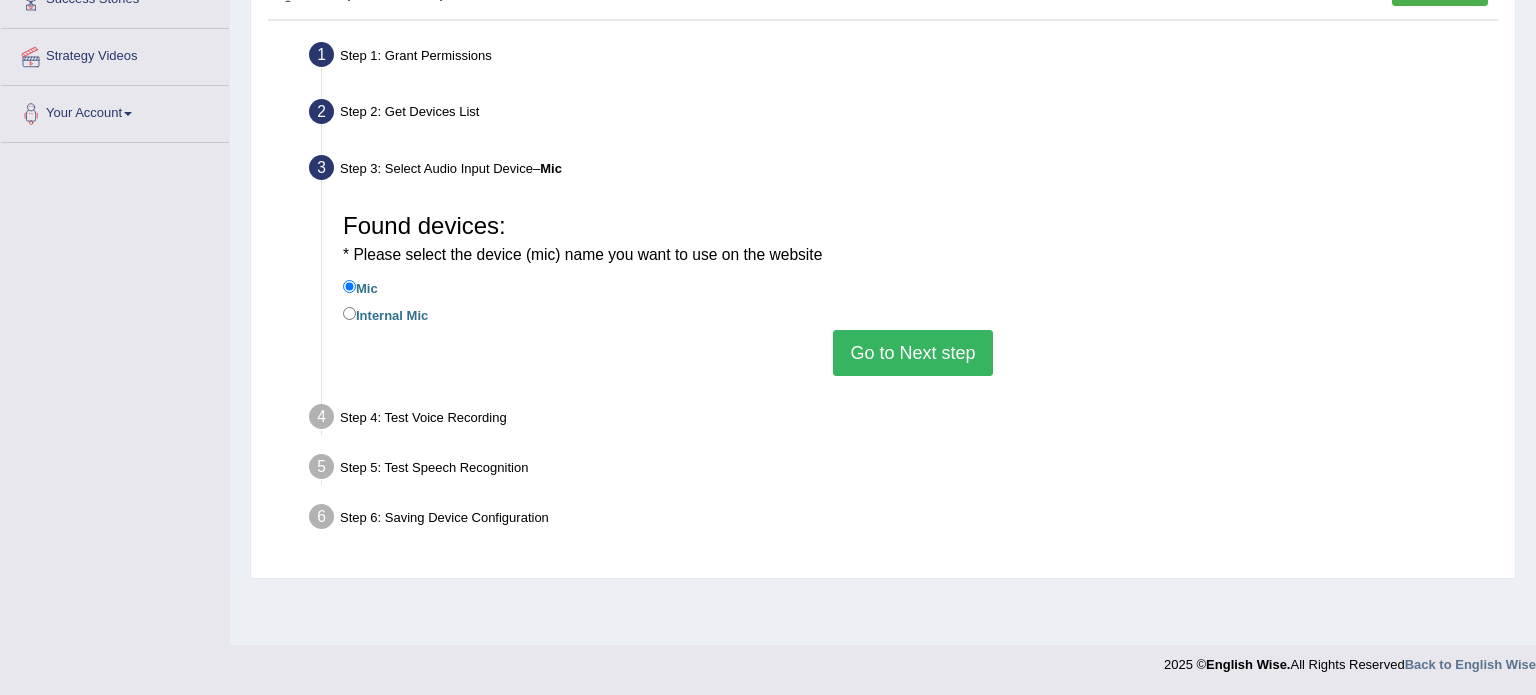 scroll, scrollTop: 355, scrollLeft: 0, axis: vertical 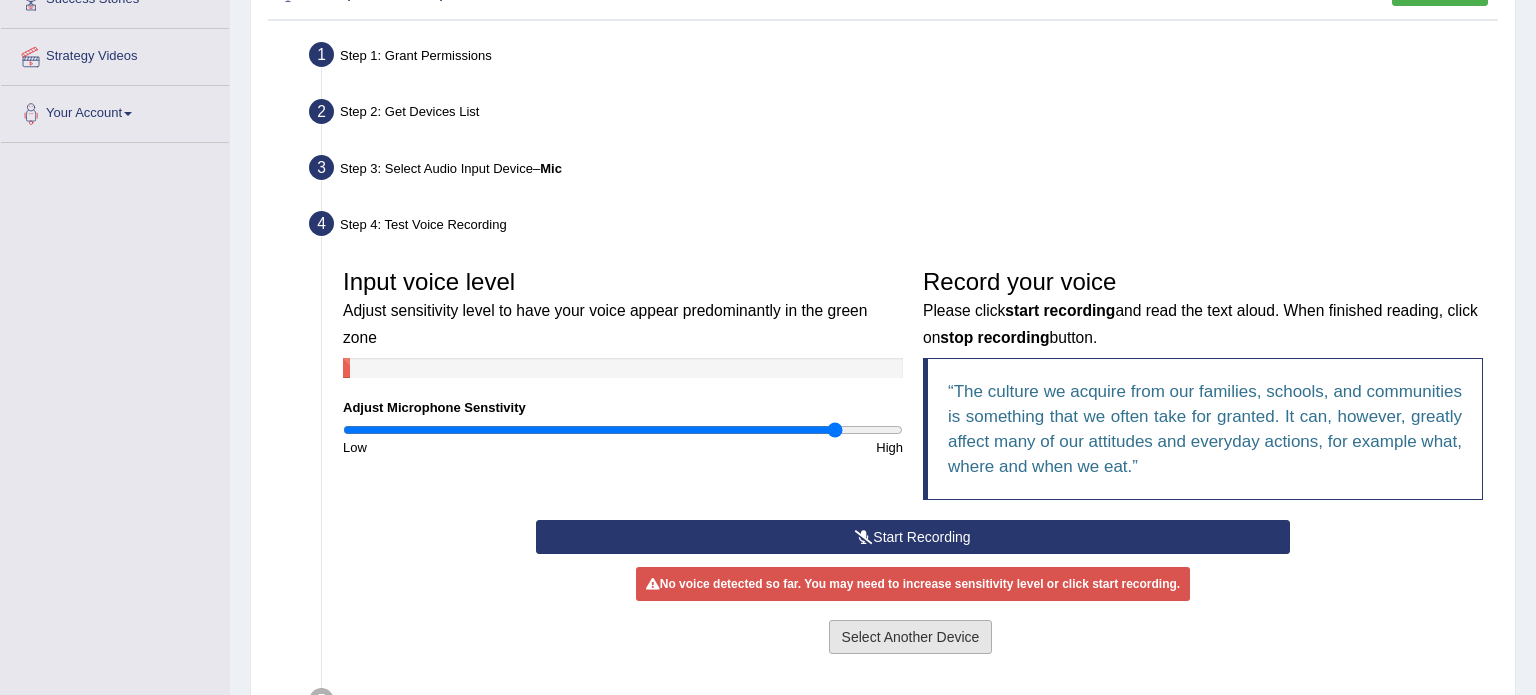click on "Select Another Device" at bounding box center (911, 637) 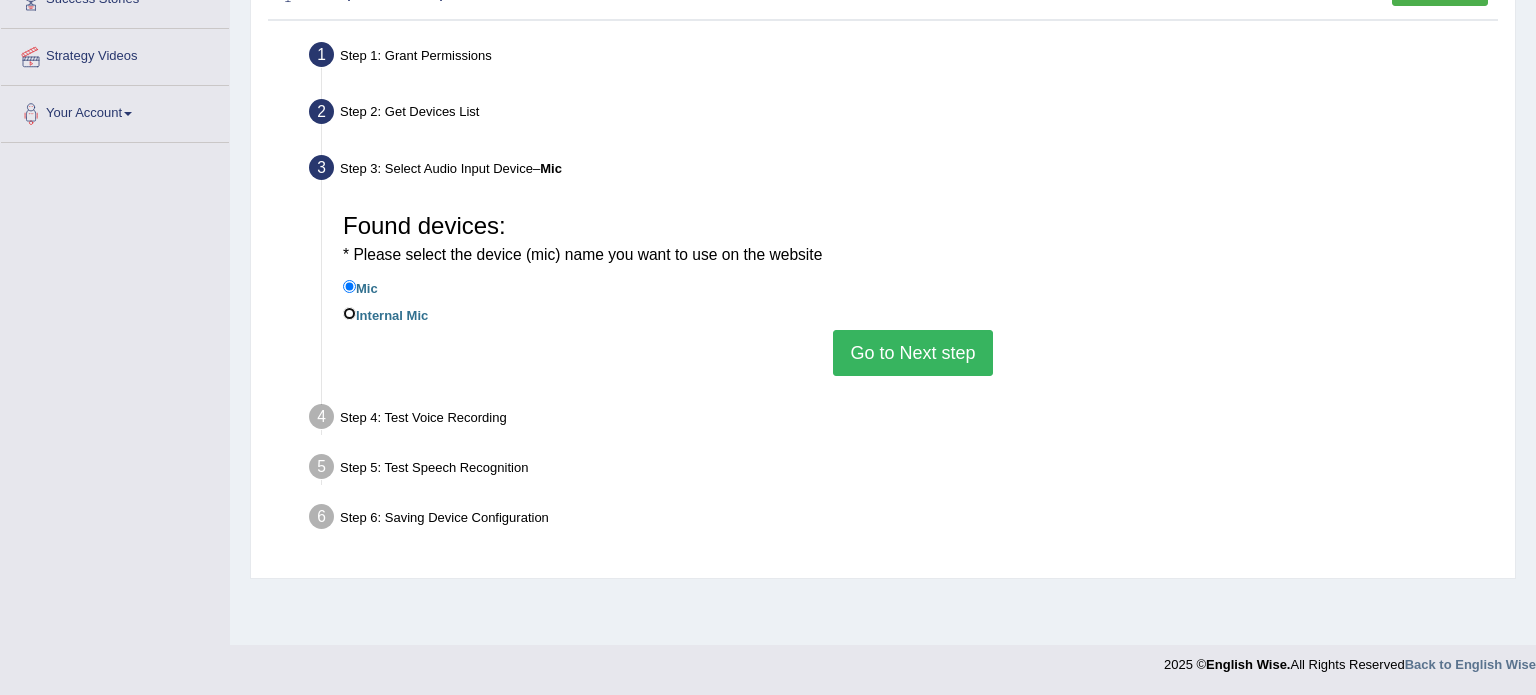 click on "Internal Mic" at bounding box center [349, 313] 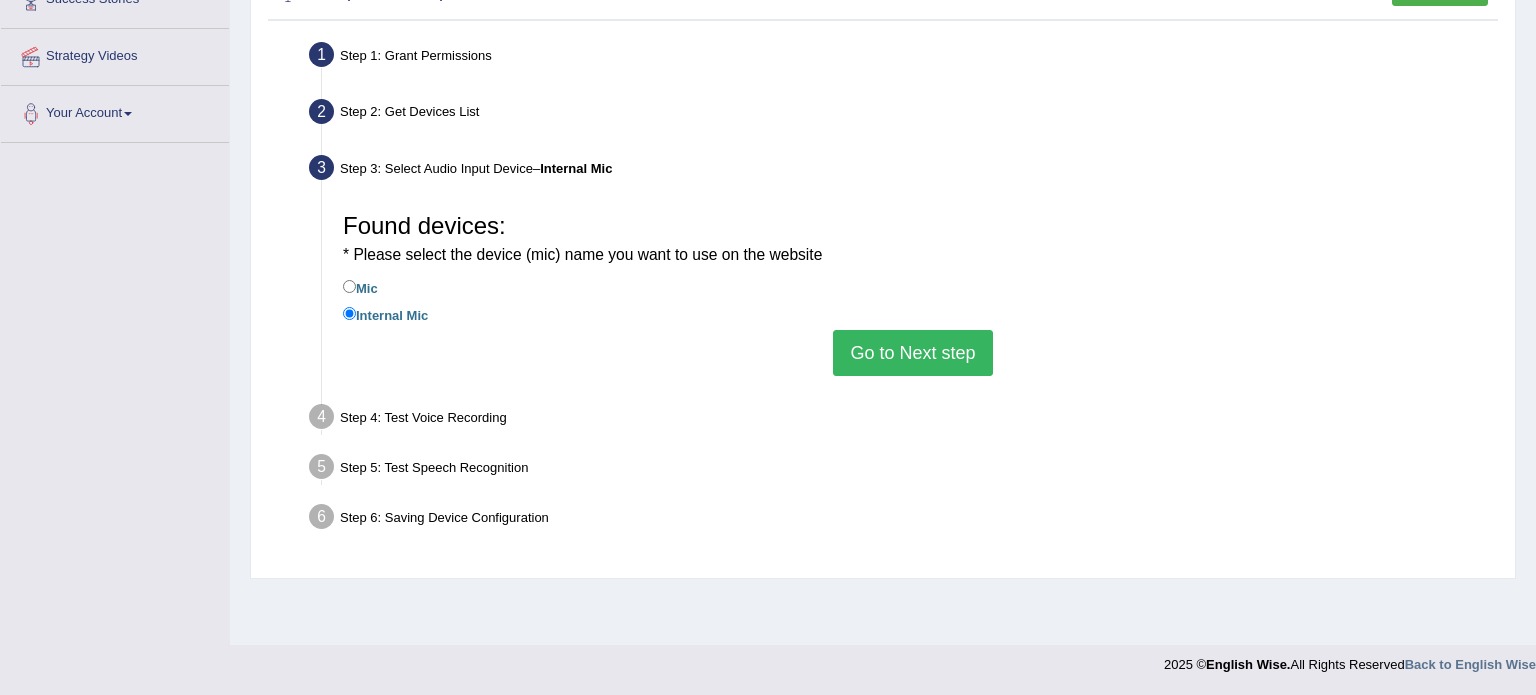 click on "Mic" at bounding box center [360, 287] 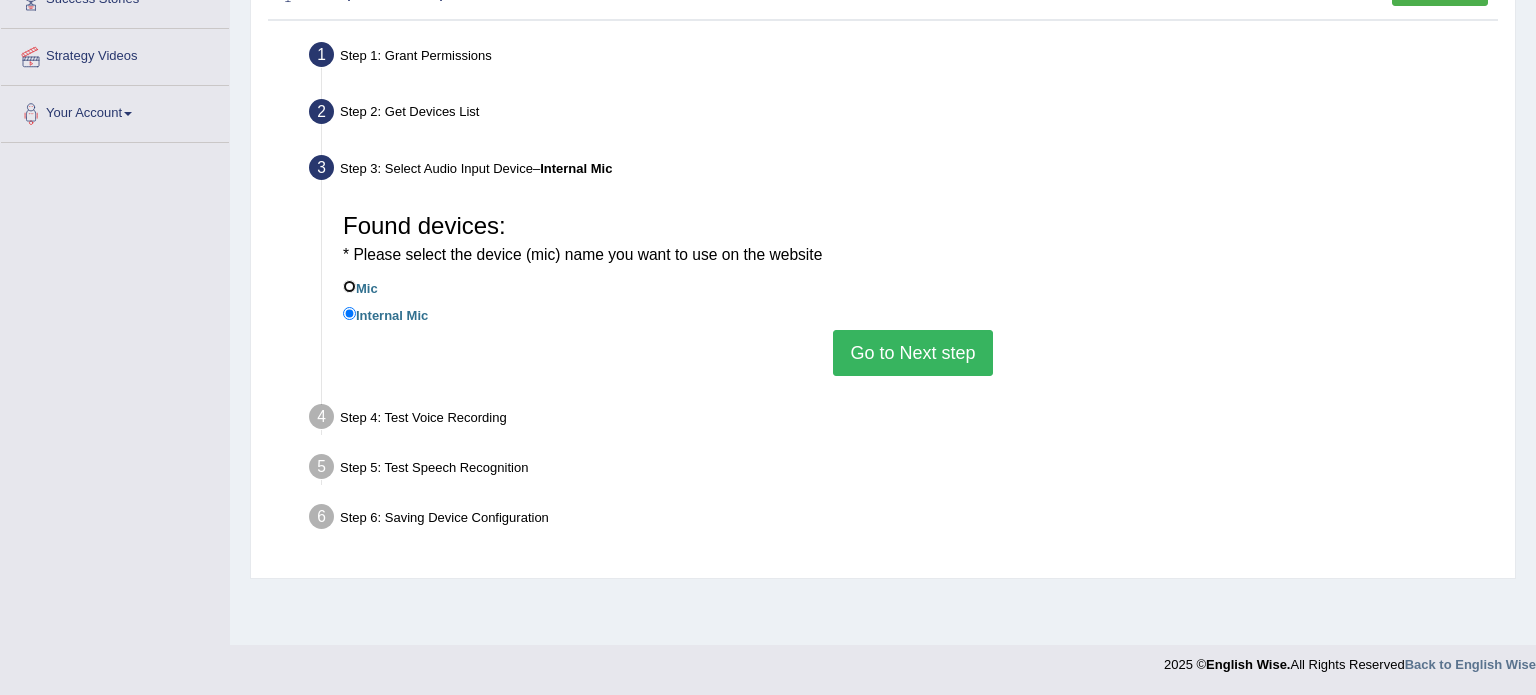 click on "Mic" at bounding box center (349, 286) 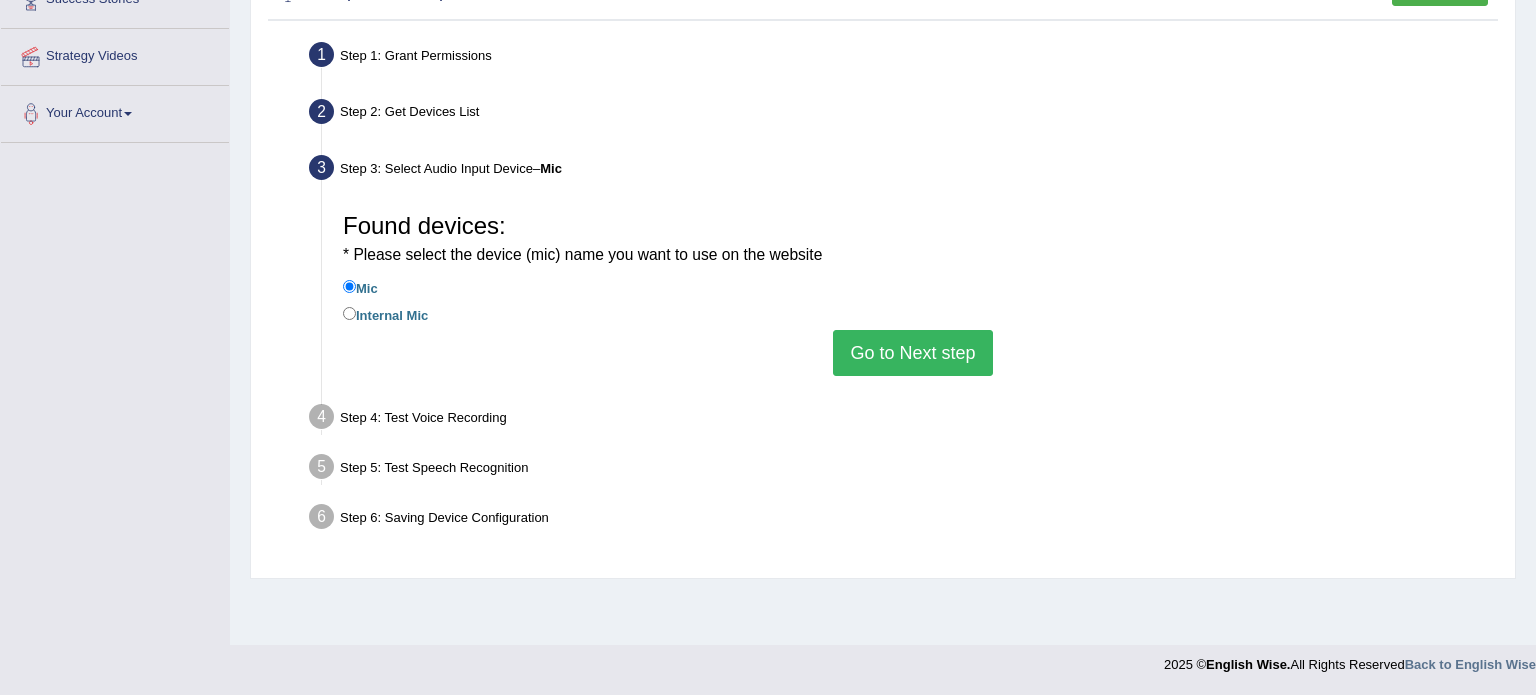 click on "Mic" at bounding box center [360, 287] 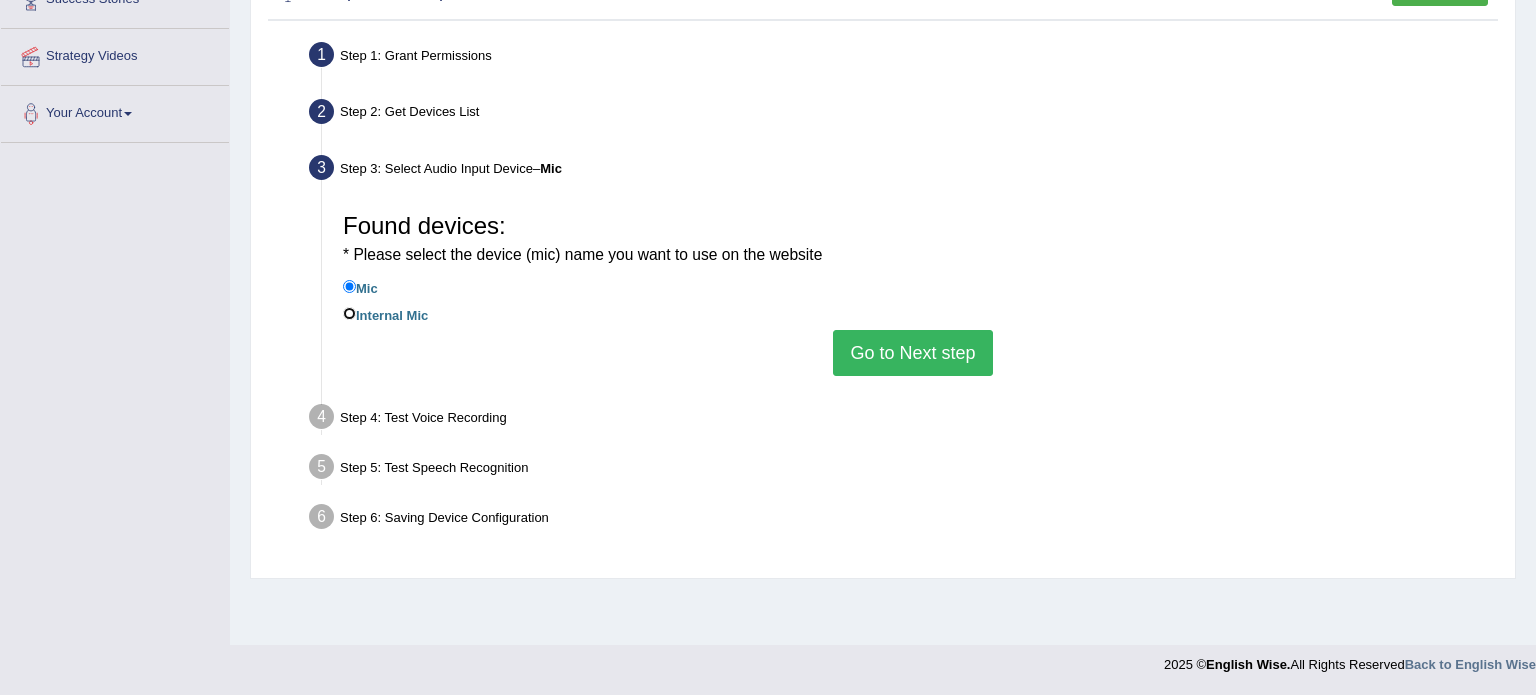click on "Internal Mic" at bounding box center (349, 313) 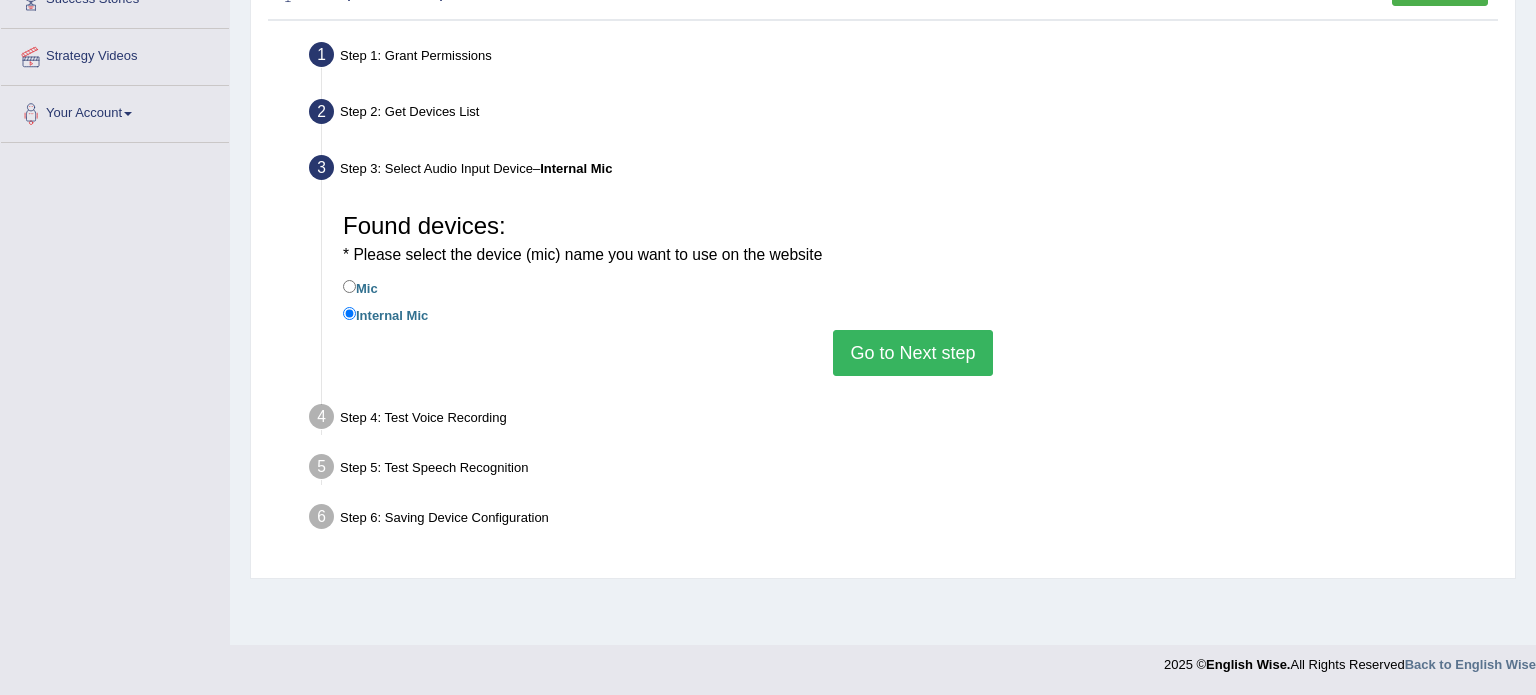 click on "Go to Next step" at bounding box center (912, 353) 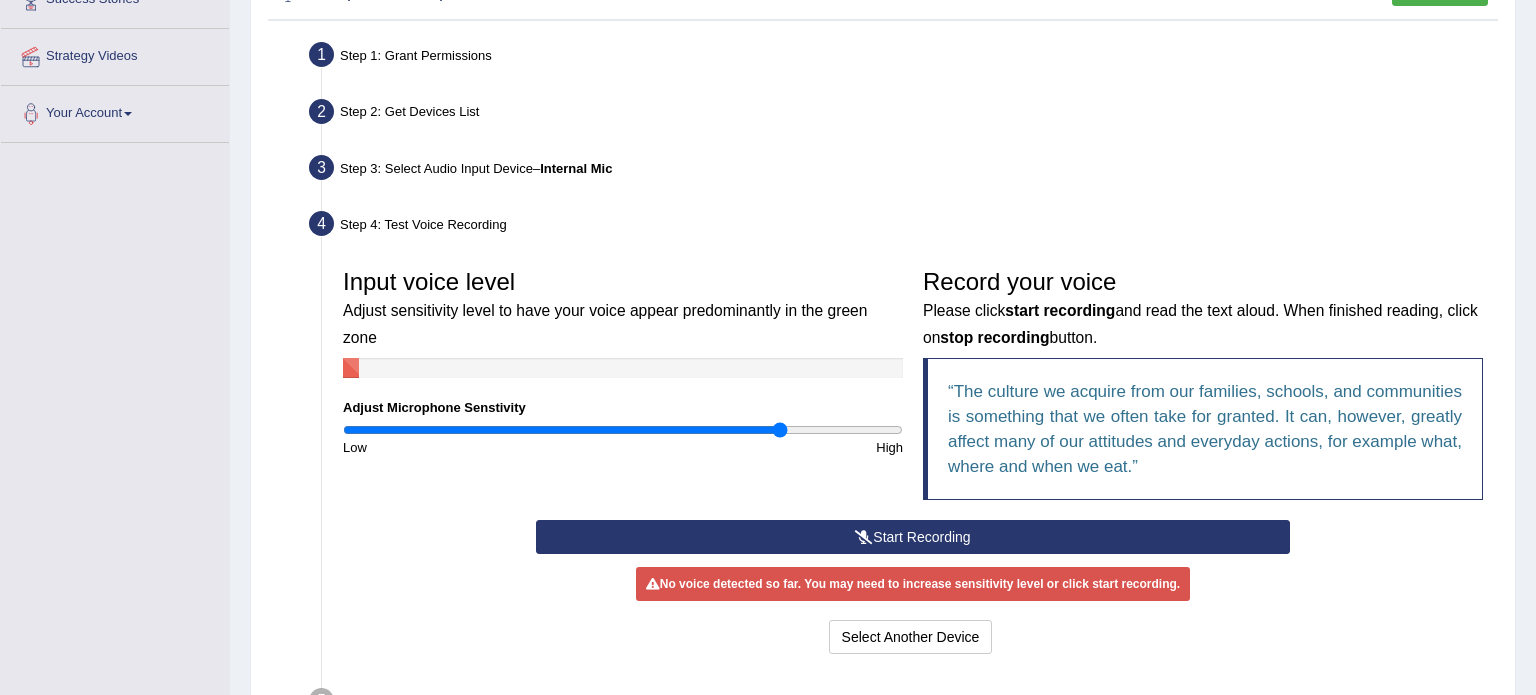 click at bounding box center [623, 430] 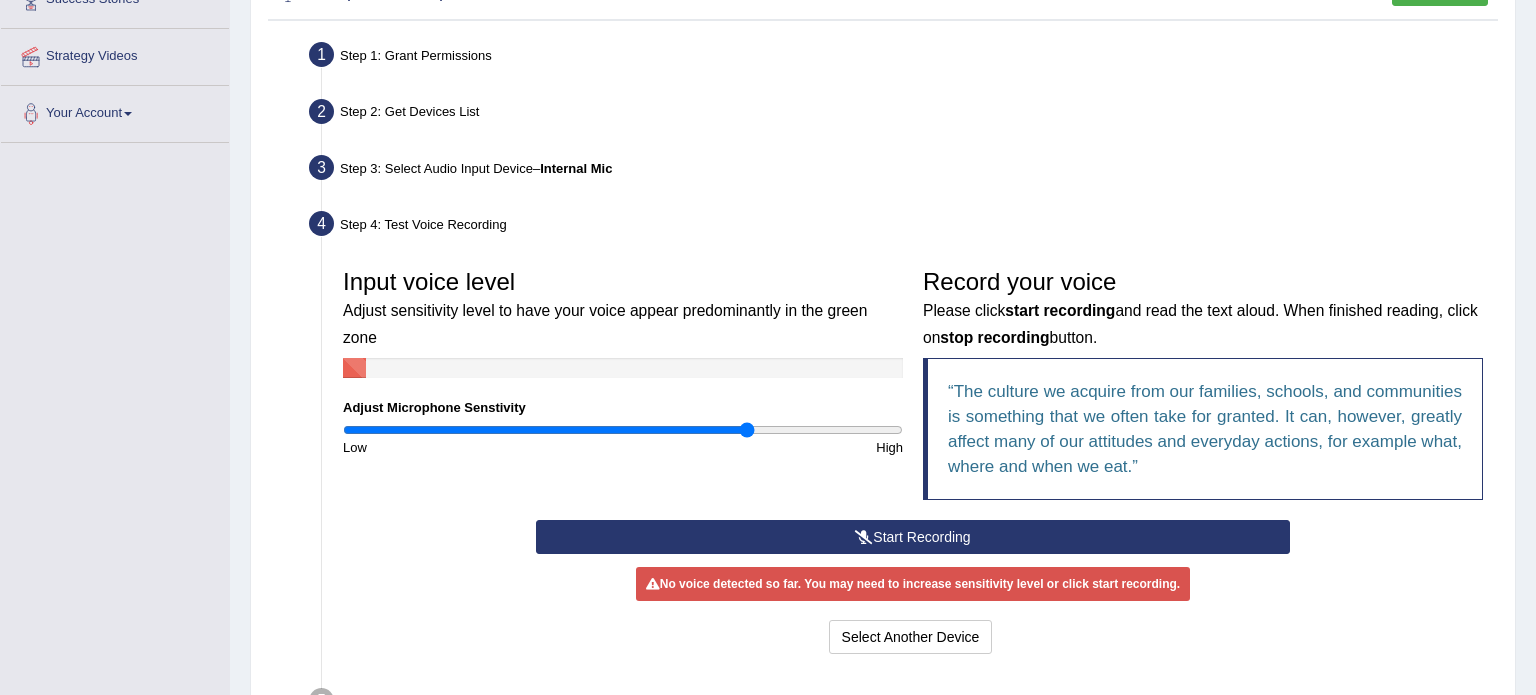 type on "1.44" 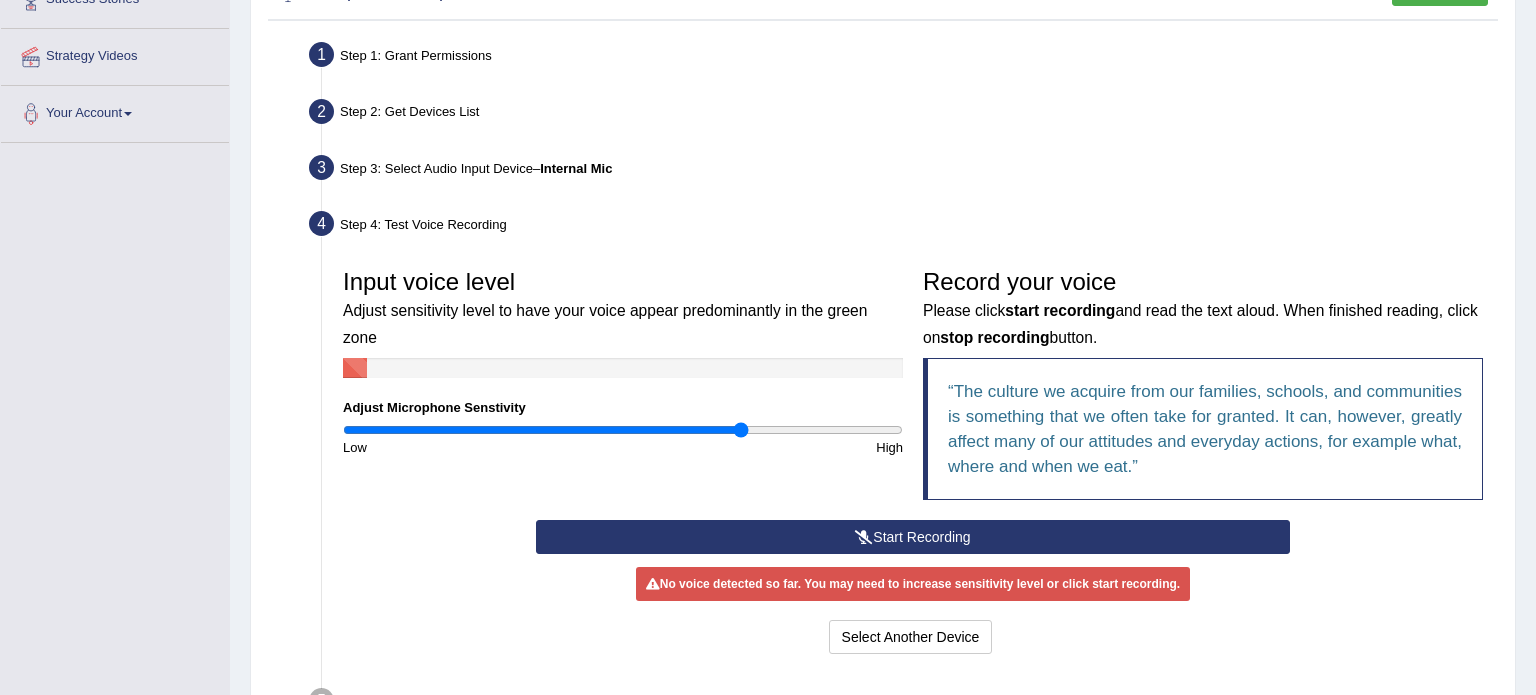 click on "Start Recording    Stop Recording   Note:  Please listen to the recording till the end by pressing  , to proceed.       No voice detected so far. You may need to increase sensitivity level or click start recording.     Voice level is too low yet. Please increase the sensitivity level from the bar on the left.     Your voice is strong enough for our A.I. to detect    Voice level is too high. Please reduce the sensitivity level from the bar on the left.     Select Another Device   Voice is ok. Go to Next step" at bounding box center [912, 589] 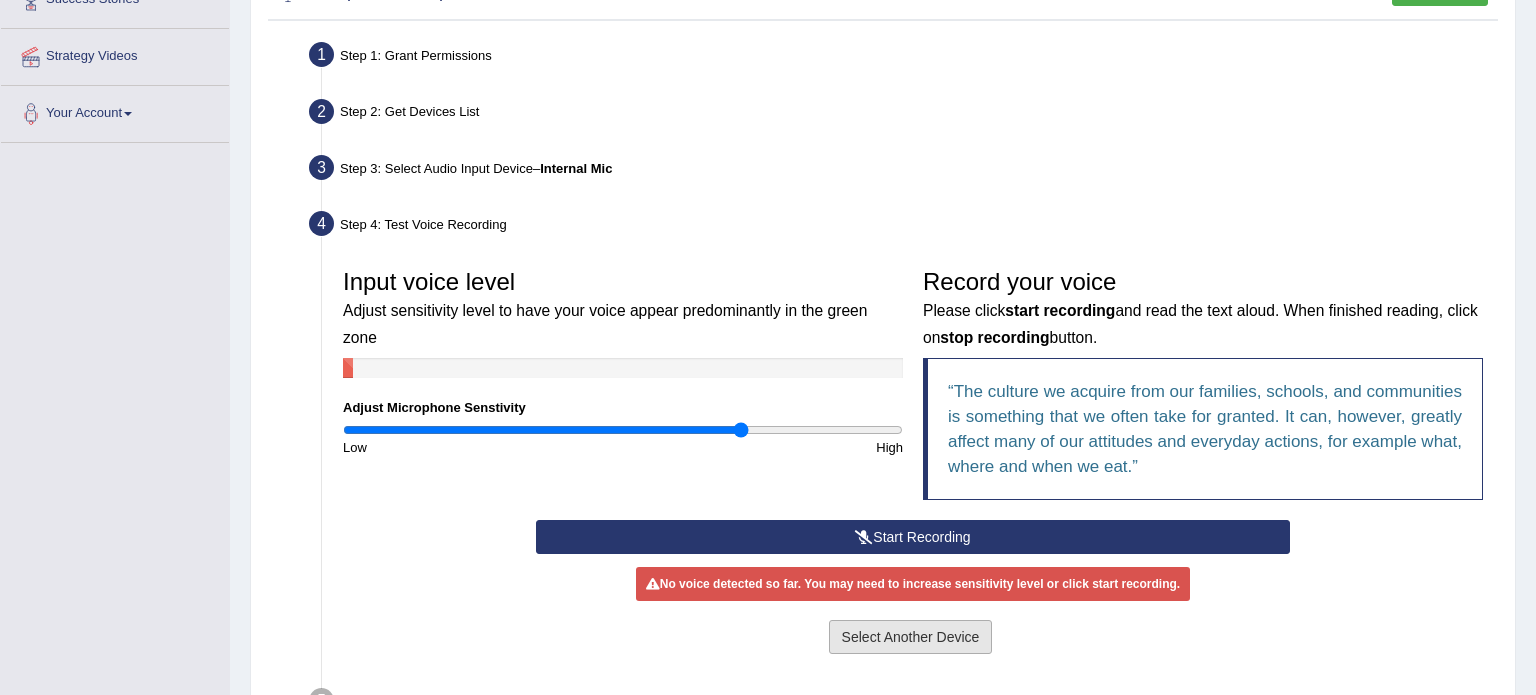 click on "Select Another Device" at bounding box center (911, 637) 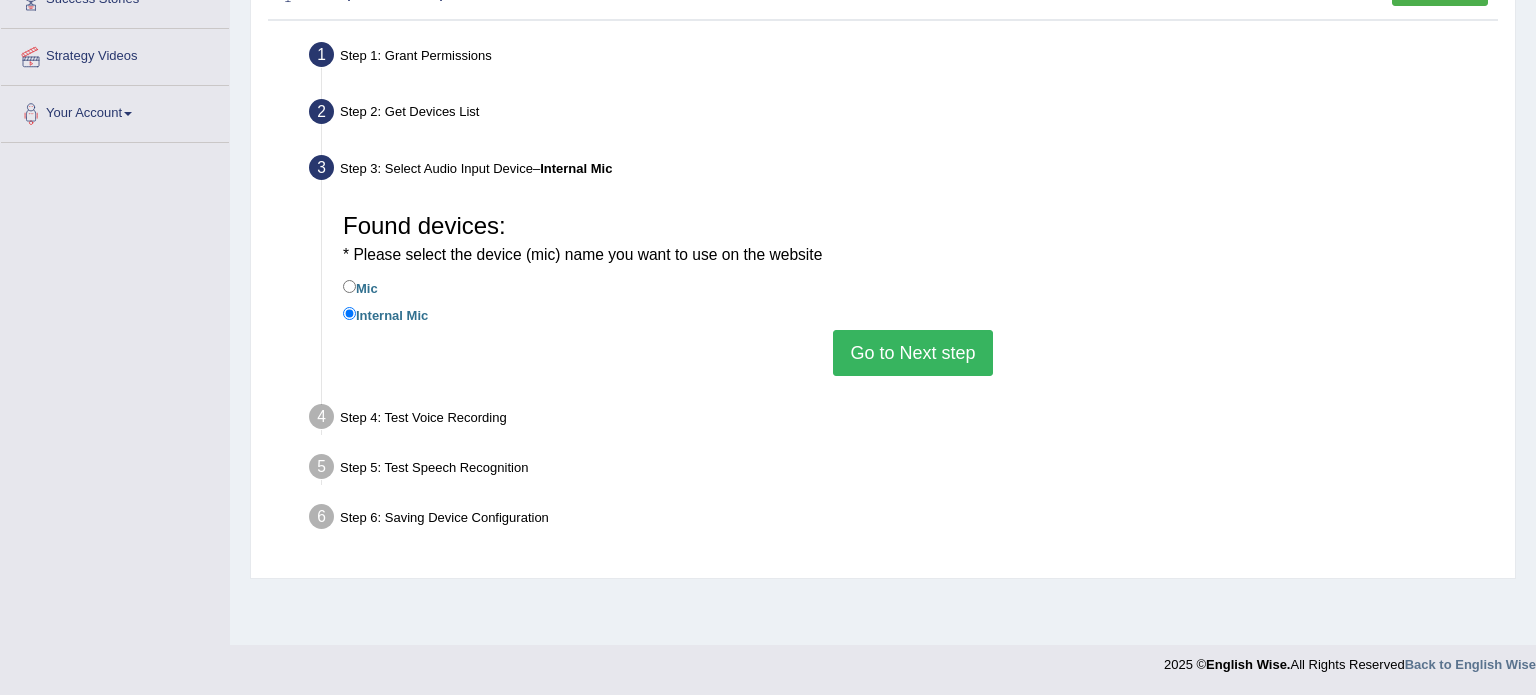click on "Go to Next step" at bounding box center (912, 353) 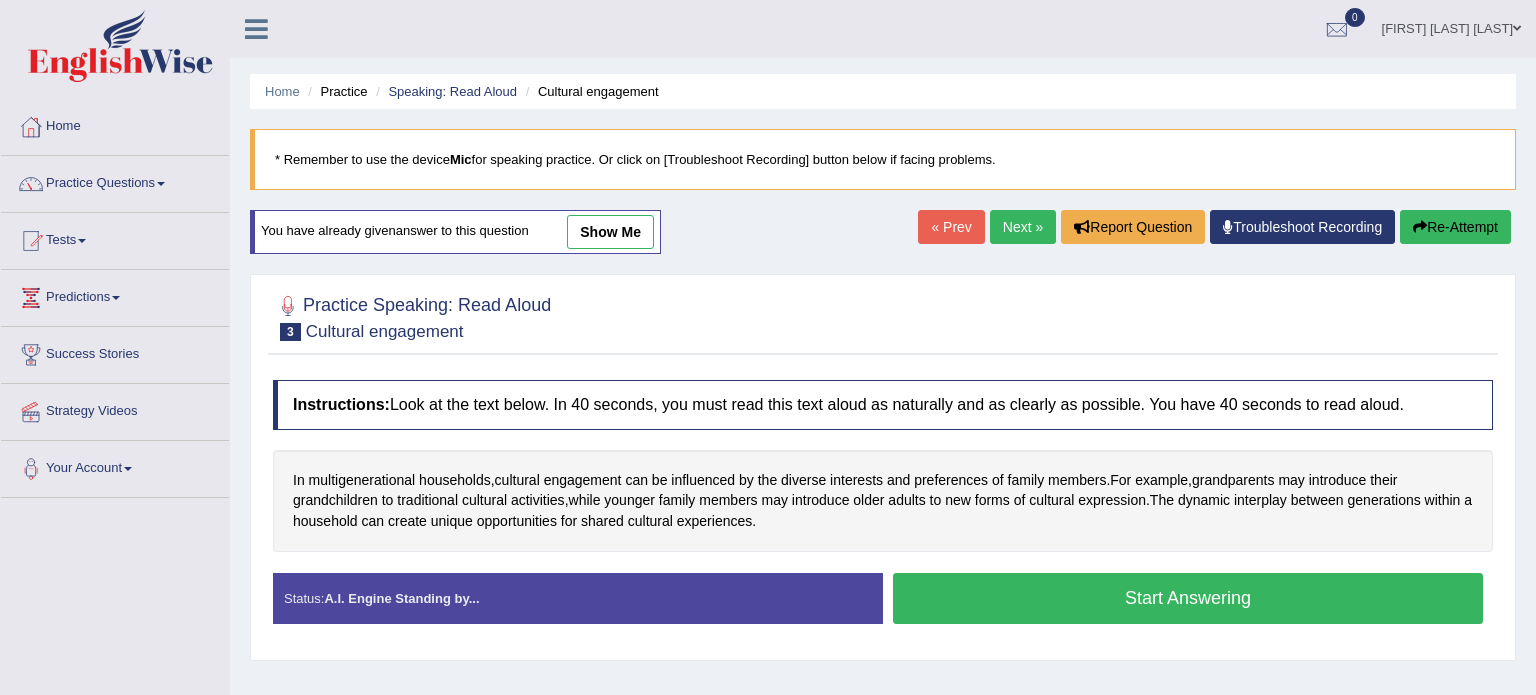 scroll, scrollTop: 0, scrollLeft: 0, axis: both 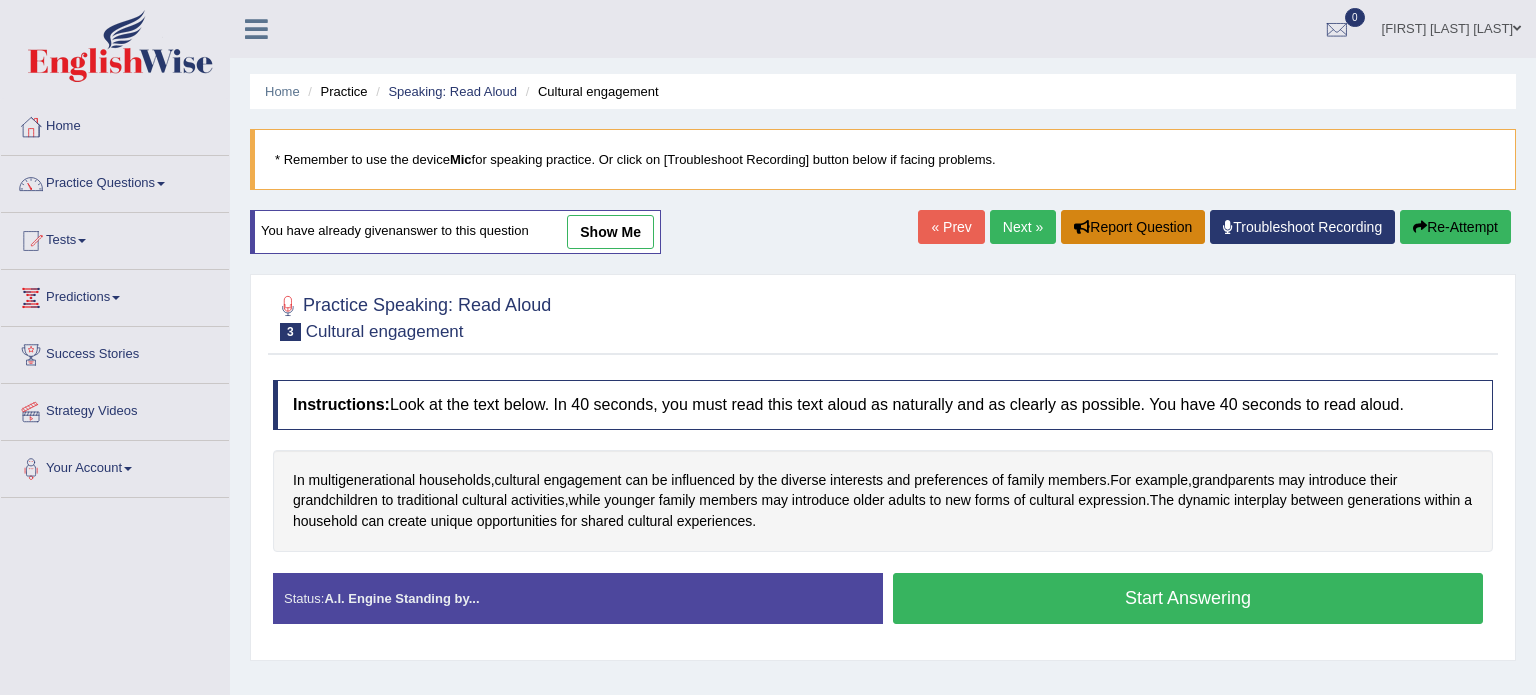 click on "Report Question" at bounding box center (1133, 227) 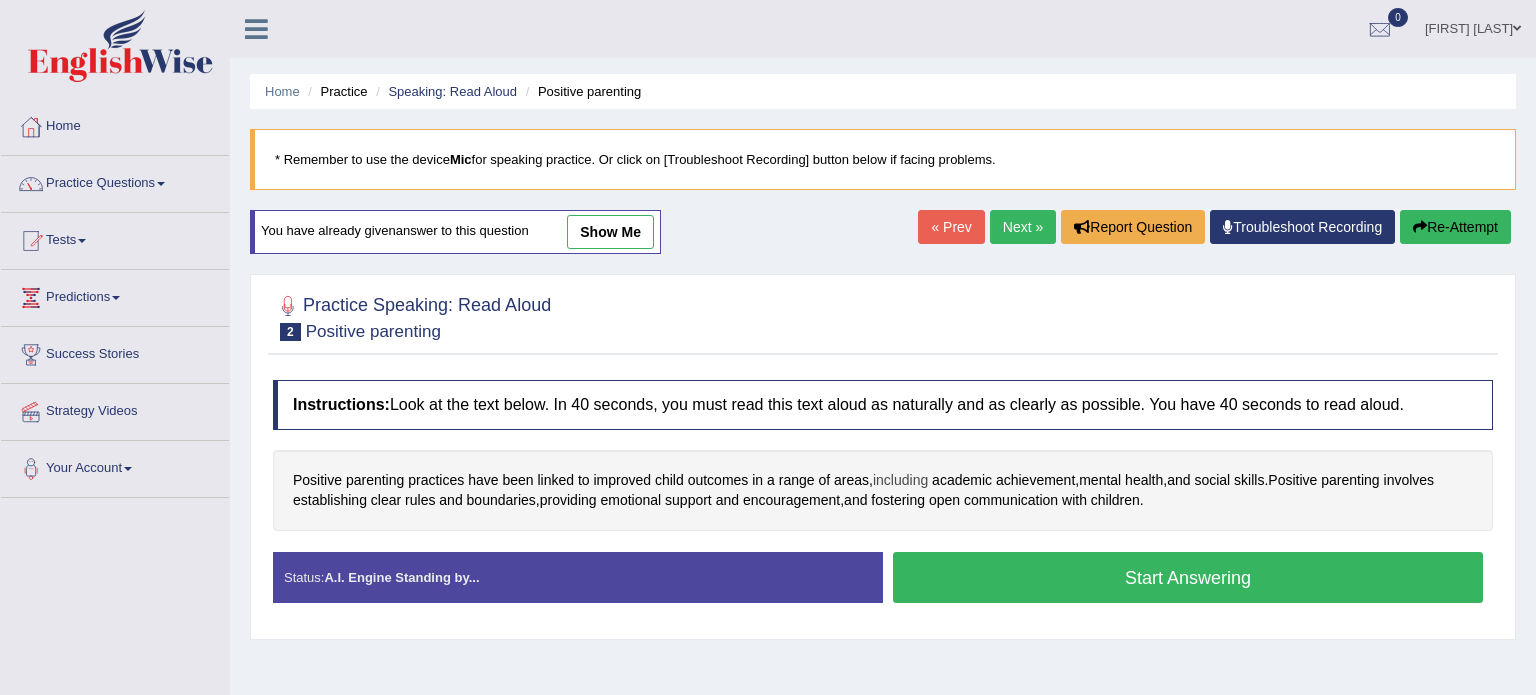 scroll, scrollTop: 180, scrollLeft: 0, axis: vertical 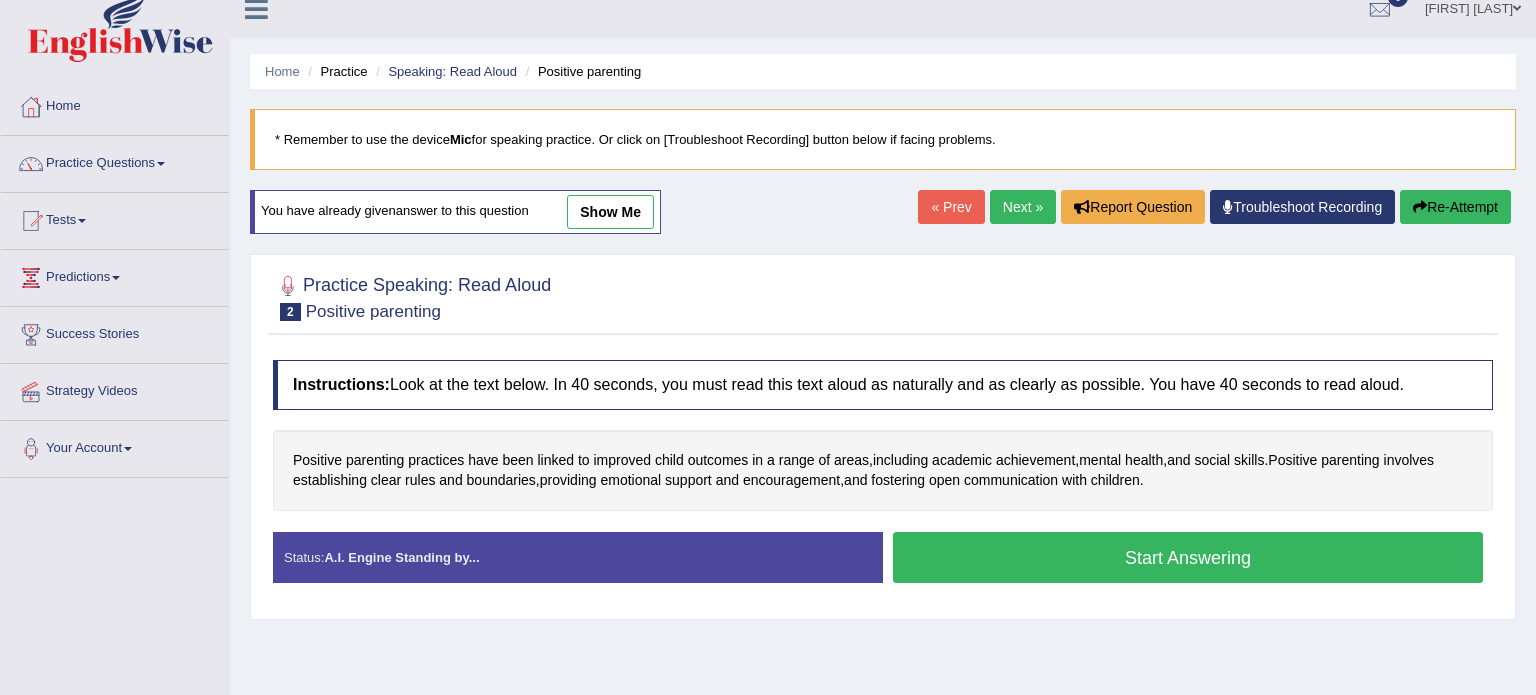 click on "Next »" at bounding box center [1023, 207] 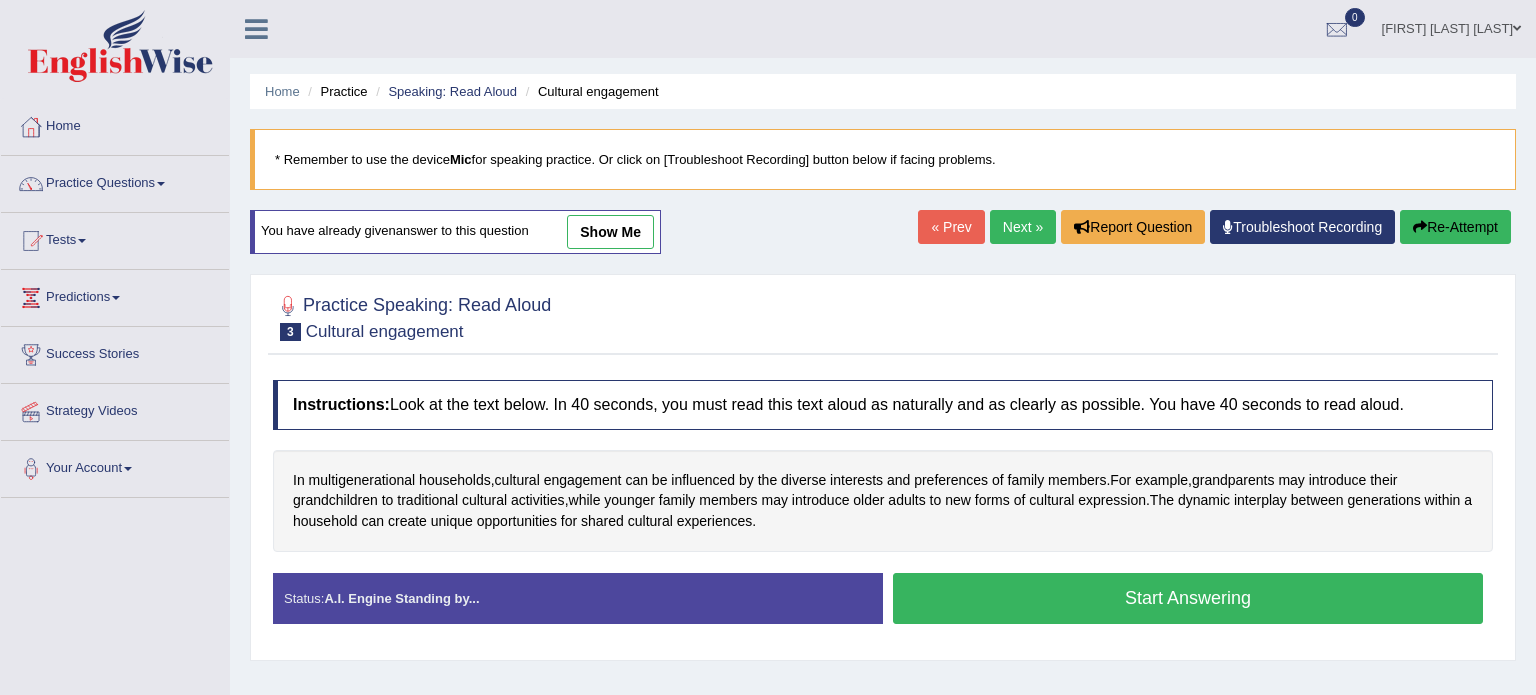 scroll, scrollTop: 0, scrollLeft: 0, axis: both 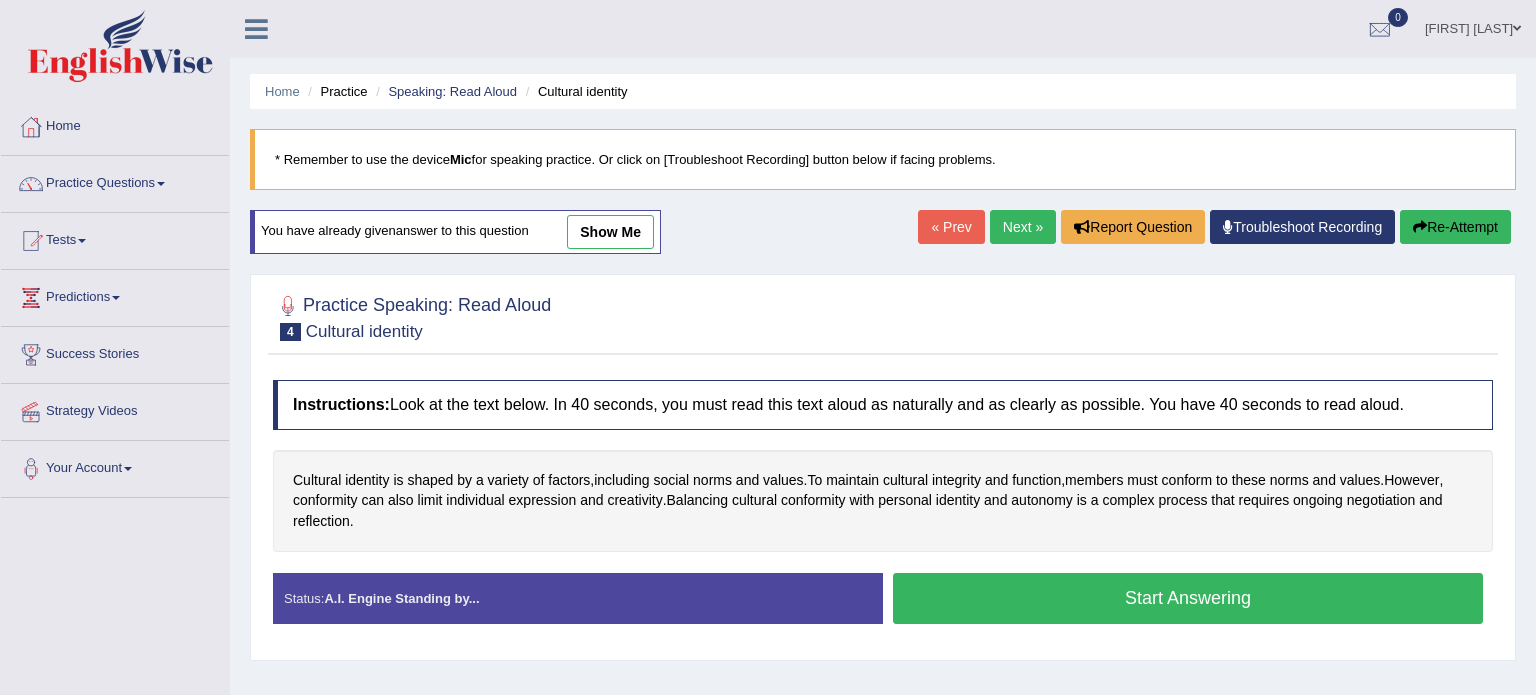 click on "Practice" at bounding box center [335, 91] 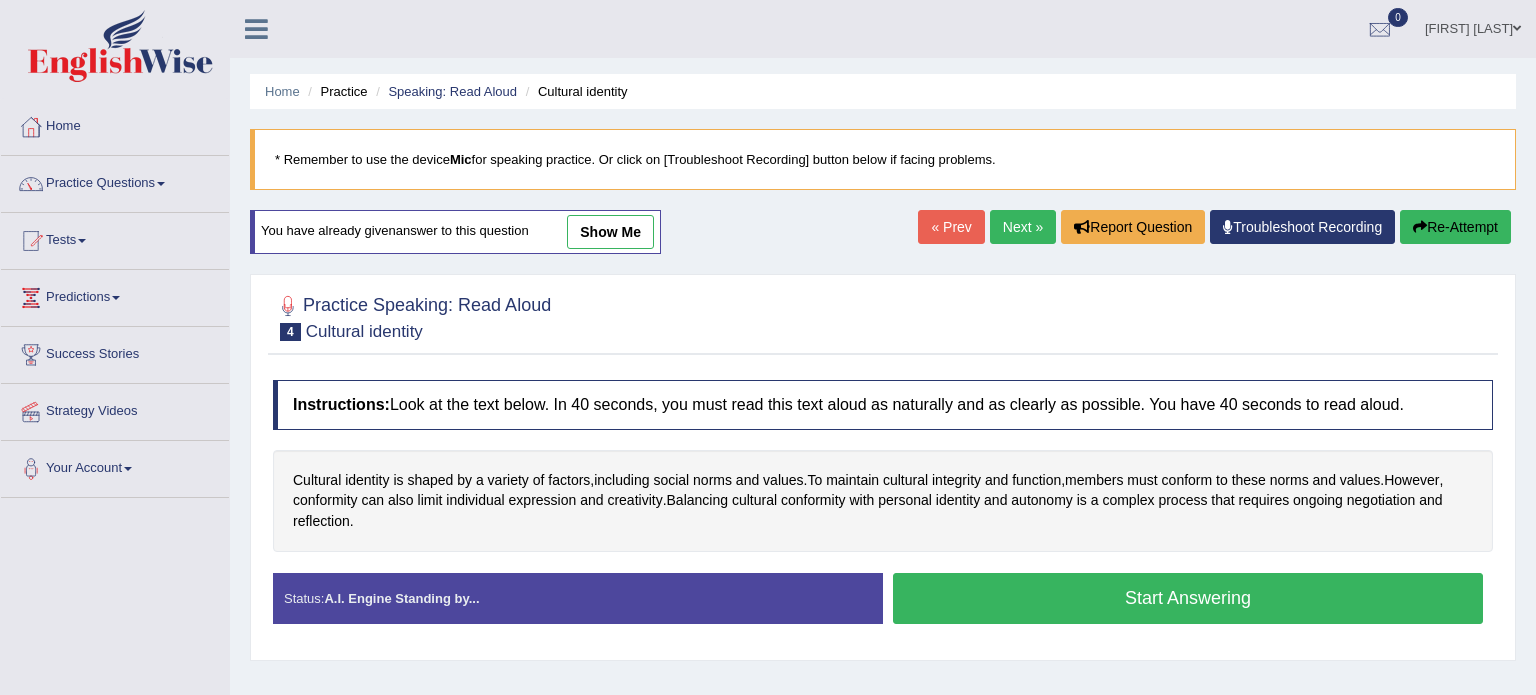 click on "Practice" at bounding box center (335, 91) 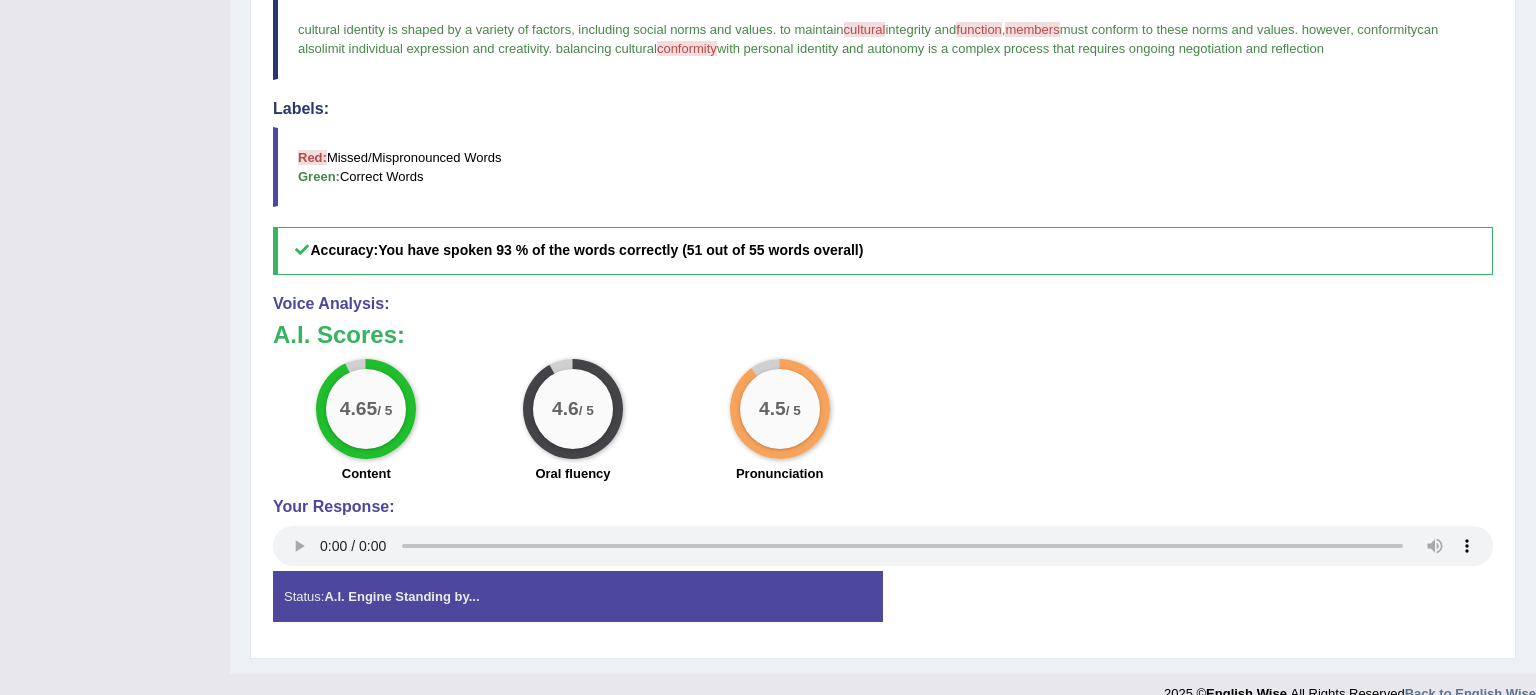 scroll, scrollTop: 600, scrollLeft: 0, axis: vertical 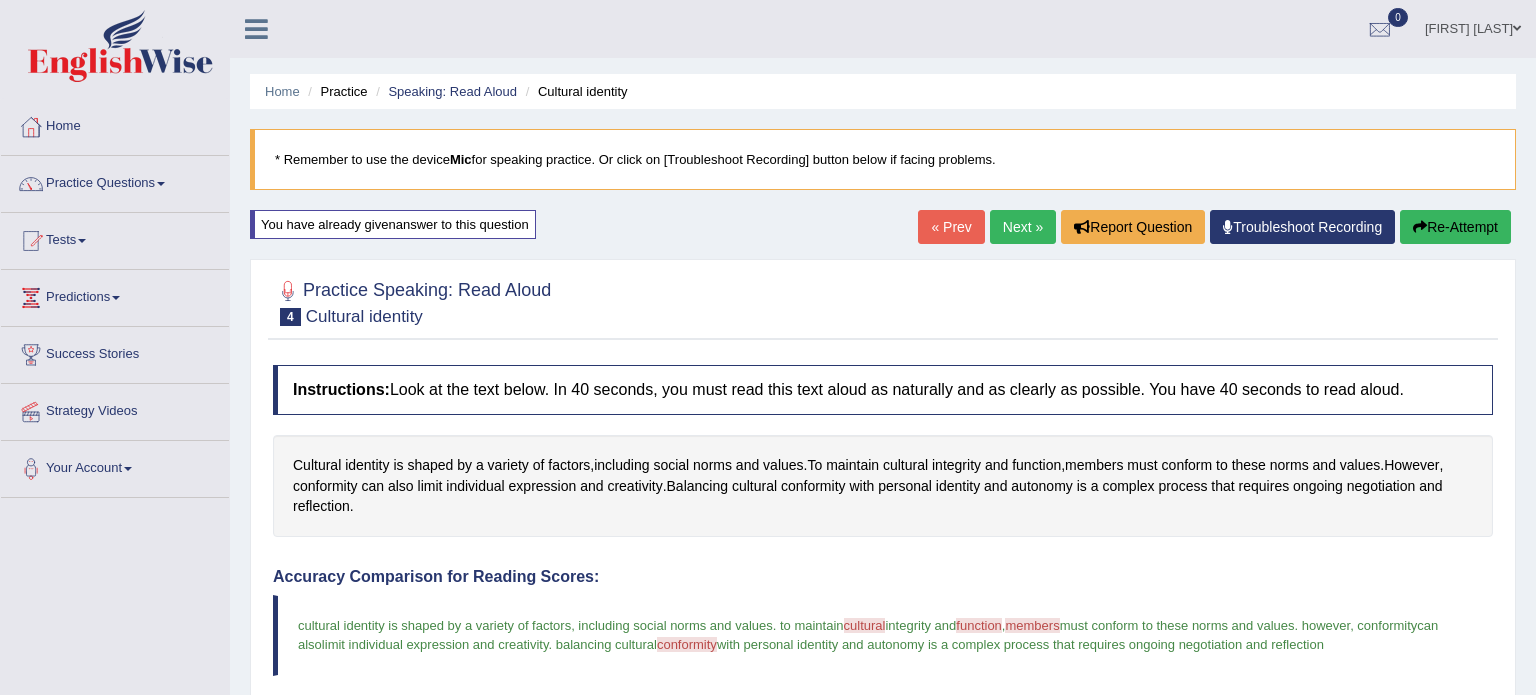 click on "Next »" at bounding box center [1023, 227] 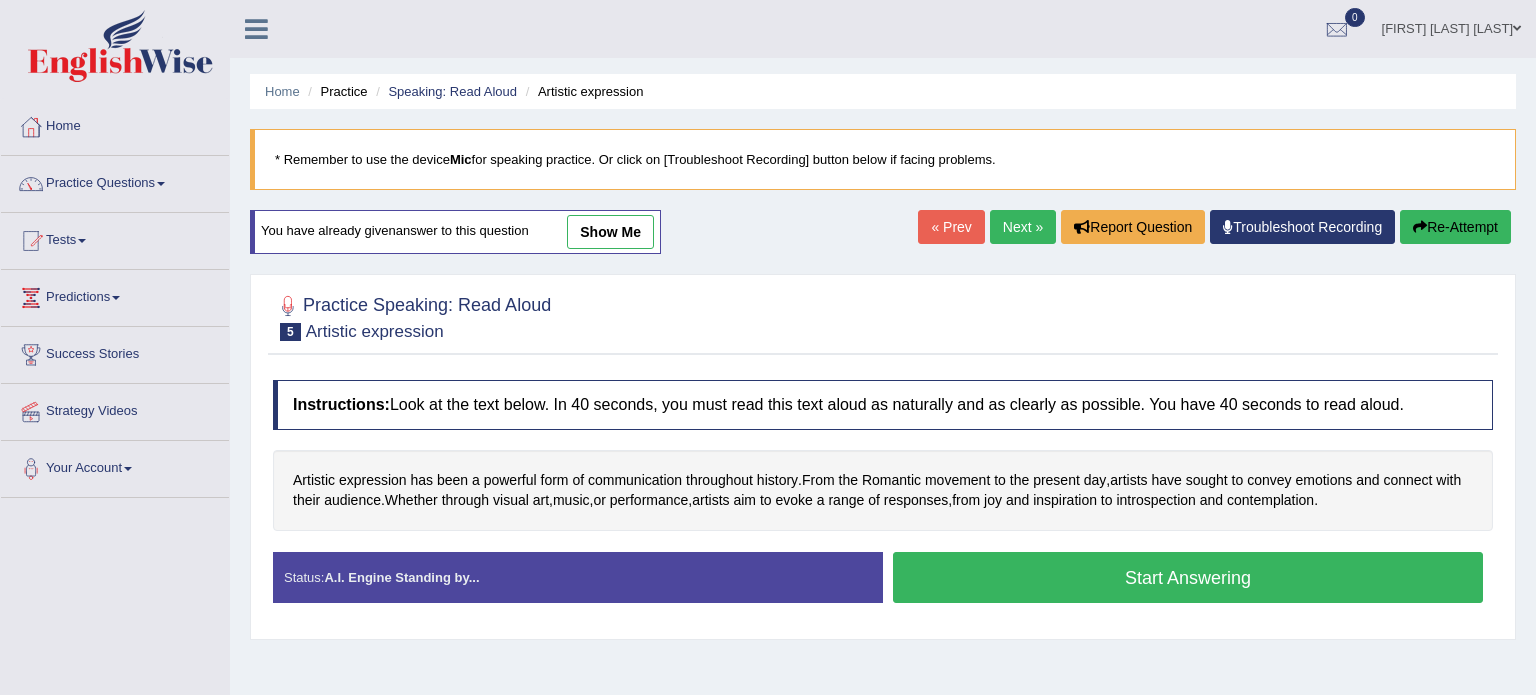 scroll, scrollTop: 0, scrollLeft: 0, axis: both 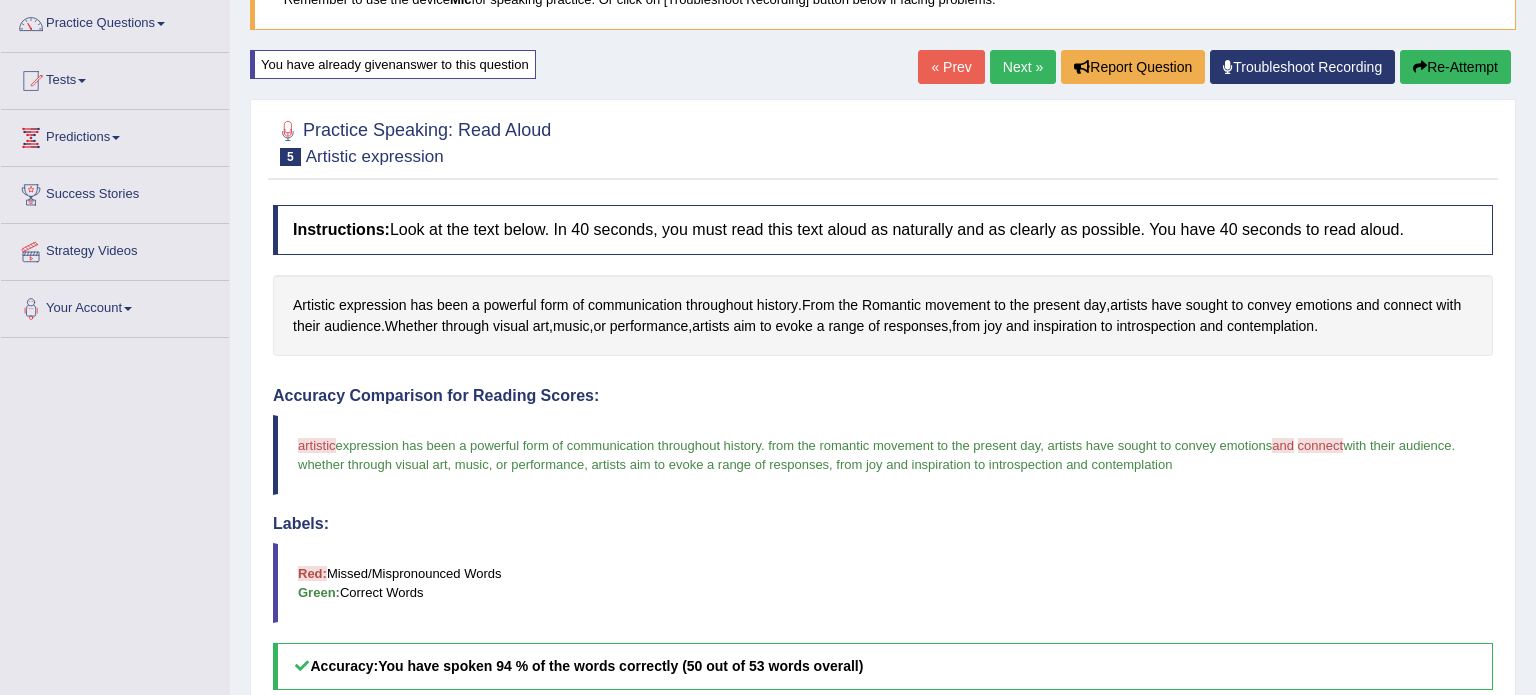 click on "Next »" at bounding box center (1023, 67) 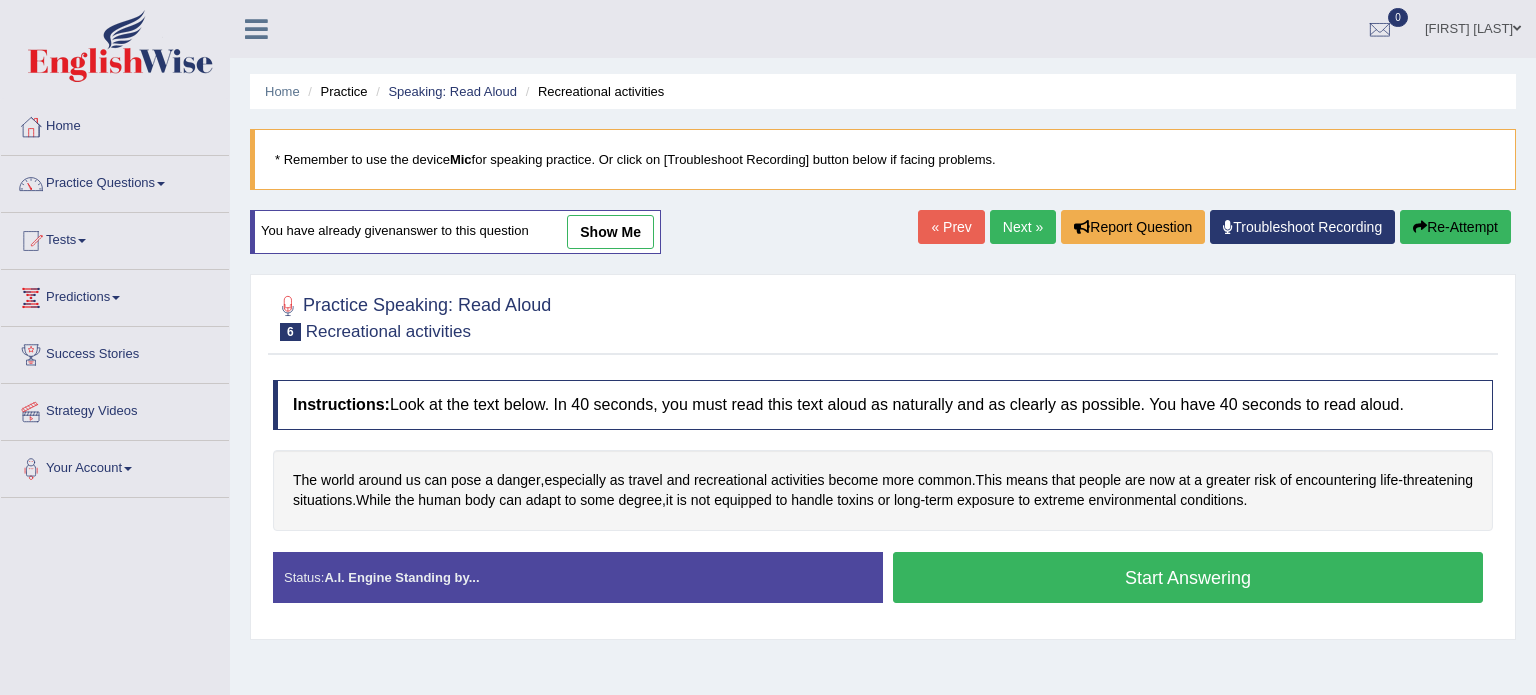 scroll, scrollTop: 40, scrollLeft: 0, axis: vertical 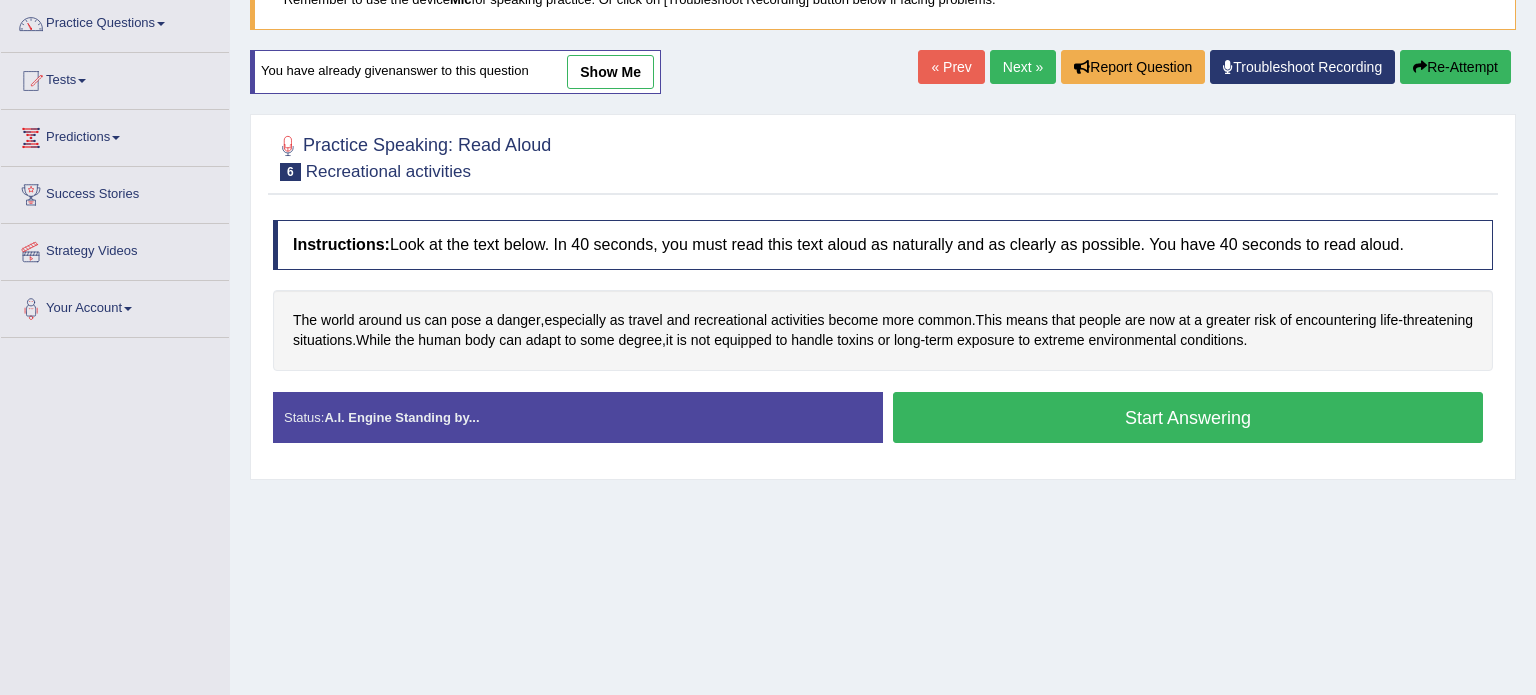 click on "Start Answering" at bounding box center (1188, 417) 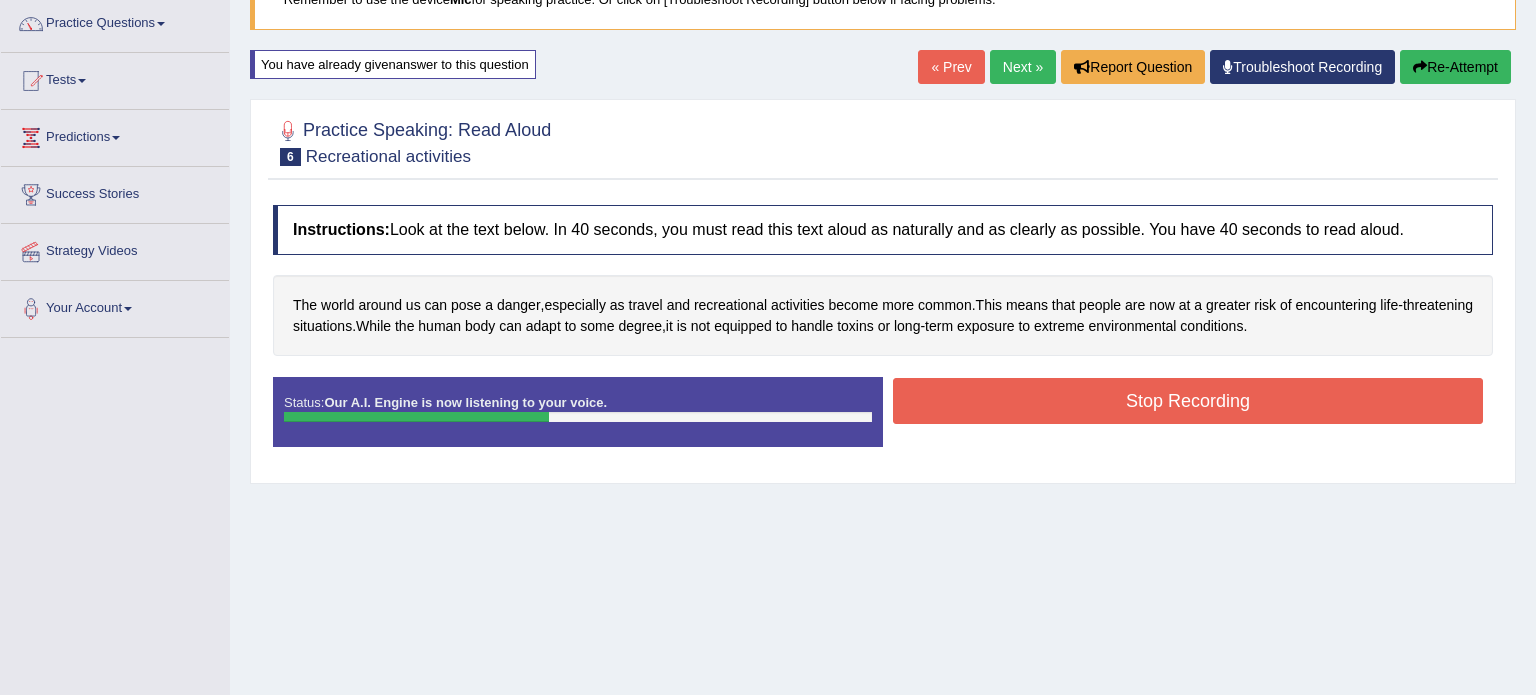 click on "Stop Recording" at bounding box center (1188, 401) 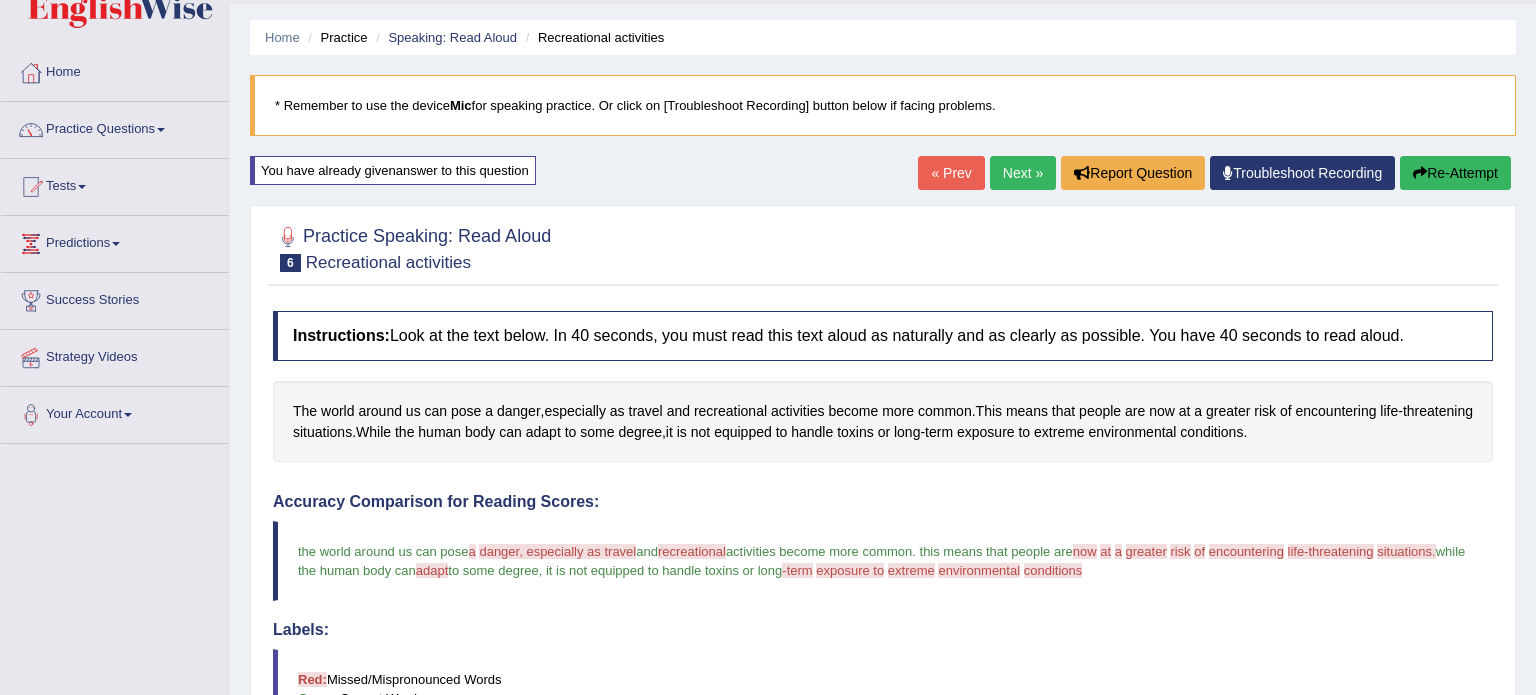 scroll, scrollTop: 0, scrollLeft: 0, axis: both 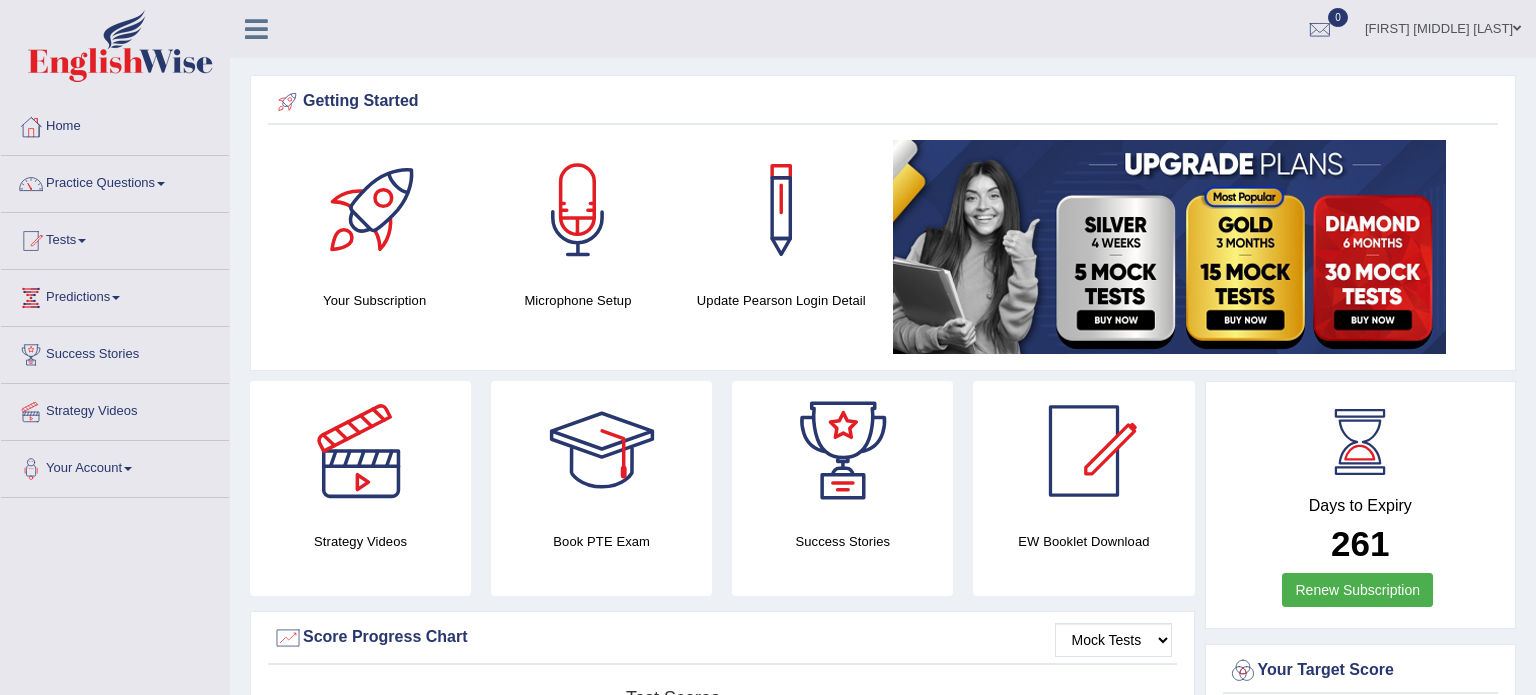 click at bounding box center (1517, 28) 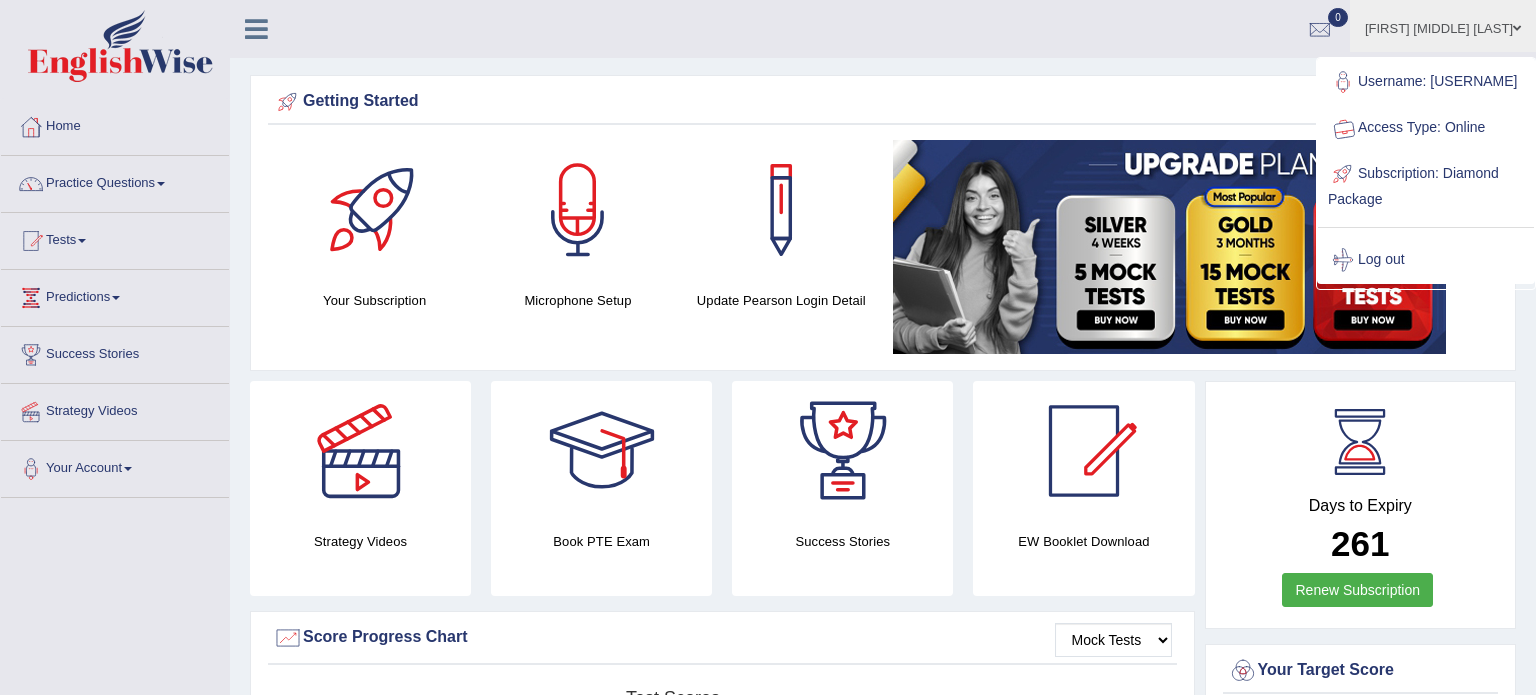 scroll, scrollTop: 0, scrollLeft: 0, axis: both 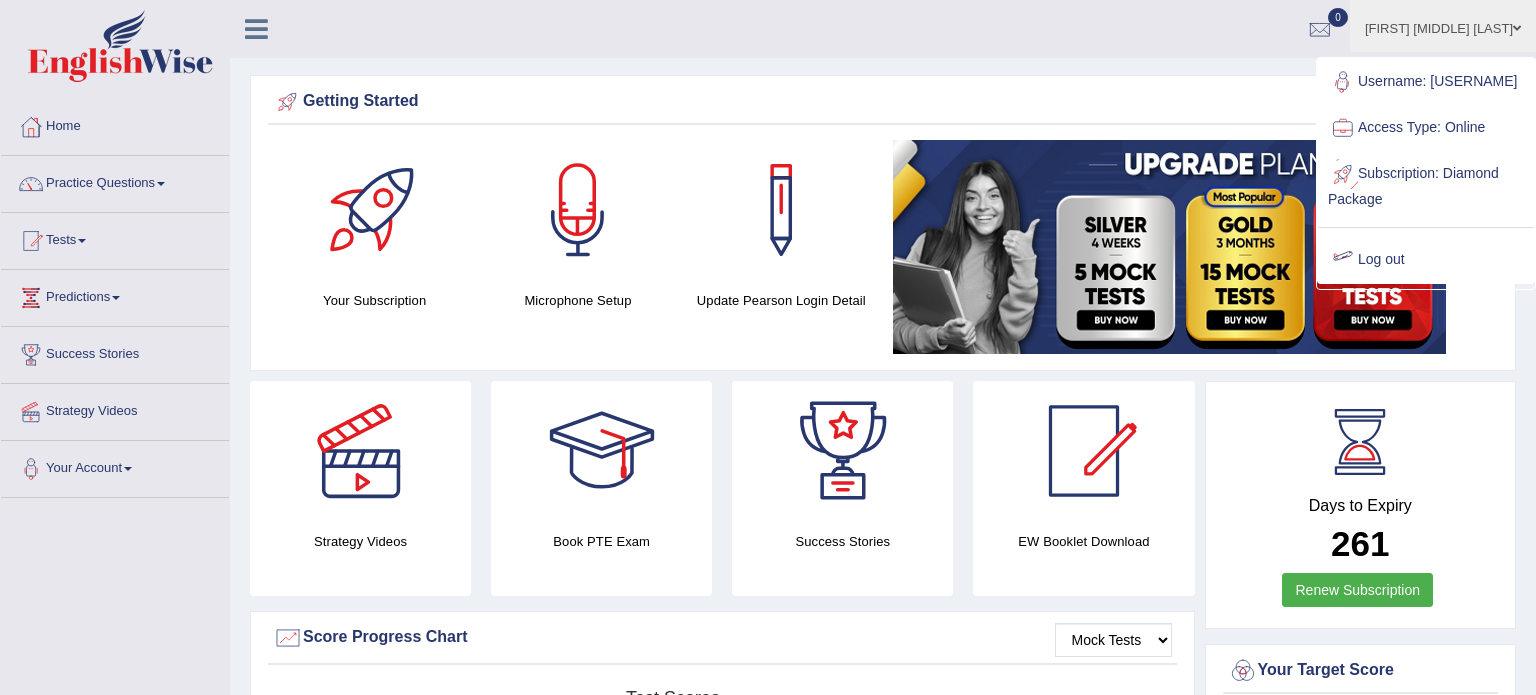 click on "Log out" at bounding box center (1426, 260) 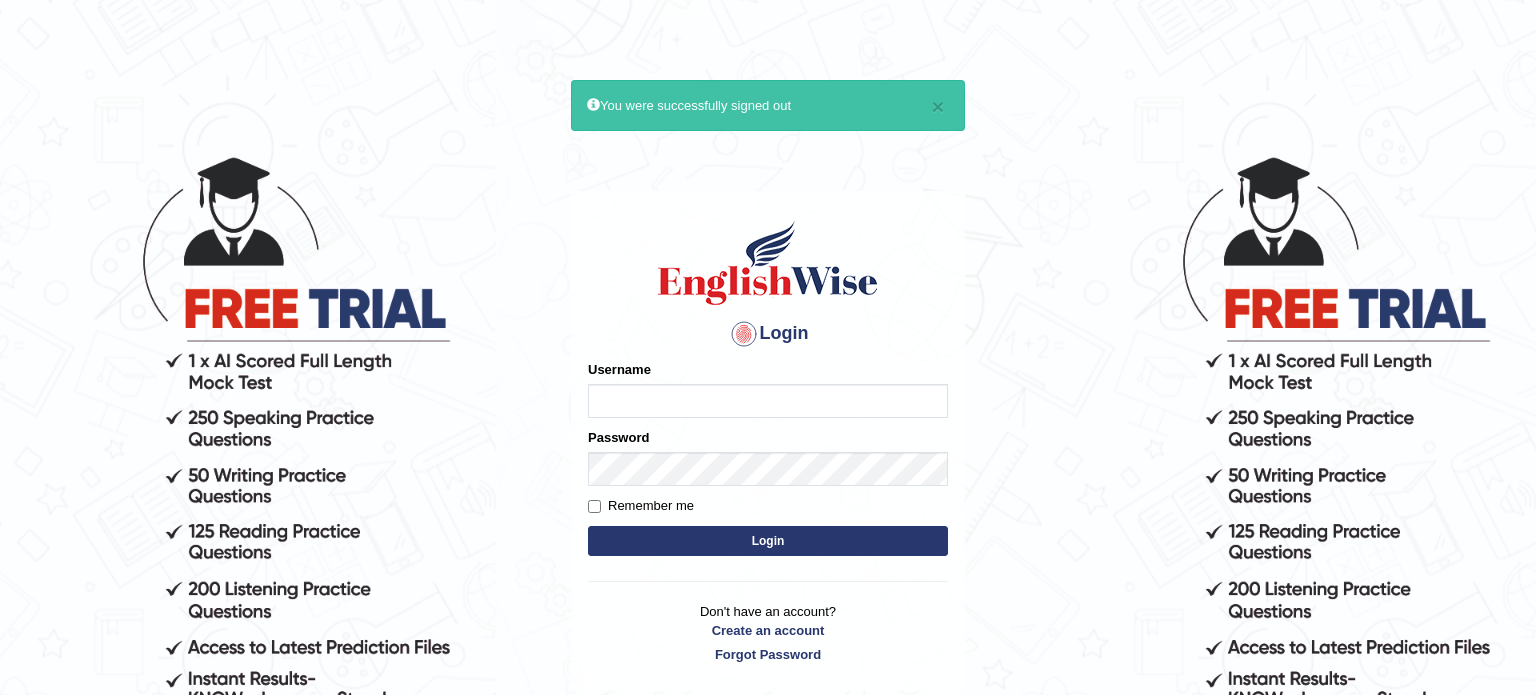 scroll, scrollTop: 0, scrollLeft: 0, axis: both 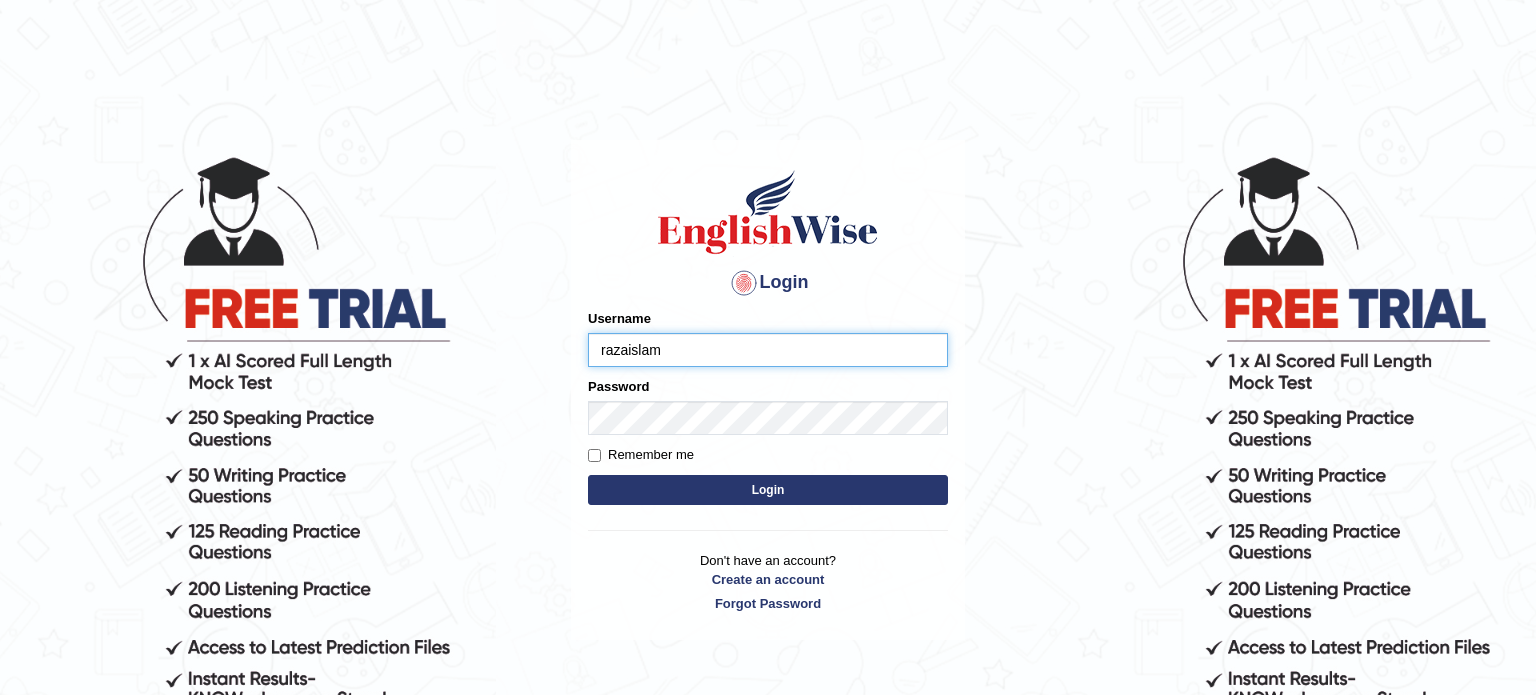 type on "razaislam" 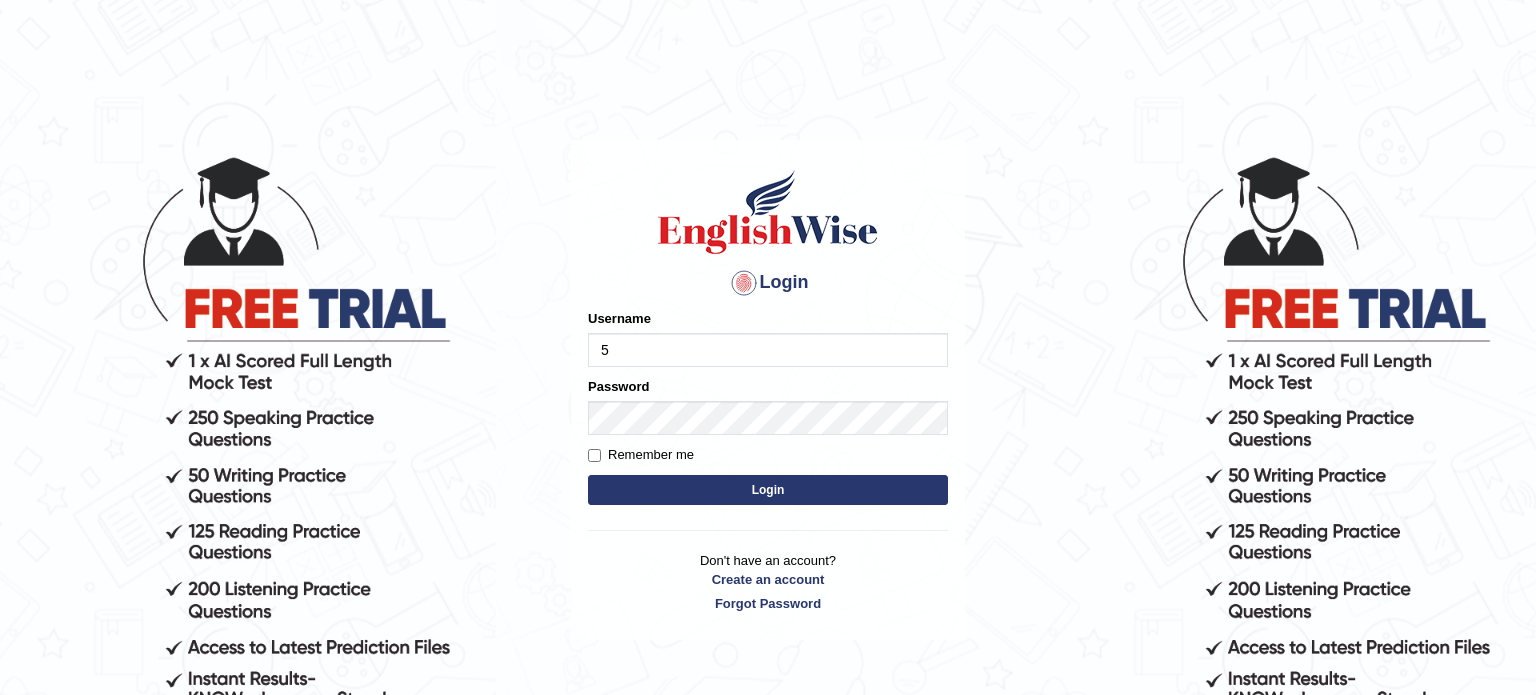 scroll, scrollTop: 0, scrollLeft: 0, axis: both 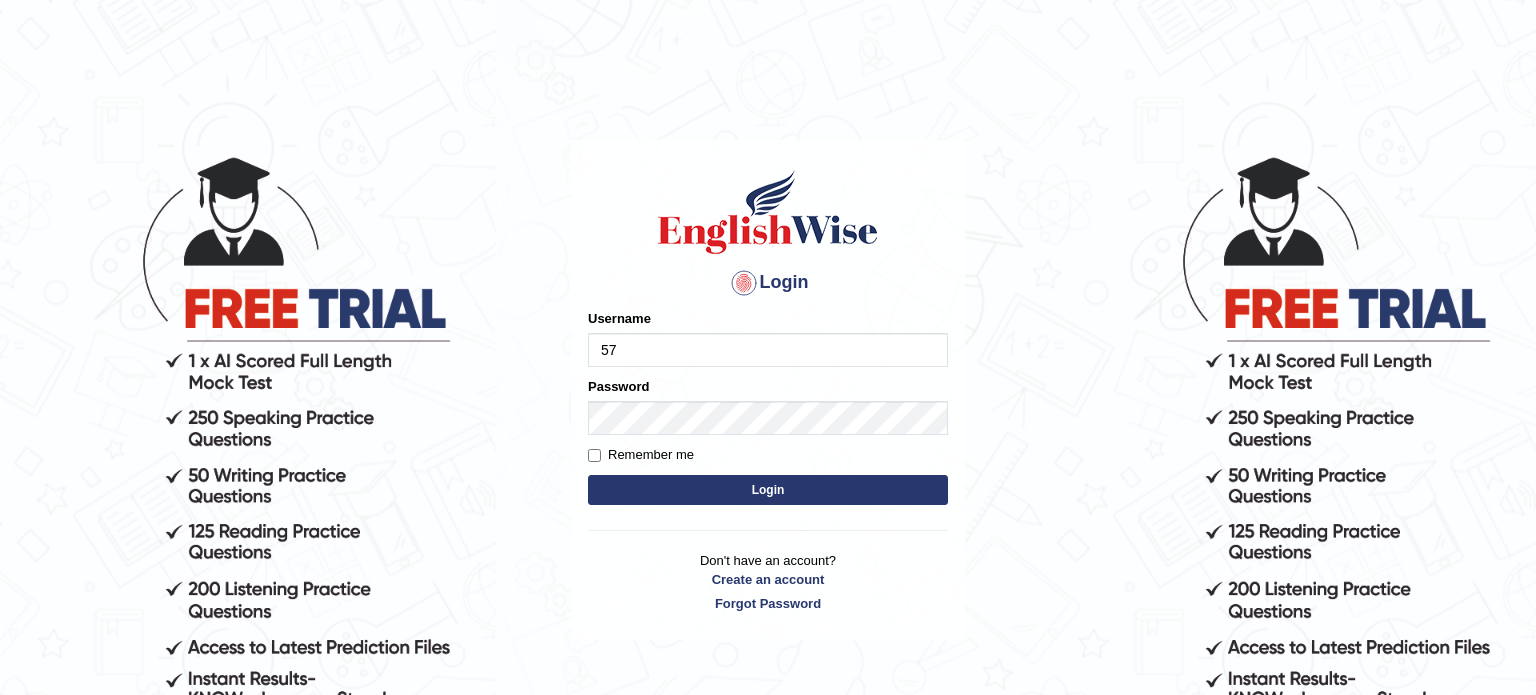 type on "5" 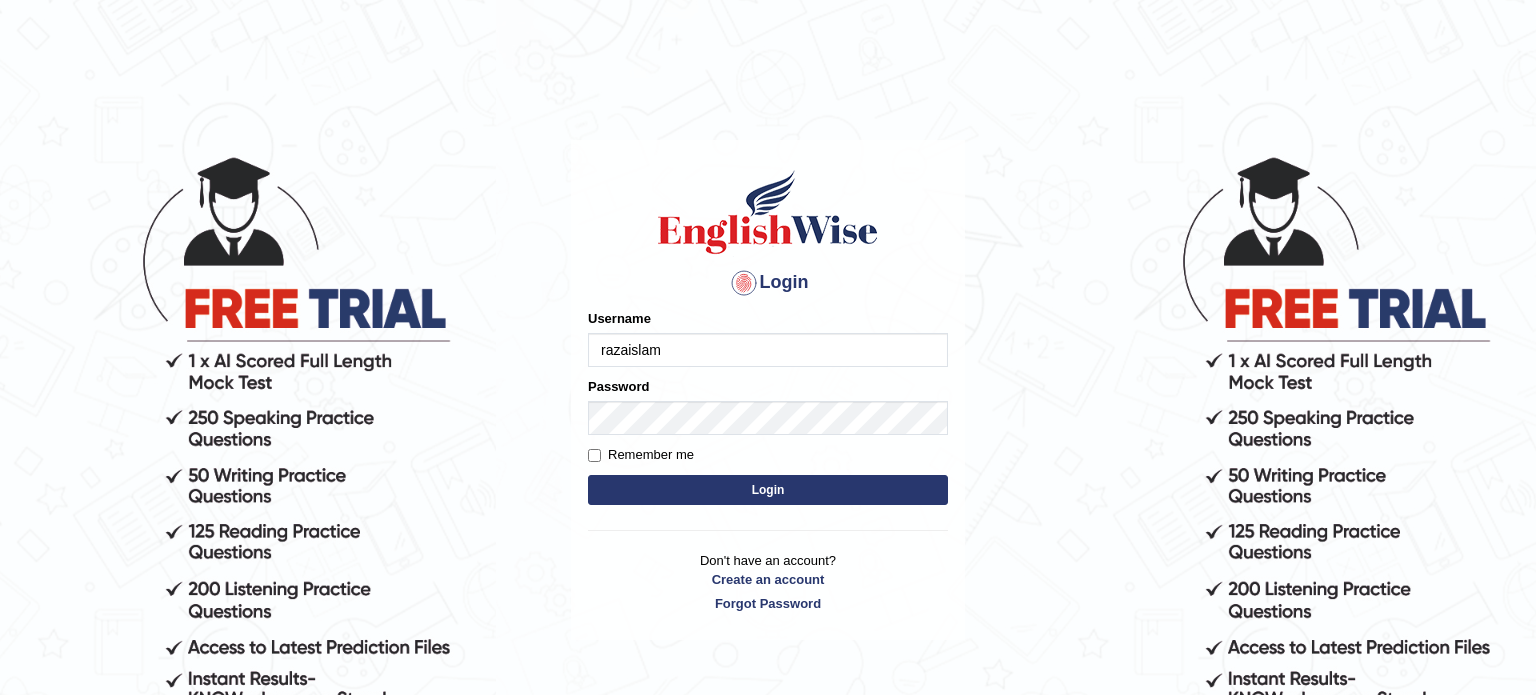 type on "razaislam" 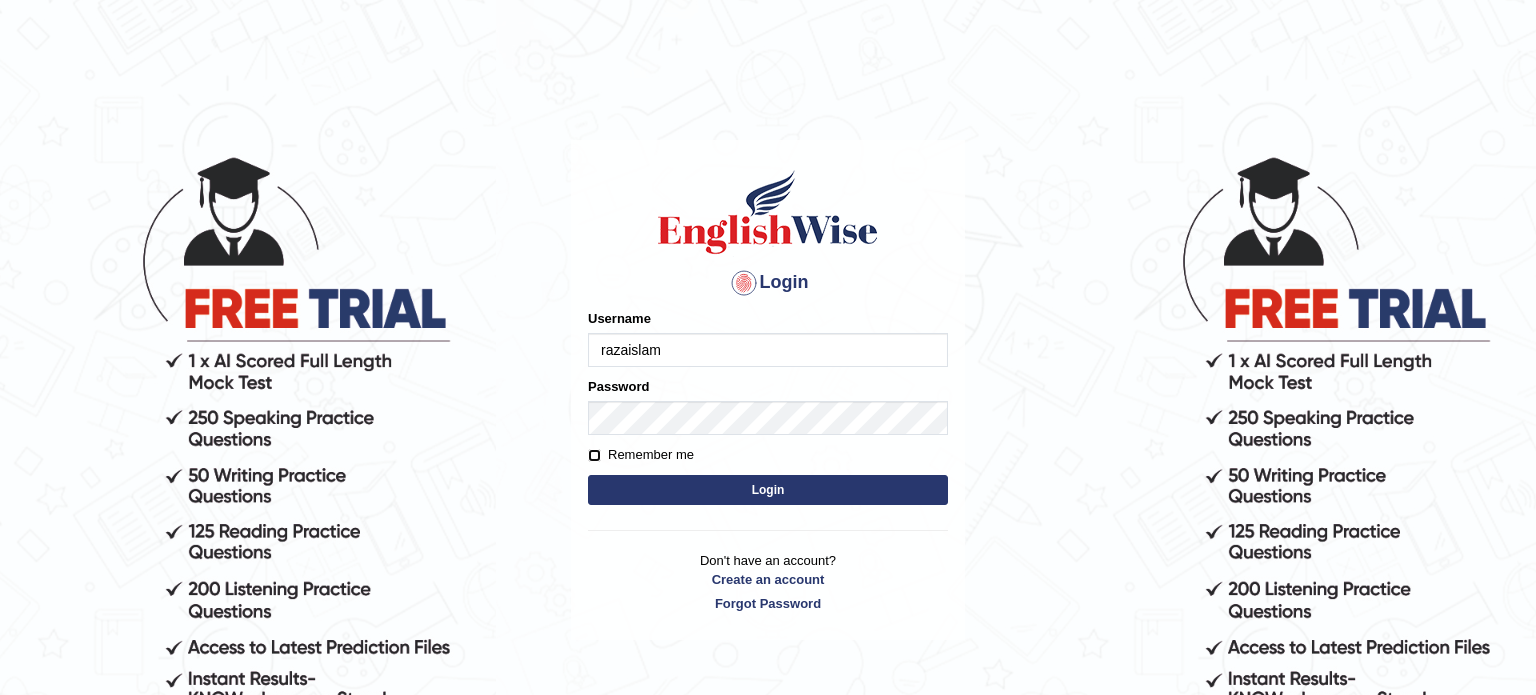 click on "Remember me" at bounding box center [594, 455] 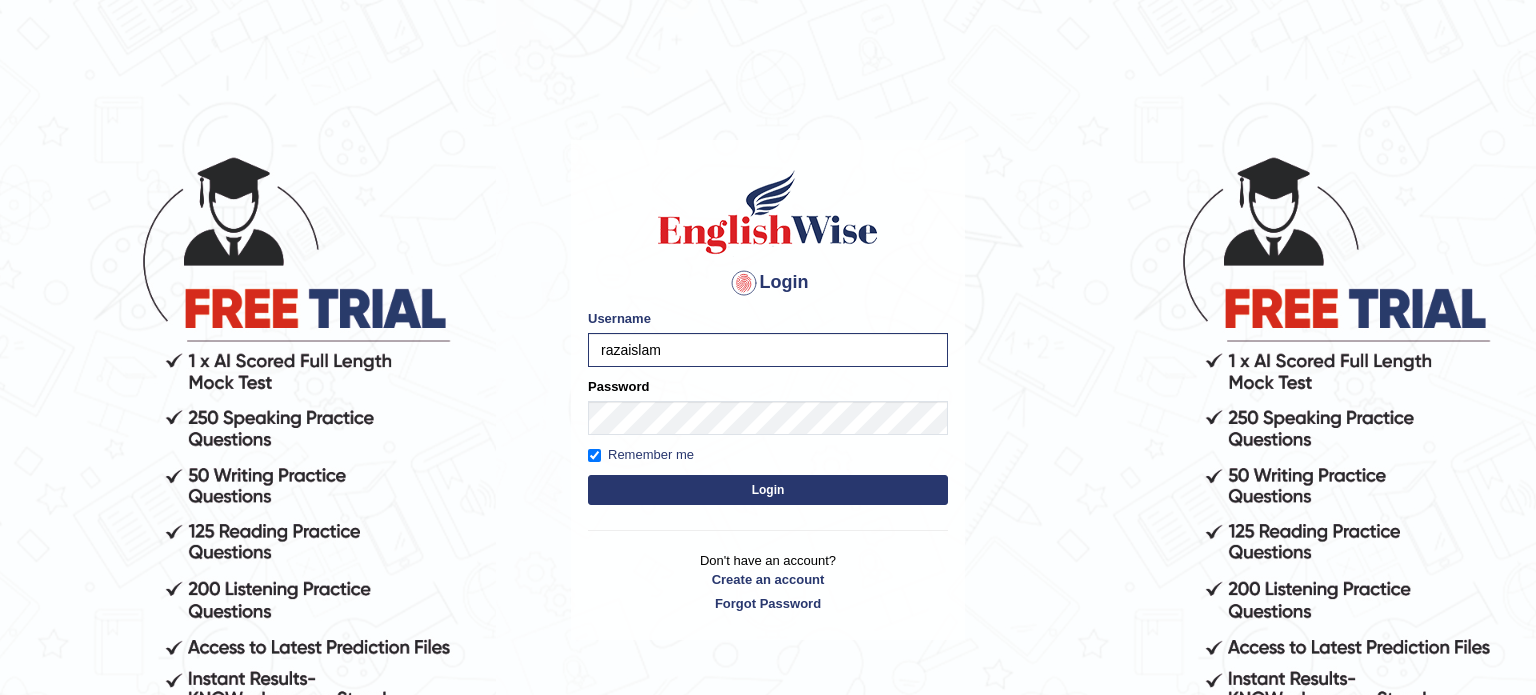 click on "Login" at bounding box center [768, 490] 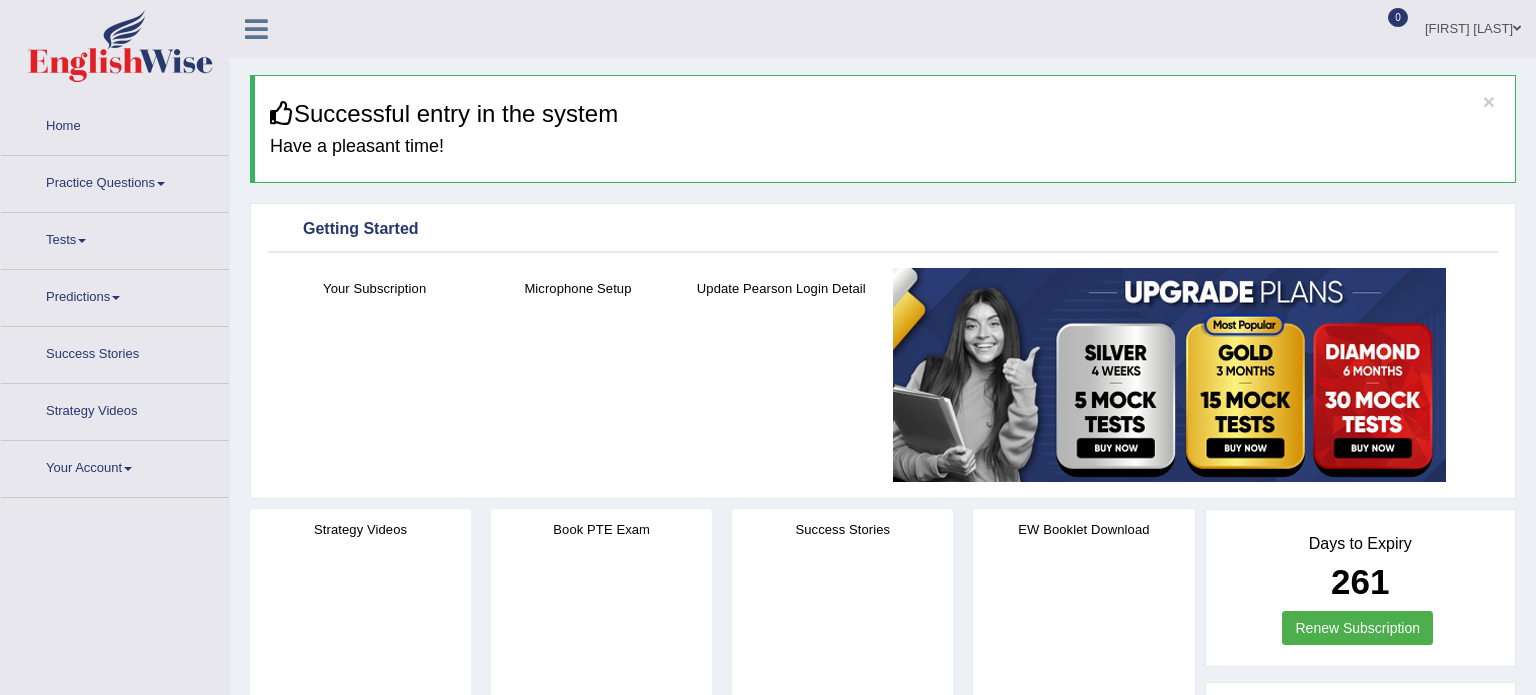 scroll, scrollTop: 0, scrollLeft: 0, axis: both 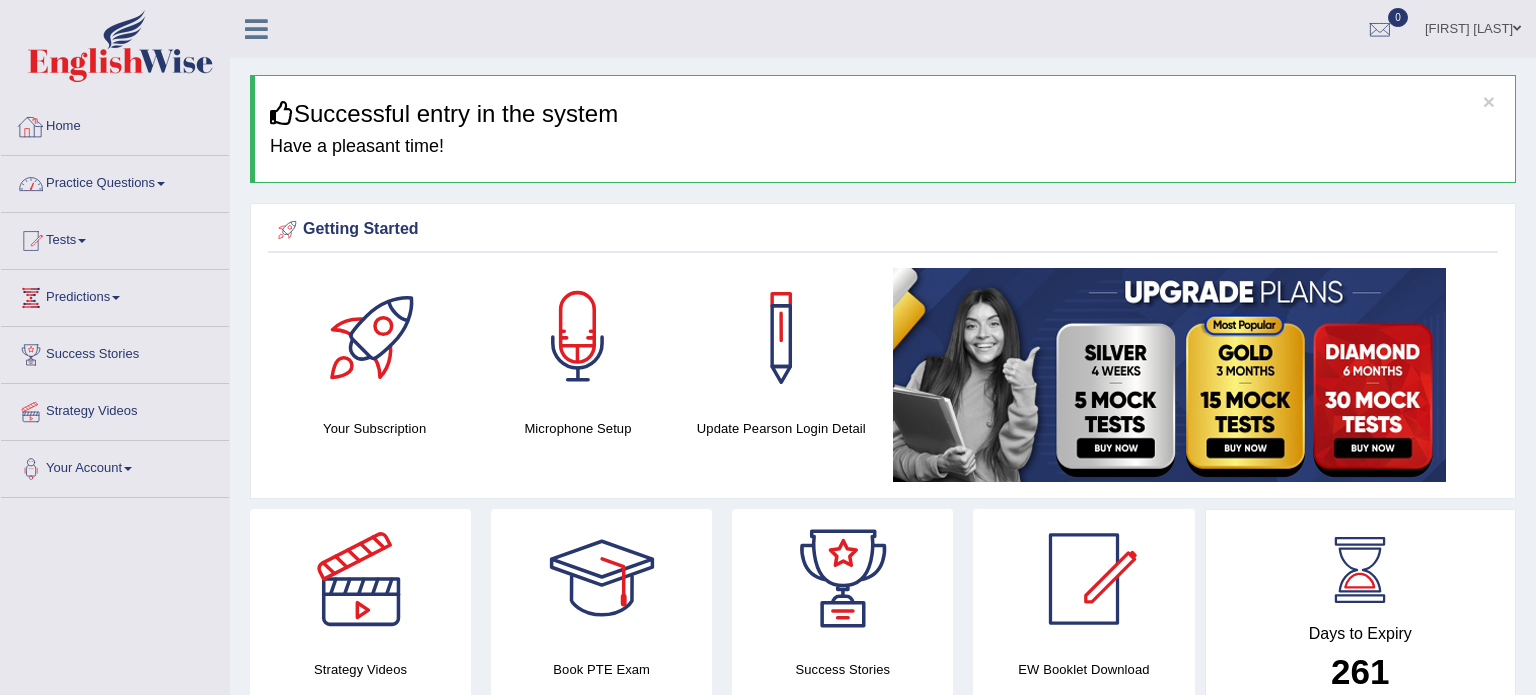 click at bounding box center [578, 338] 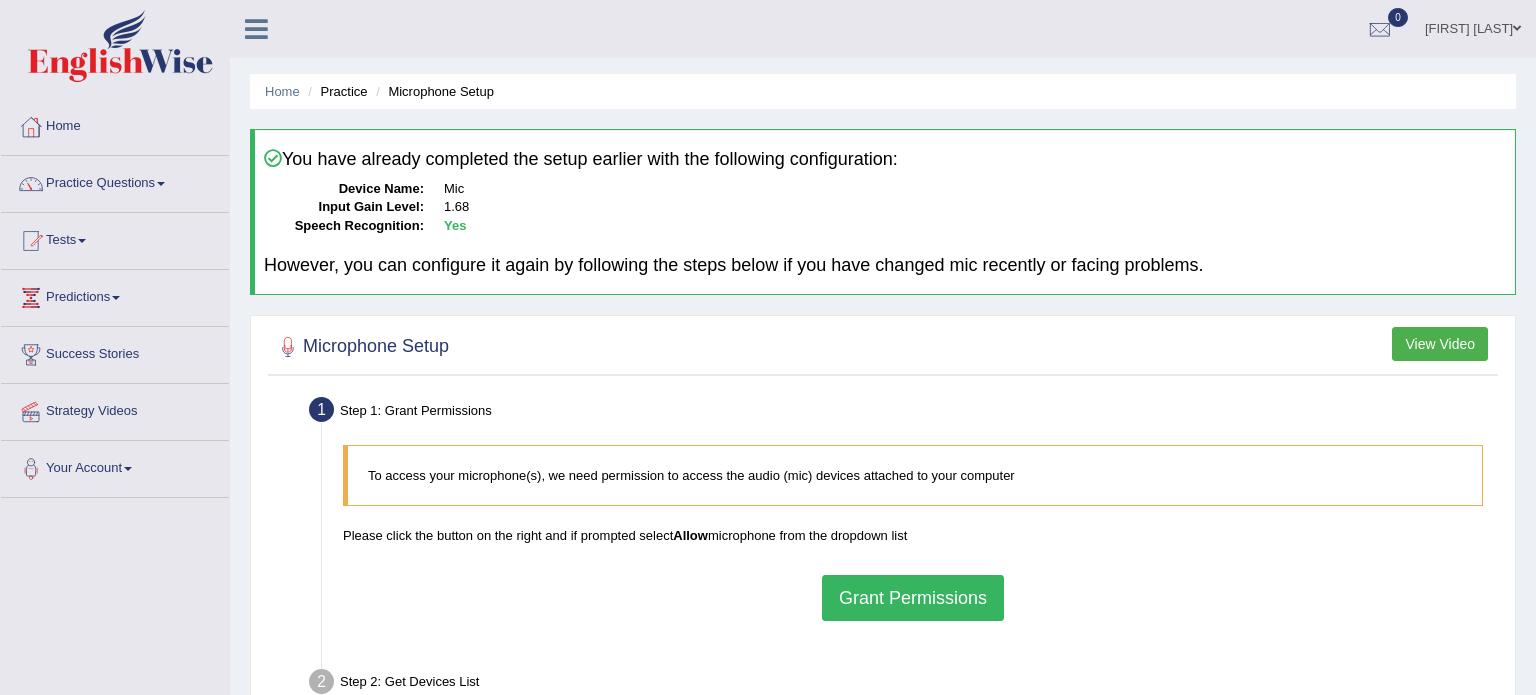 scroll, scrollTop: 0, scrollLeft: 0, axis: both 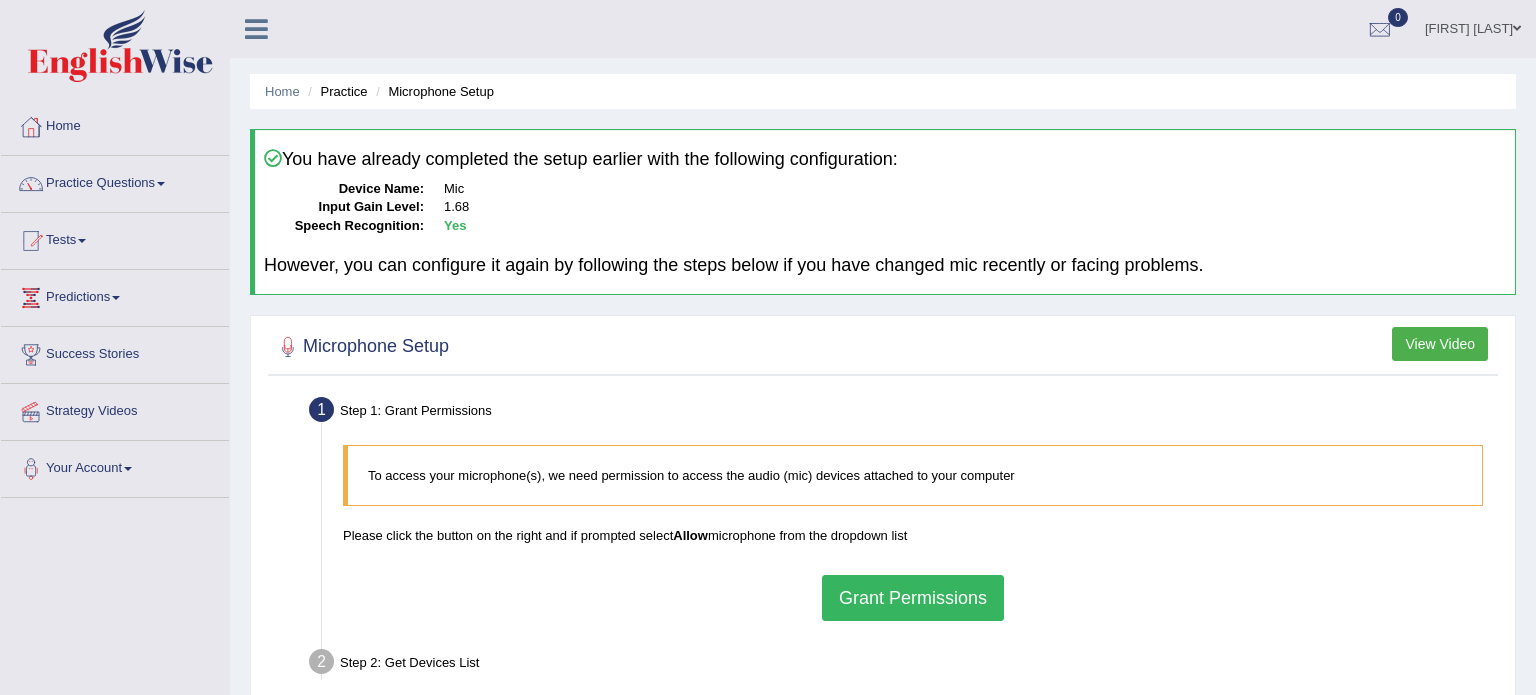 click on "Grant Permissions" at bounding box center [913, 598] 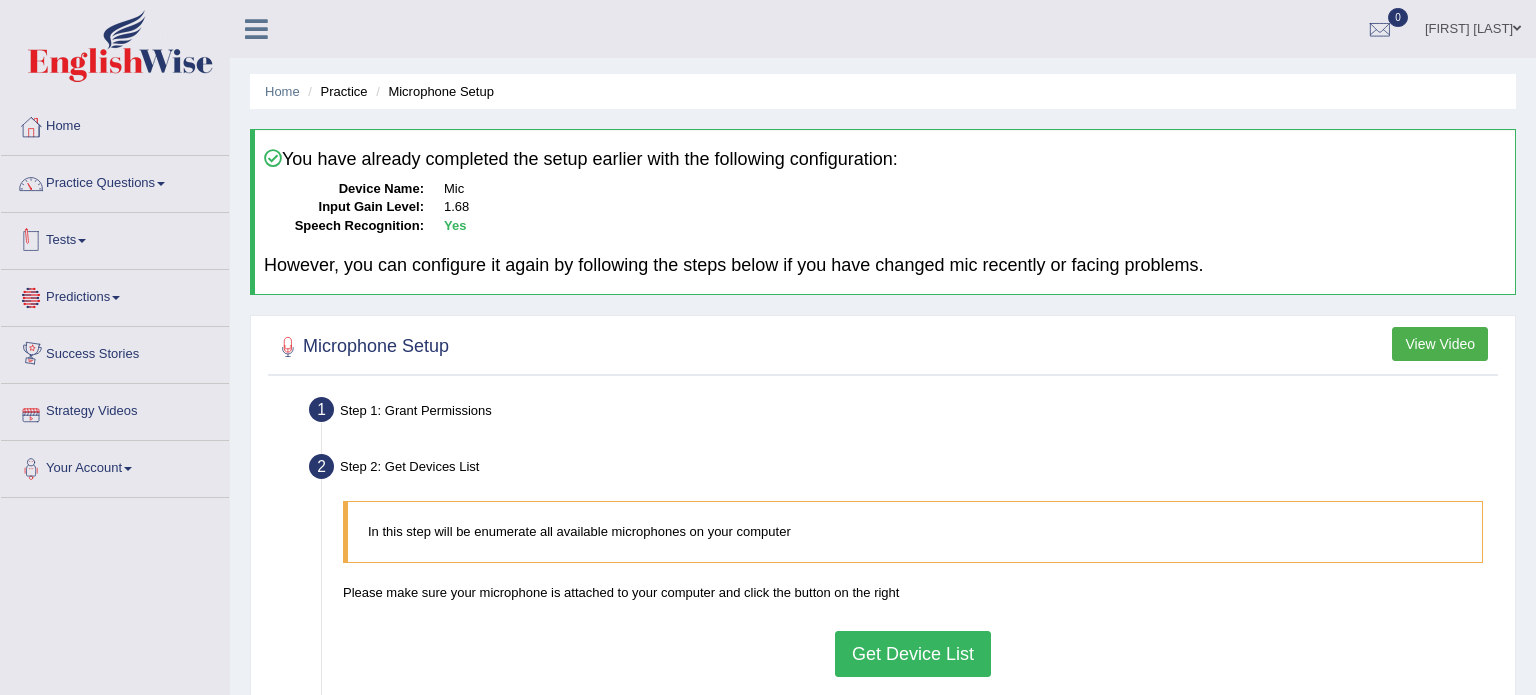 click on "Tests" at bounding box center [115, 238] 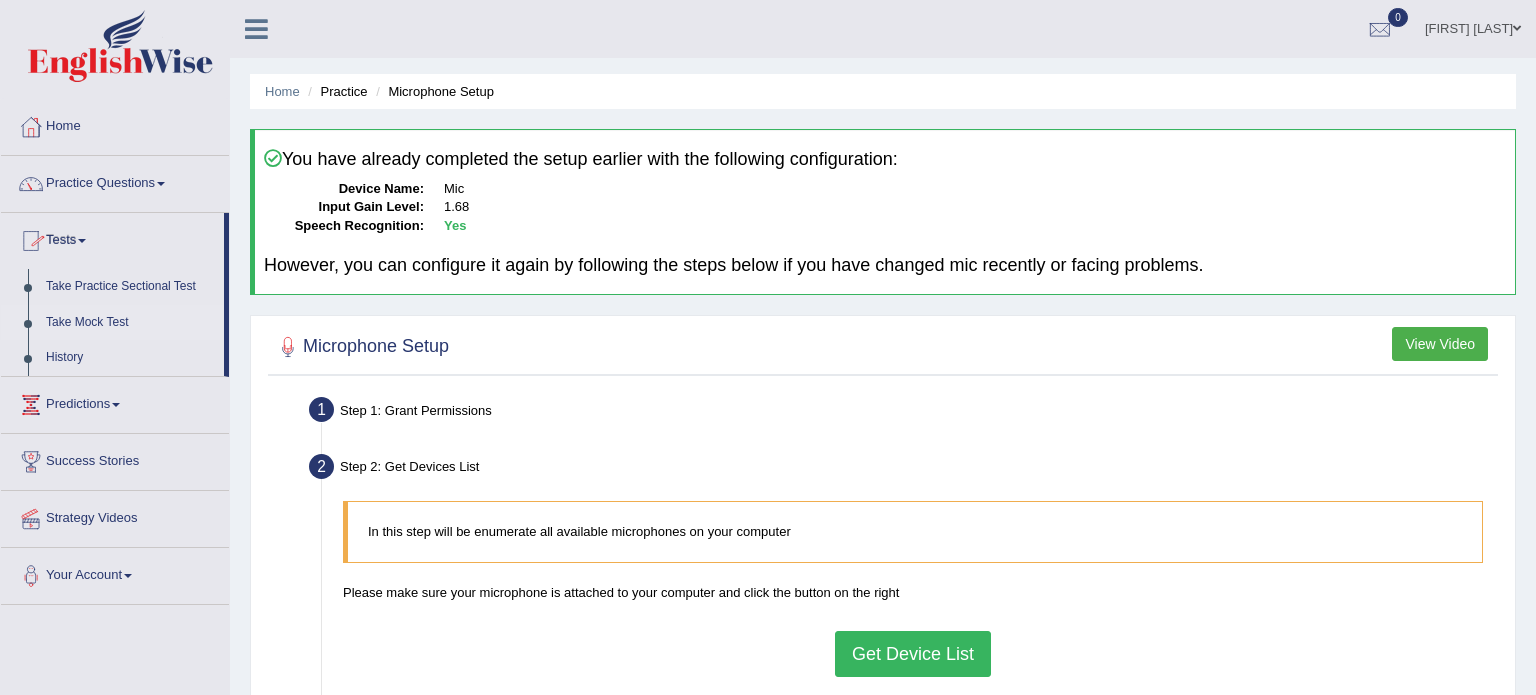 click on "Take Mock Test" at bounding box center [130, 323] 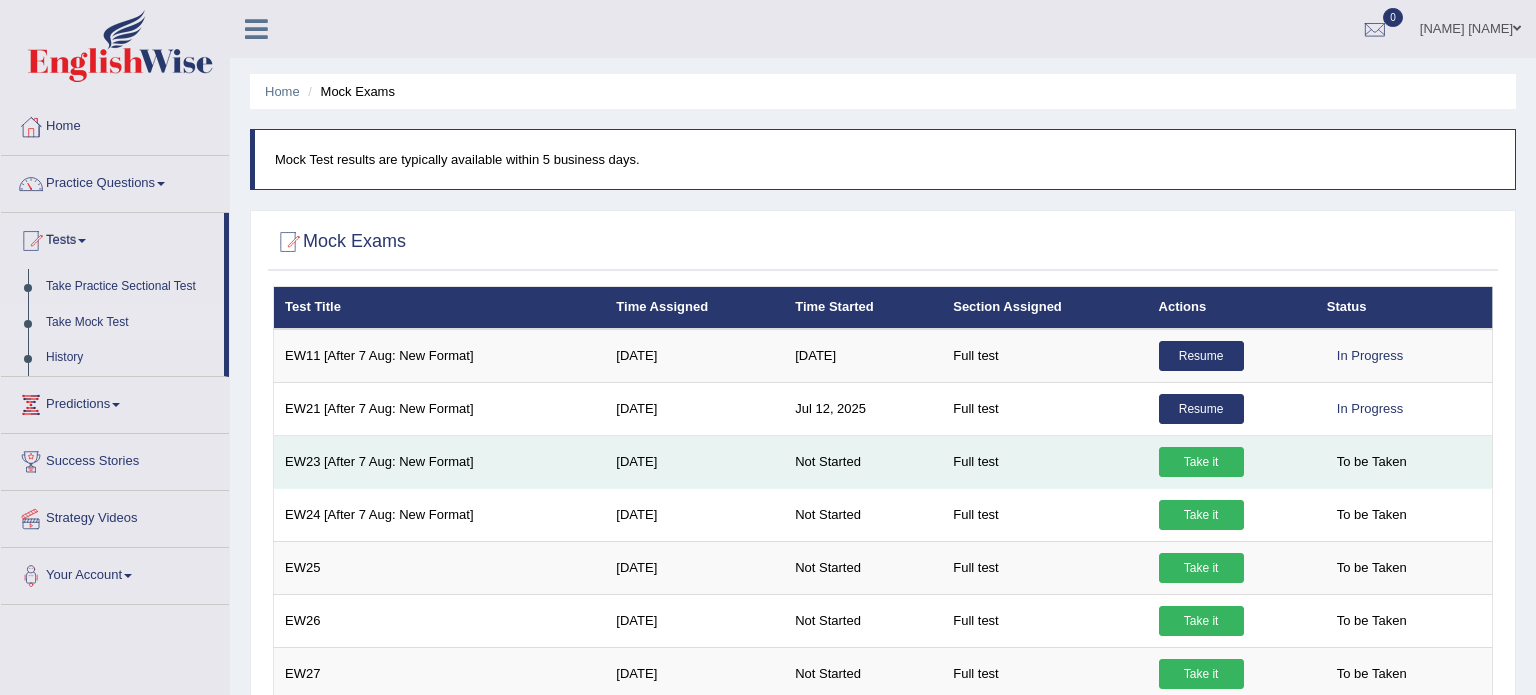 scroll, scrollTop: 0, scrollLeft: 0, axis: both 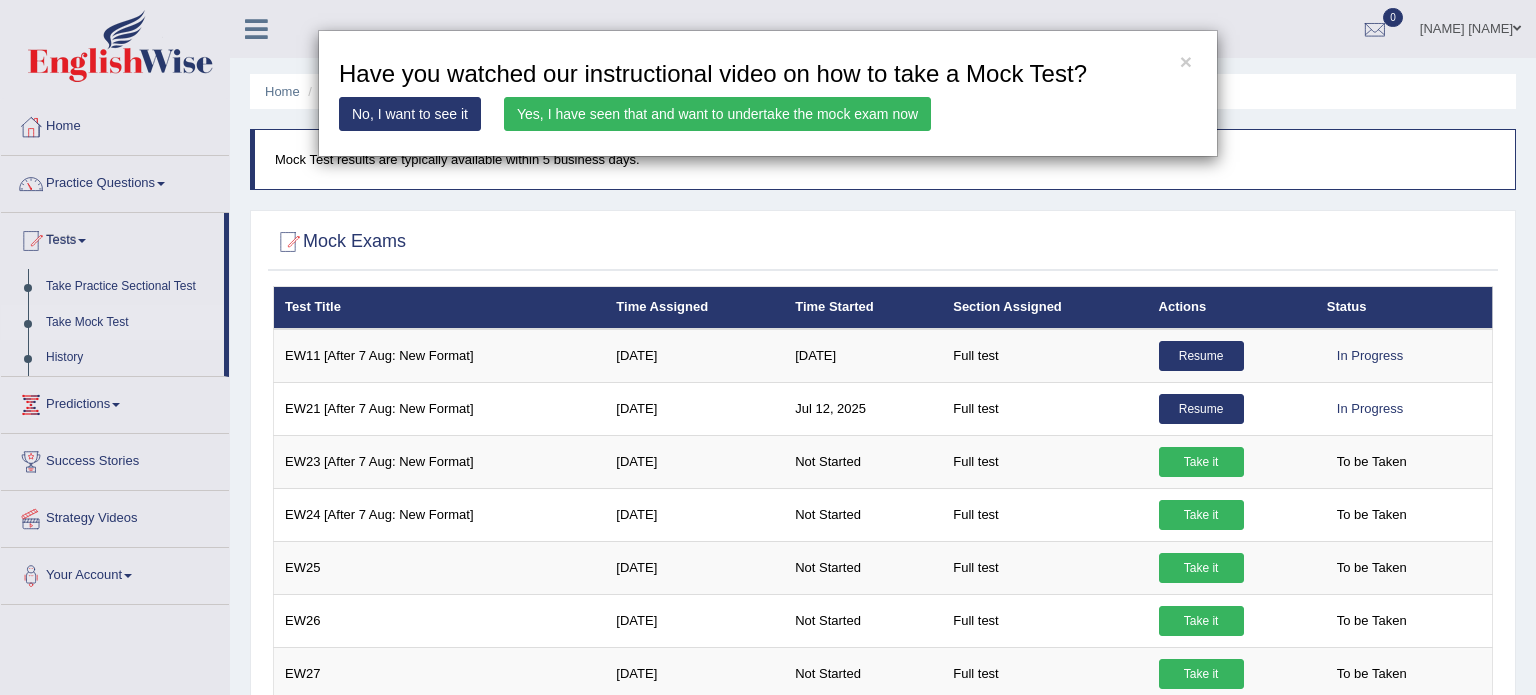 click on "×
Have you watched our instructional video on how to take a Mock Test?
No, I want to see it
Yes, I have seen that and want to undertake the mock exam now" at bounding box center (768, 93) 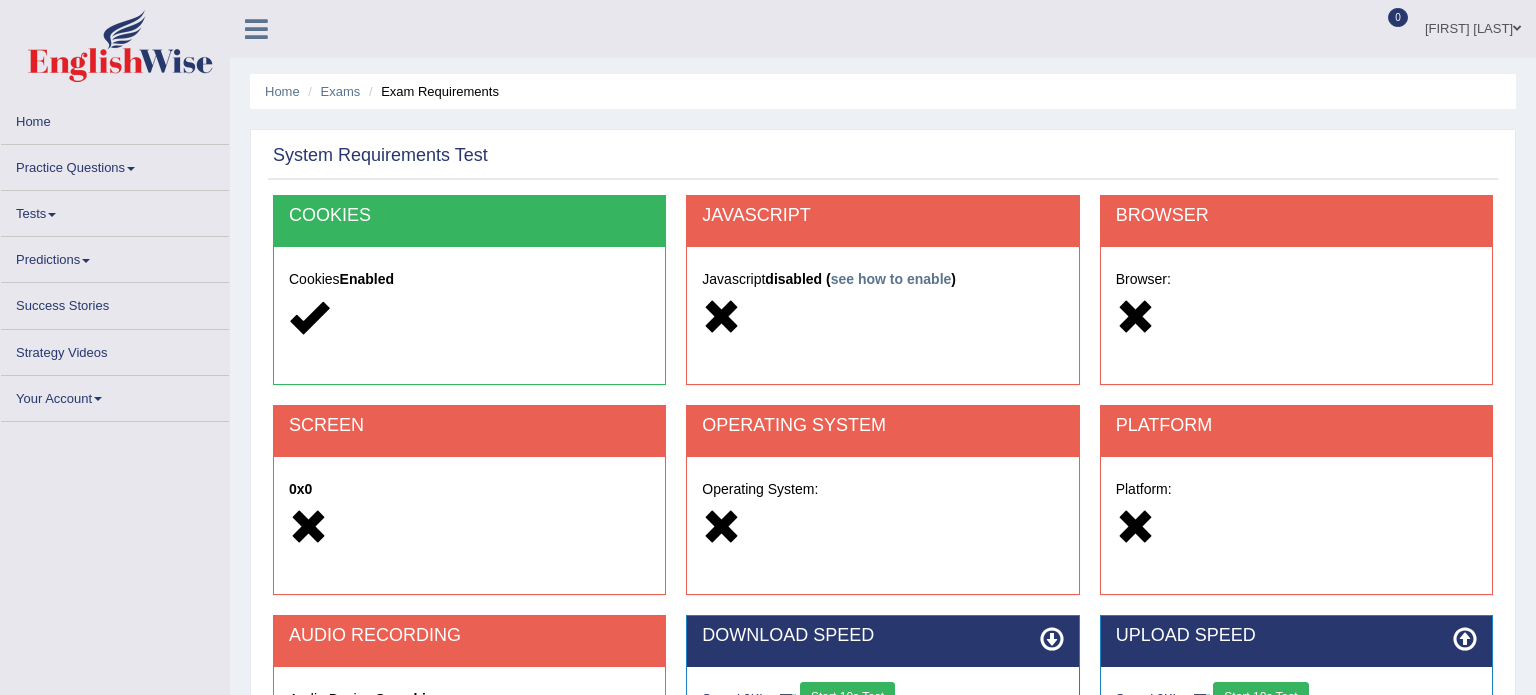 scroll, scrollTop: 0, scrollLeft: 0, axis: both 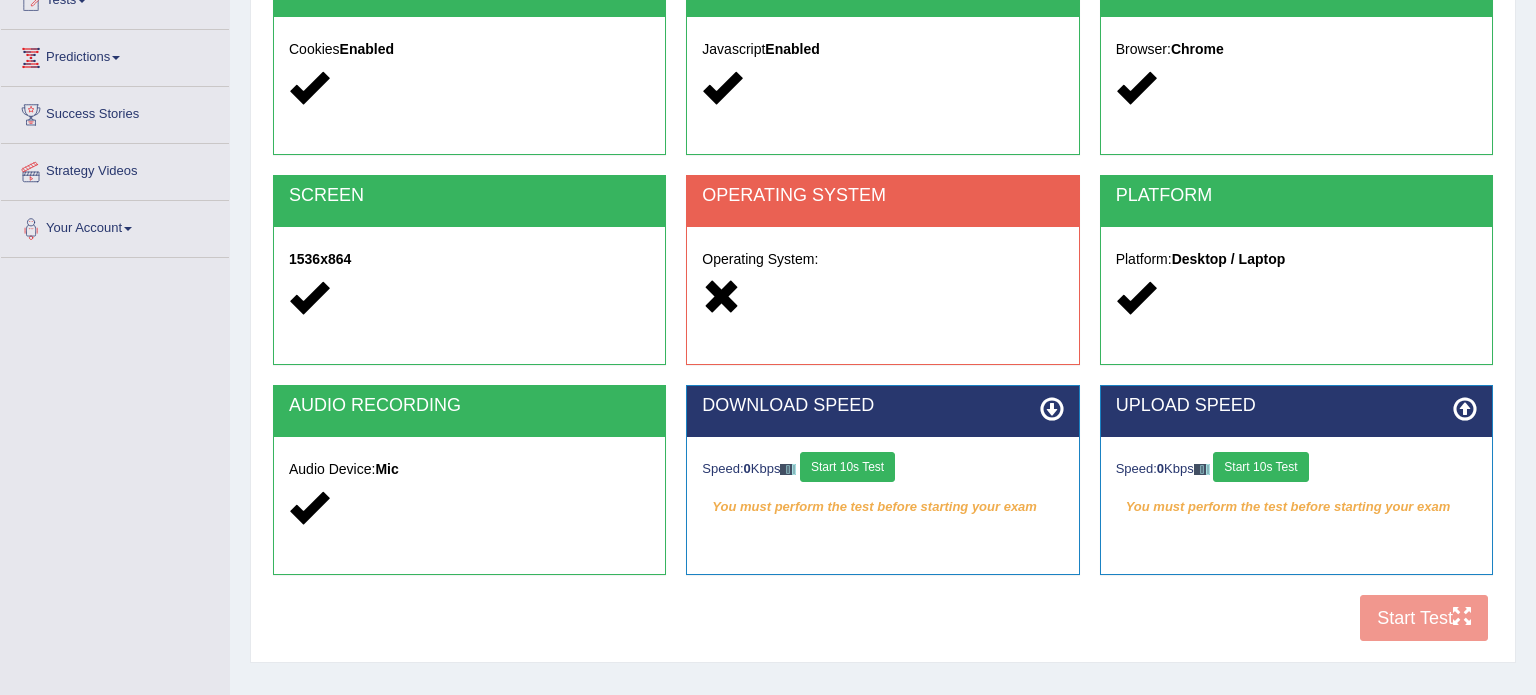 click at bounding box center (1052, 409) 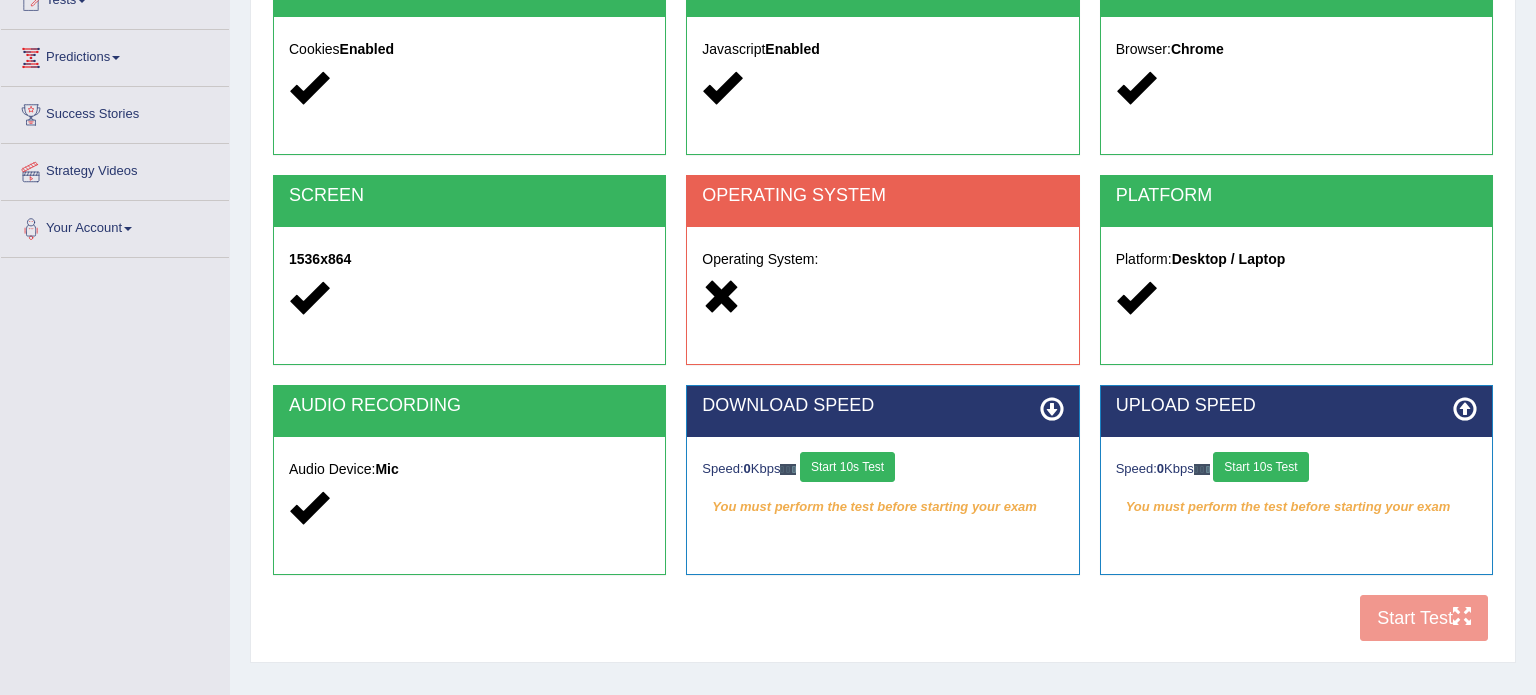 click at bounding box center [1052, 409] 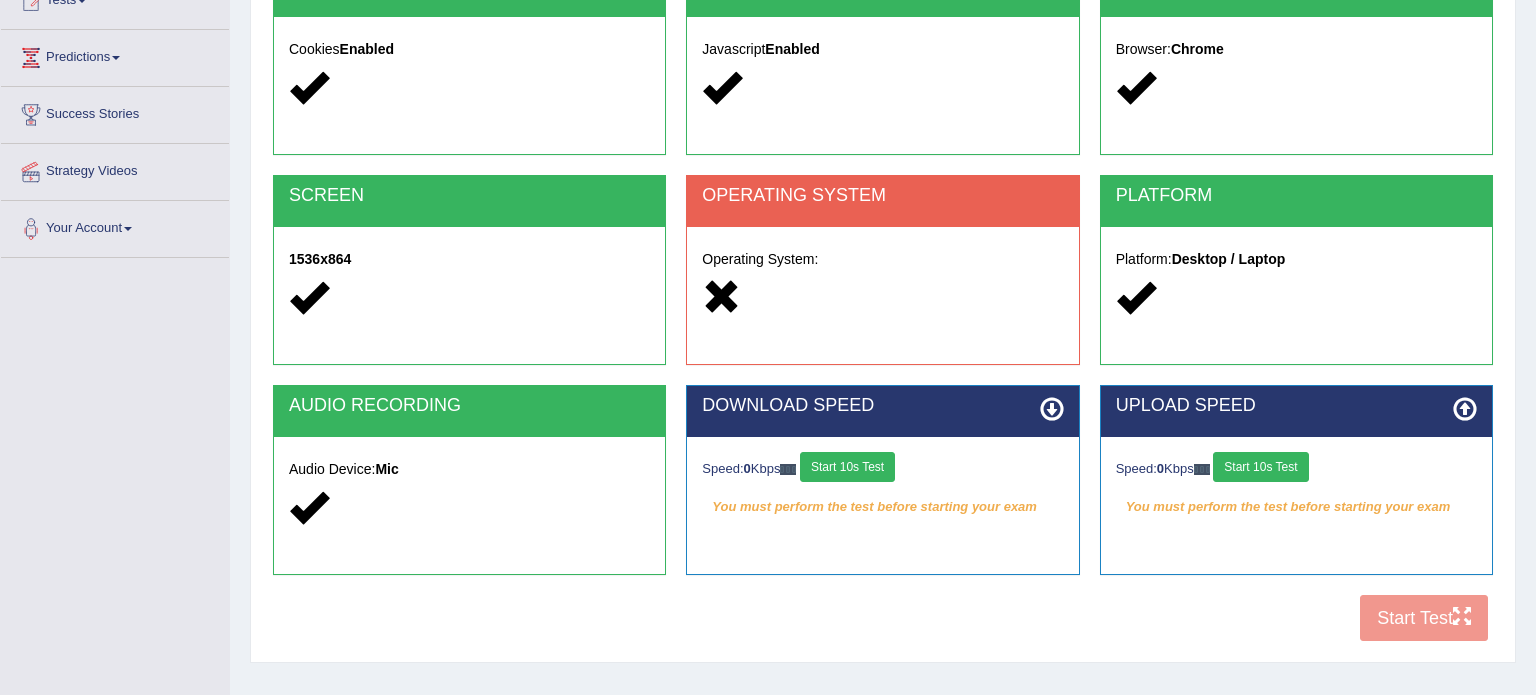 click at bounding box center [1052, 409] 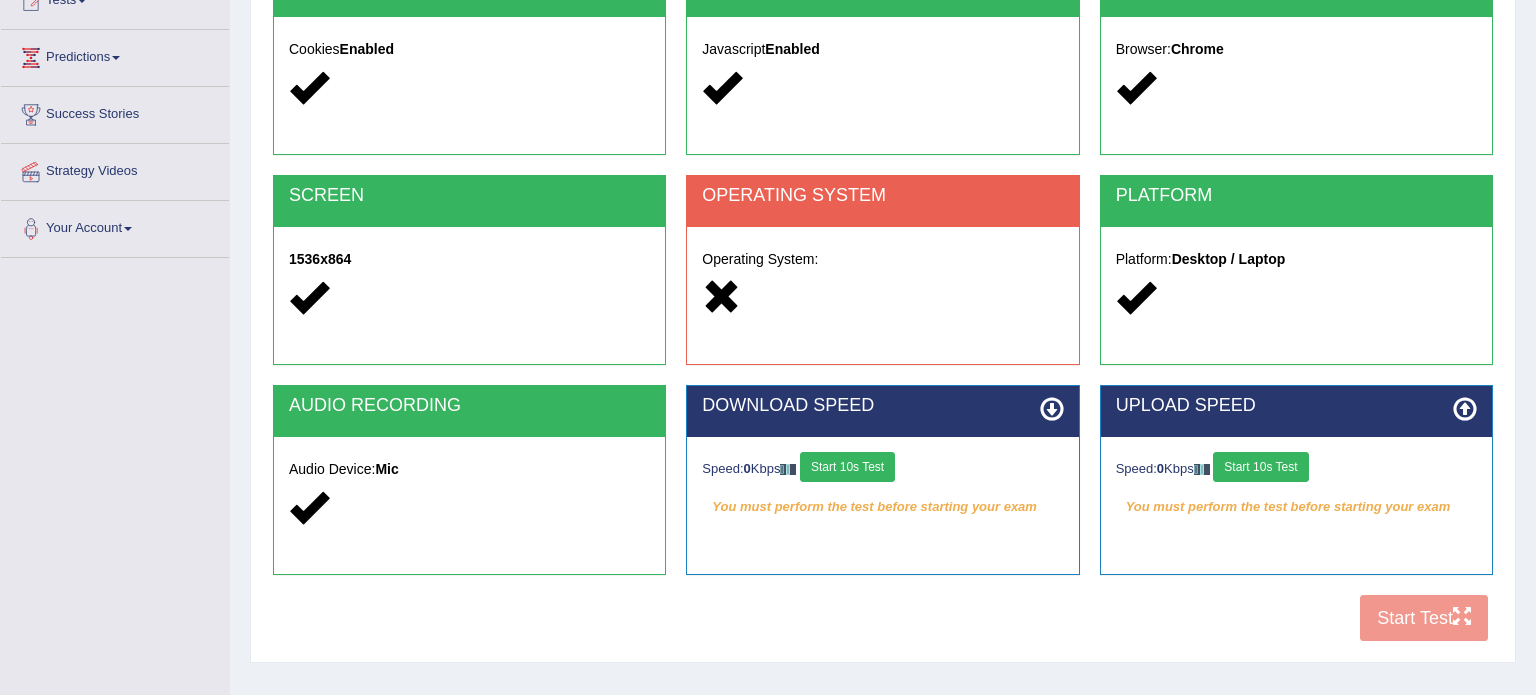 click at bounding box center (1465, 409) 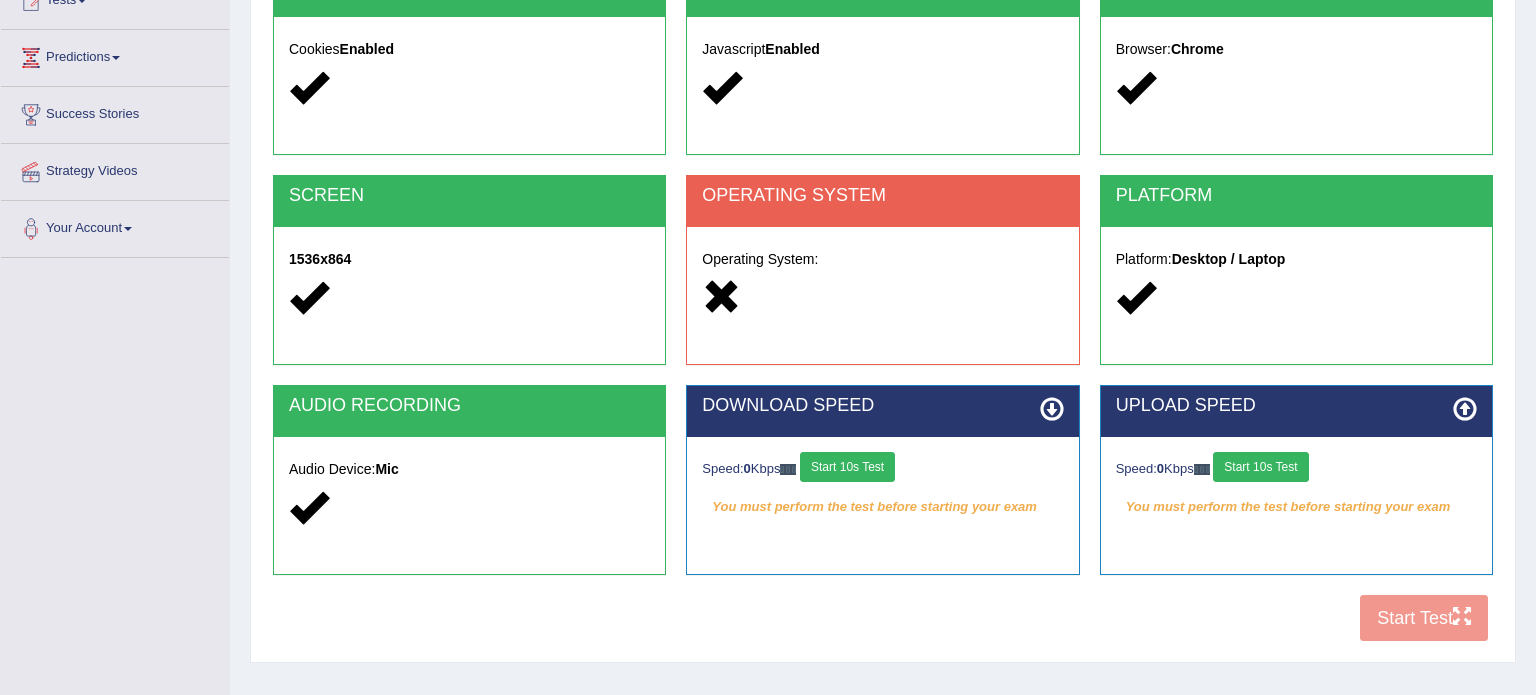 click on "Start 10s Test" at bounding box center (847, 467) 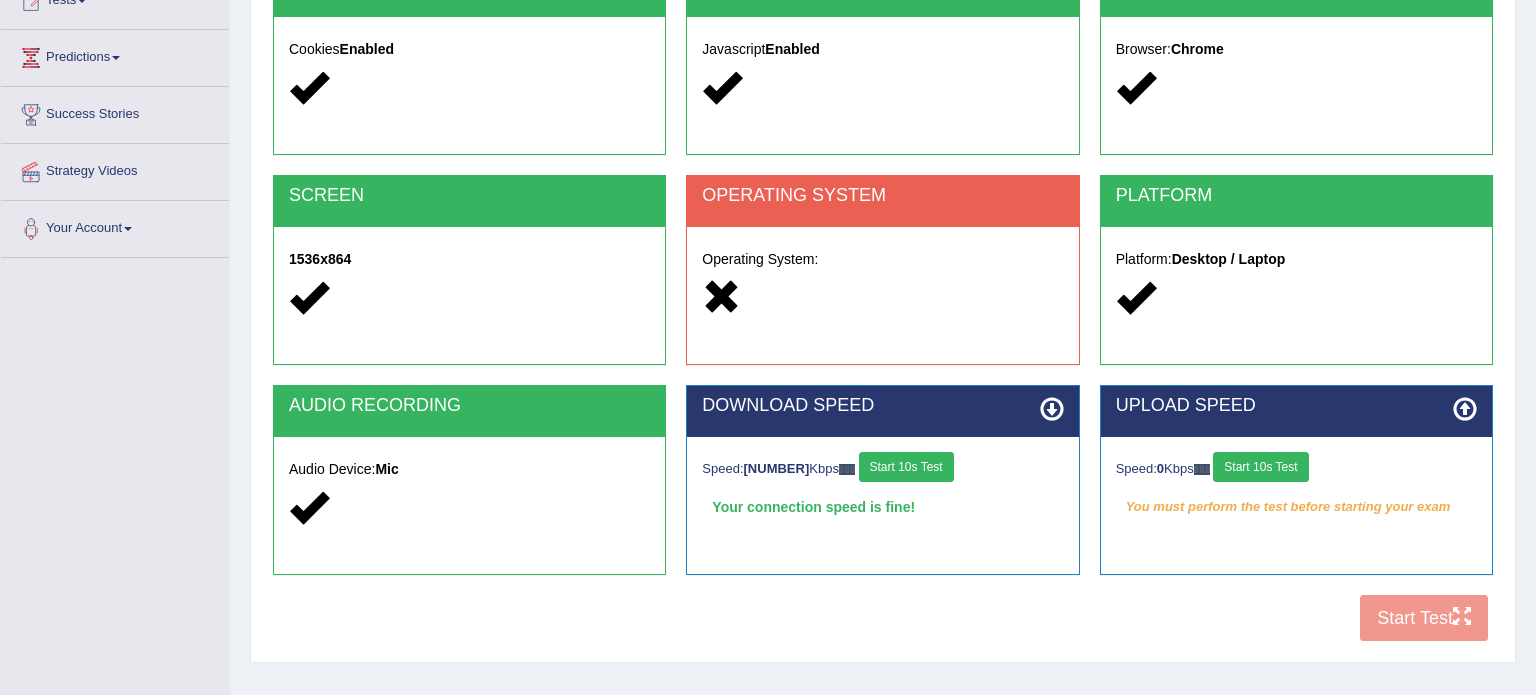 click on "Start 10s Test" at bounding box center [1260, 467] 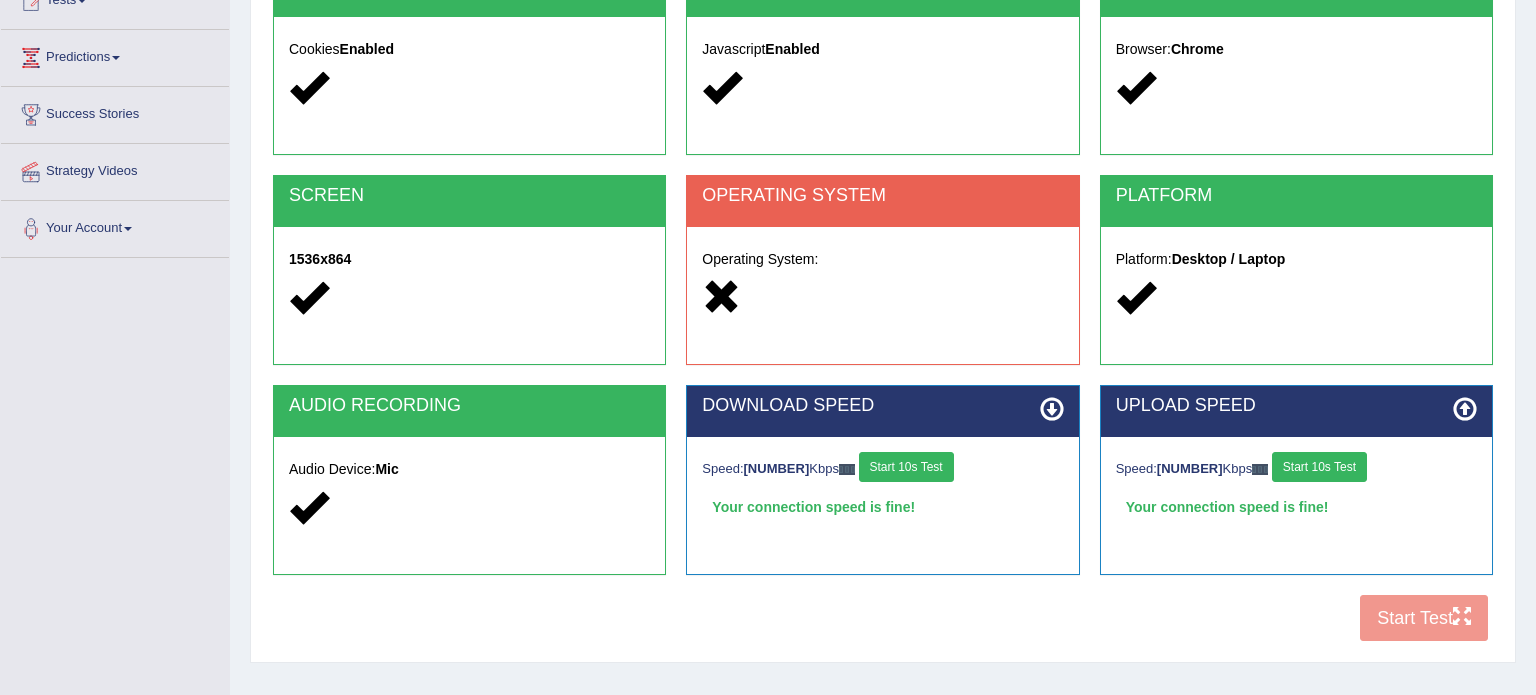 click on "COOKIES
Cookies  Enabled
JAVASCRIPT
Javascript  Enabled
BROWSER
Browser:  Chrome
SCREEN
1536x864
OPERATING SYSTEM
Operating System:
PLATFORM
Platform:  Desktop / Laptop
AUDIO RECORDING
Audio Device:  Mic
DOWNLOAD SPEED
Speed:  [NUMBER]  Kbps    Start 10s Test
Your connection speed is fine!
Select Audio Quality
UPLOAD SPEED
Speed:  [NUMBER]  Kbps    Start 10s Test
Your connection speed is fine!
Start Test" at bounding box center [883, 308] 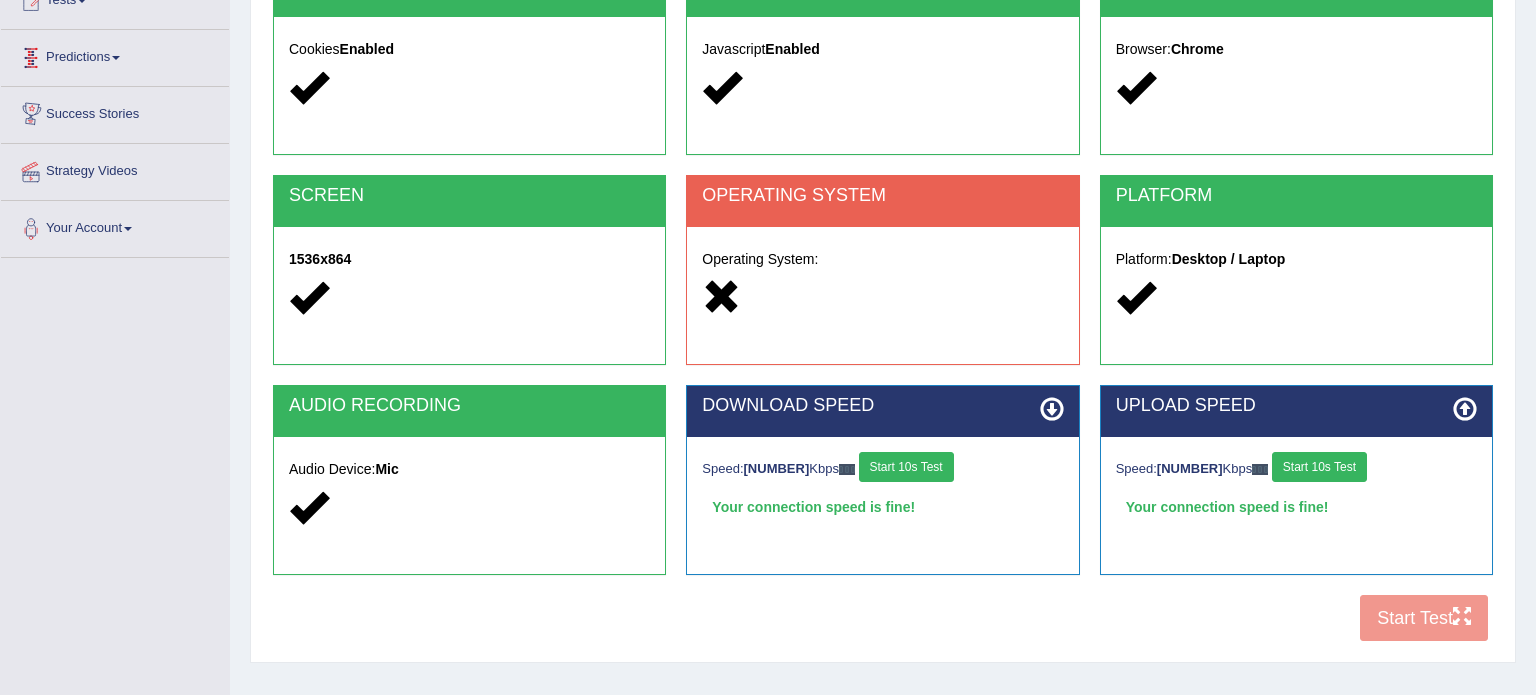click on "Predictions" at bounding box center (115, 55) 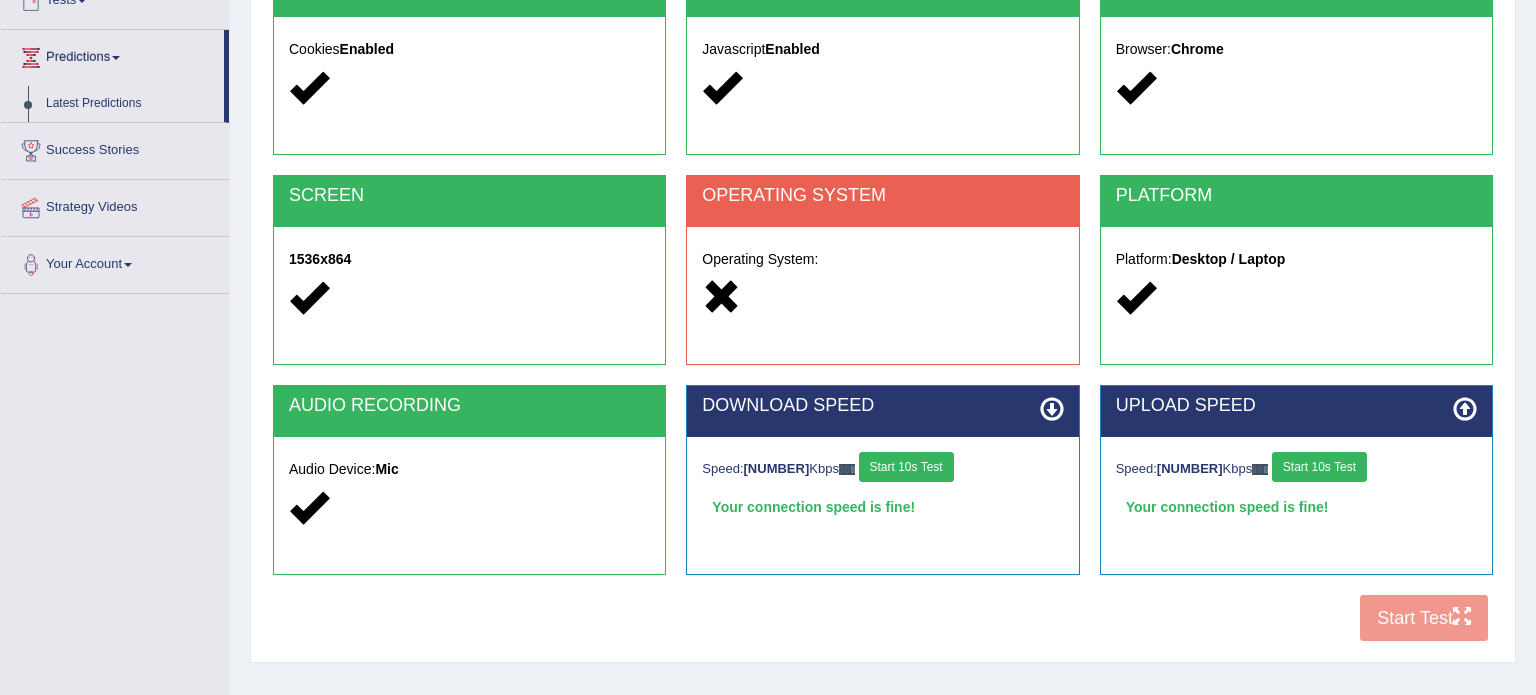 click on "Tests" at bounding box center (115, -2) 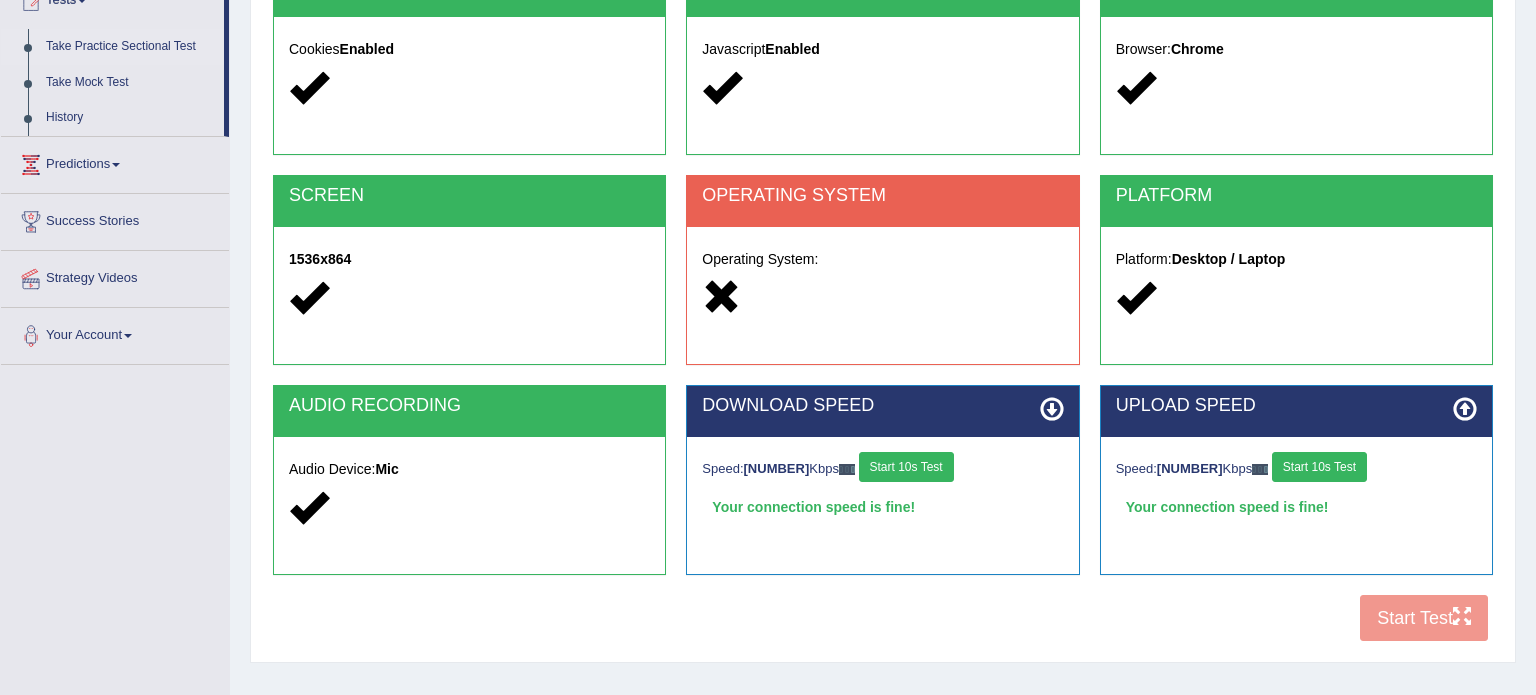 click on "Take Practice Sectional Test" at bounding box center [130, 47] 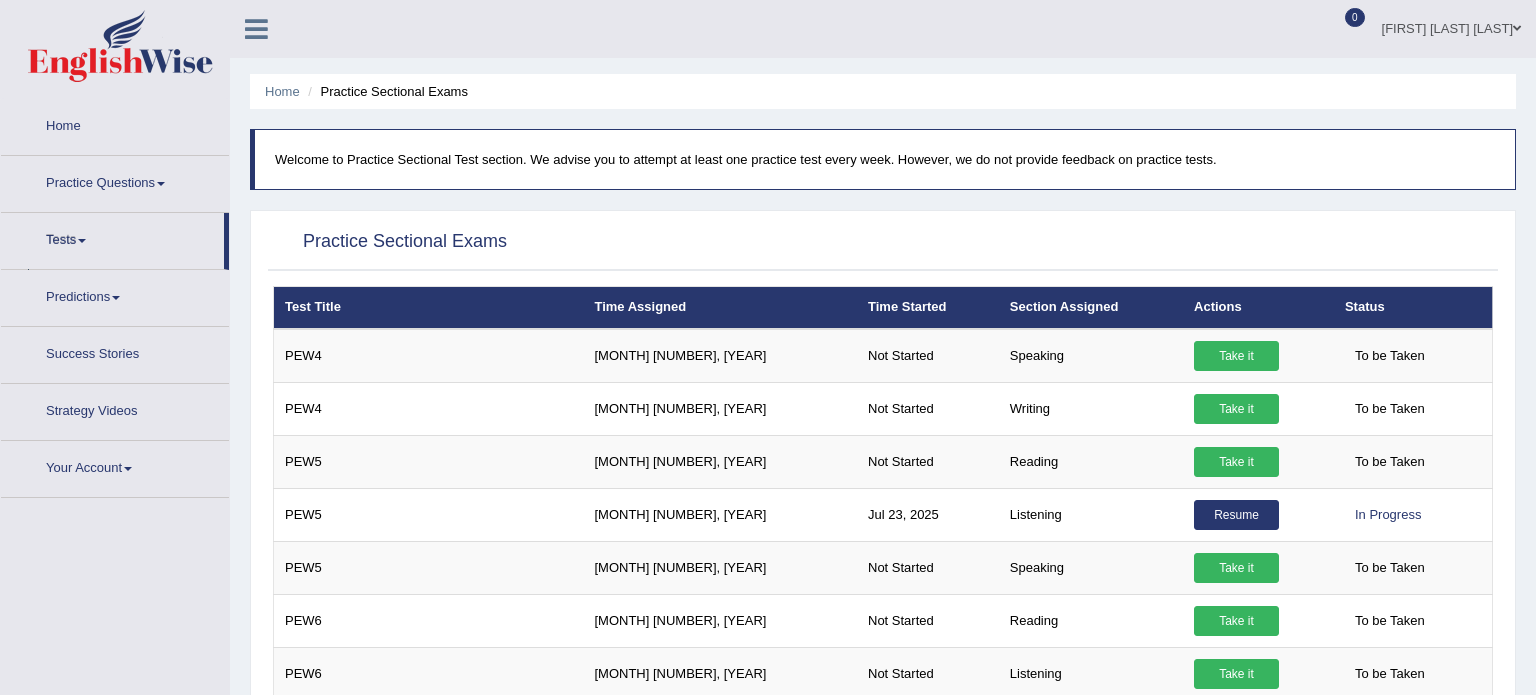 scroll, scrollTop: 0, scrollLeft: 0, axis: both 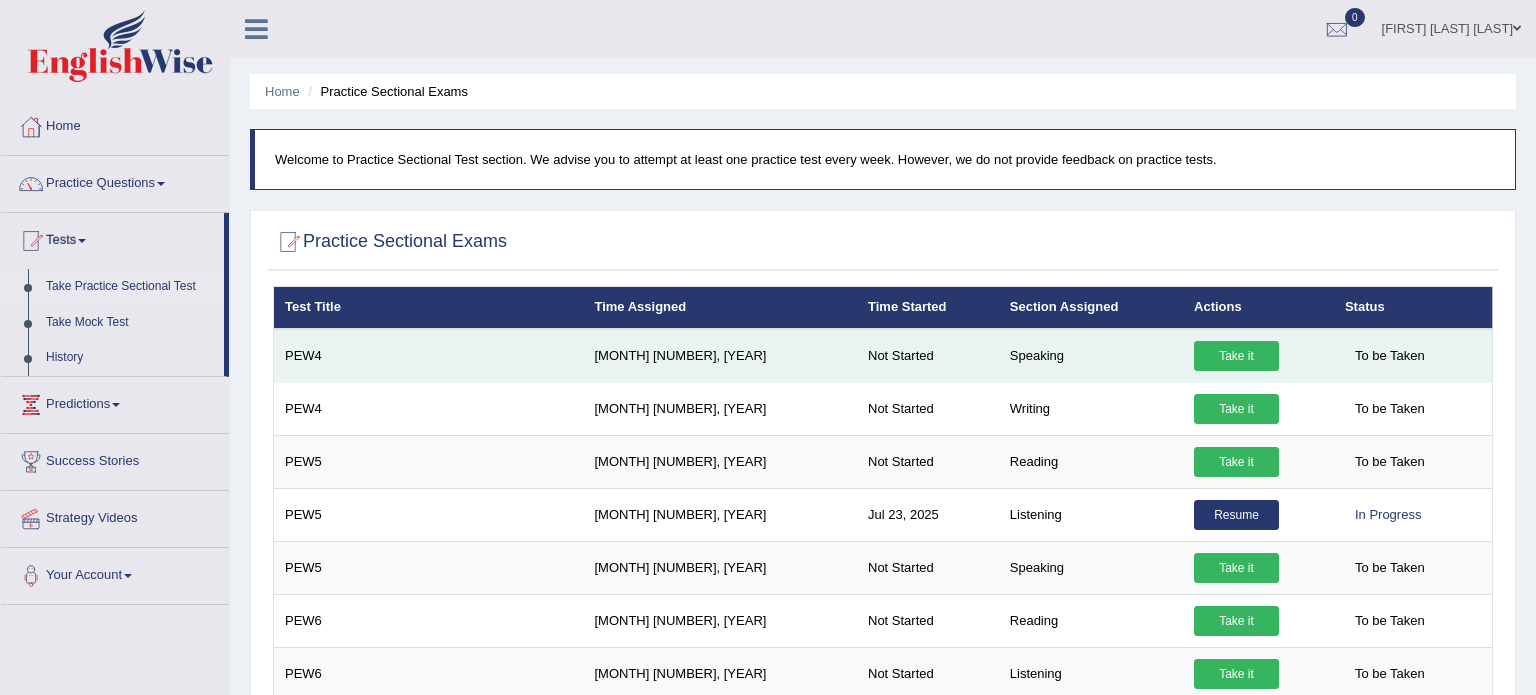 click on "Take it" at bounding box center (1236, 356) 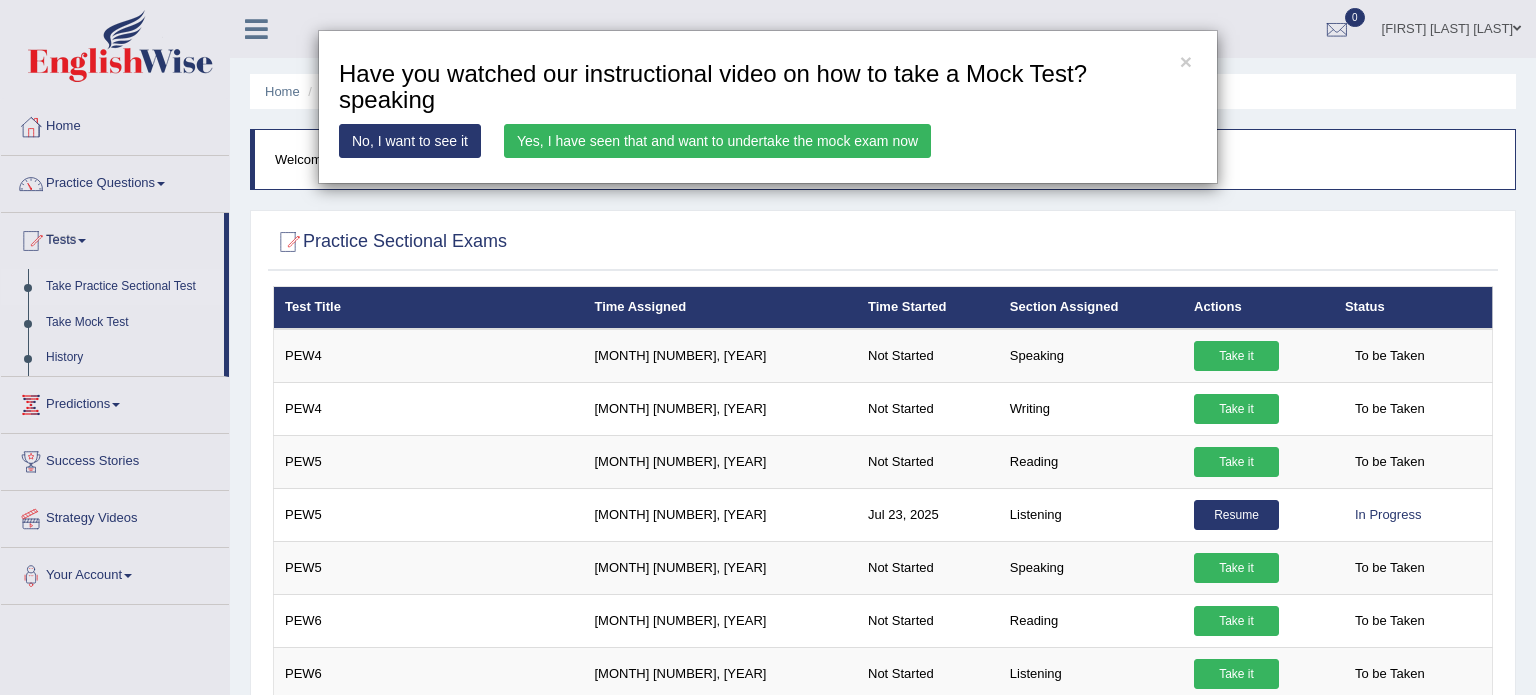 click on "Yes, I have seen that and want to undertake the mock exam now" at bounding box center [717, 141] 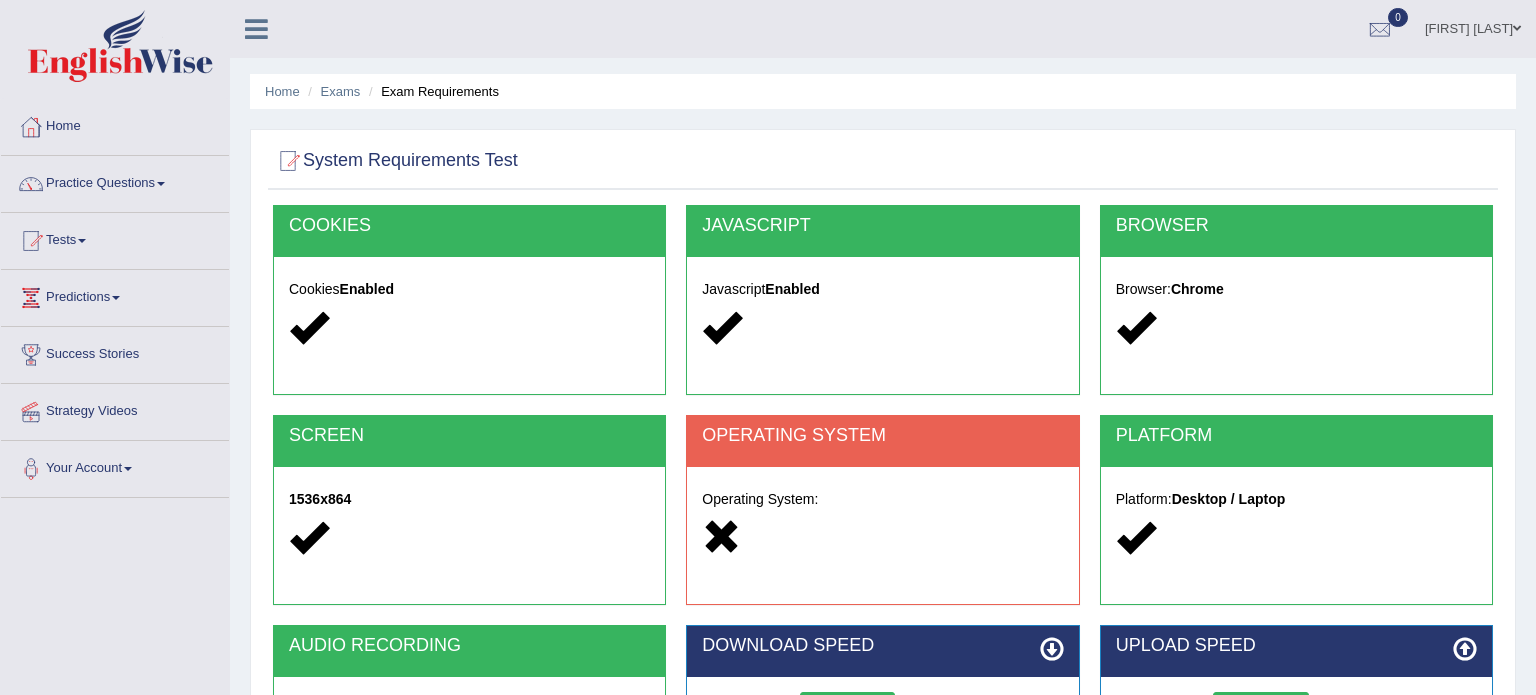 scroll, scrollTop: 0, scrollLeft: 0, axis: both 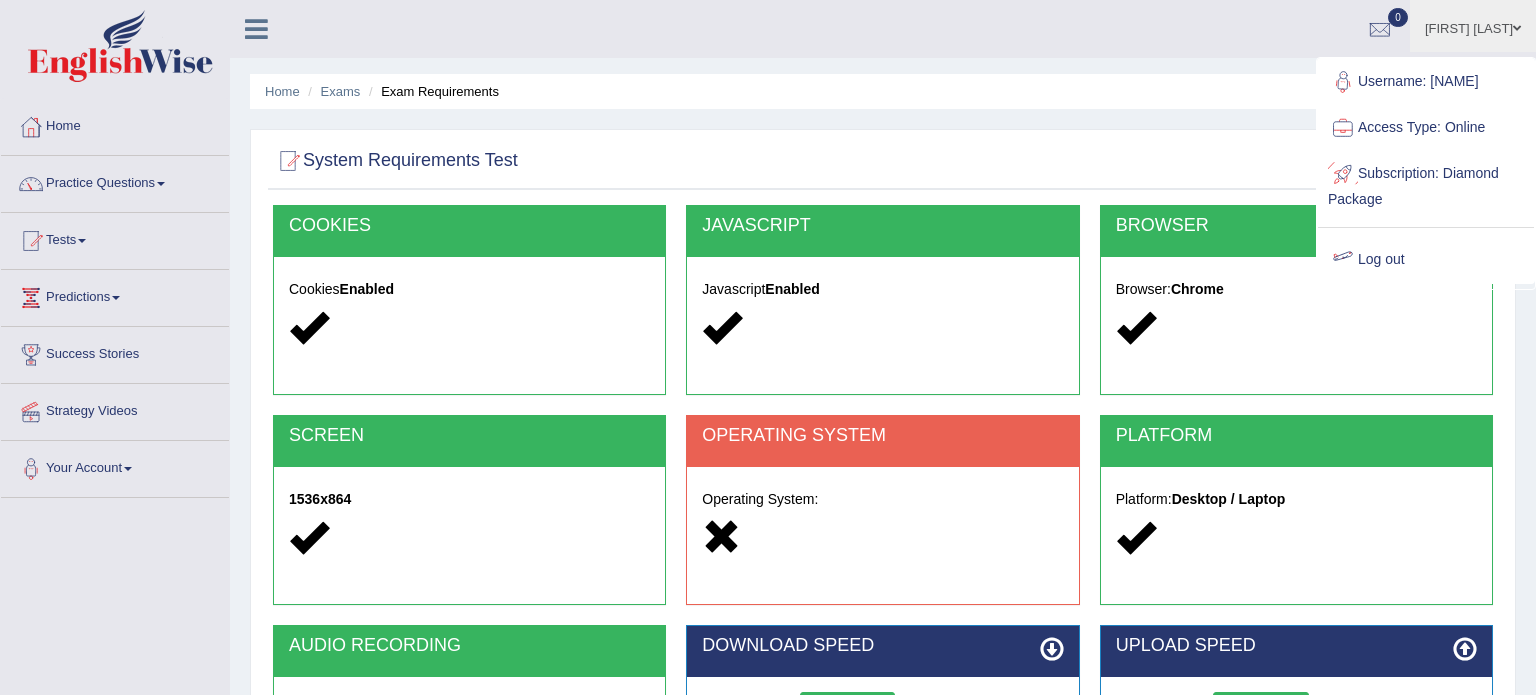 click on "Log out" at bounding box center (1426, 260) 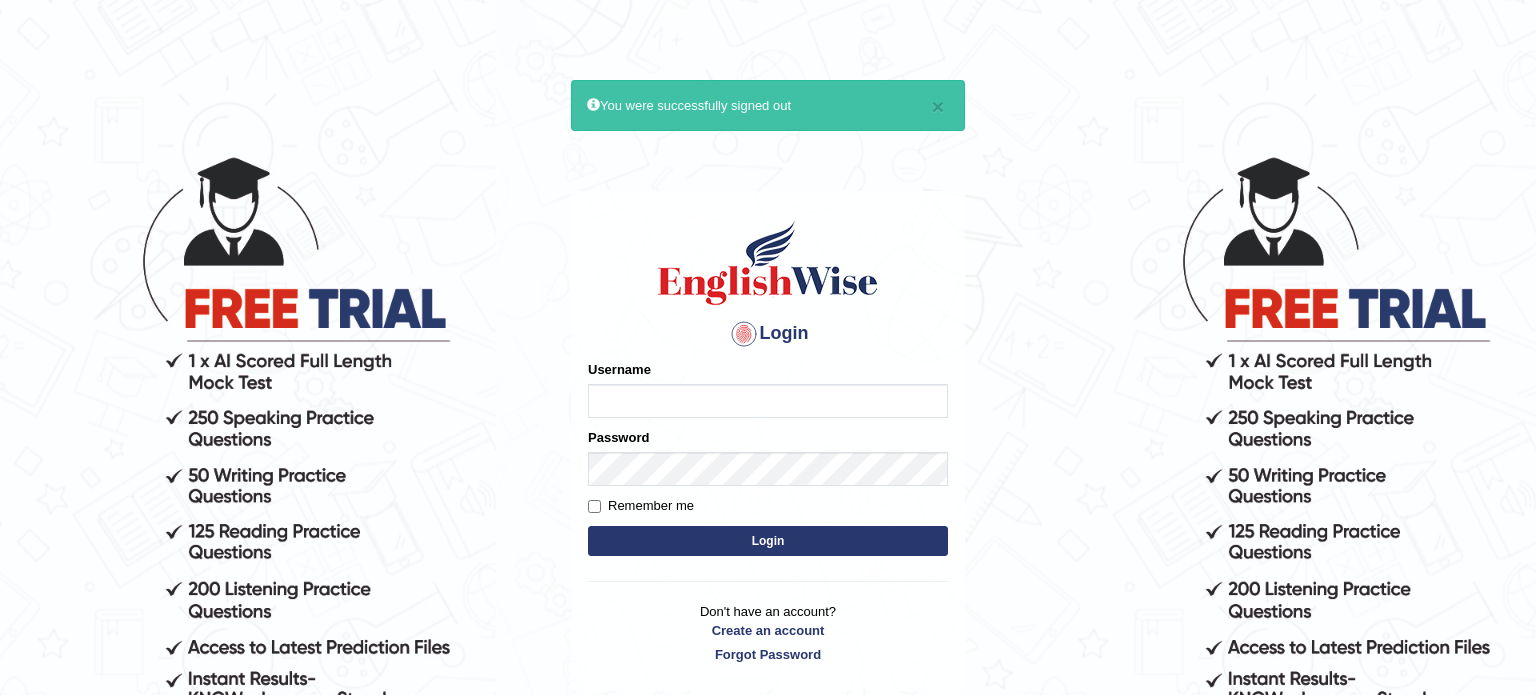 scroll, scrollTop: 0, scrollLeft: 0, axis: both 